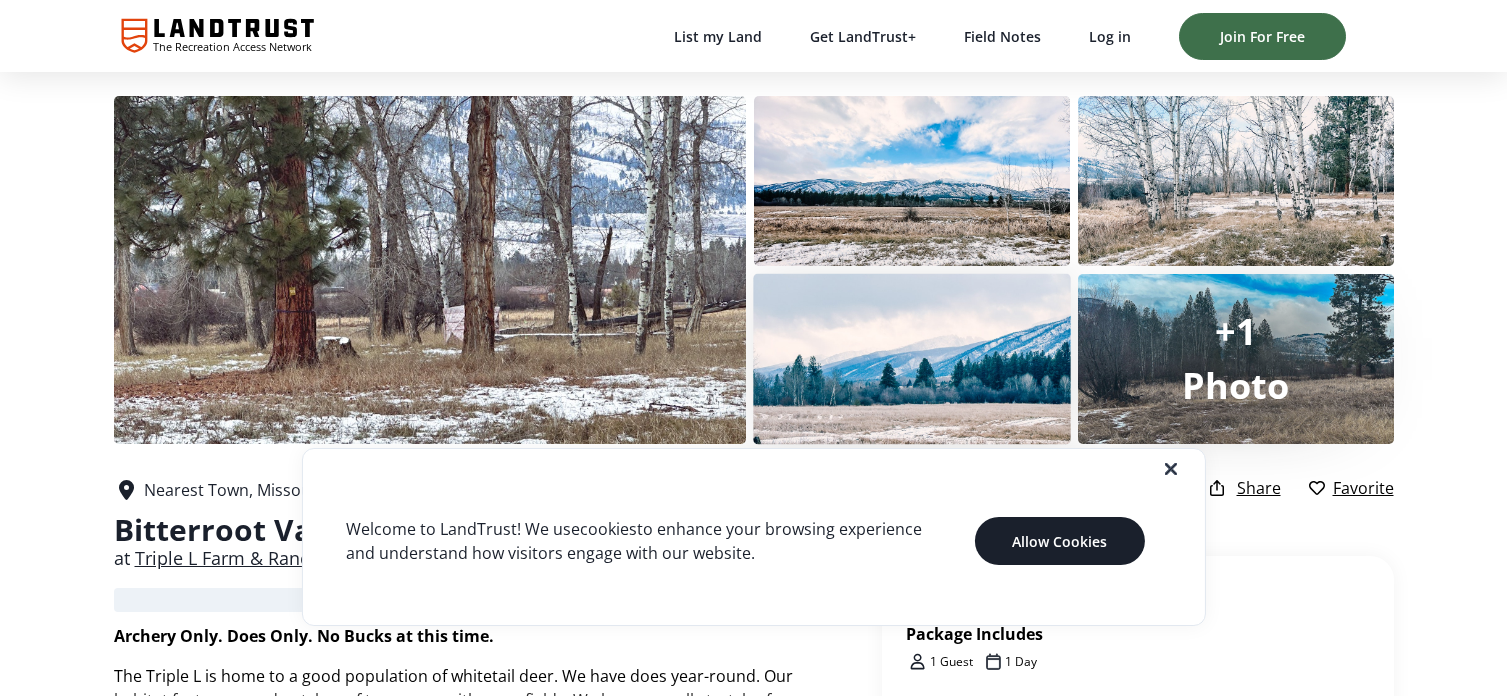 scroll, scrollTop: 0, scrollLeft: 0, axis: both 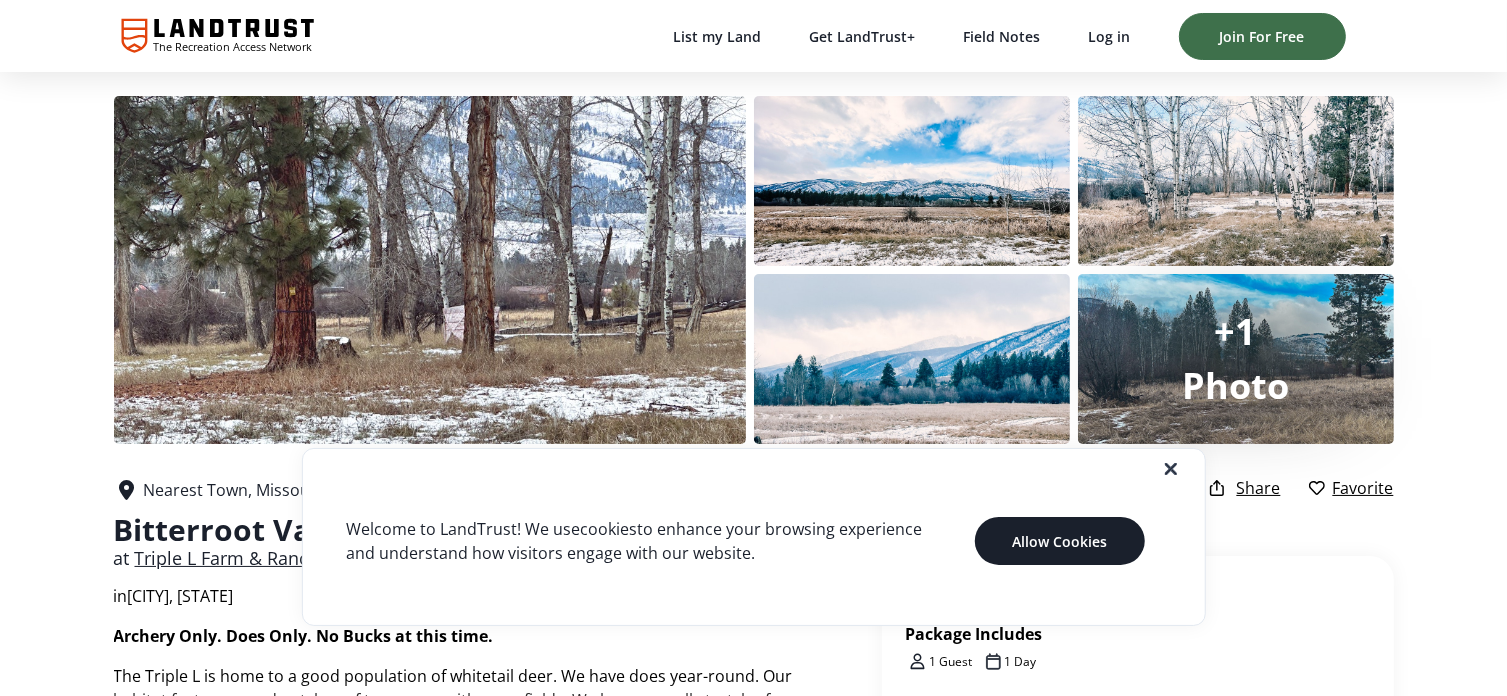 click at bounding box center (769, 469) 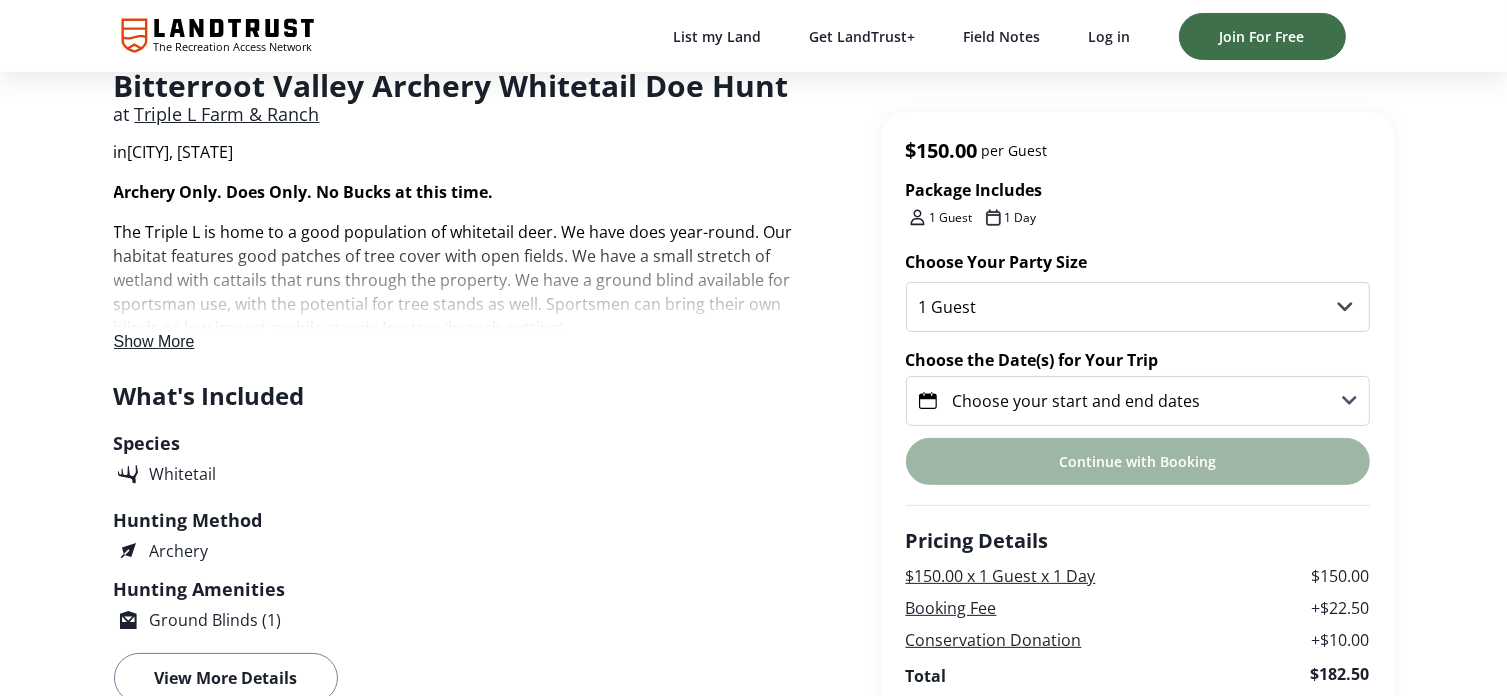 scroll, scrollTop: 500, scrollLeft: 0, axis: vertical 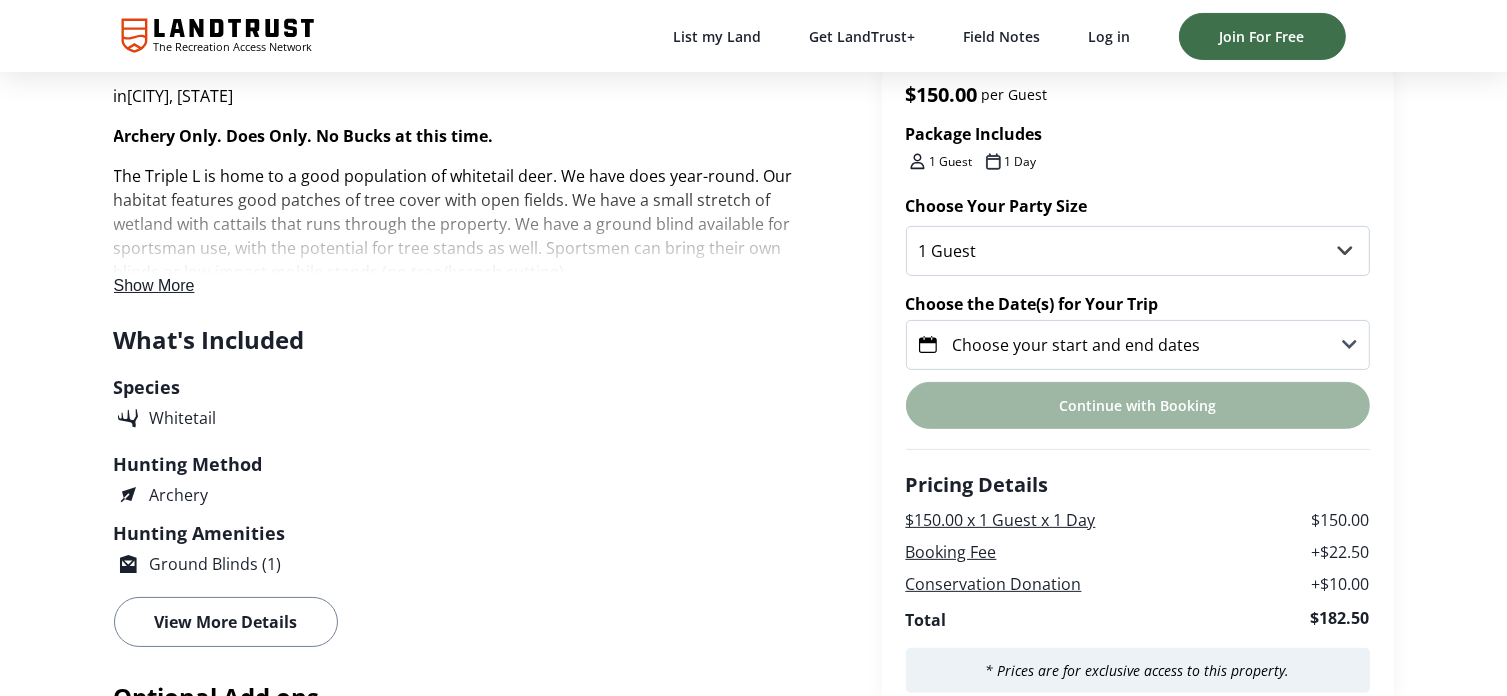 click on "View More Details" at bounding box center (226, 622) 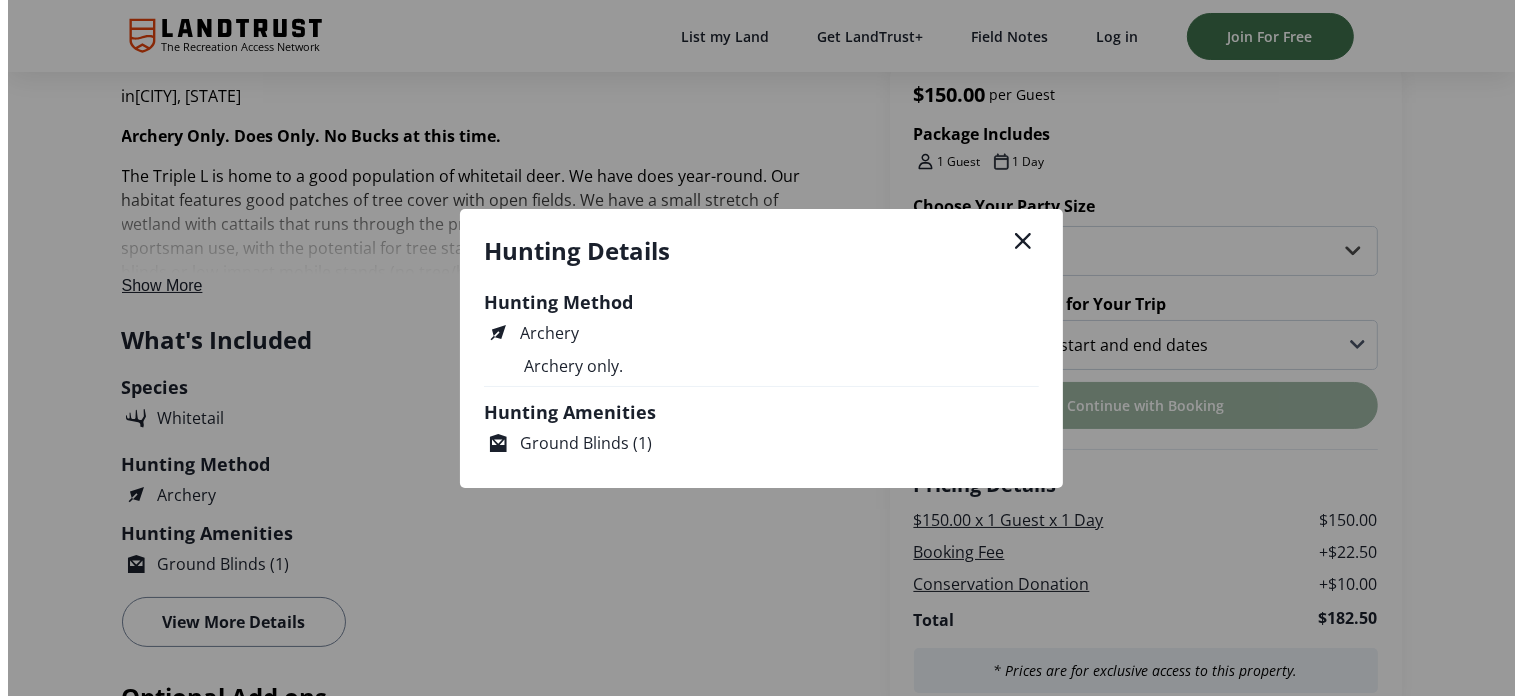 scroll, scrollTop: 0, scrollLeft: 0, axis: both 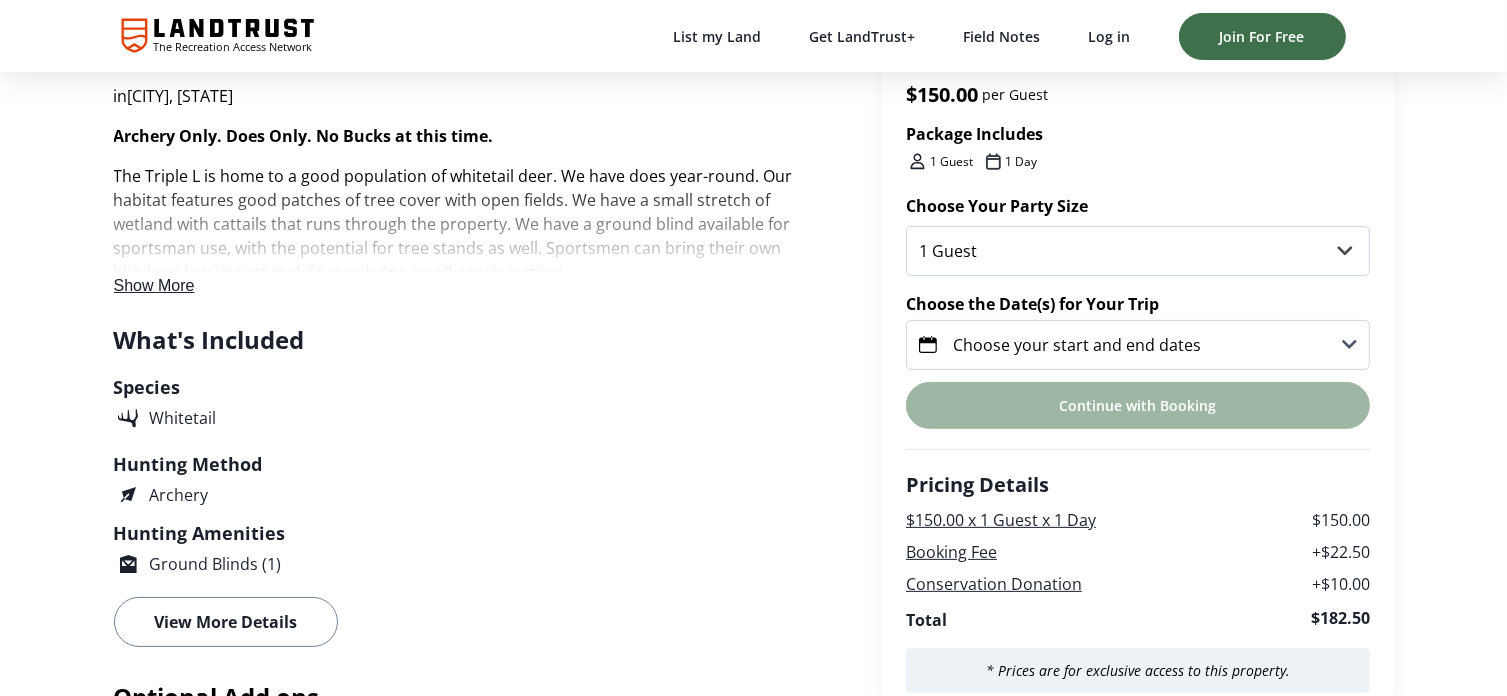 click on "Species Whitetail Hunting Method Archery Hunting Amenities Ground Blinds (1) Hunting Details Hunting Method Archery Archery only. Hunting Amenities Ground Blinds (1) View More Details" at bounding box center (466, 510) 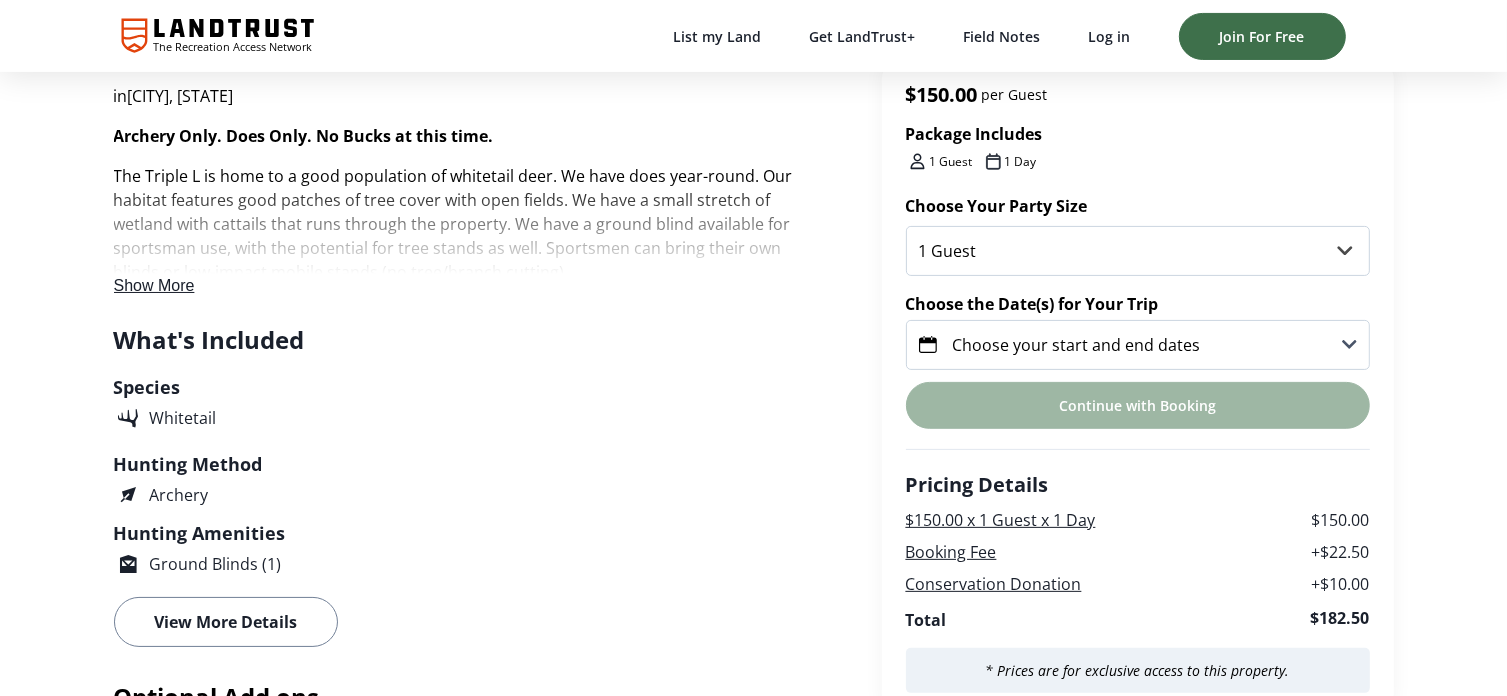 click on "Show More" at bounding box center [154, 285] 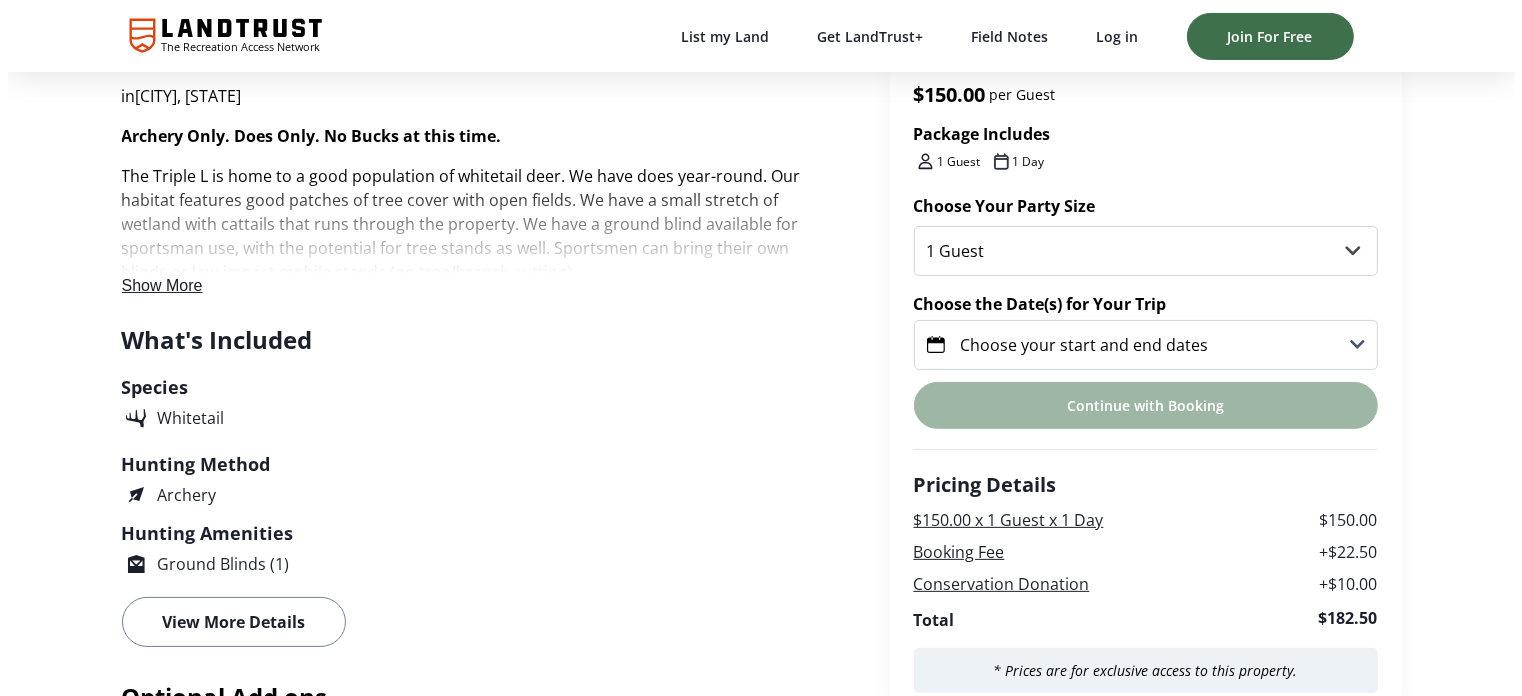 scroll, scrollTop: 0, scrollLeft: 0, axis: both 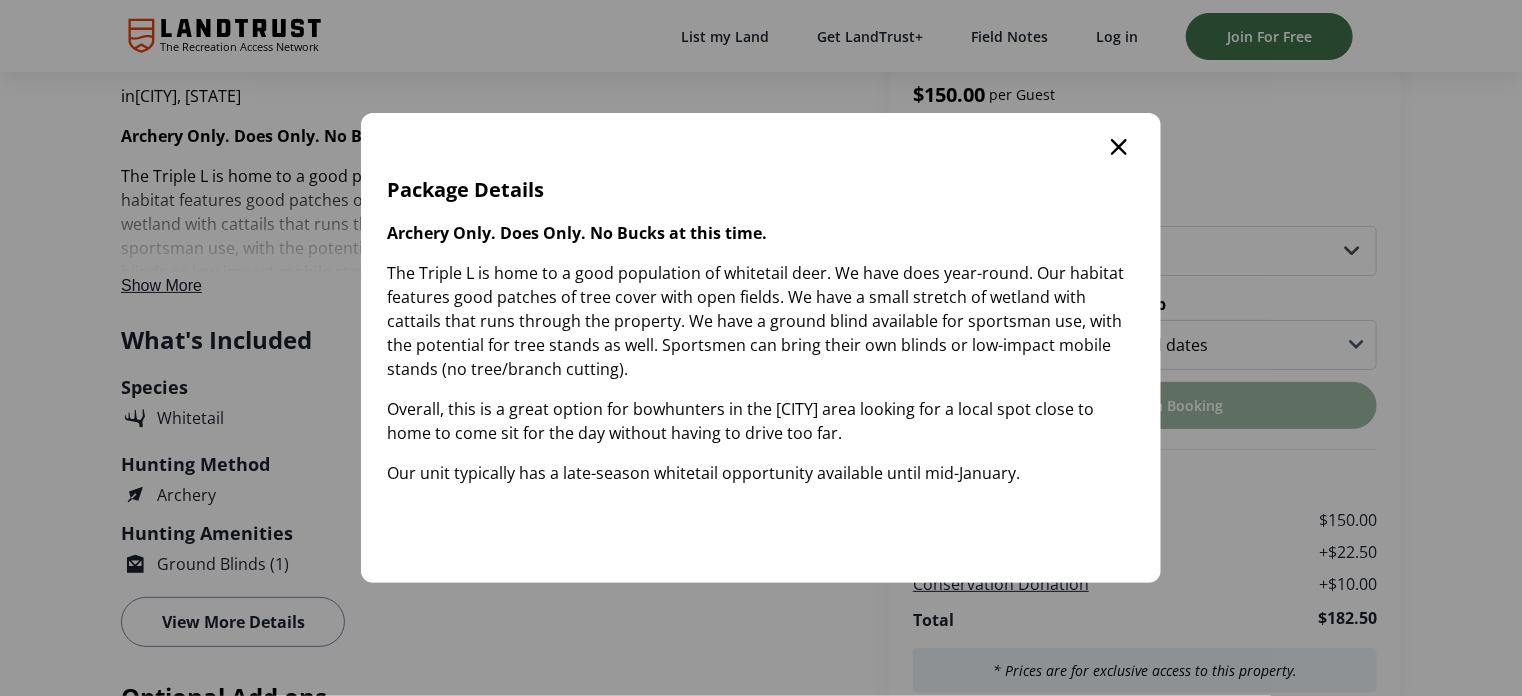 click 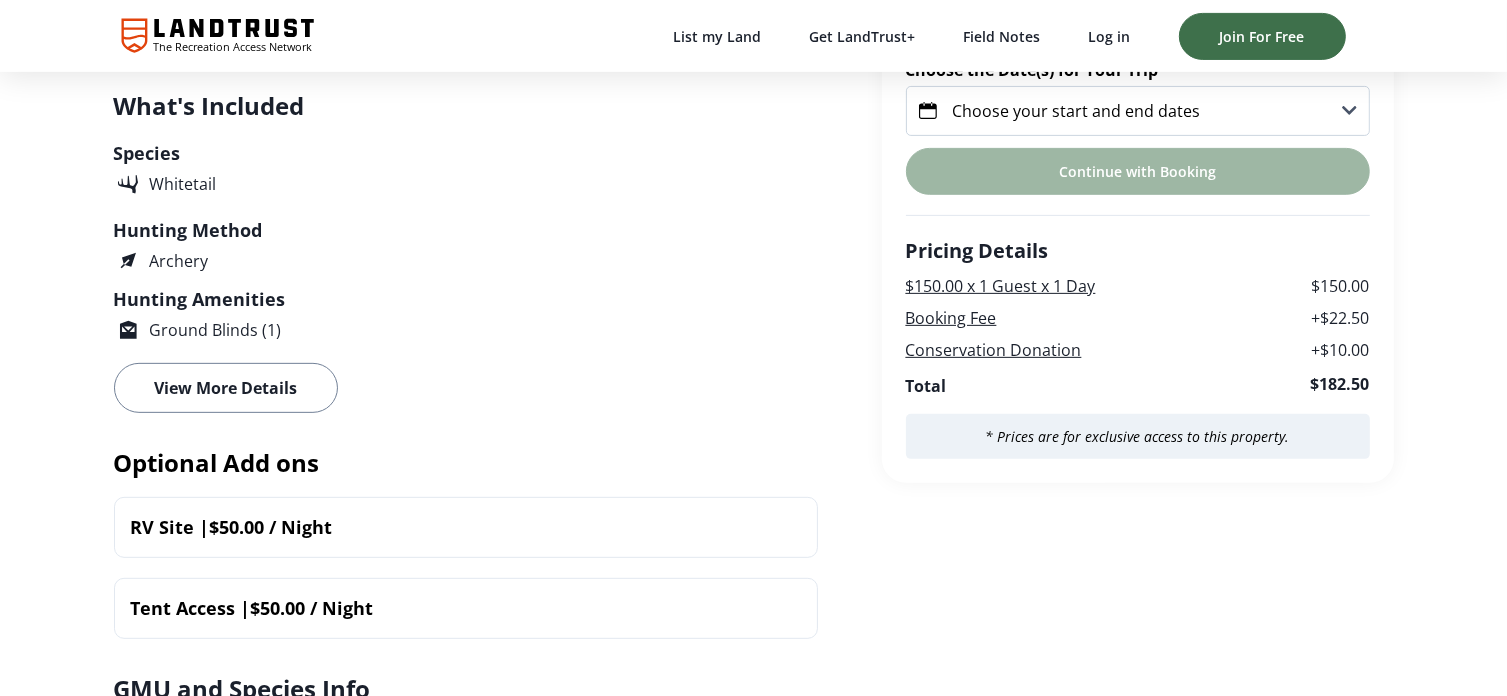 scroll, scrollTop: 700, scrollLeft: 0, axis: vertical 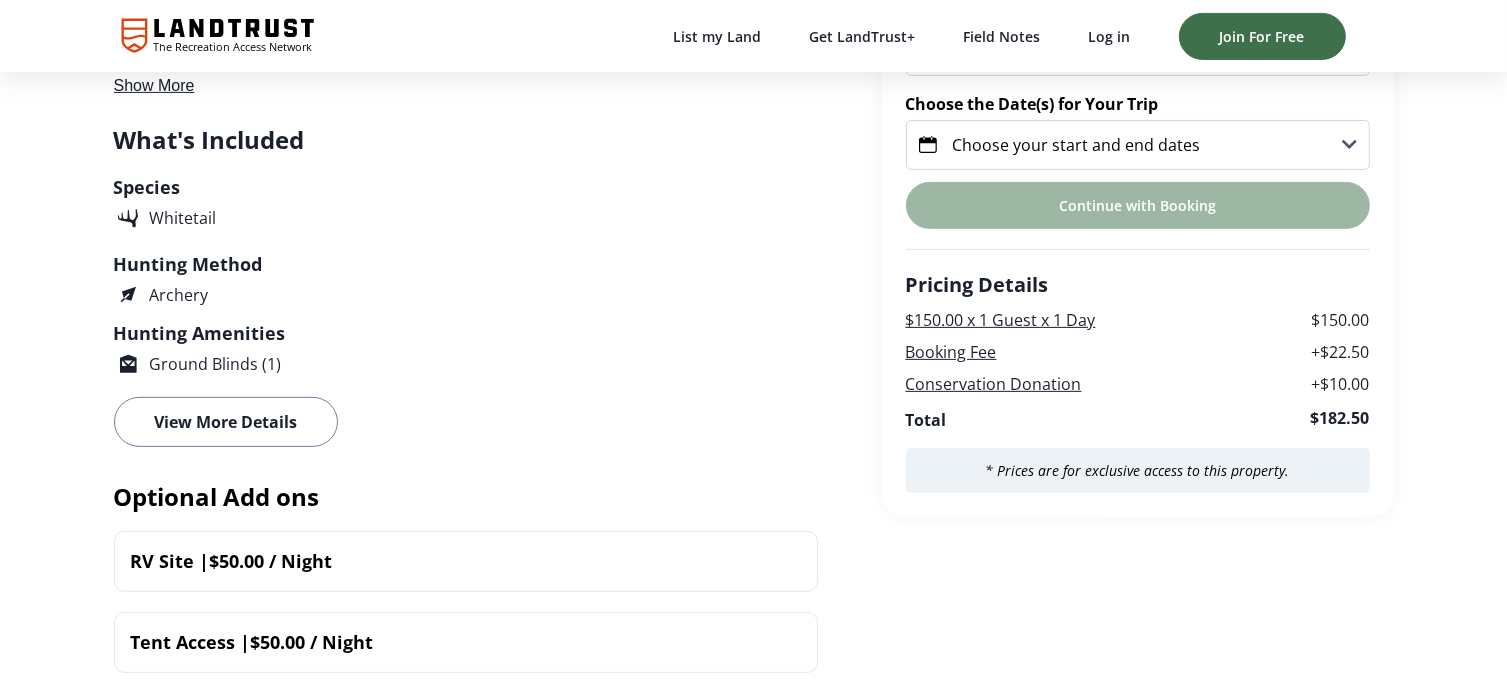click on "Archery Only. Does Only. No Bucks at this time.
The Triple L is home to a good population of whitetail deer. We have does year-round. Our habitat features good patches of tree cover with open fields. We have a small stretch of wetland with cattails that runs through the property. We have a ground blind available for sportsman use, with the potential for tree stands as well. Sportsmen can bring their own blinds or low-impact mobile stands (no tree/branch cutting).
Overall, this is a great option for bowhunters in the Missoula area looking for a local spot close to home to come sit for the day without having to drive too far.
Our unit typically has a late-season whitetail opportunity available until mid-January.
Show More Package Details Archery Only. Does Only. No Bucks at this time.
Overall, this is a great option for bowhunters in the Missoula area looking for a local spot close to home to come sit for the day without having to drive too far.
What's Included Species Whitetail Archery   |" at bounding box center [498, 2055] 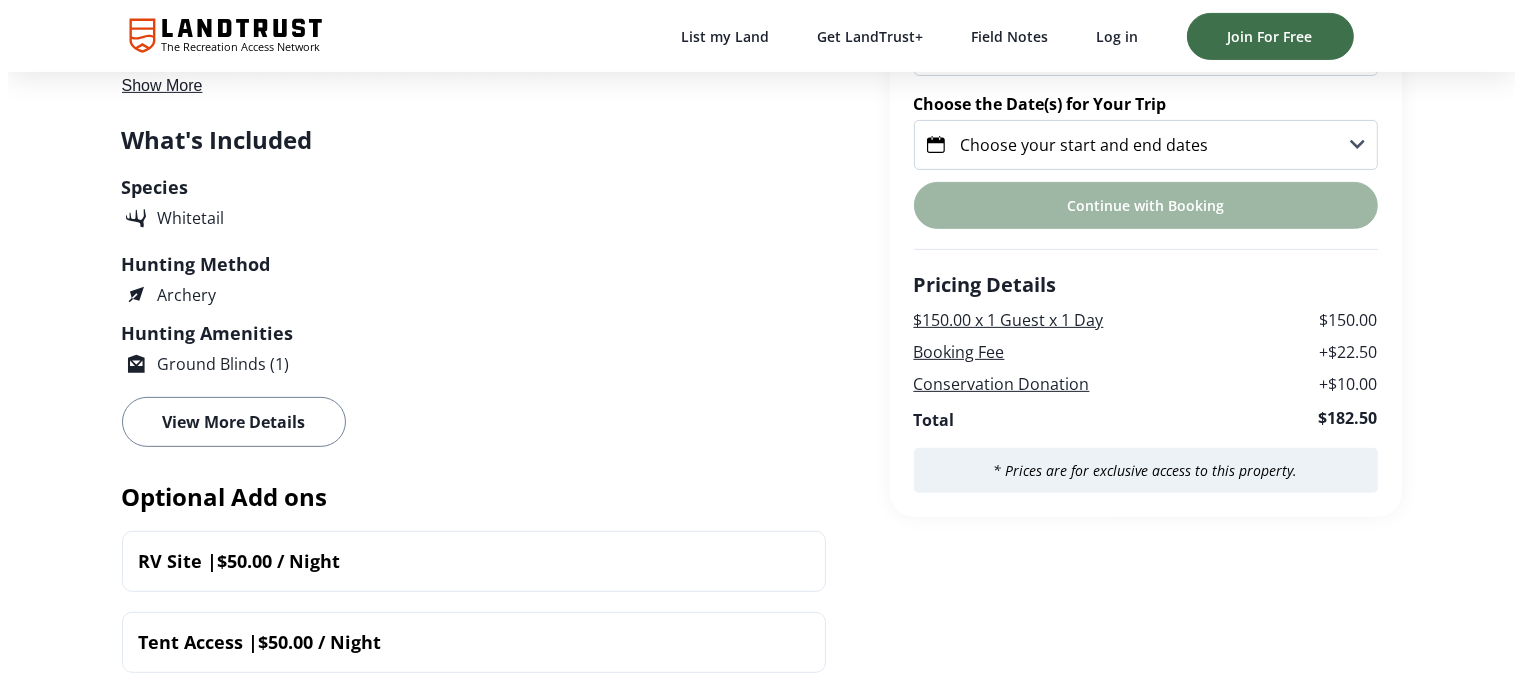 scroll, scrollTop: 0, scrollLeft: 0, axis: both 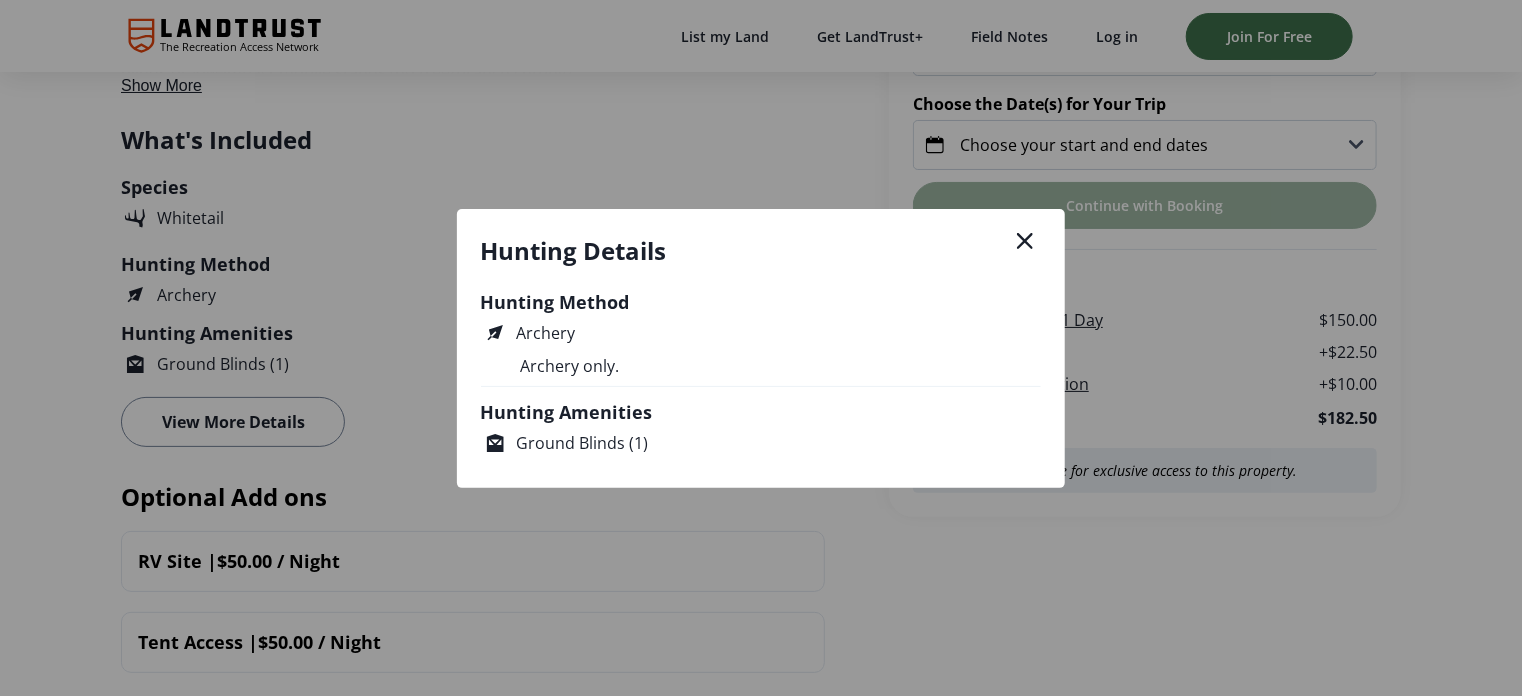 click on "Hunting Details Hunting Method Archery Archery only. Hunting Amenities Ground Blinds (1)" at bounding box center (761, 348) 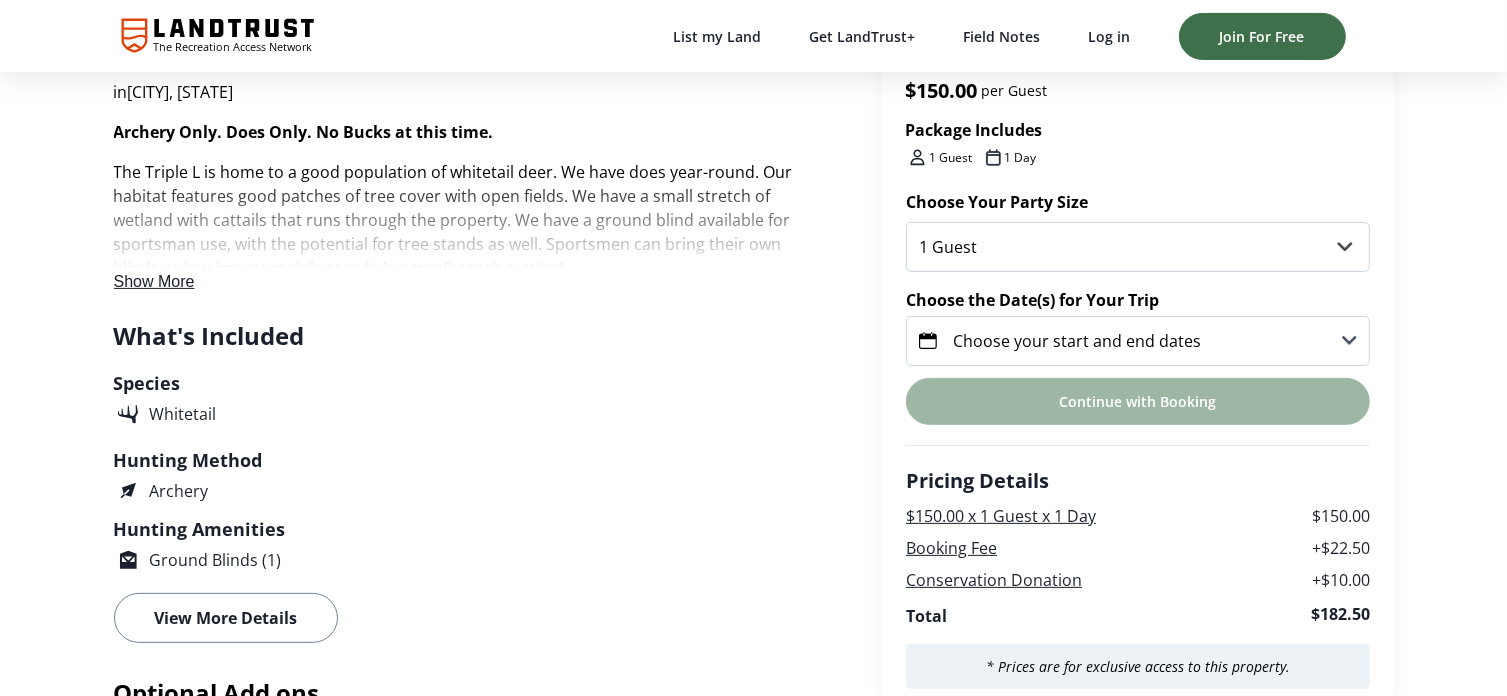 scroll, scrollTop: 500, scrollLeft: 0, axis: vertical 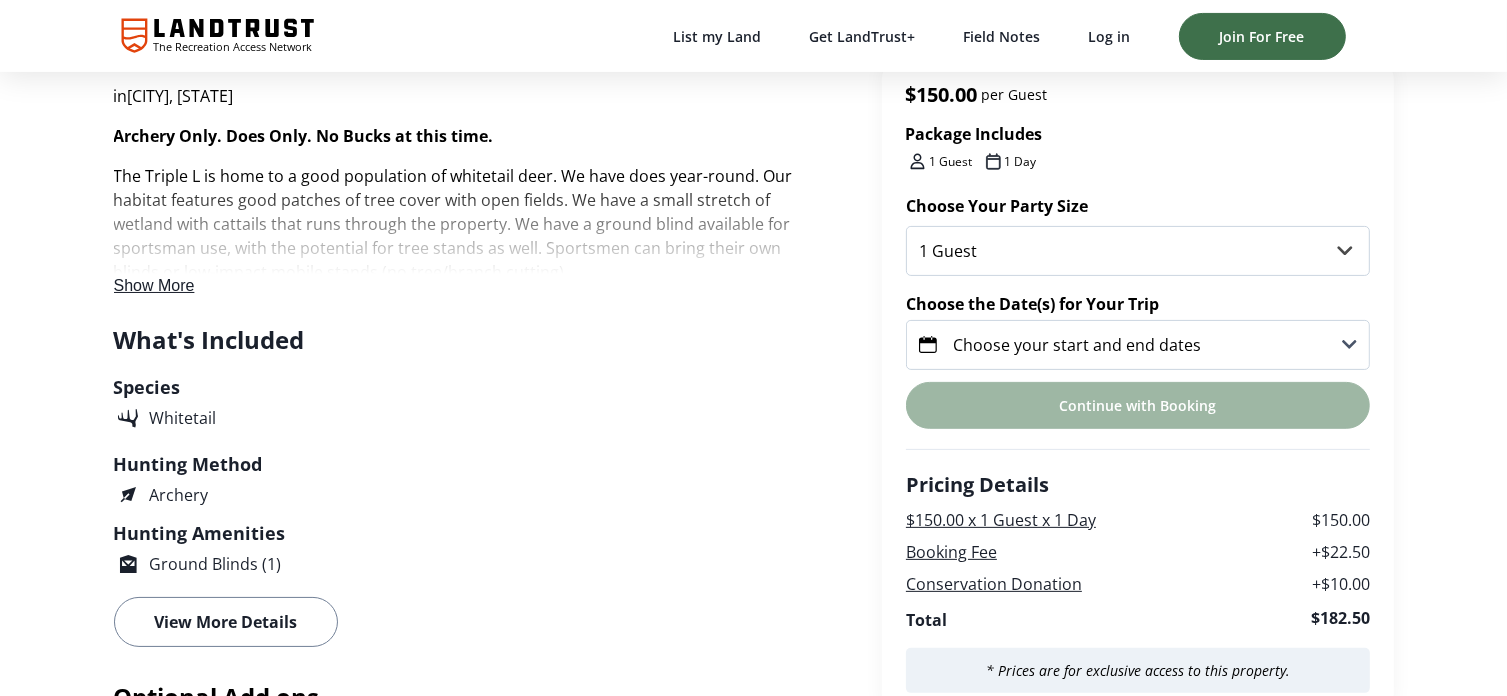 click on "Choose your start and end dates" at bounding box center (1077, 345) 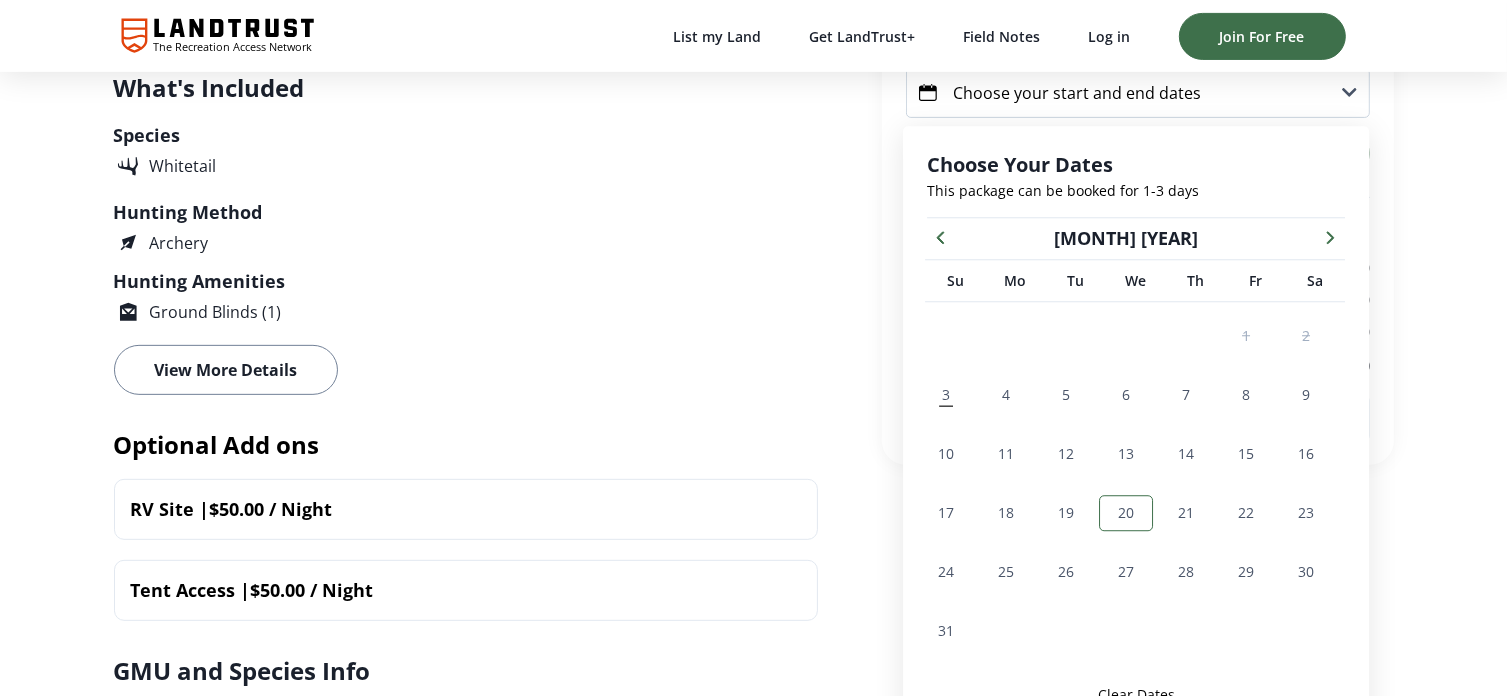 scroll, scrollTop: 800, scrollLeft: 0, axis: vertical 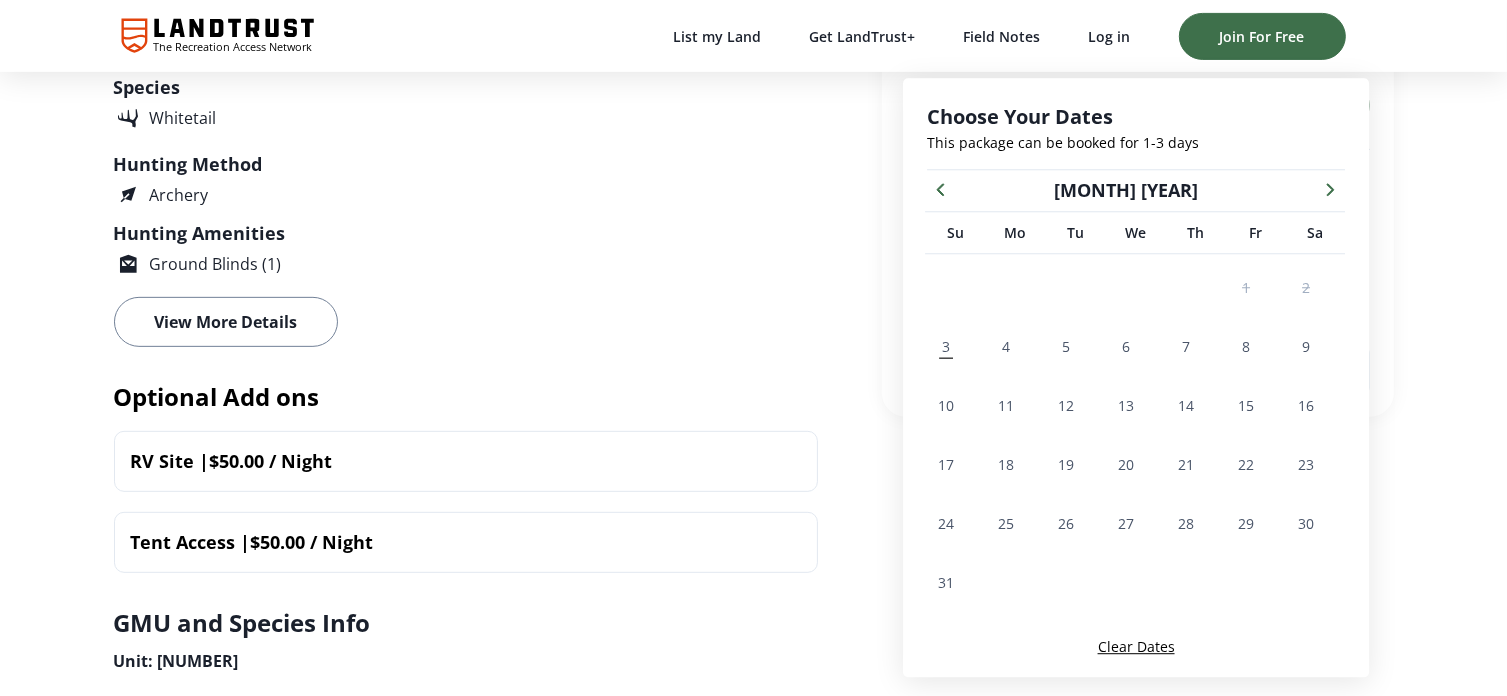 click 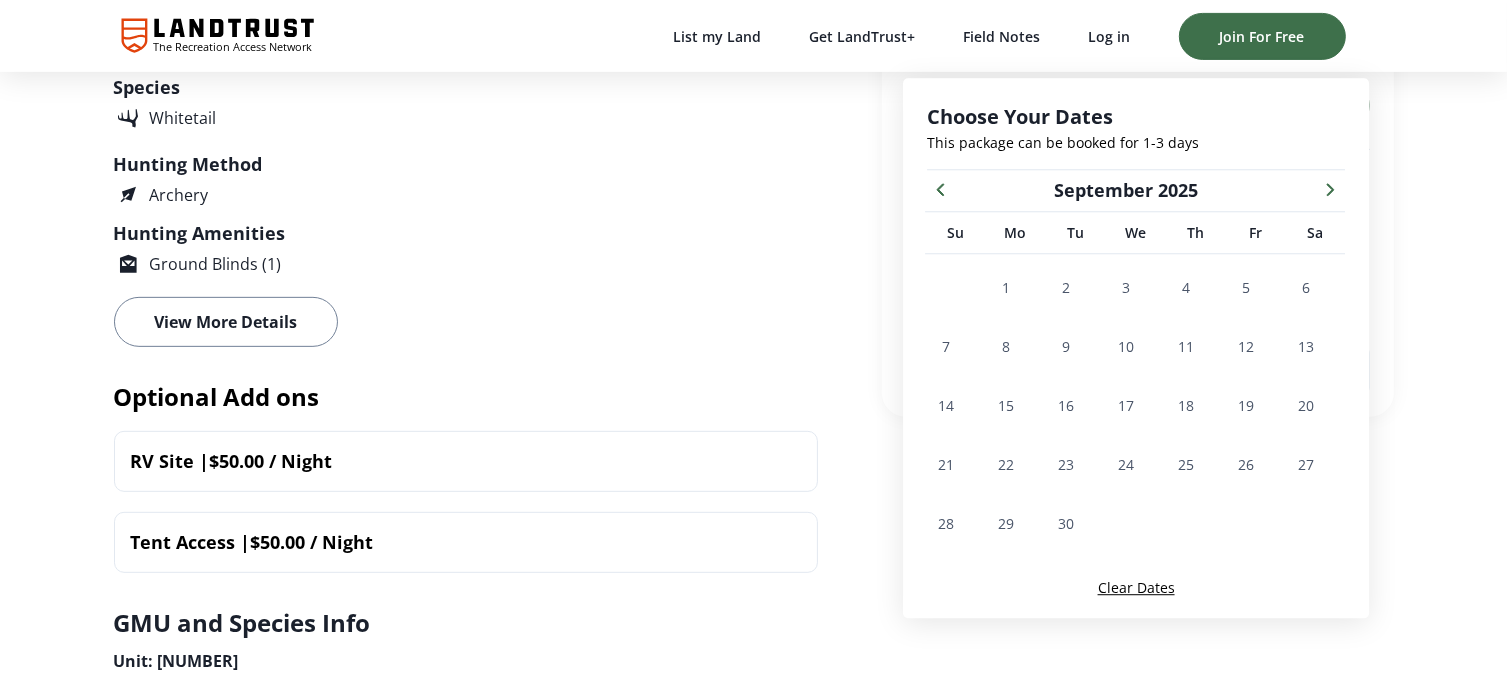 click 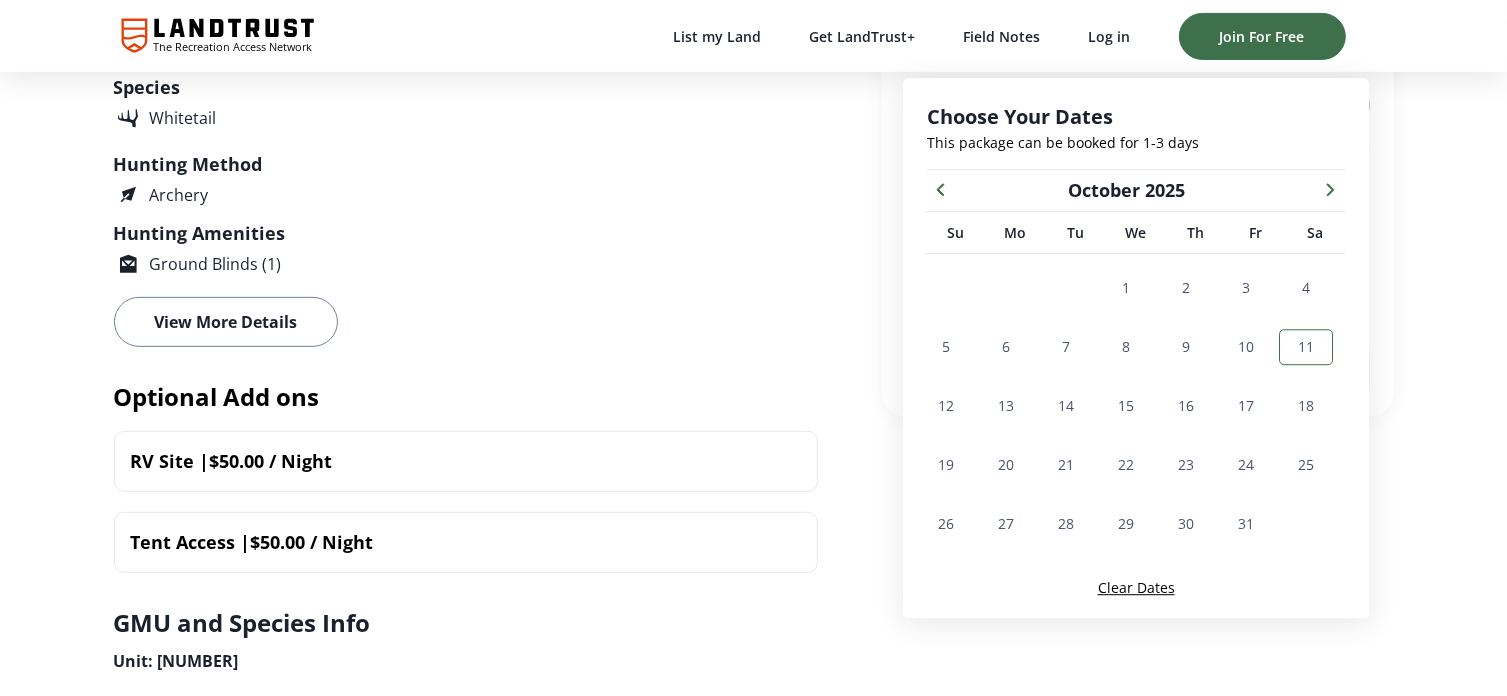 click on "11" at bounding box center (1306, 346) 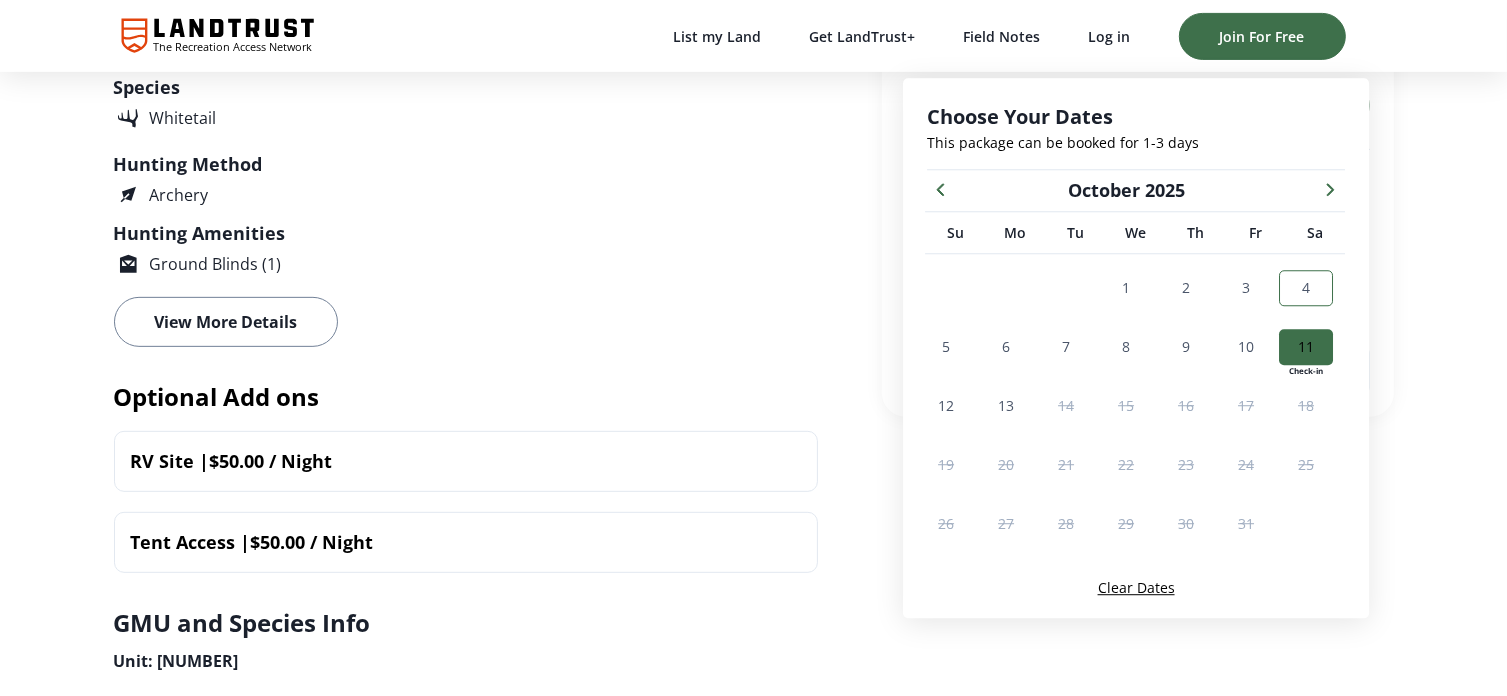 click on "4" at bounding box center (1306, 288) 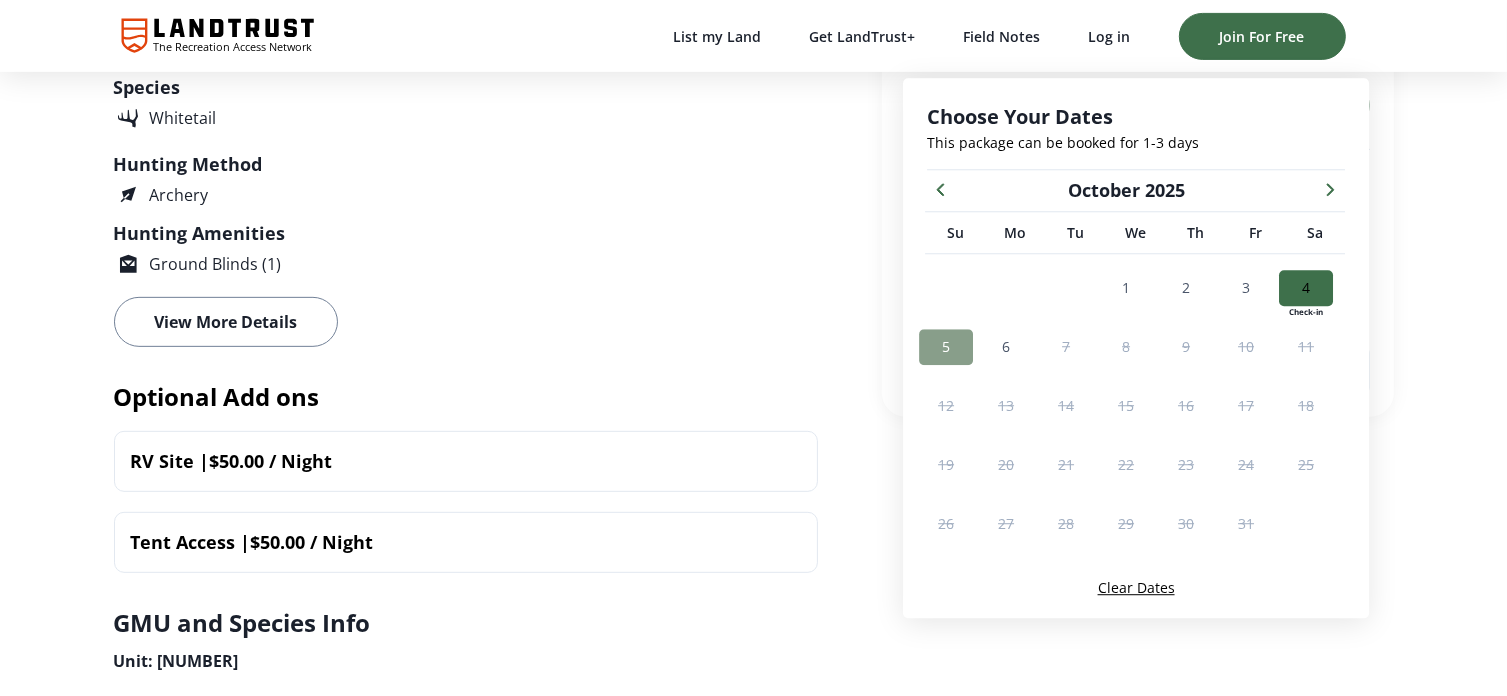 click on "5" at bounding box center (946, 346) 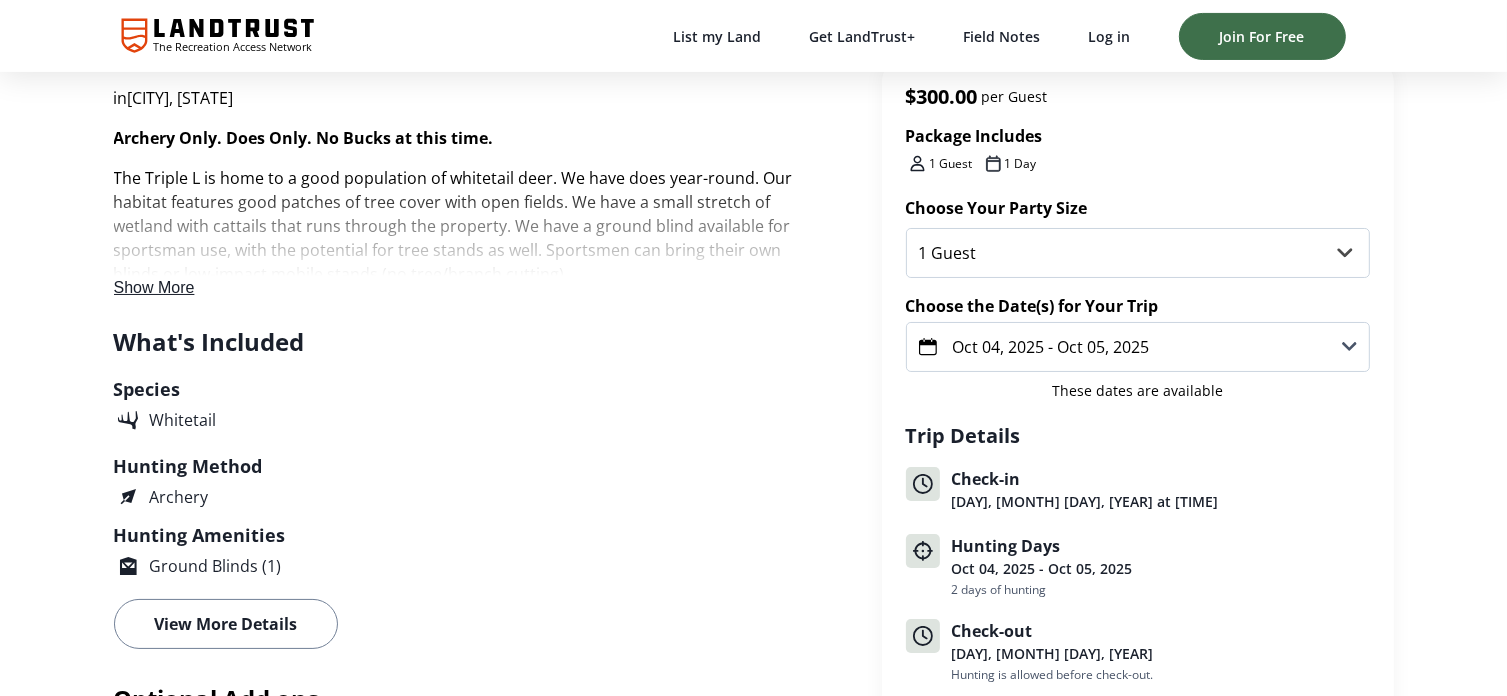 scroll, scrollTop: 500, scrollLeft: 0, axis: vertical 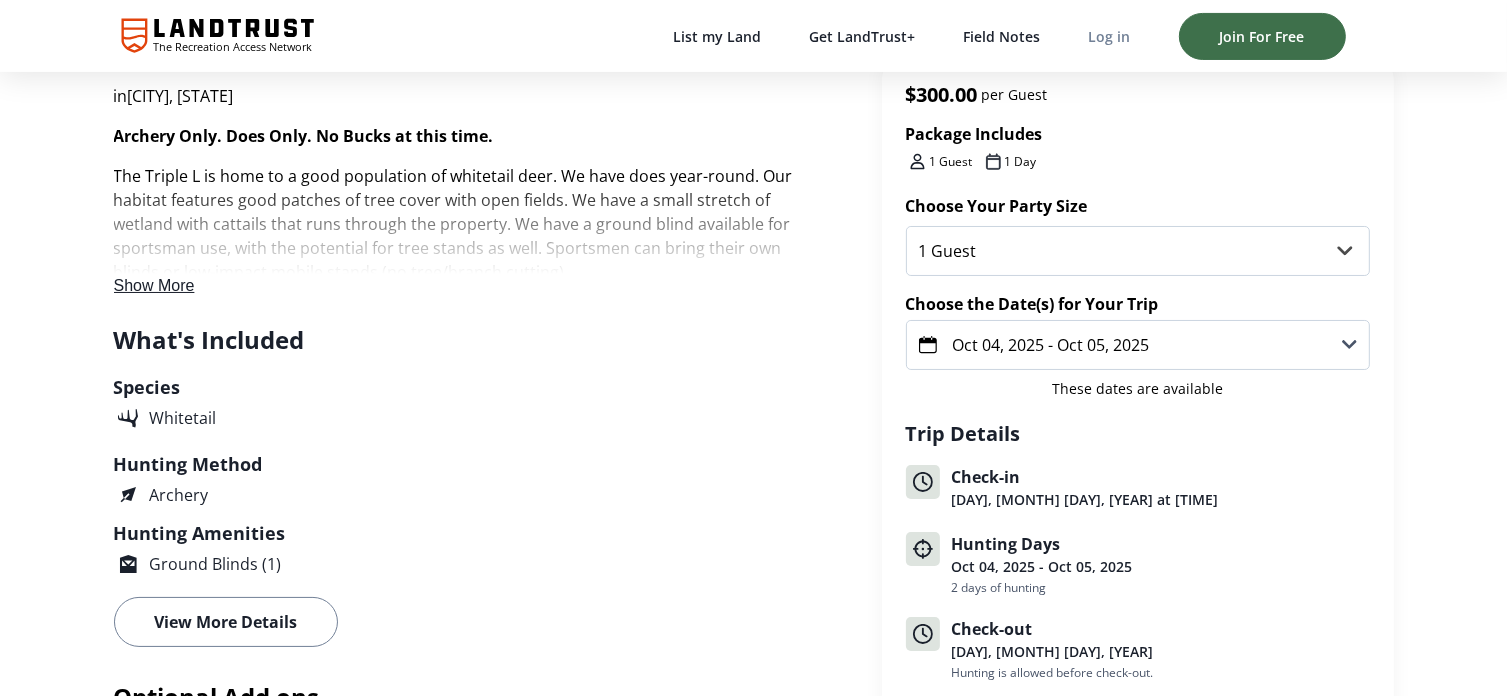 click on "Log in" at bounding box center (1110, 36) 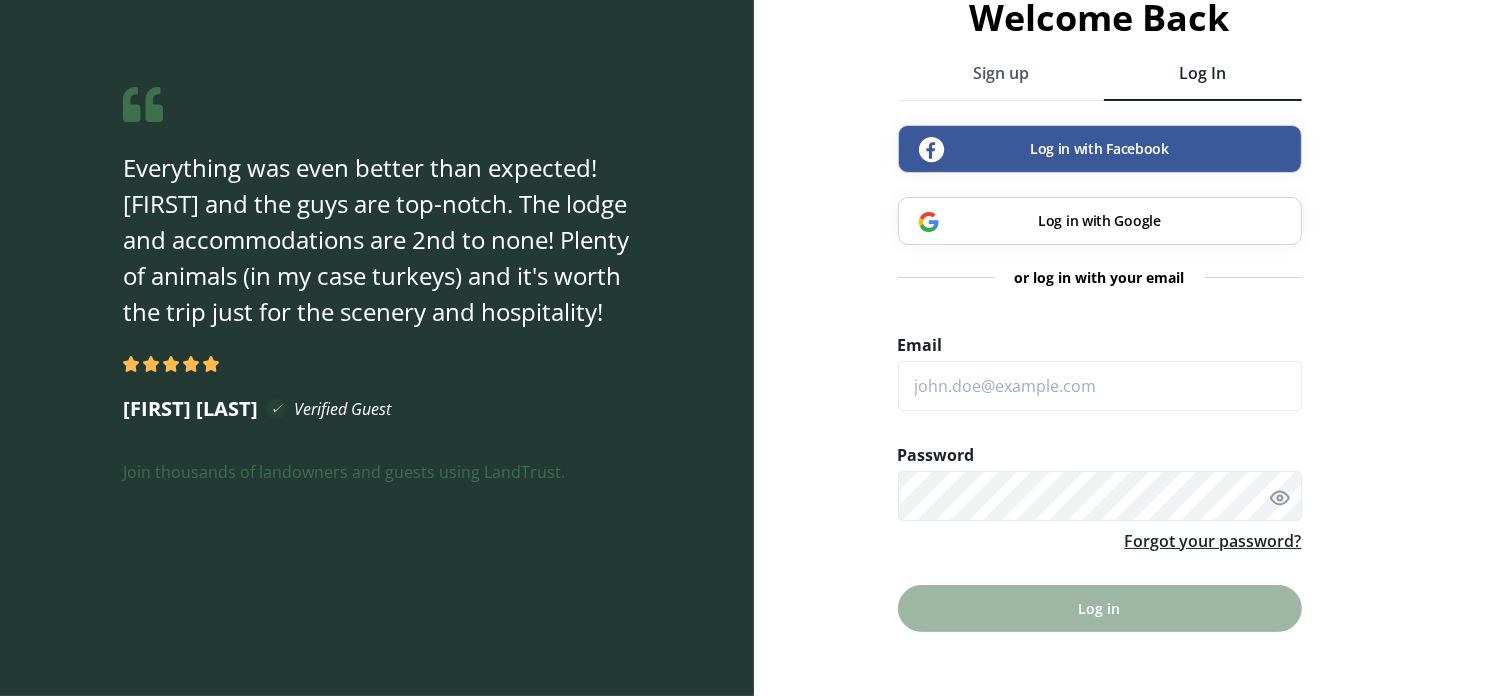 scroll, scrollTop: 0, scrollLeft: 0, axis: both 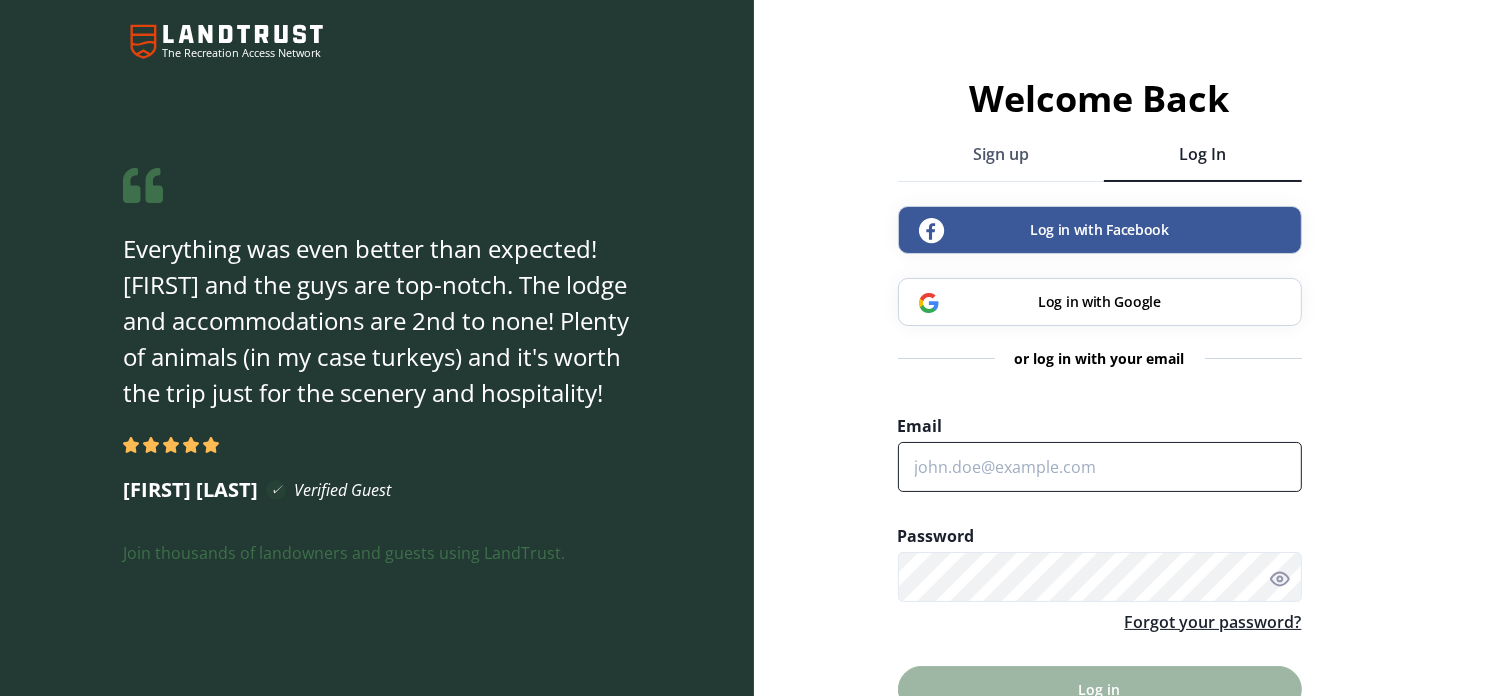 click on "Email" at bounding box center [1100, 467] 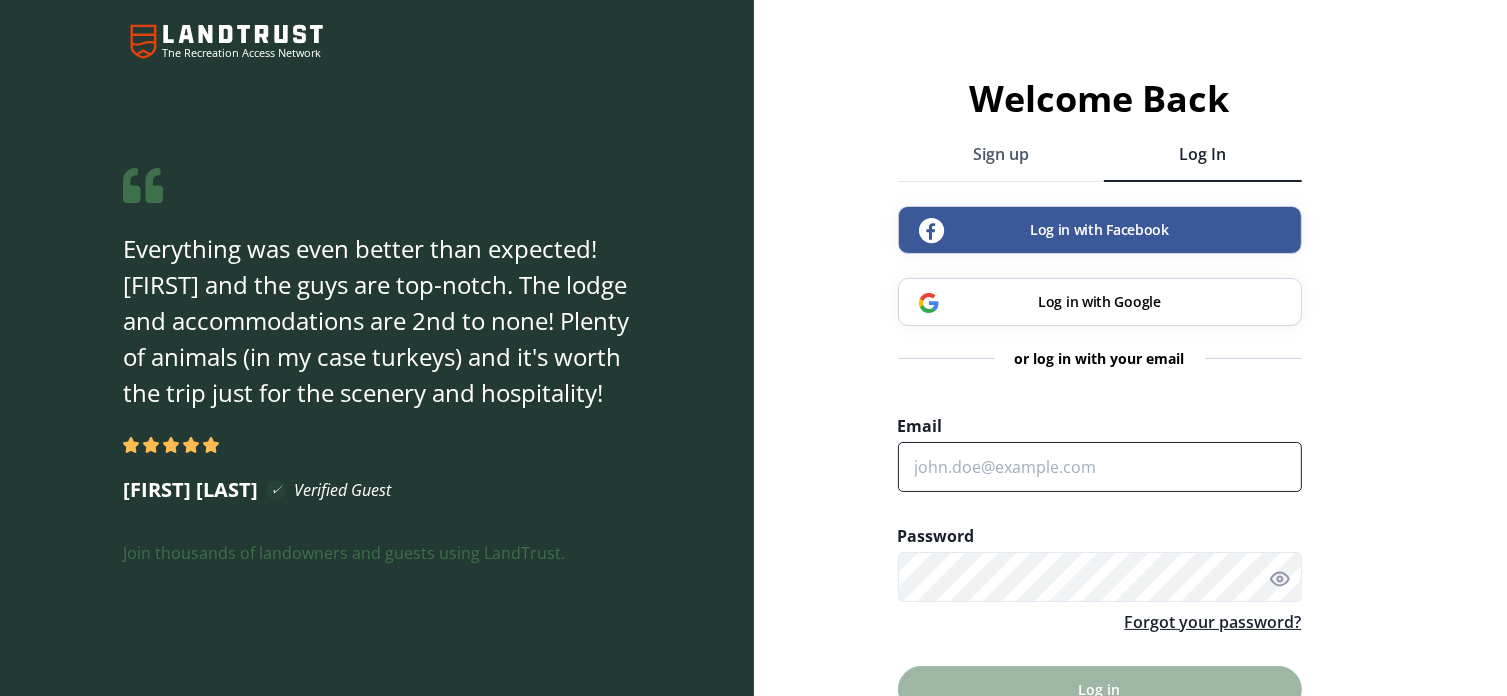 type on "[EMAIL]" 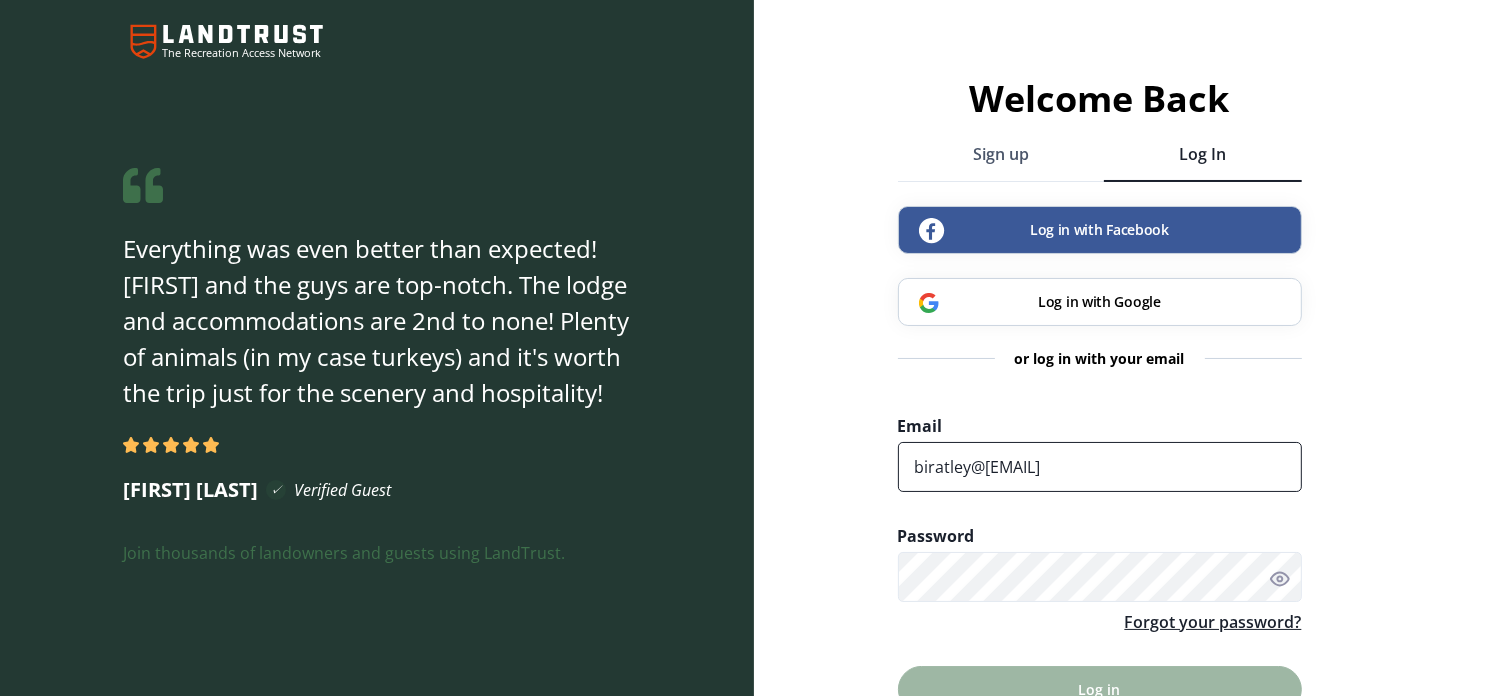 scroll, scrollTop: 80, scrollLeft: 0, axis: vertical 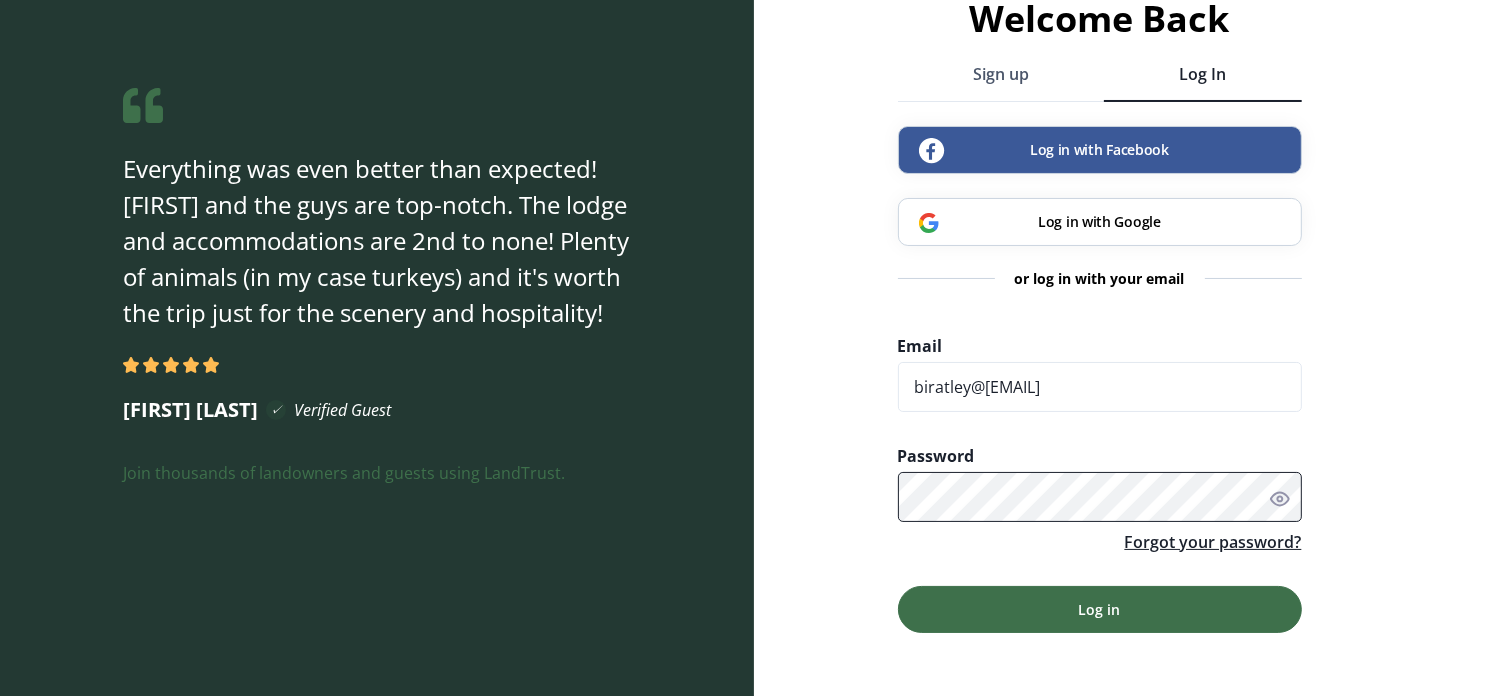 click on "Log in" at bounding box center (1100, 609) 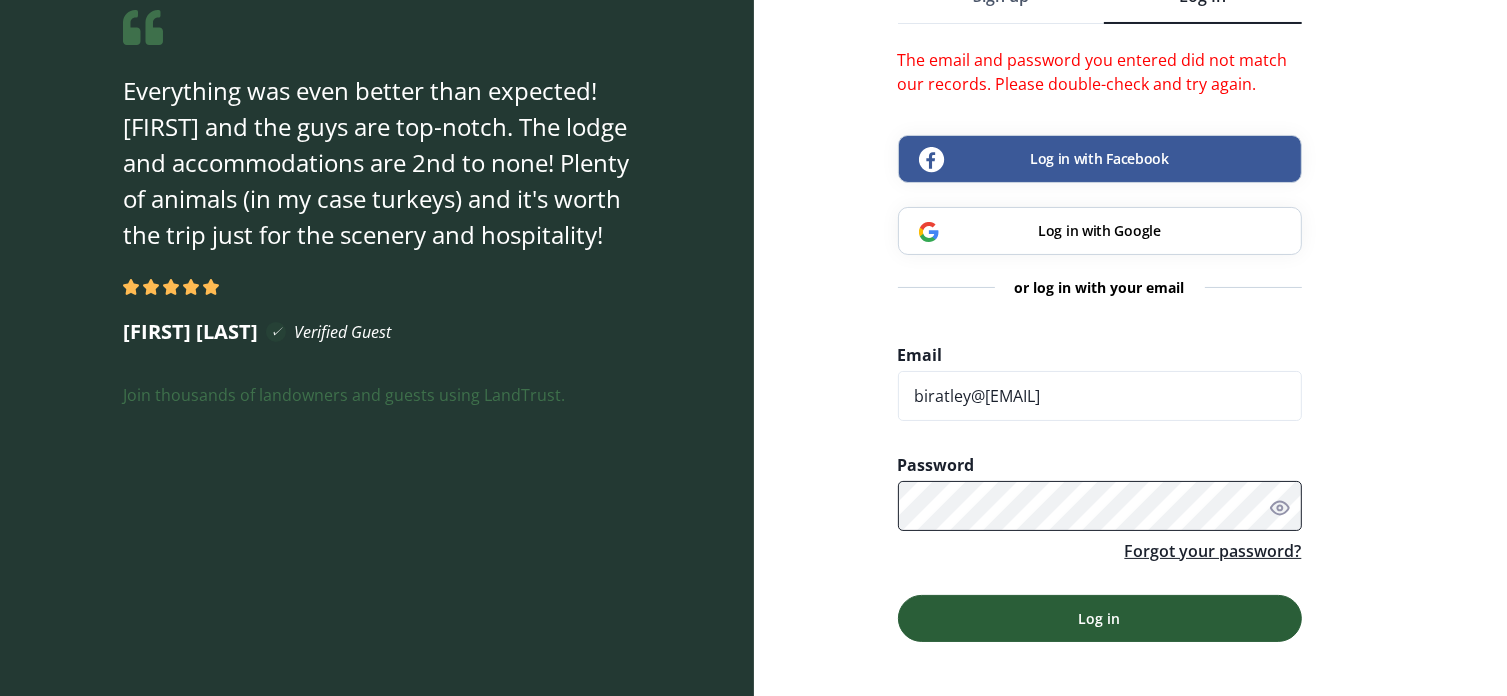 scroll, scrollTop: 167, scrollLeft: 0, axis: vertical 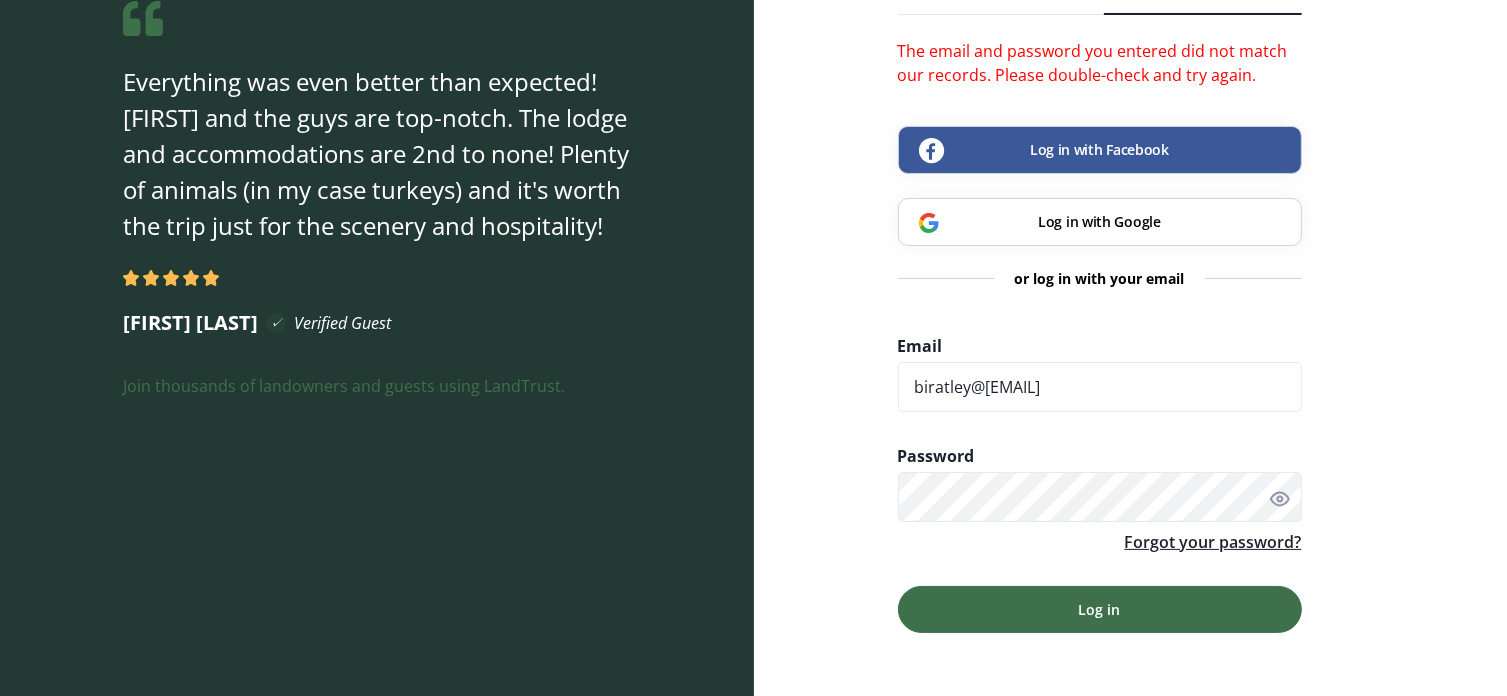 click 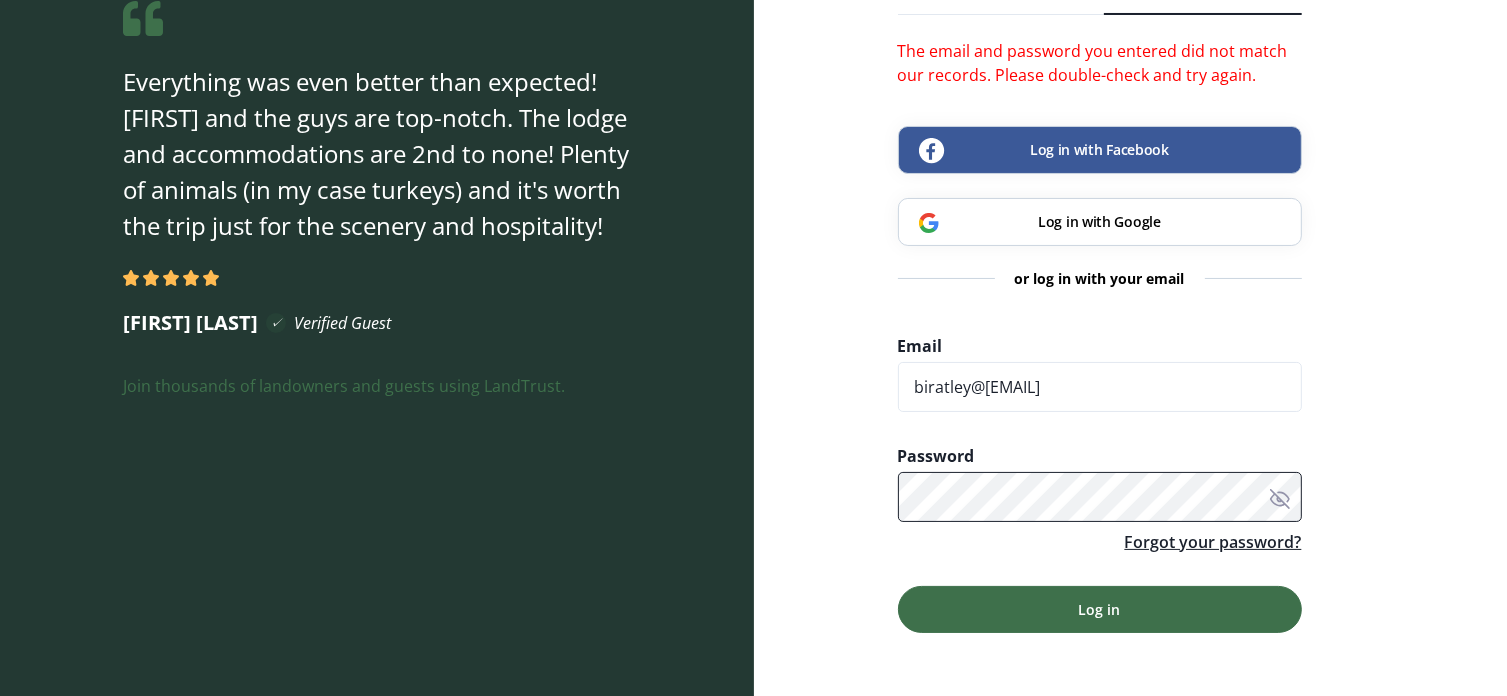 click on "Log in" at bounding box center (1100, 609) 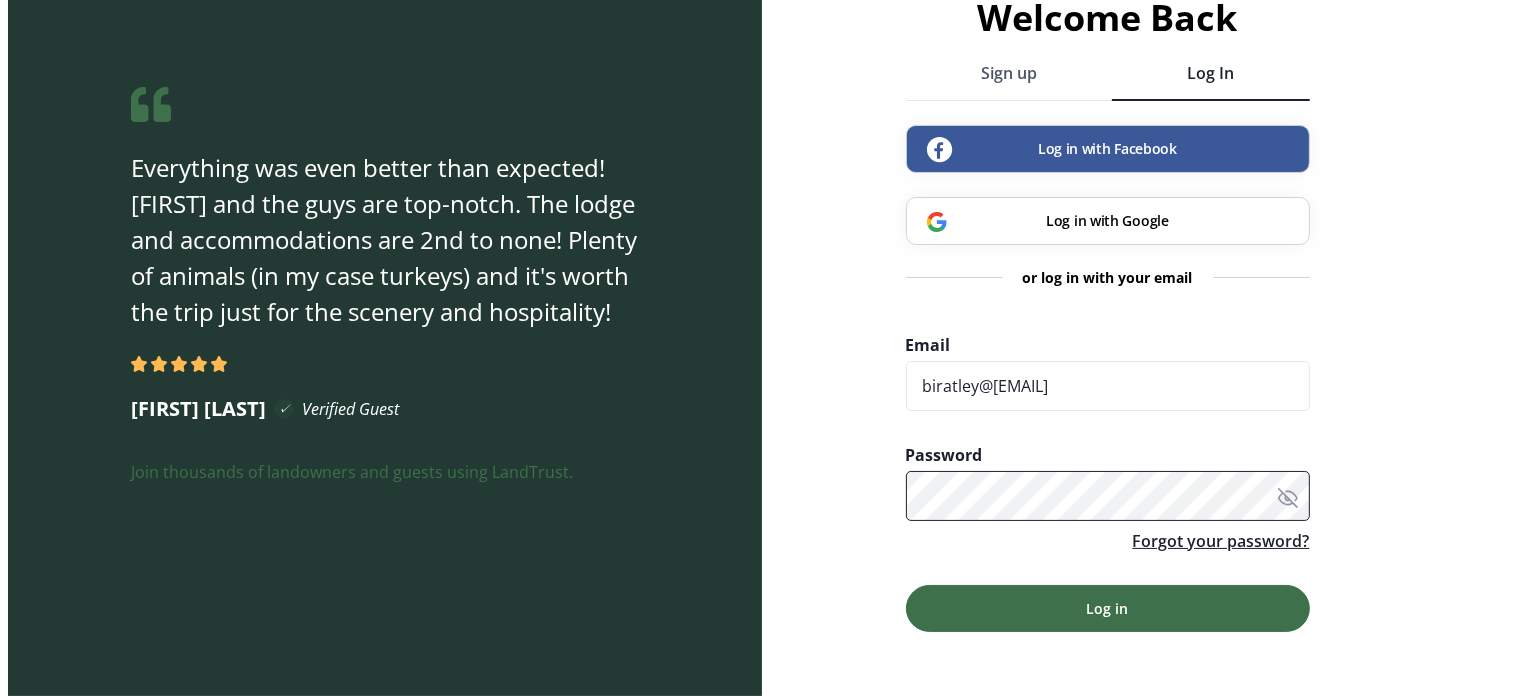 scroll, scrollTop: 0, scrollLeft: 0, axis: both 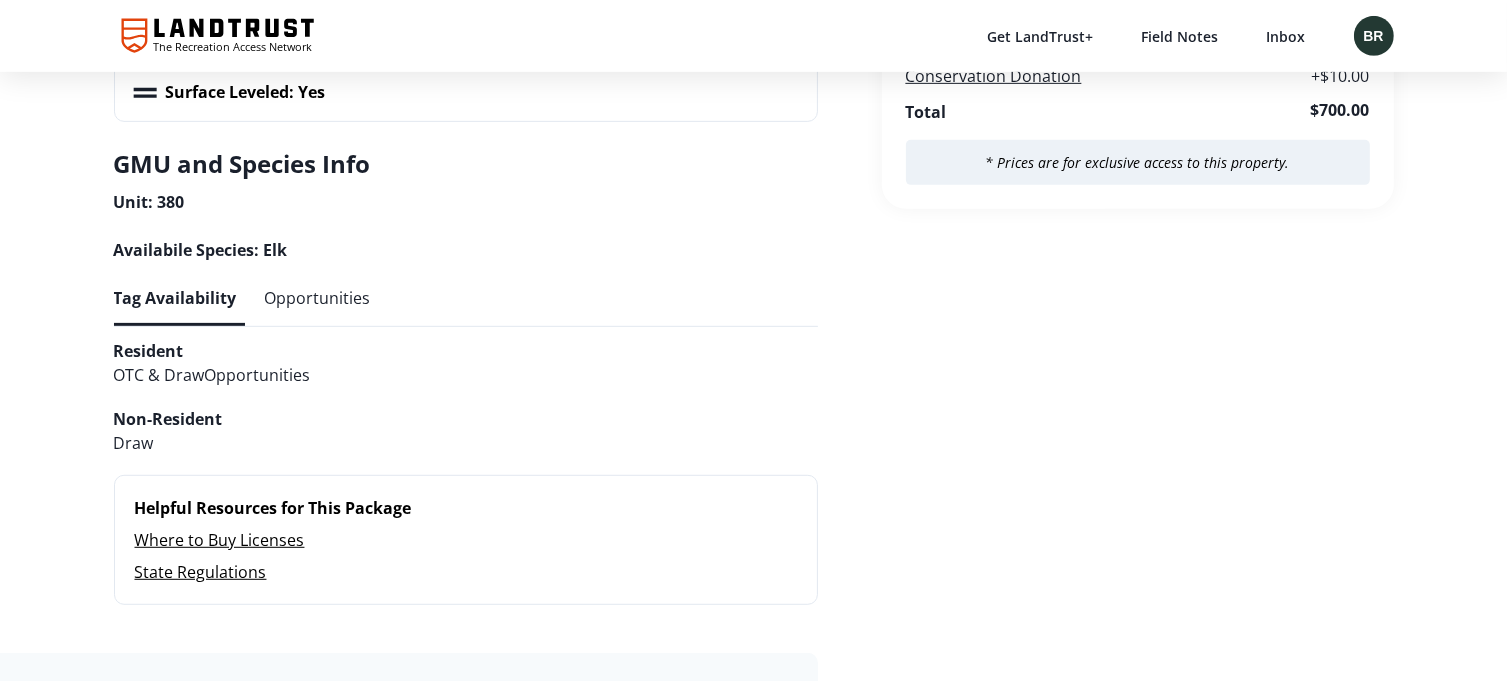 click on "Opportunities" at bounding box center (318, 298) 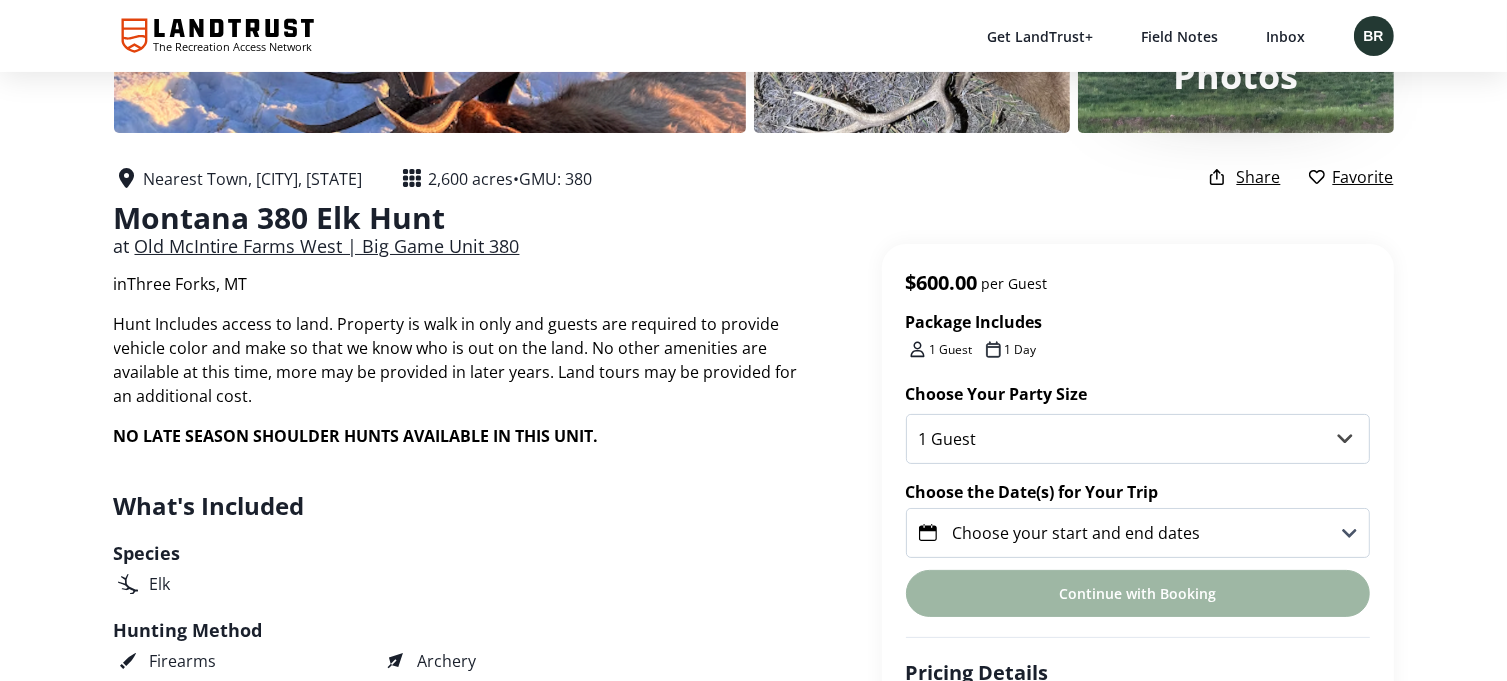 scroll, scrollTop: 300, scrollLeft: 0, axis: vertical 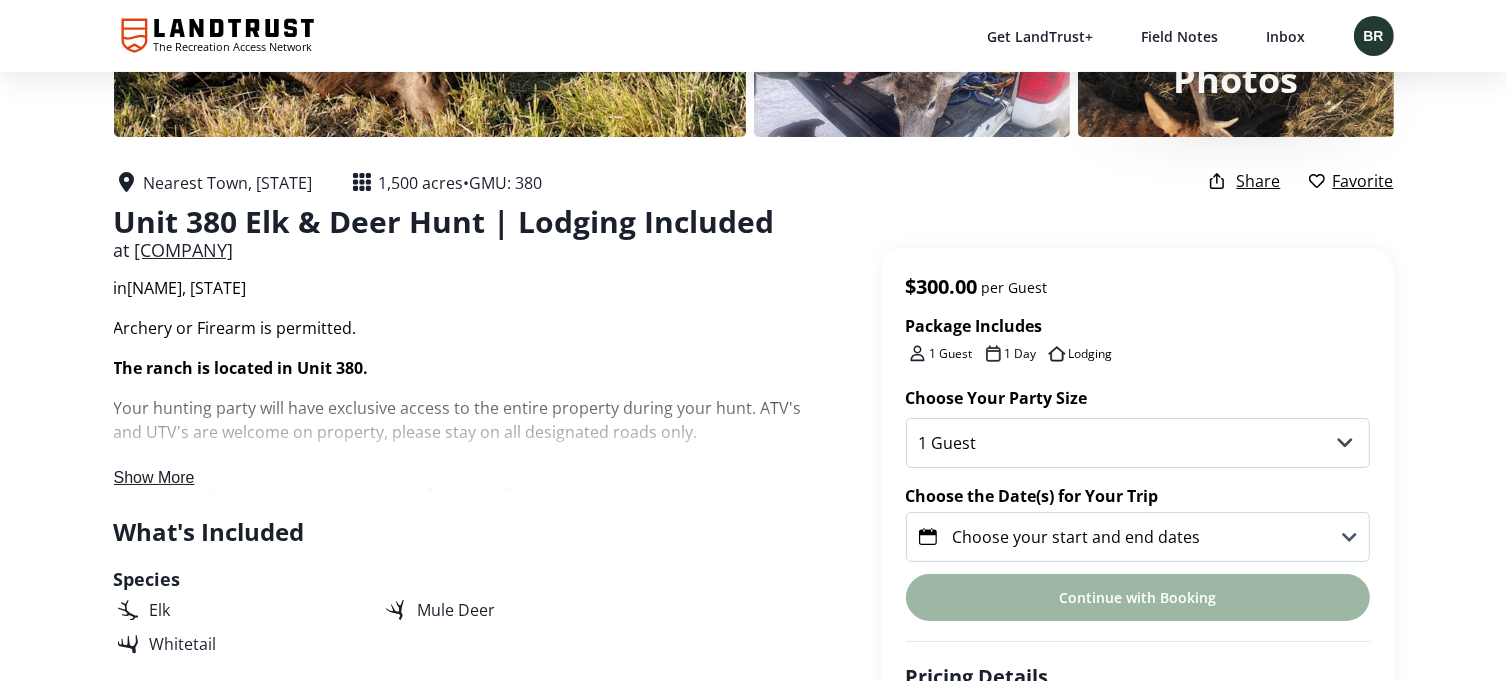 click on "Show More" at bounding box center (154, 477) 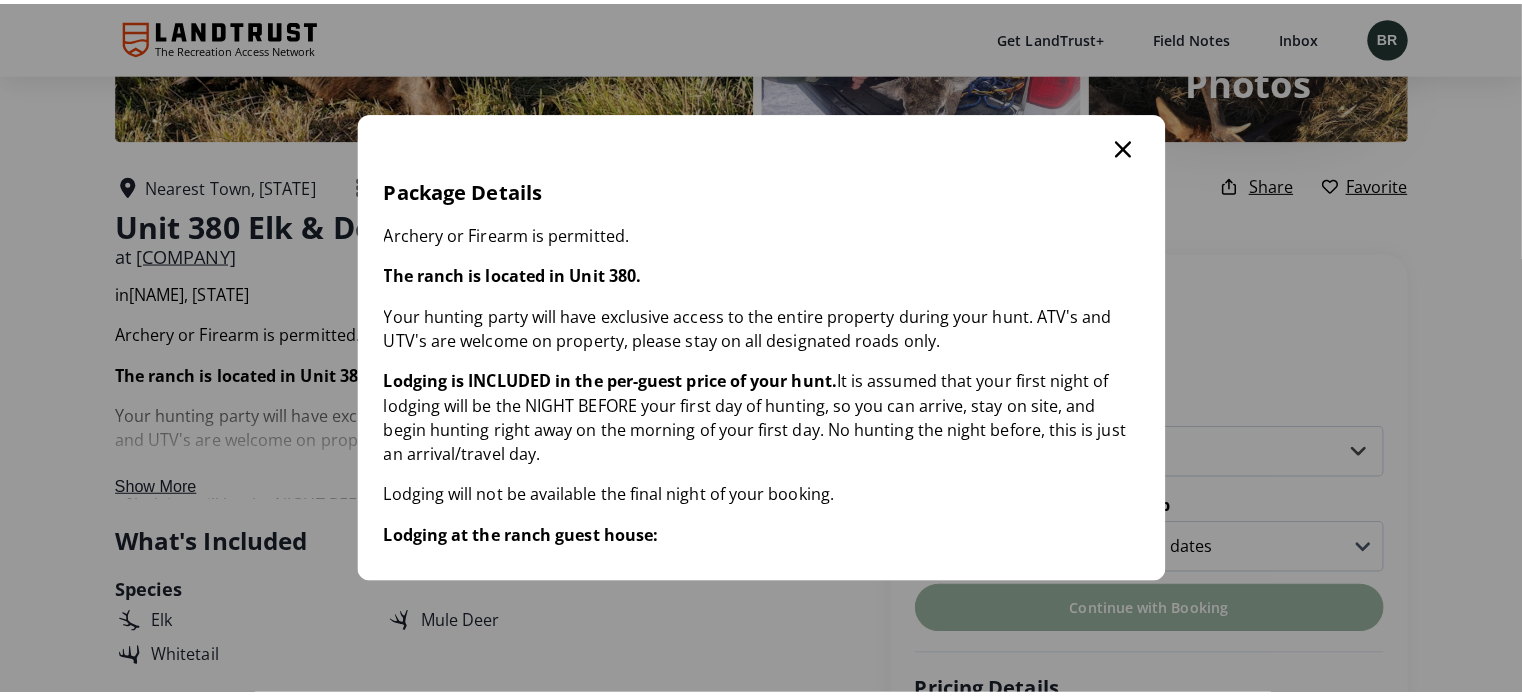 scroll, scrollTop: 0, scrollLeft: 0, axis: both 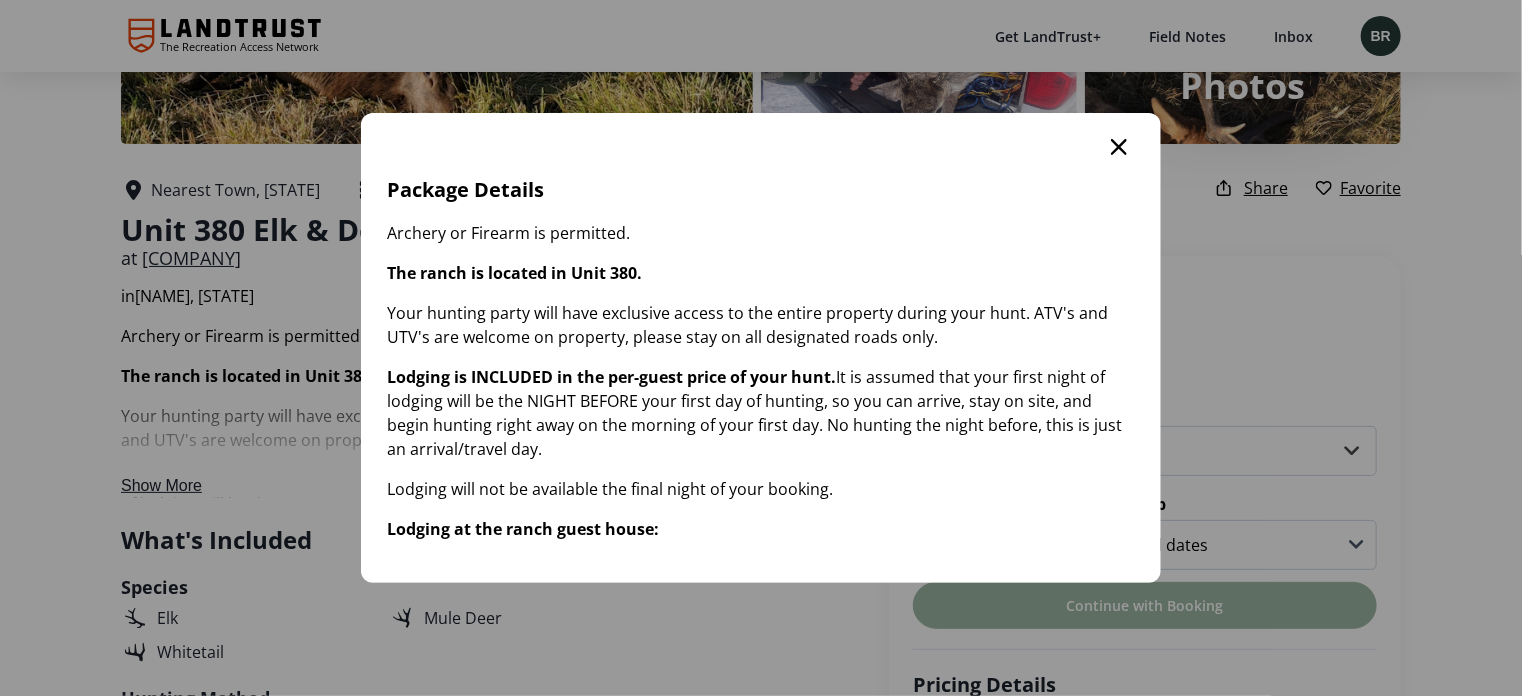 click 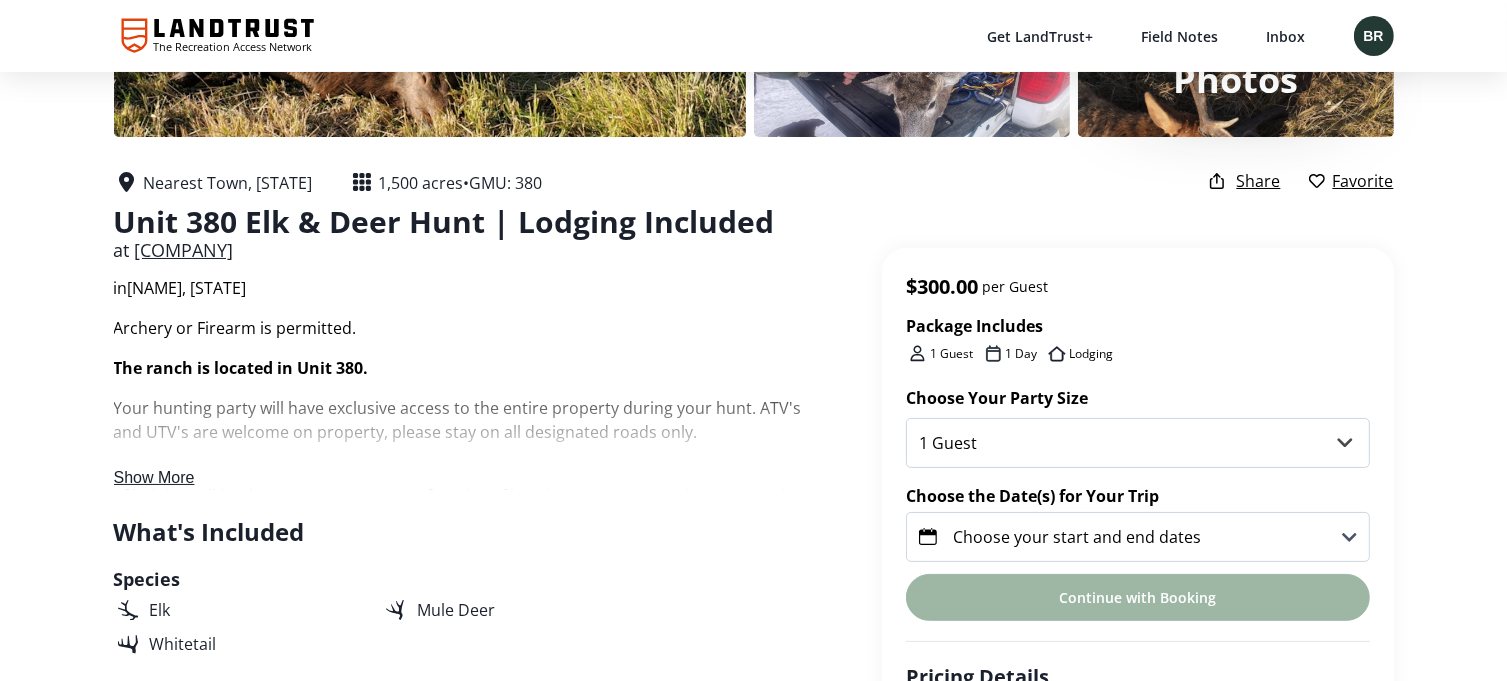 scroll, scrollTop: 500, scrollLeft: 0, axis: vertical 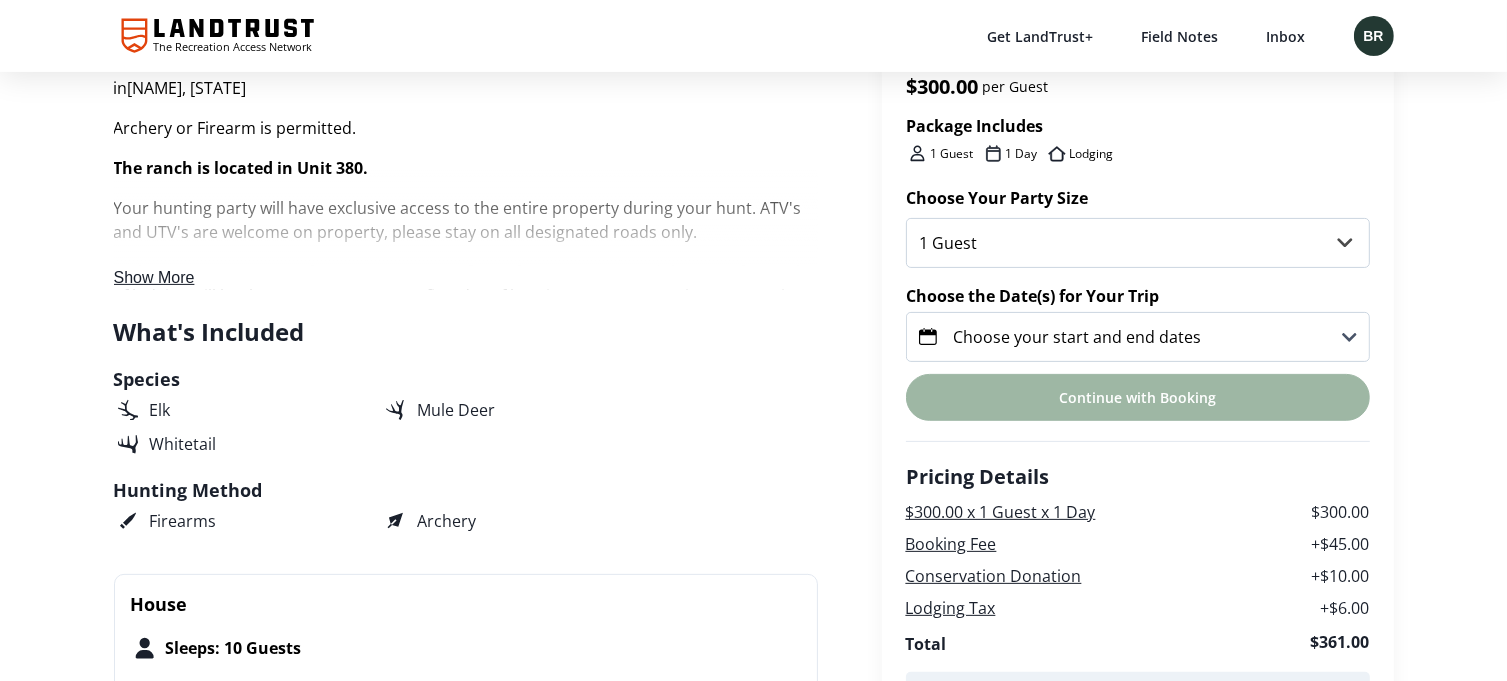 click on "Show More" at bounding box center (154, 277) 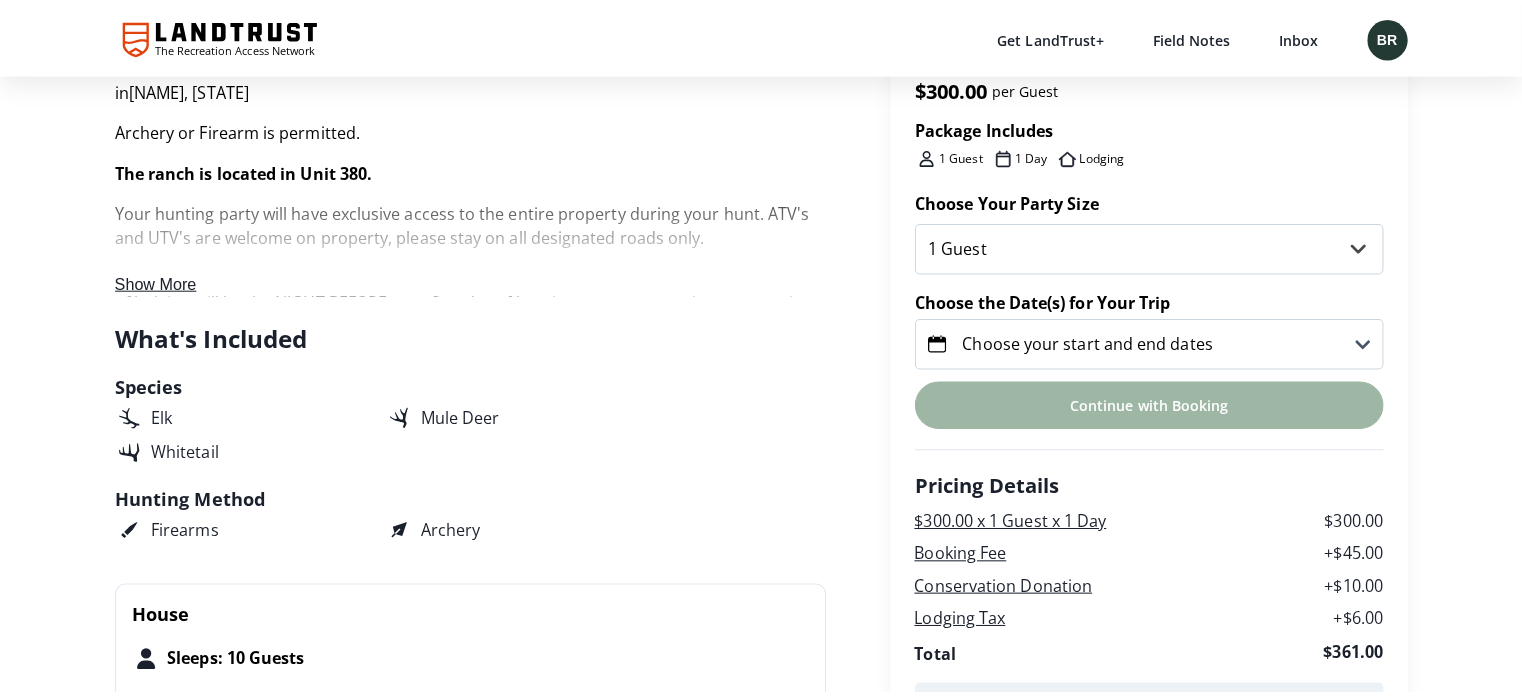 scroll, scrollTop: 0, scrollLeft: 0, axis: both 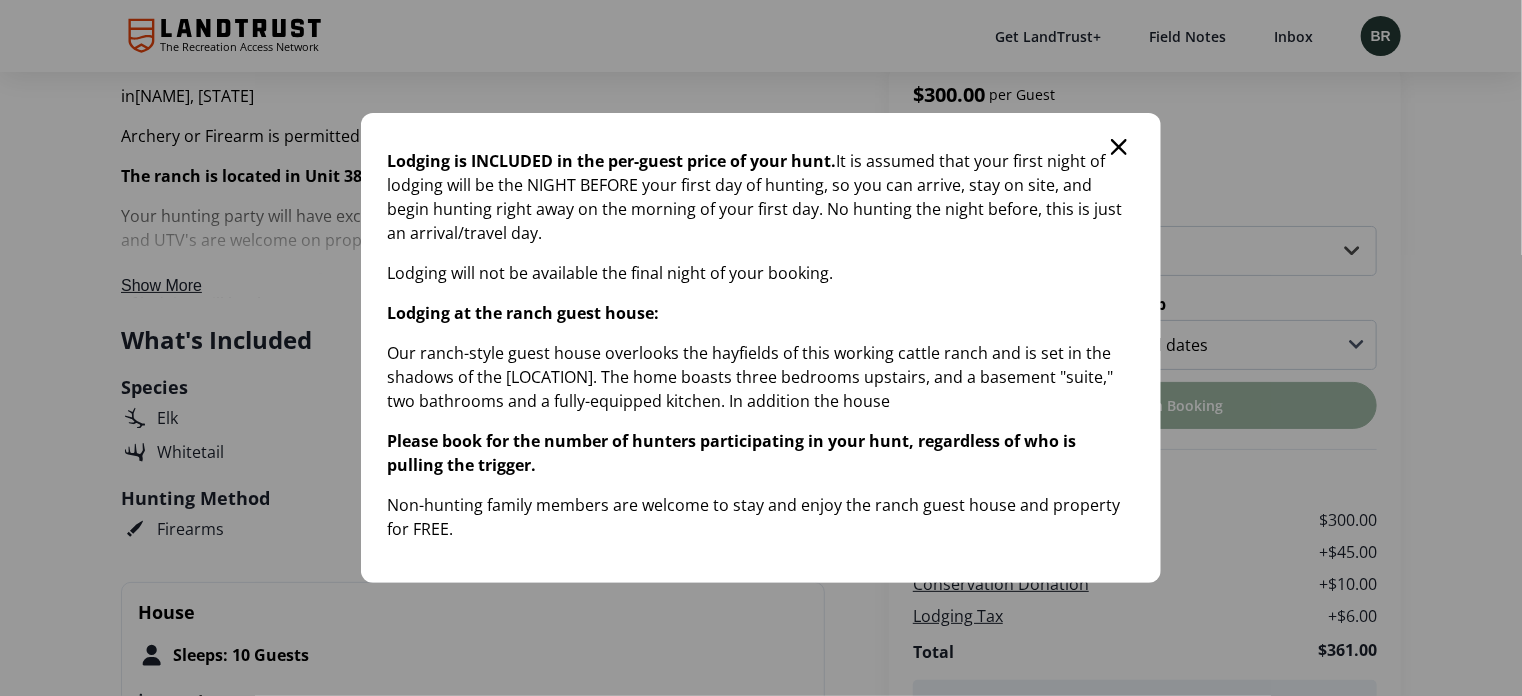 click 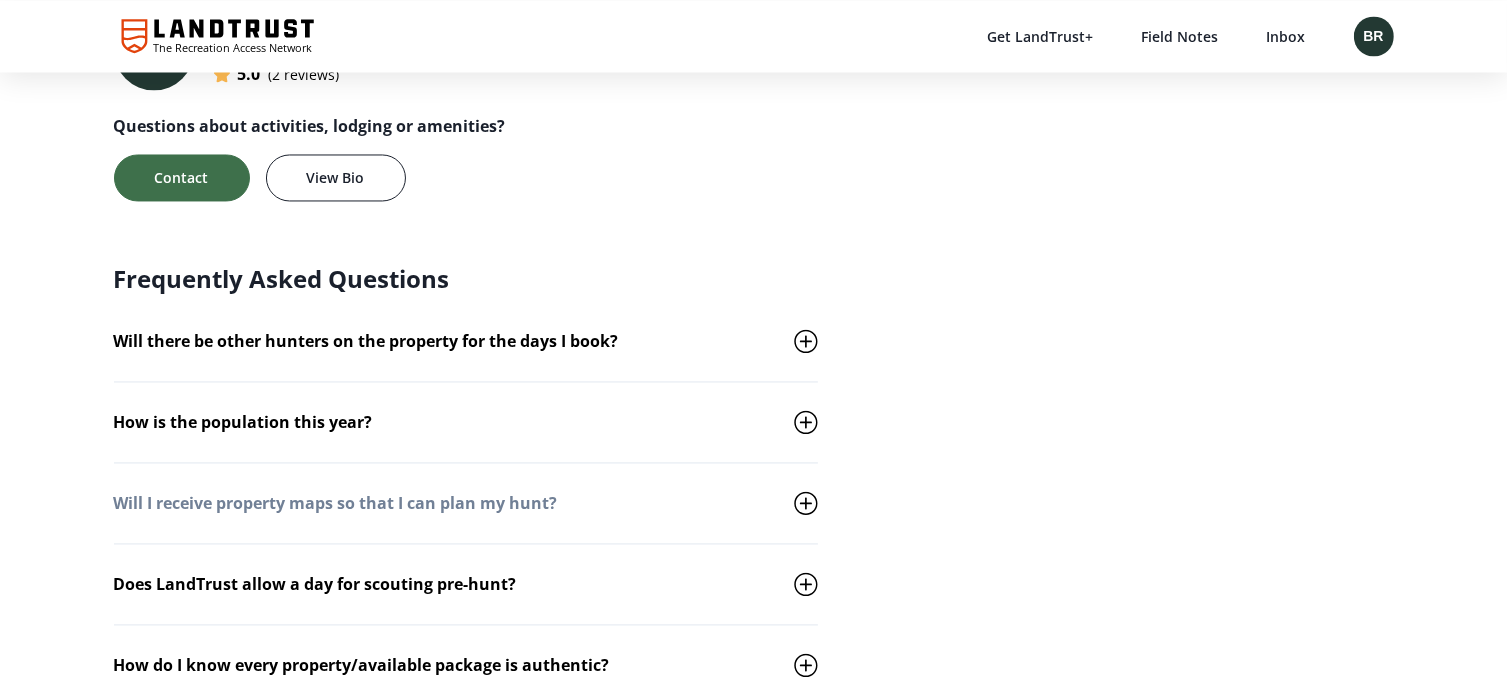 scroll, scrollTop: 3800, scrollLeft: 0, axis: vertical 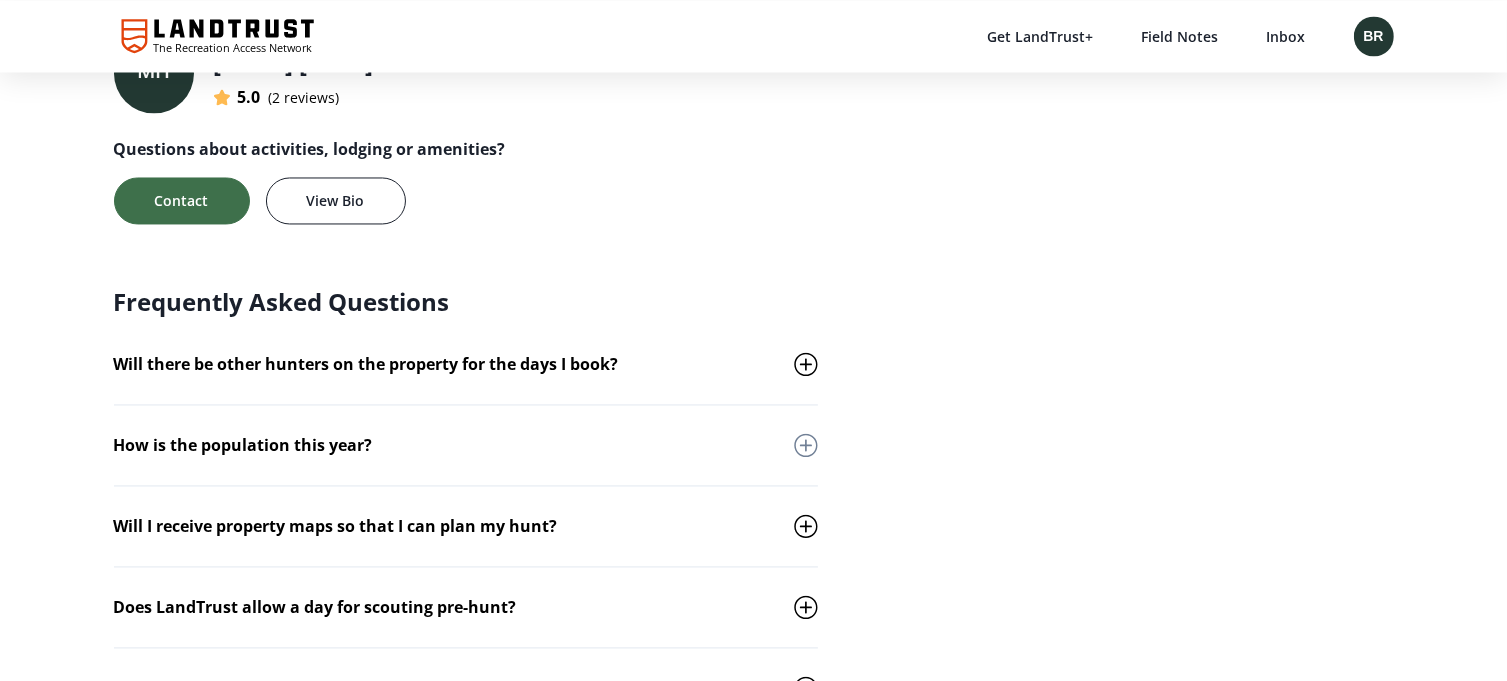 click 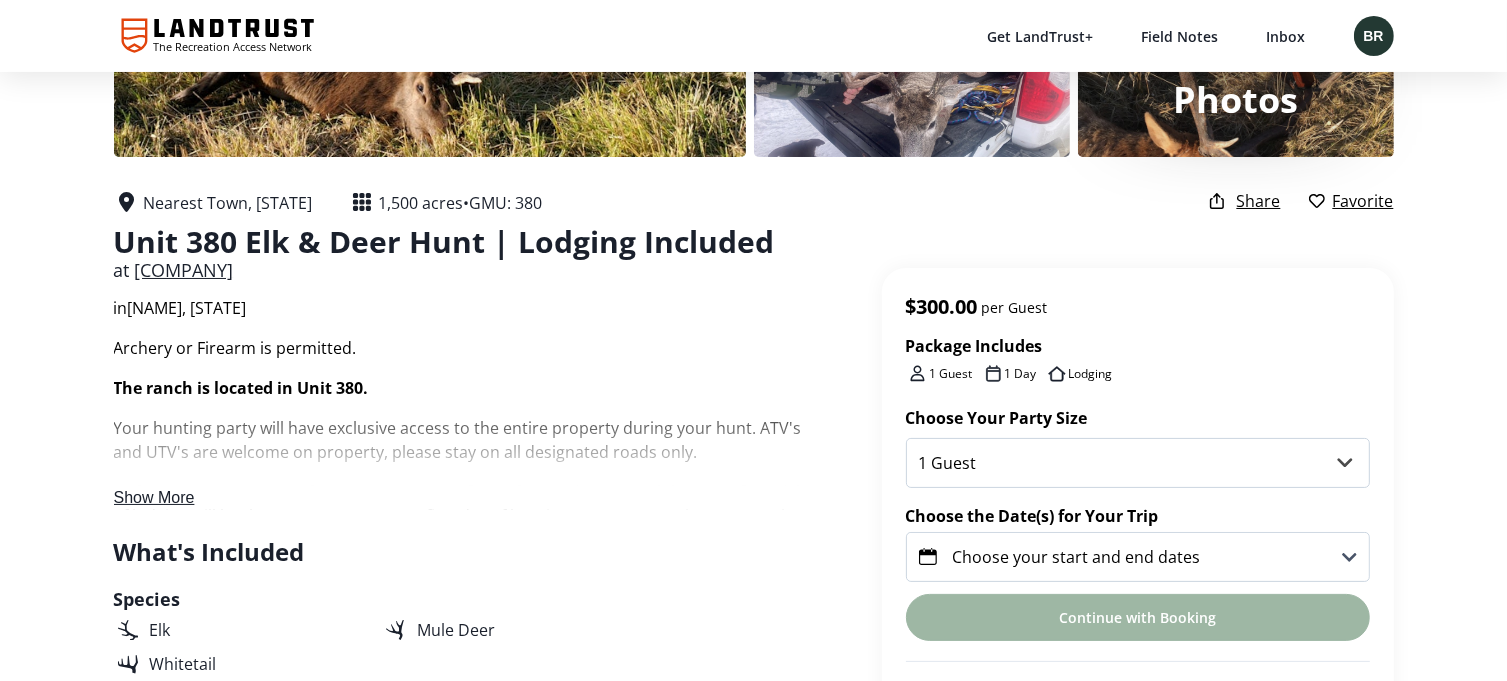 scroll, scrollTop: 400, scrollLeft: 0, axis: vertical 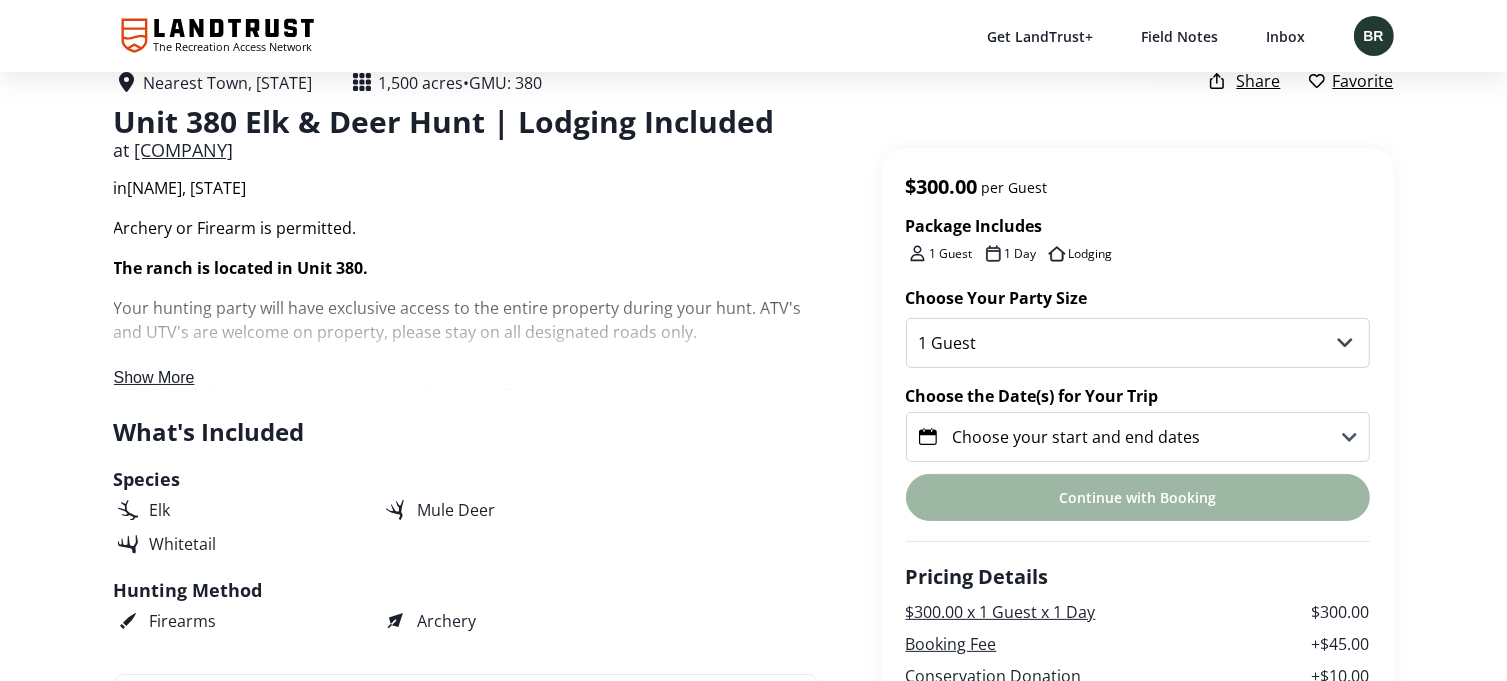 click on "Choose your start and end dates" at bounding box center (1077, 437) 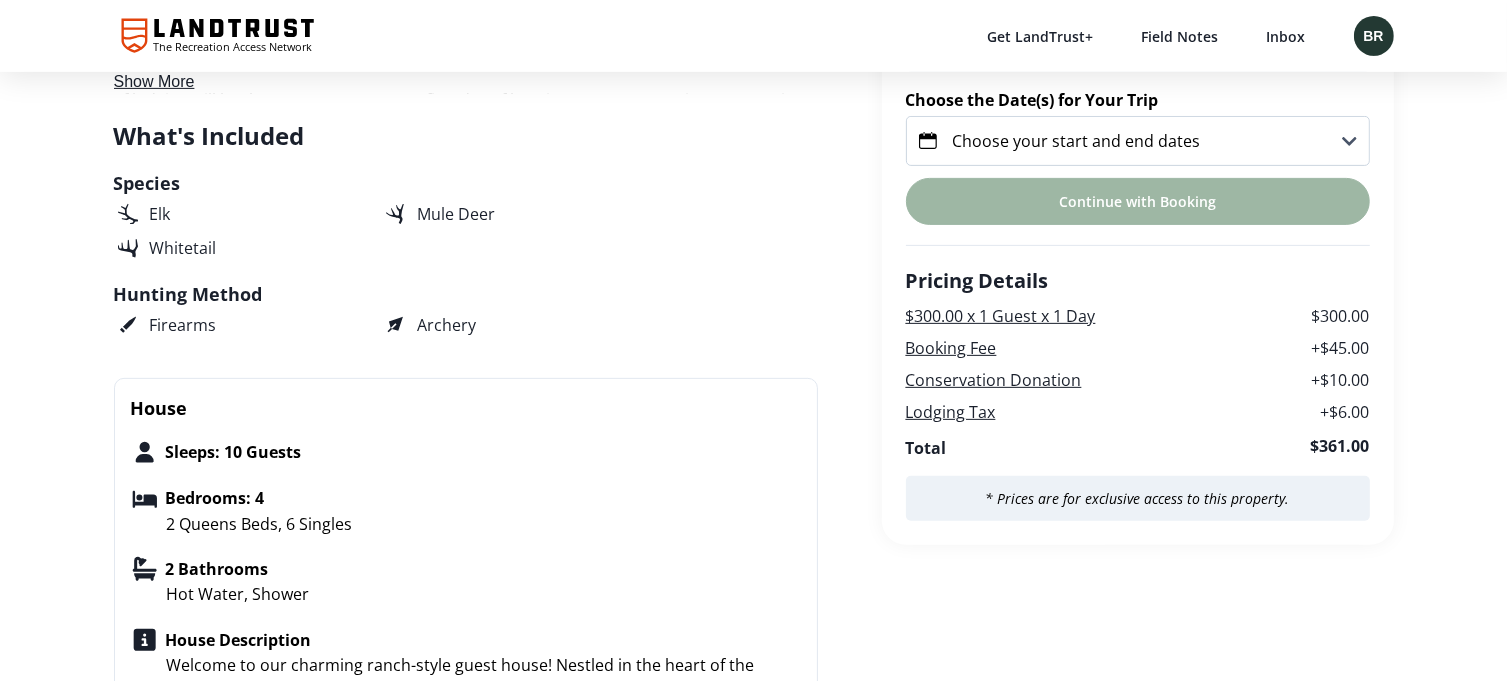 scroll, scrollTop: 595, scrollLeft: 0, axis: vertical 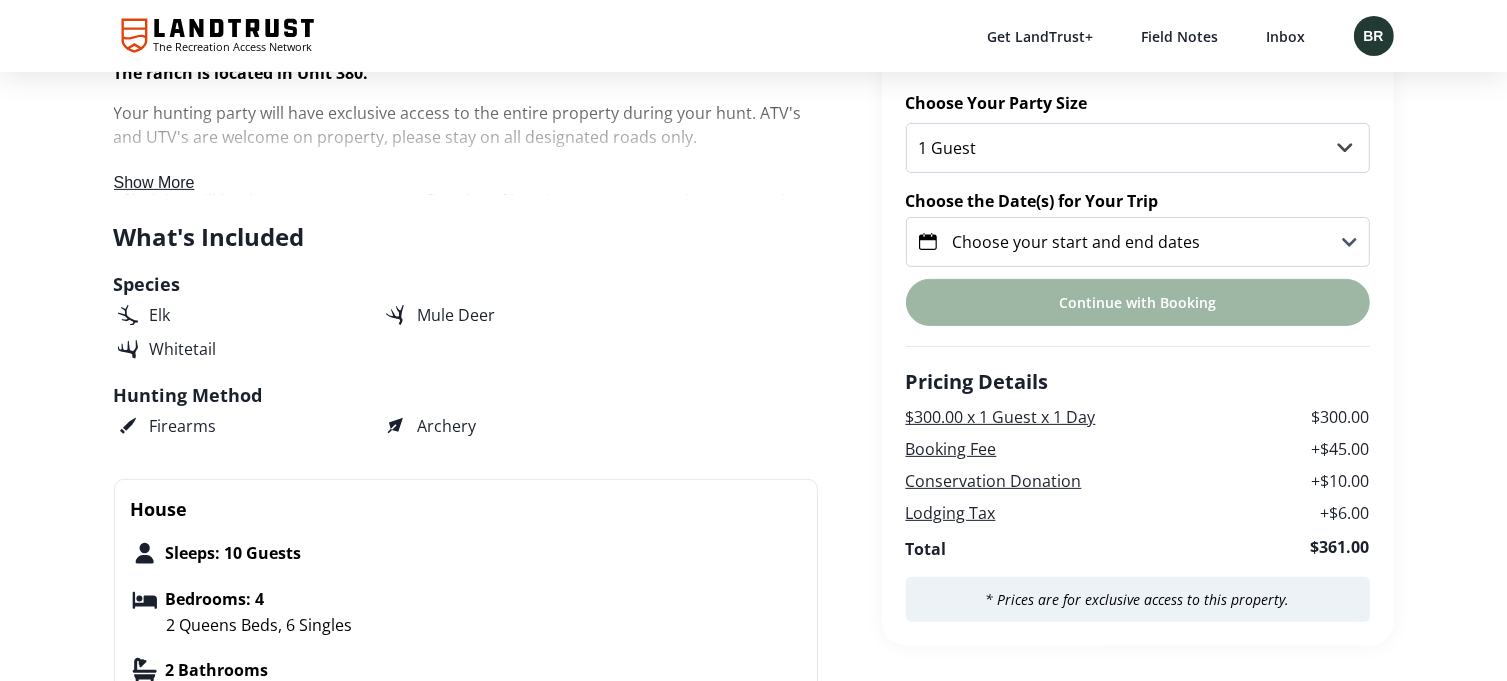 click 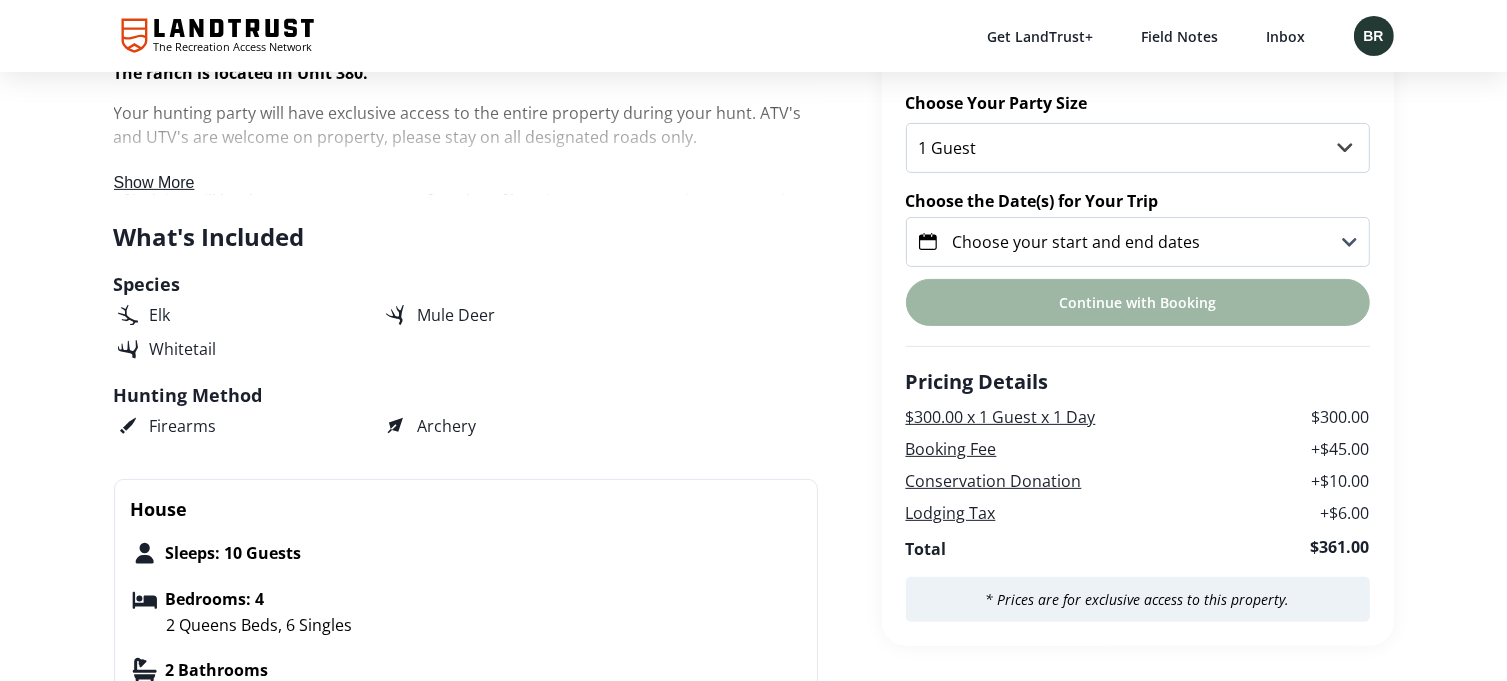 scroll, scrollTop: 496, scrollLeft: 0, axis: vertical 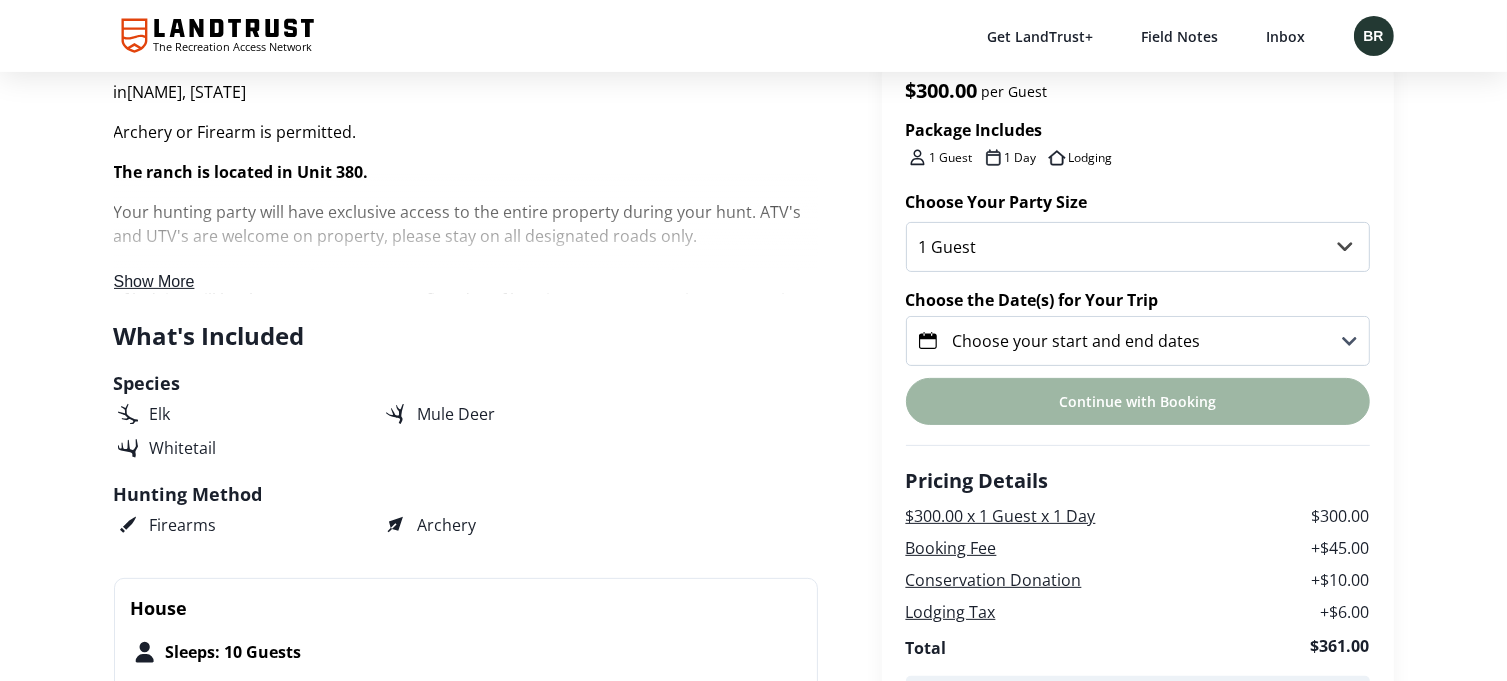 drag, startPoint x: 1338, startPoint y: 319, endPoint x: 1344, endPoint y: 342, distance: 23.769728 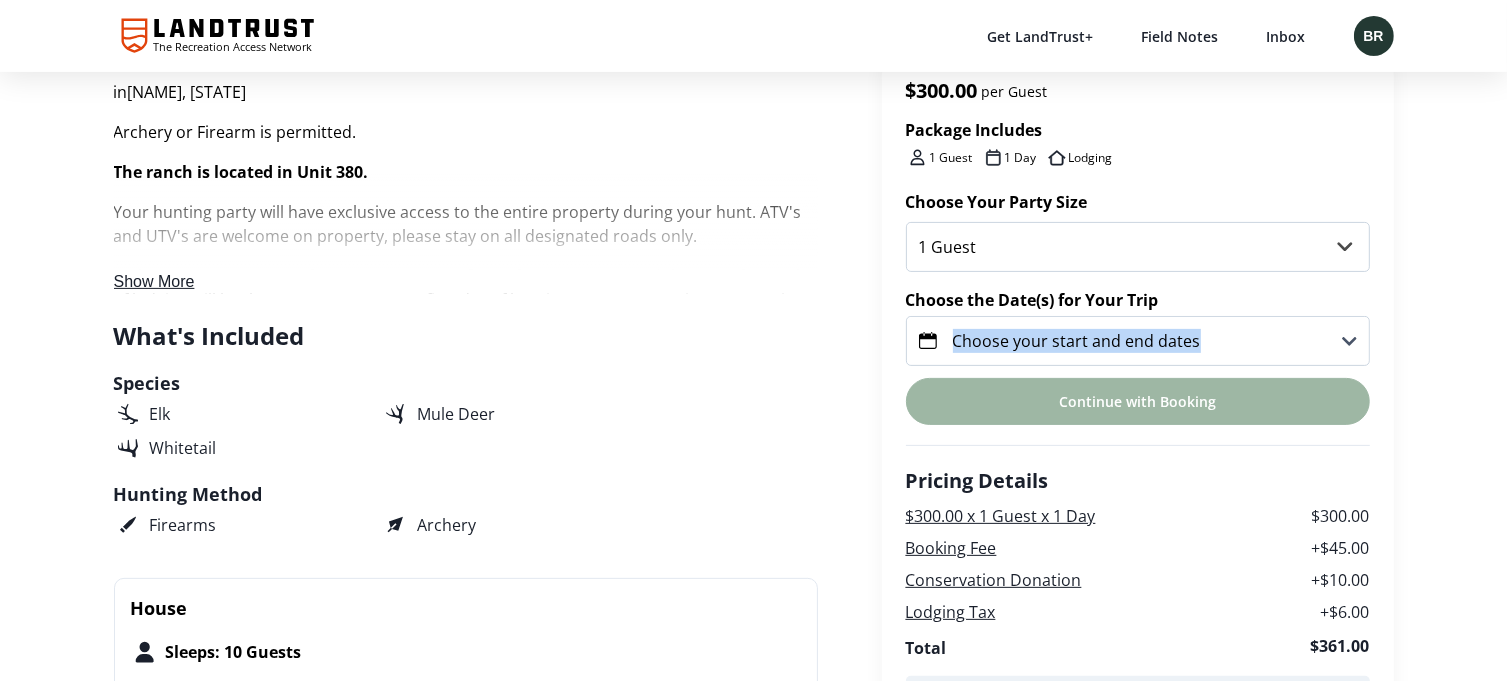 click 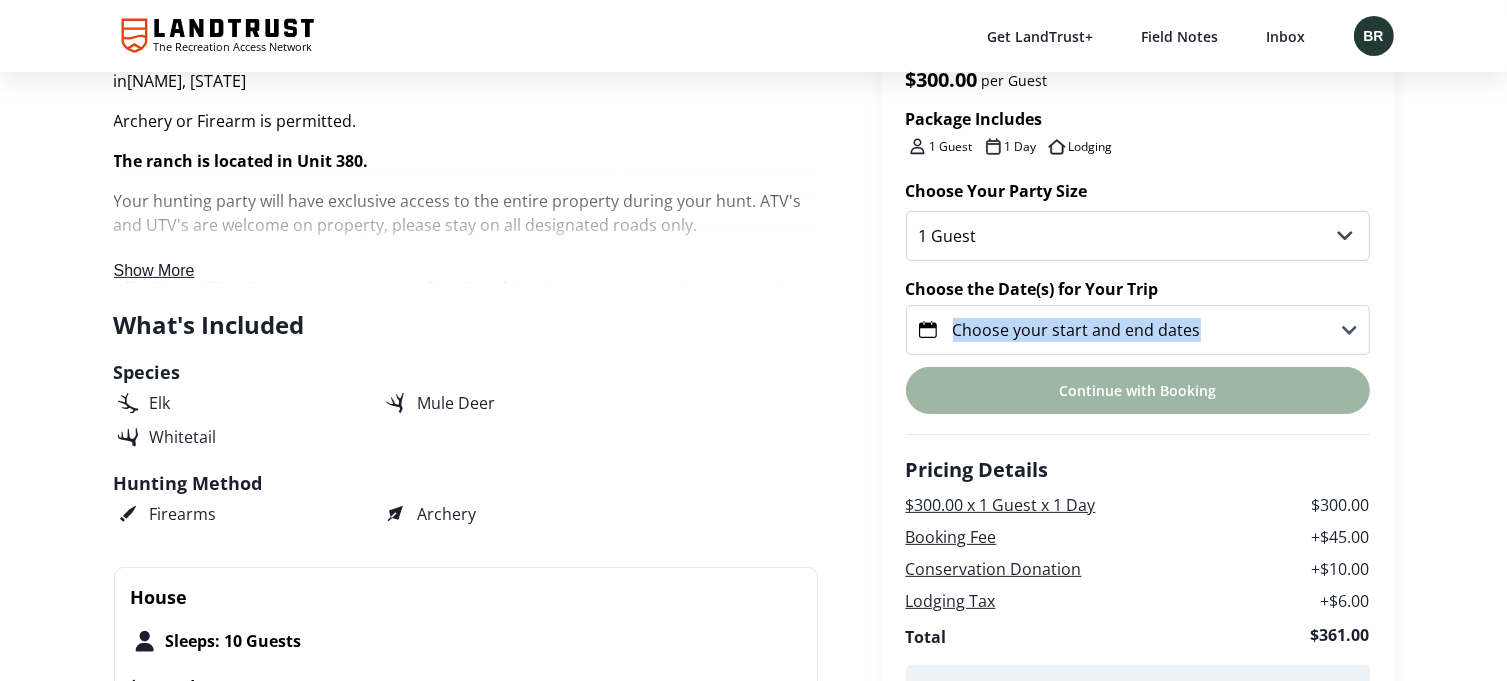 scroll, scrollTop: 496, scrollLeft: 0, axis: vertical 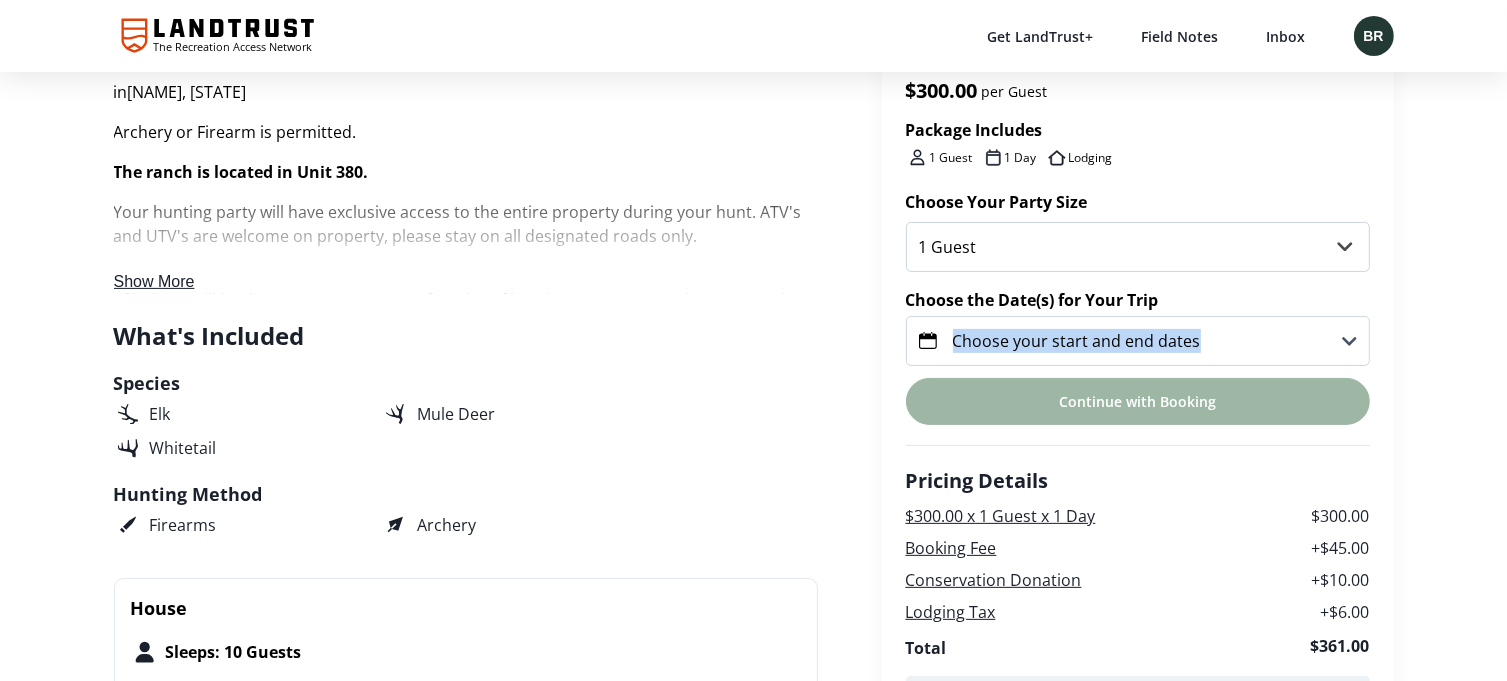 click on "Choose your start and end dates" at bounding box center (1138, 341) 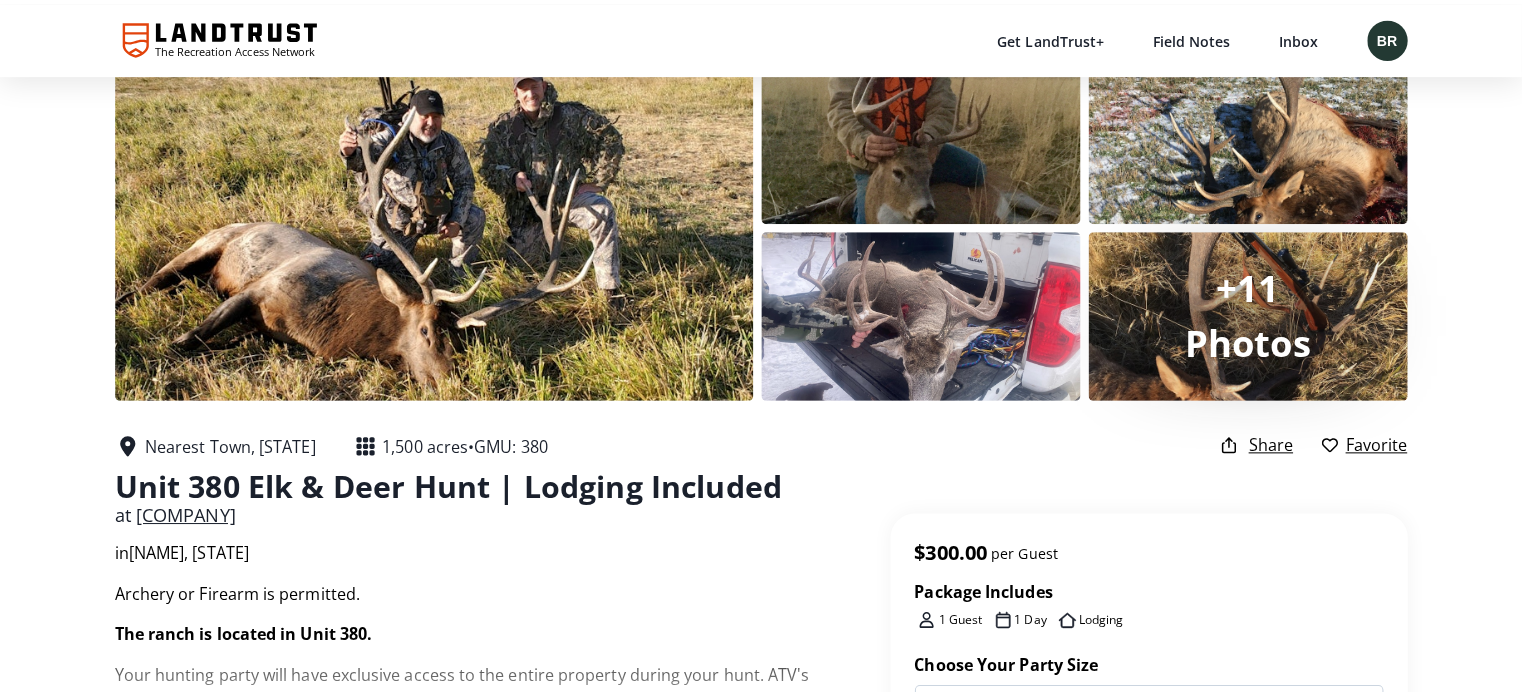 scroll, scrollTop: 0, scrollLeft: 0, axis: both 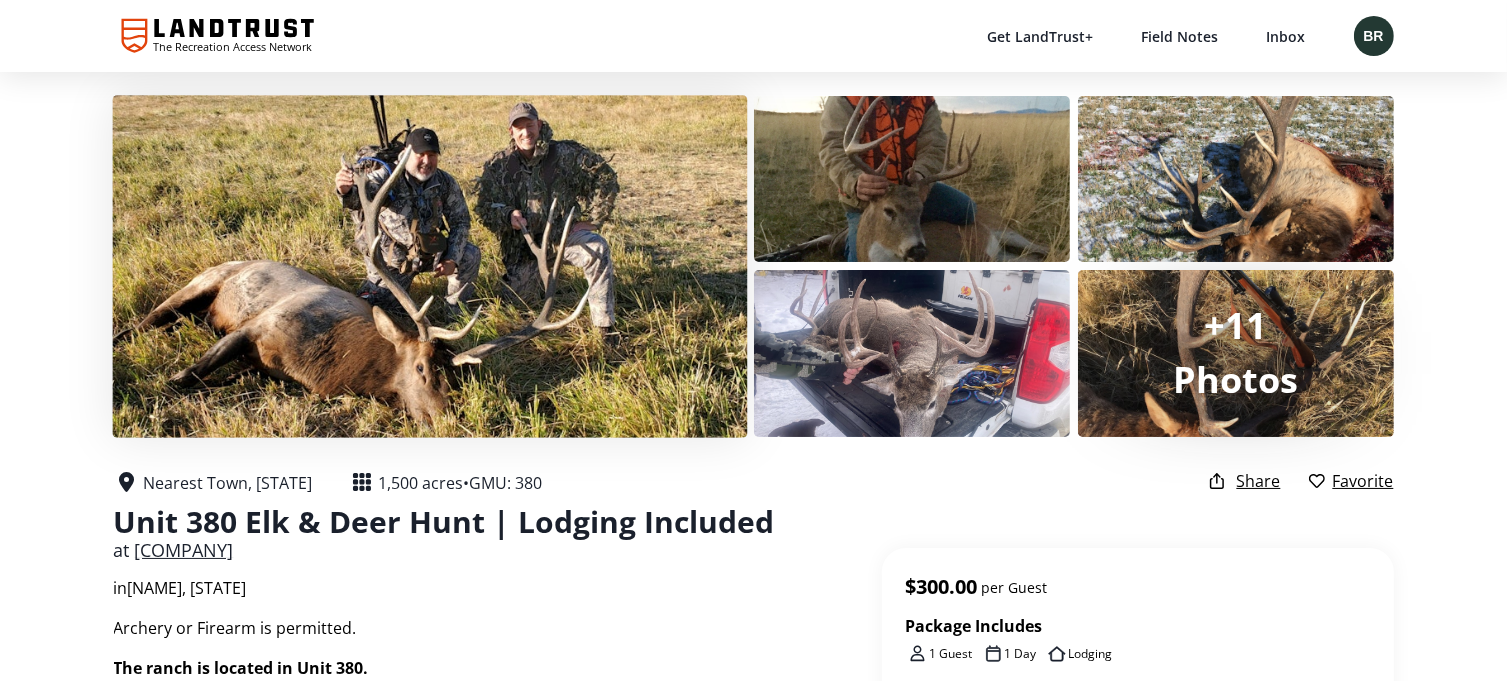 click at bounding box center [429, 266] 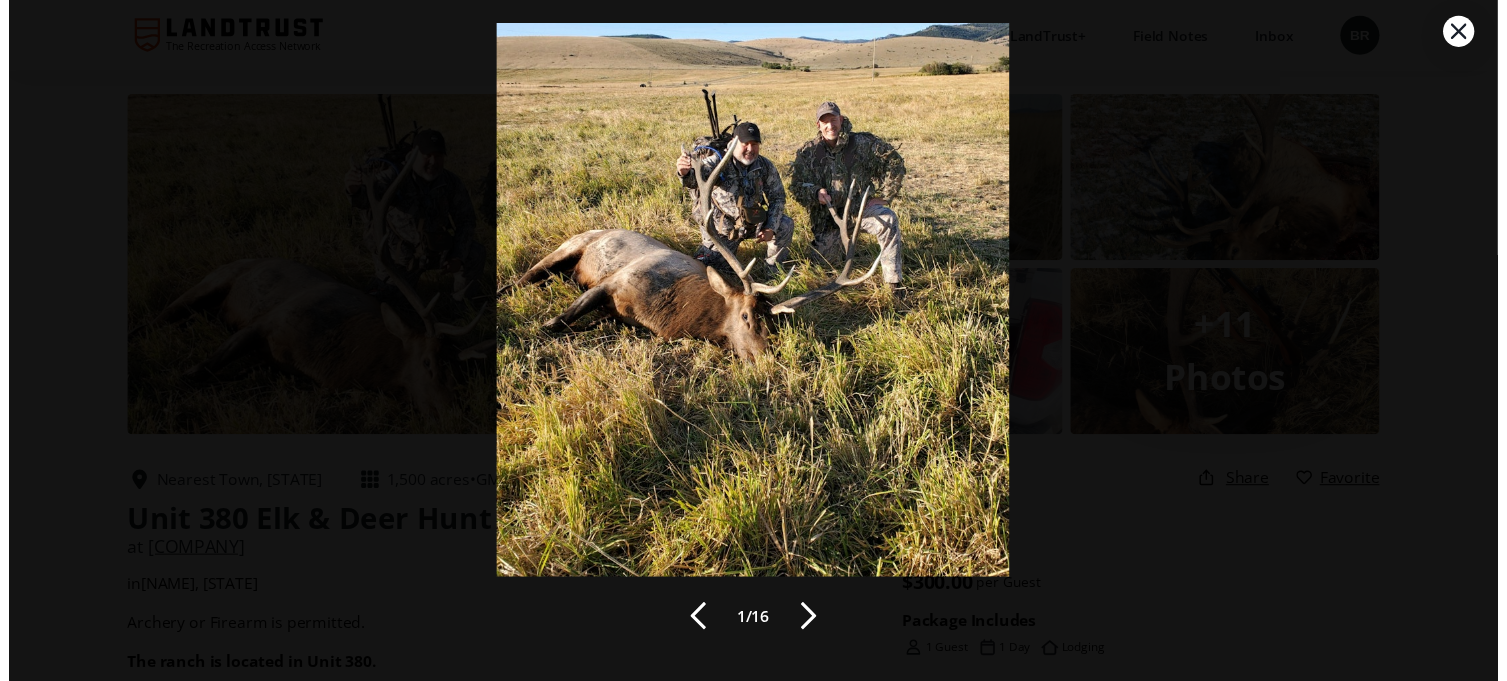 scroll, scrollTop: 82, scrollLeft: 0, axis: vertical 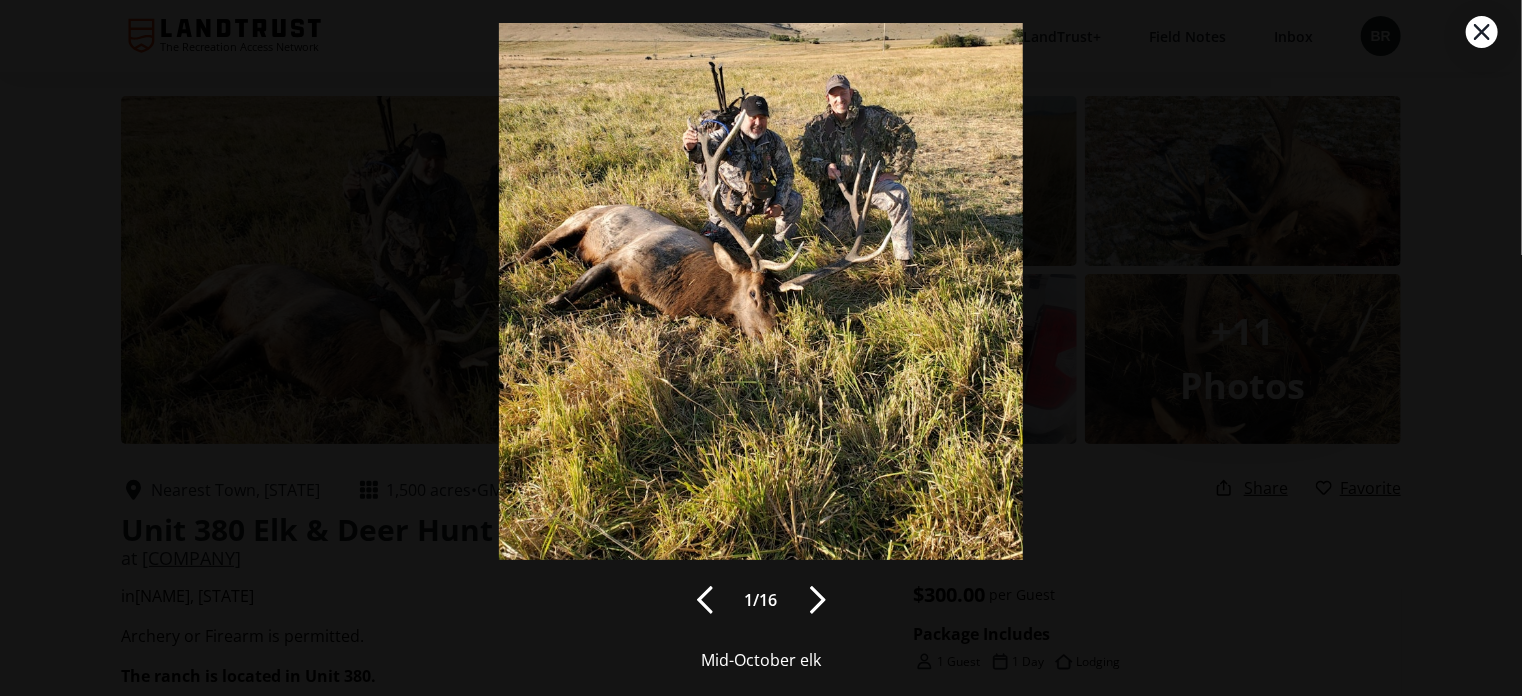 click at bounding box center [818, 600] 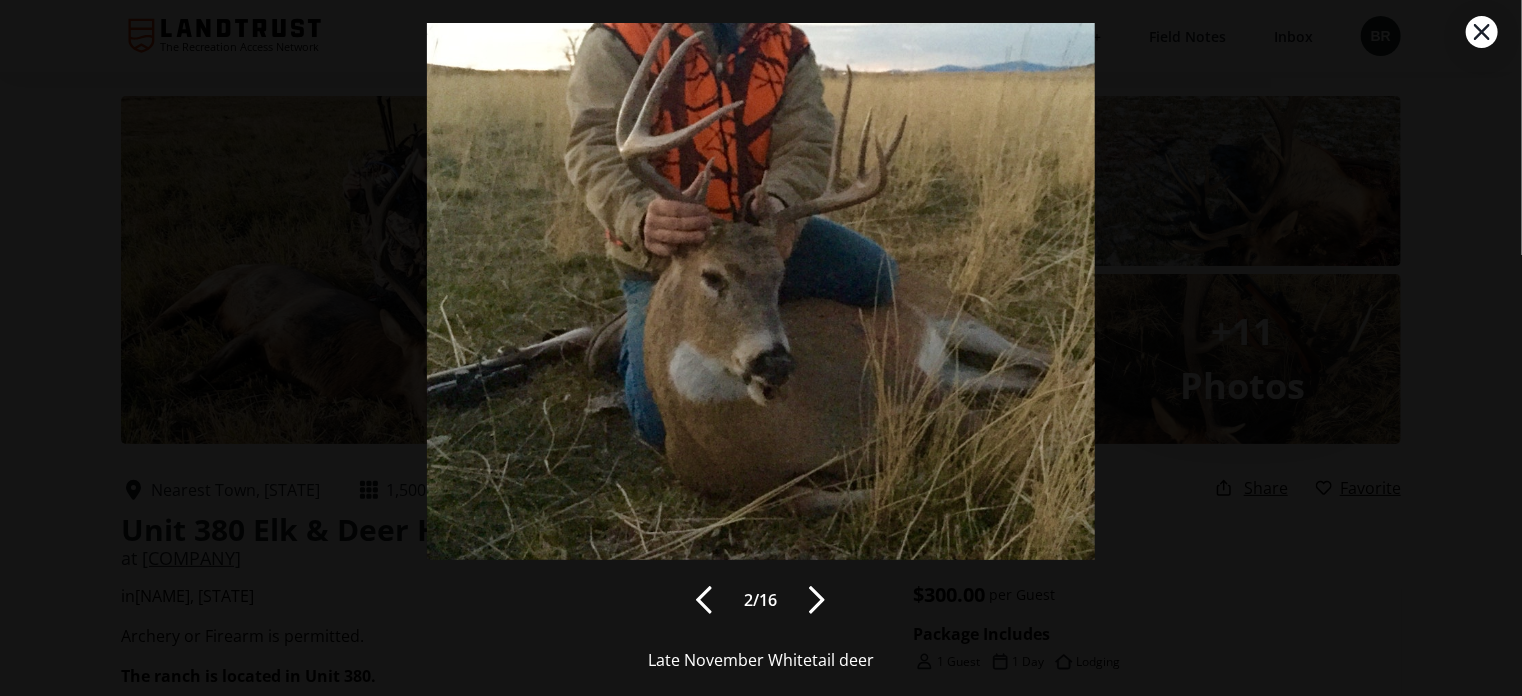 click at bounding box center (704, 600) 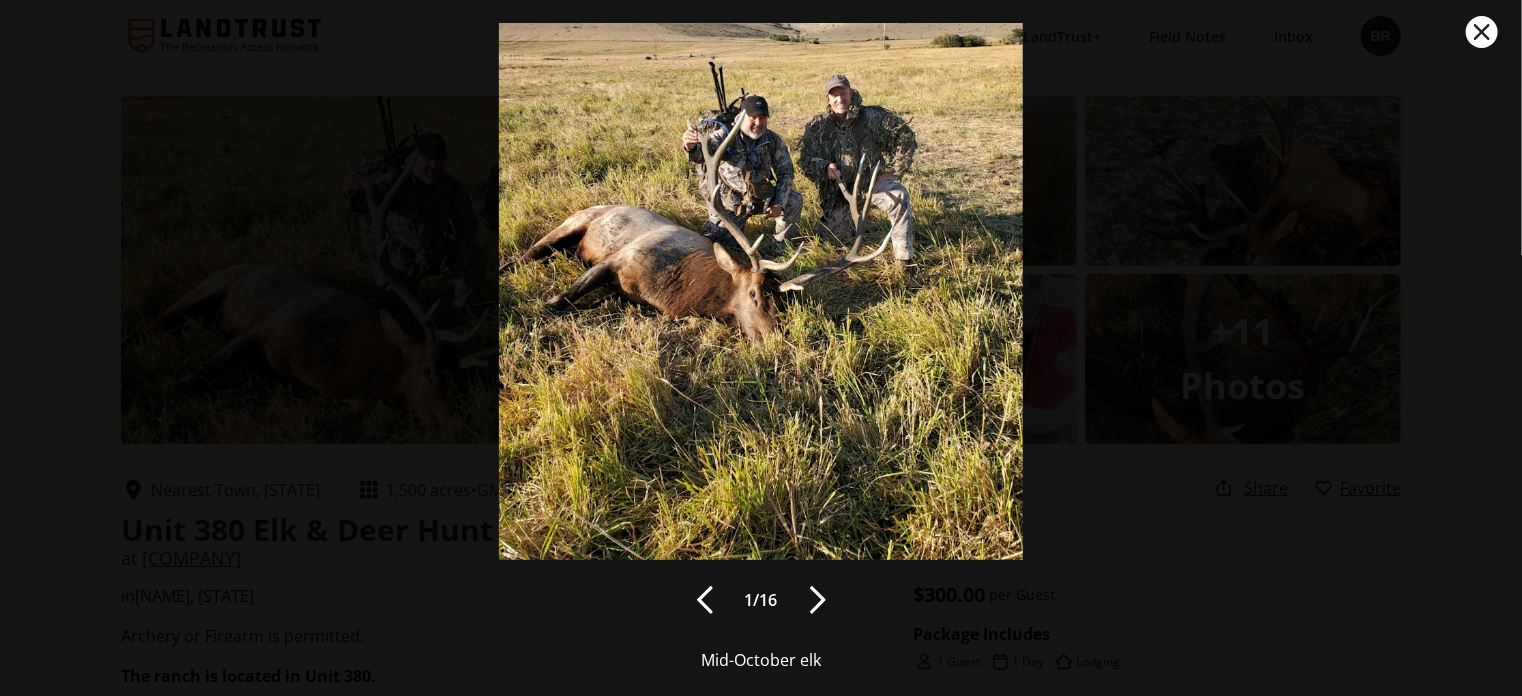 click at bounding box center [818, 600] 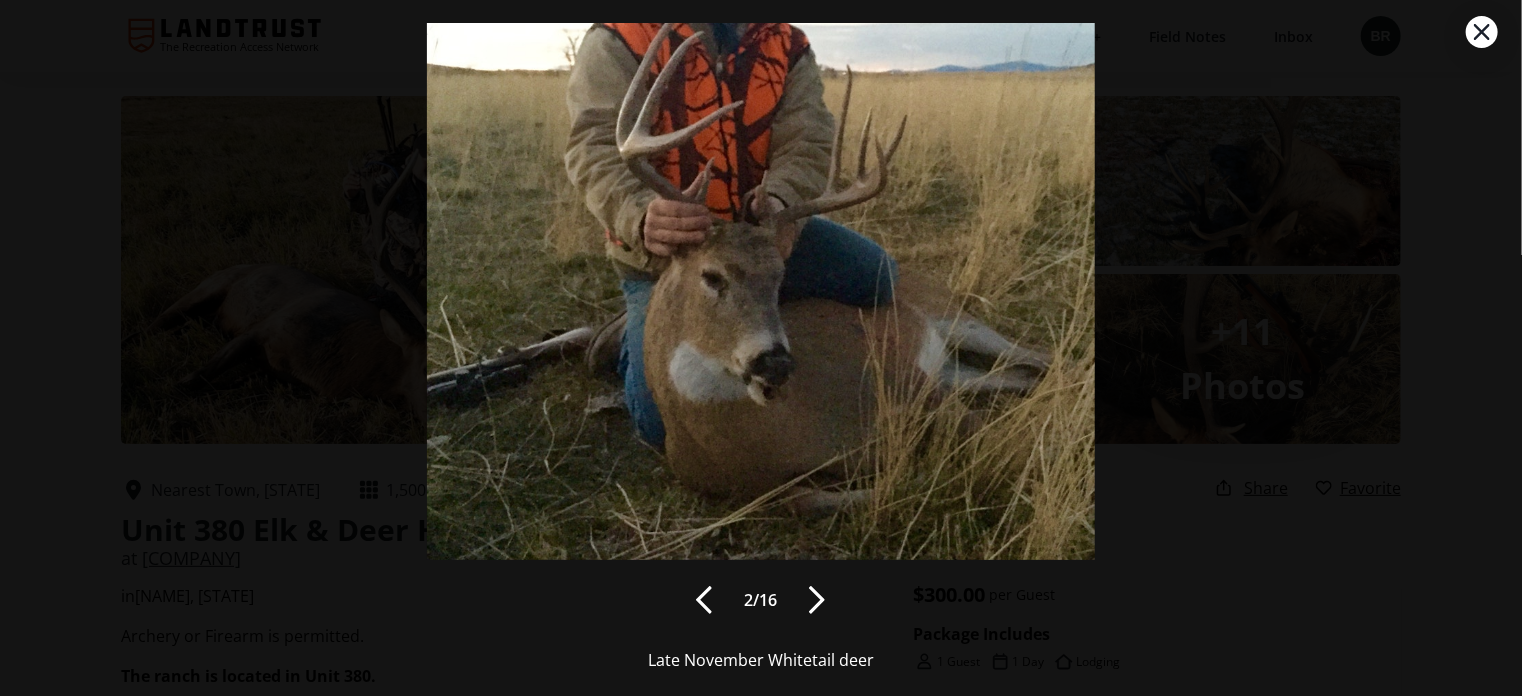 click at bounding box center (817, 600) 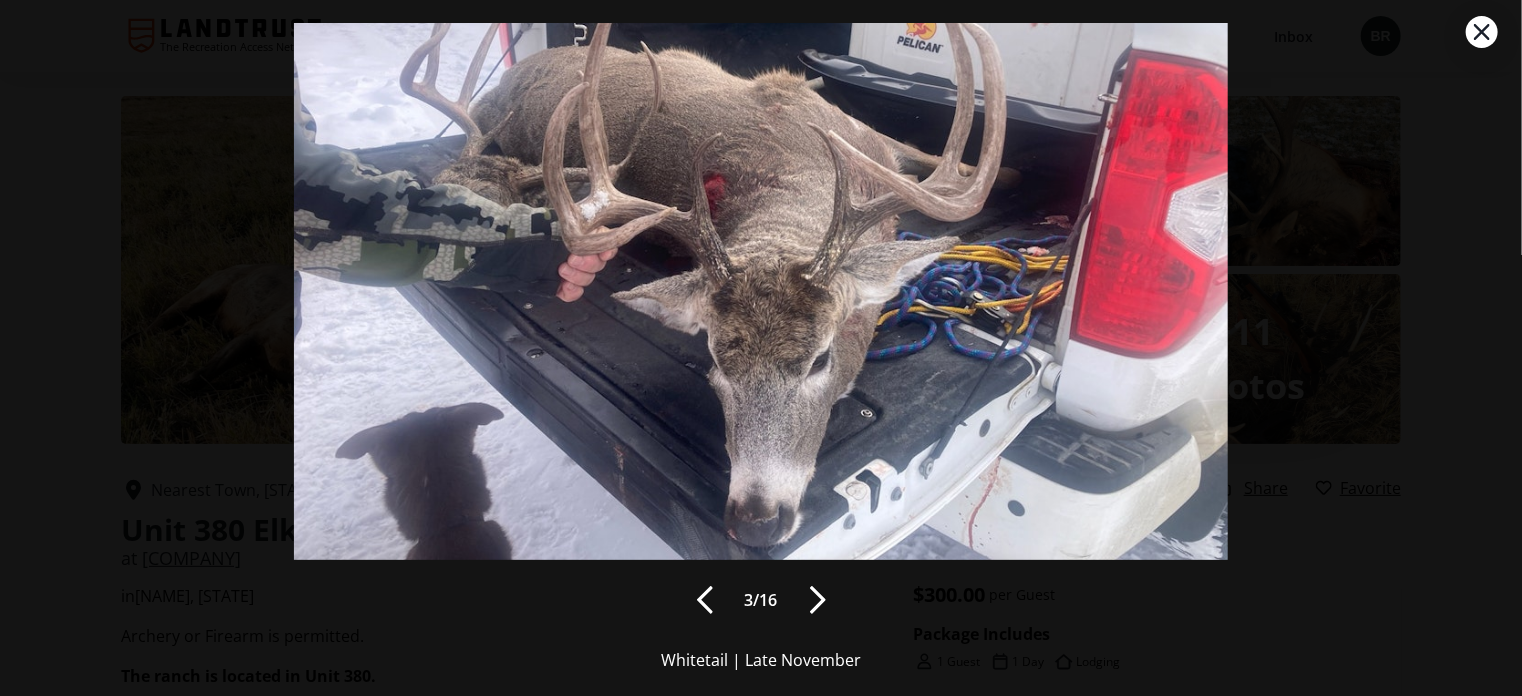 click at bounding box center [818, 600] 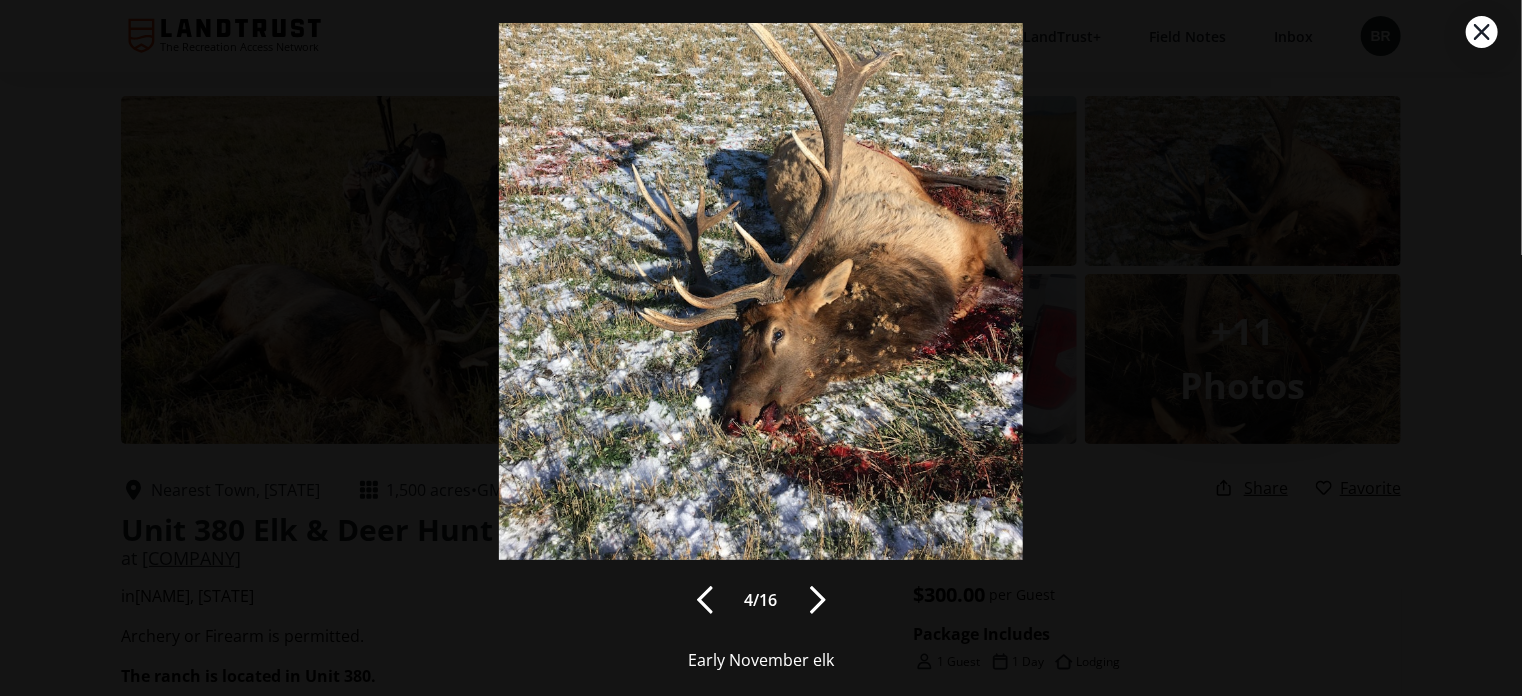 click at bounding box center (818, 600) 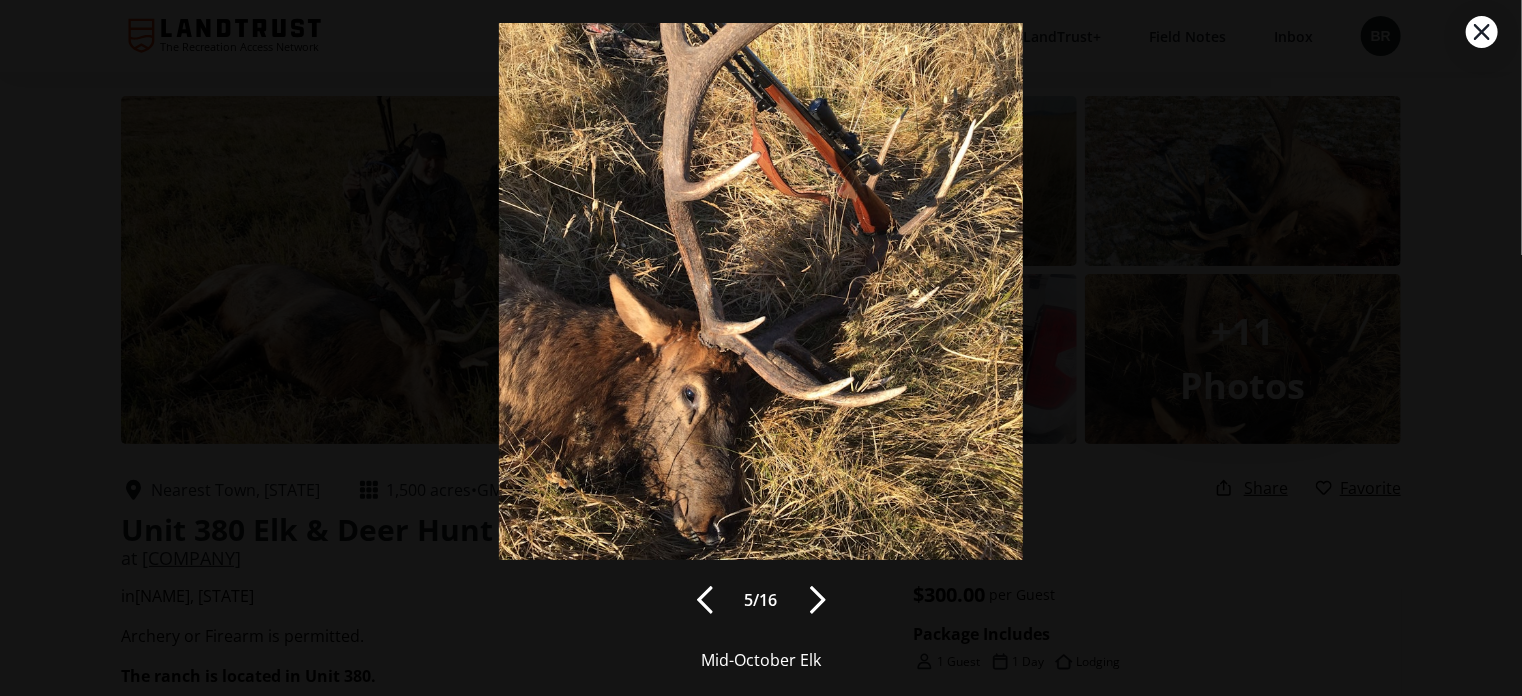 click at bounding box center (818, 600) 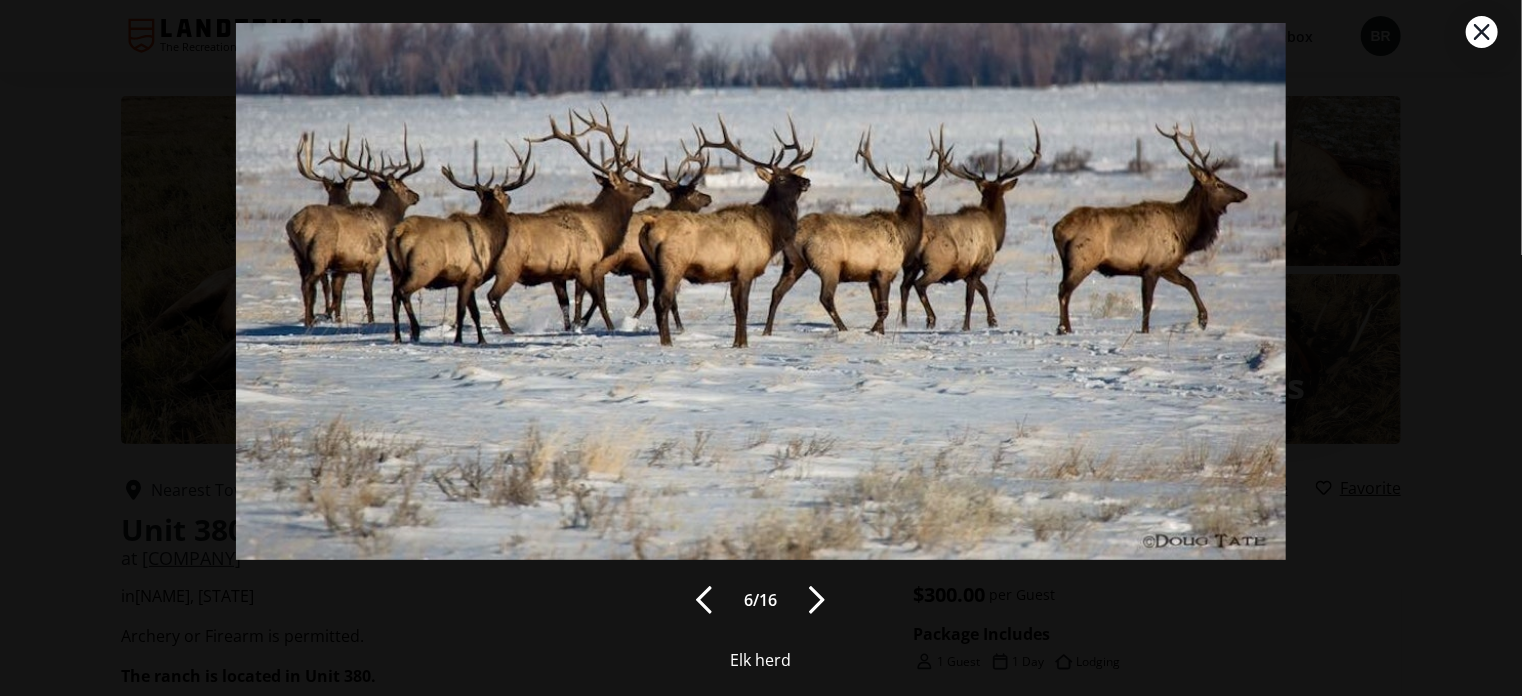 click at bounding box center (817, 600) 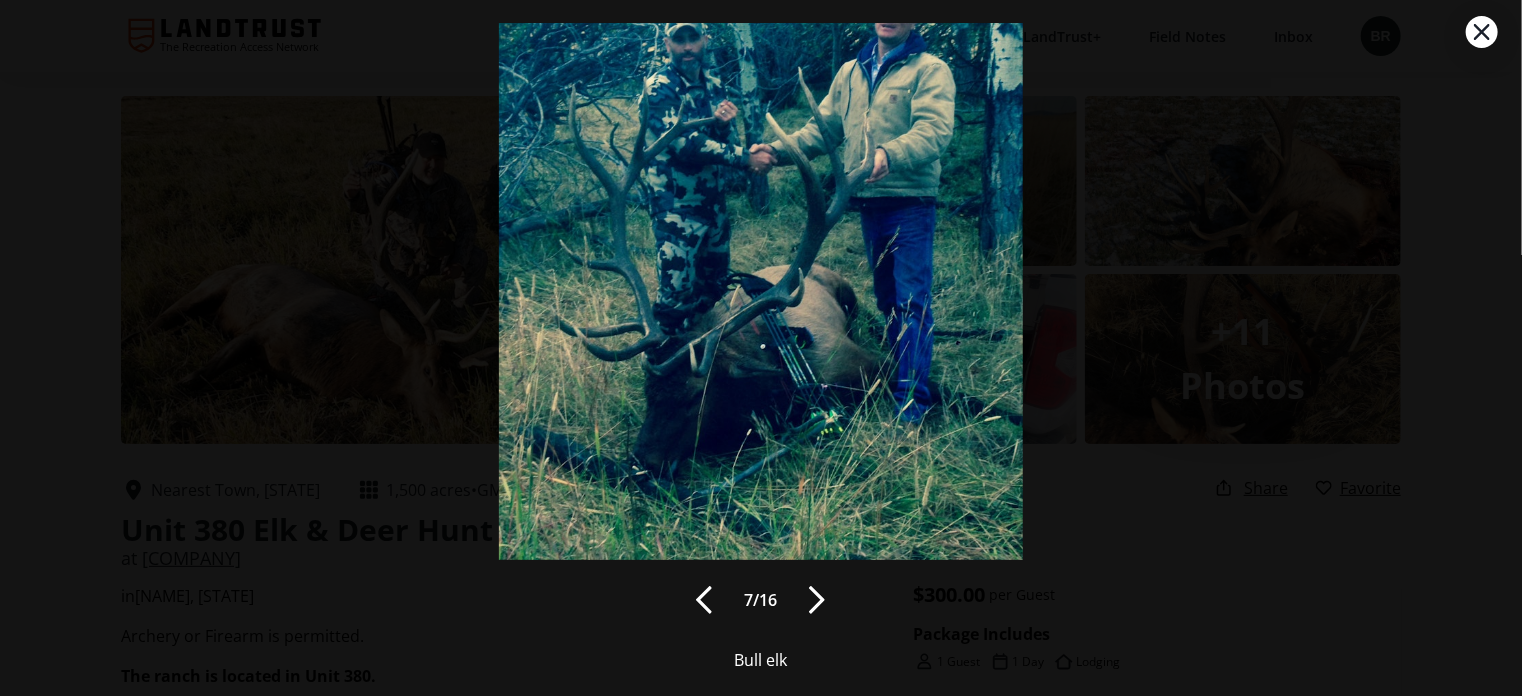 click at bounding box center [817, 600] 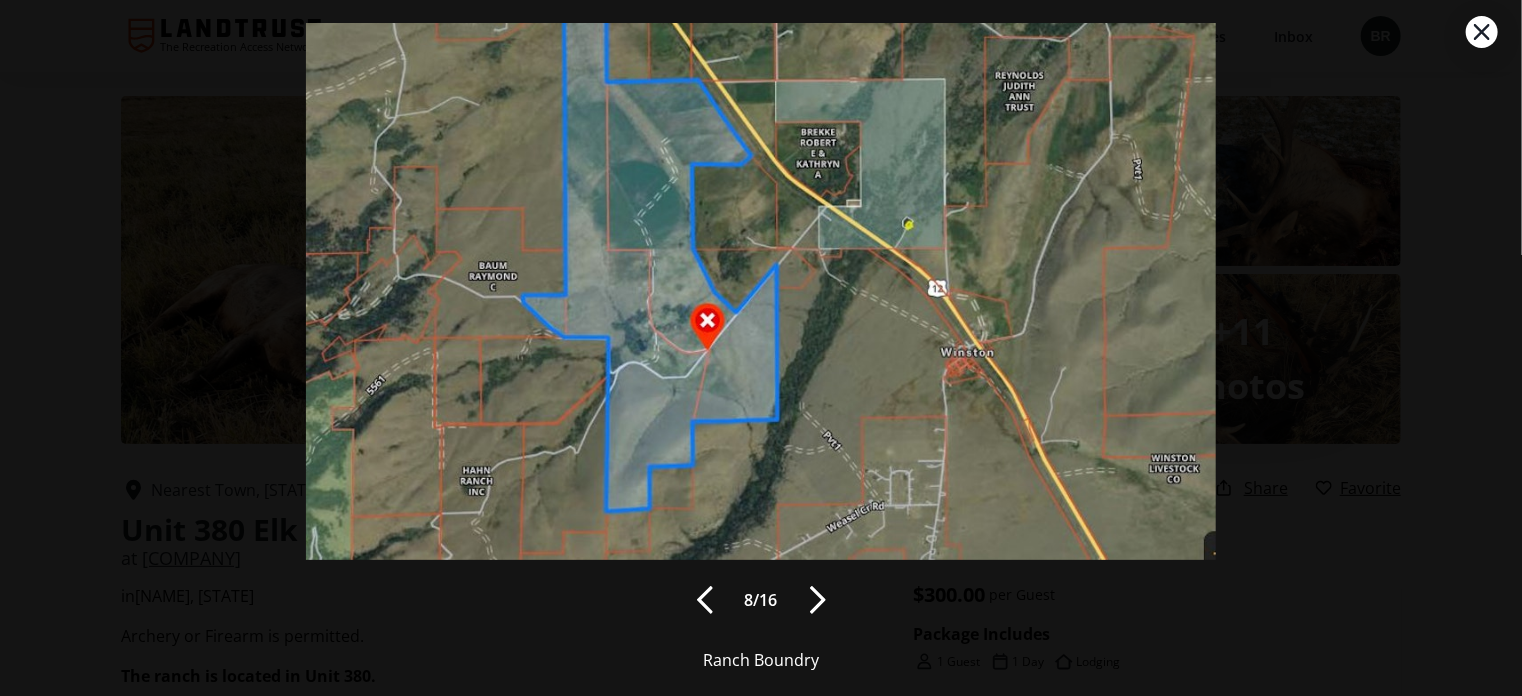 click at bounding box center [818, 600] 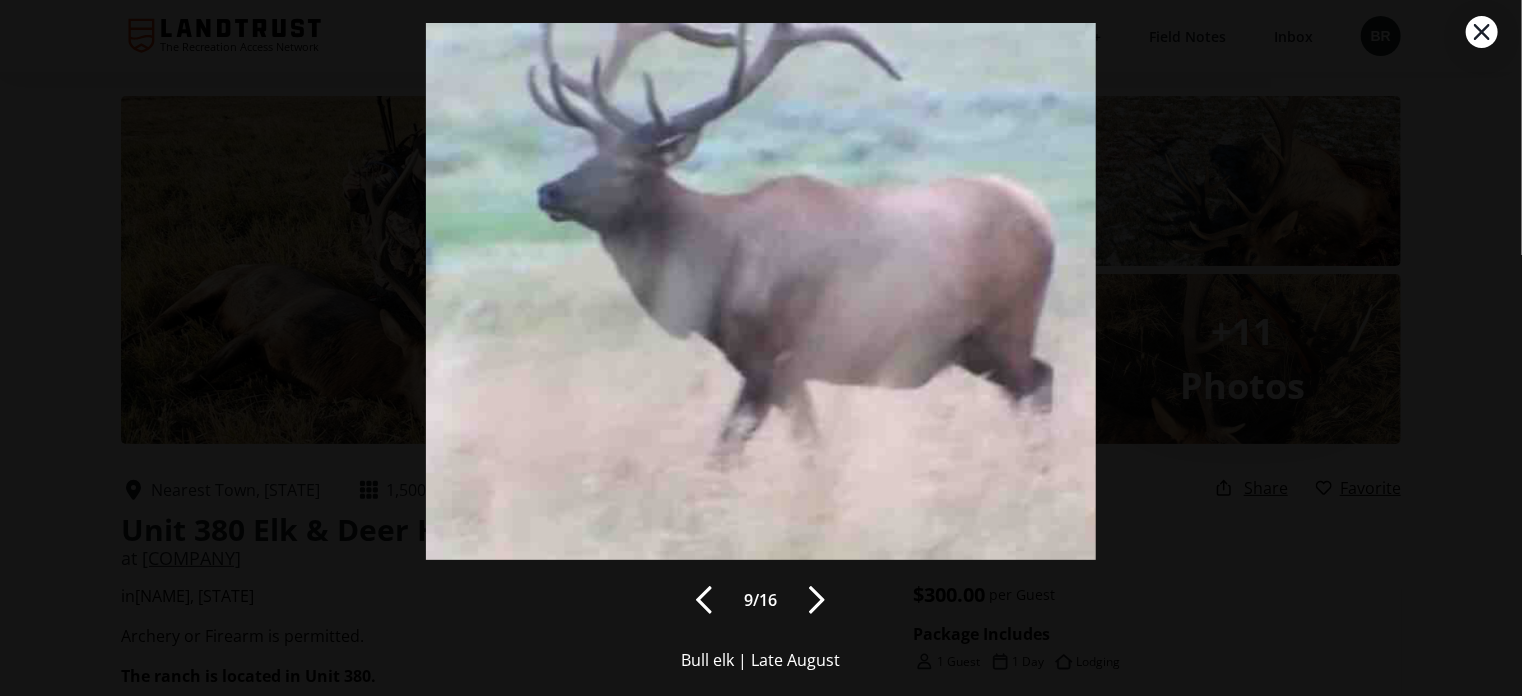 click at bounding box center [817, 600] 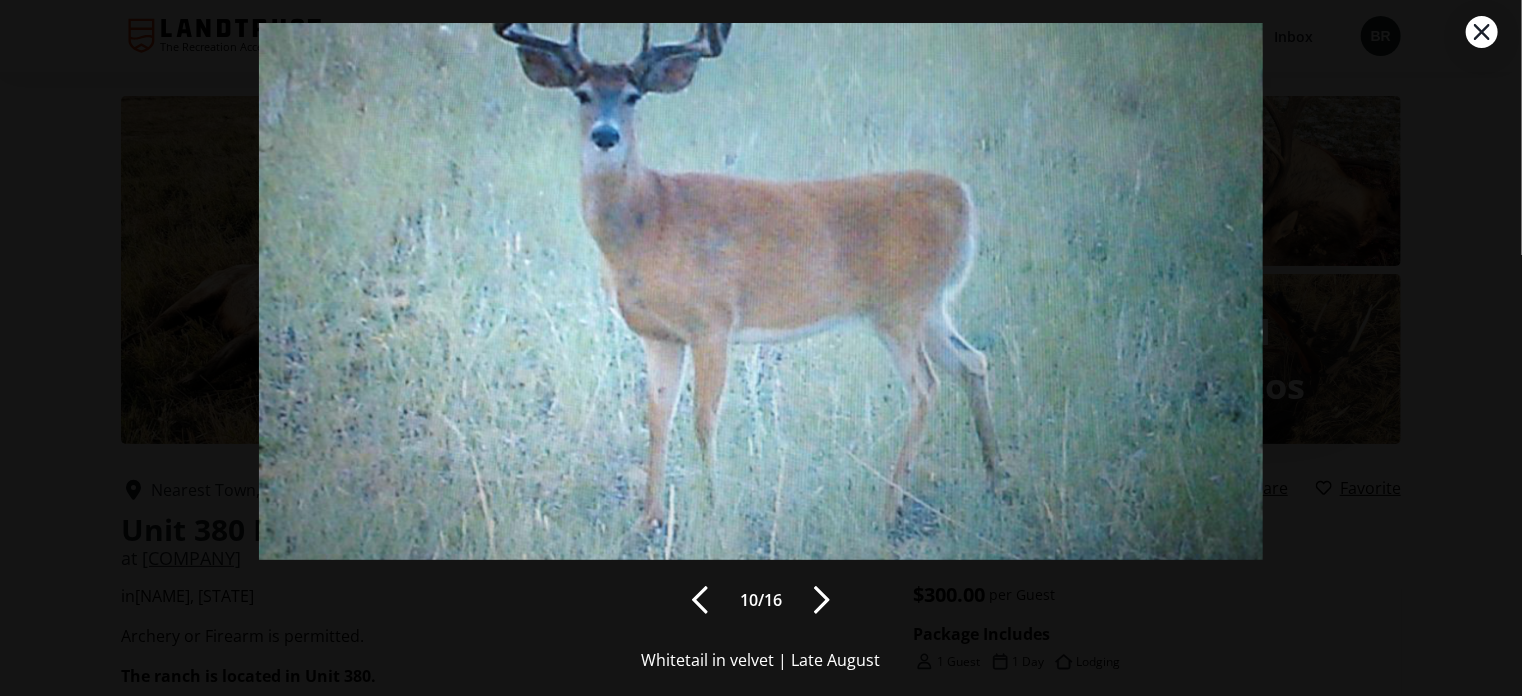 click at bounding box center [822, 600] 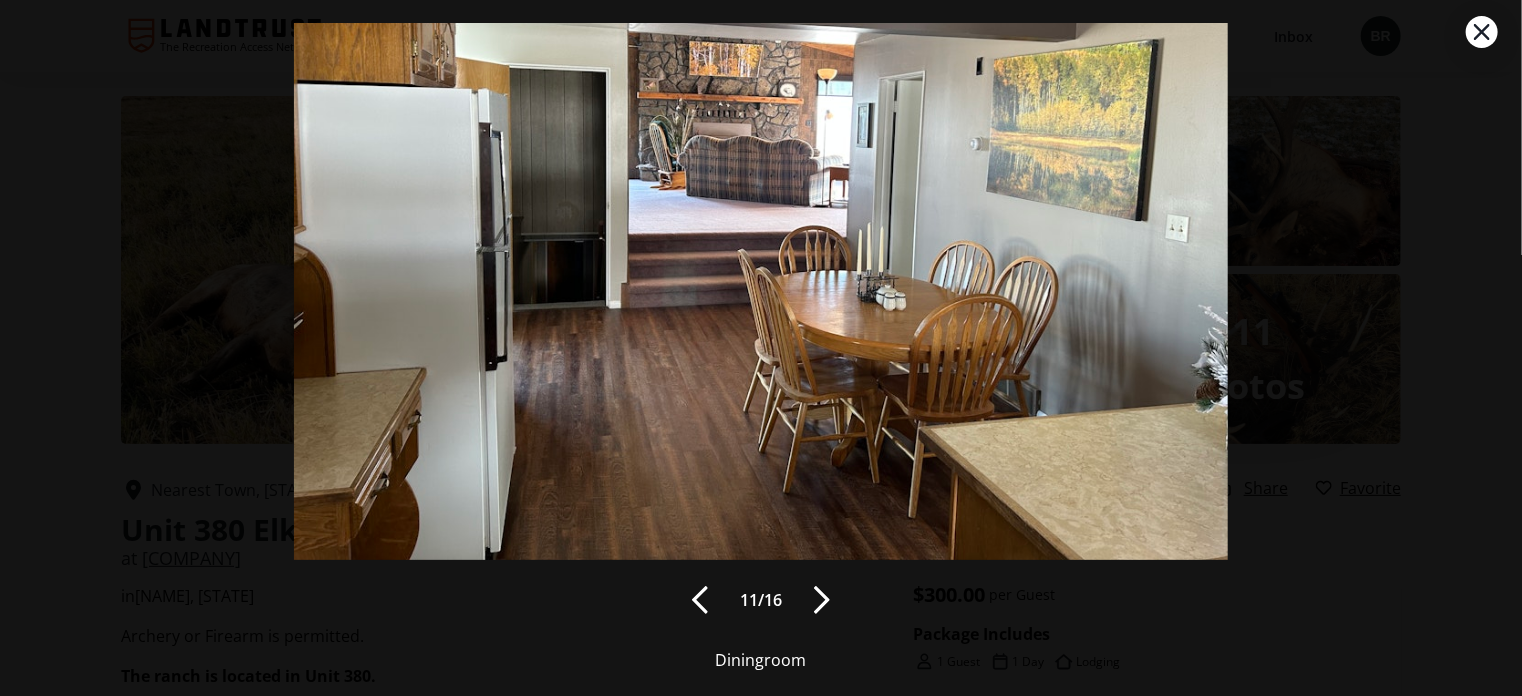 click 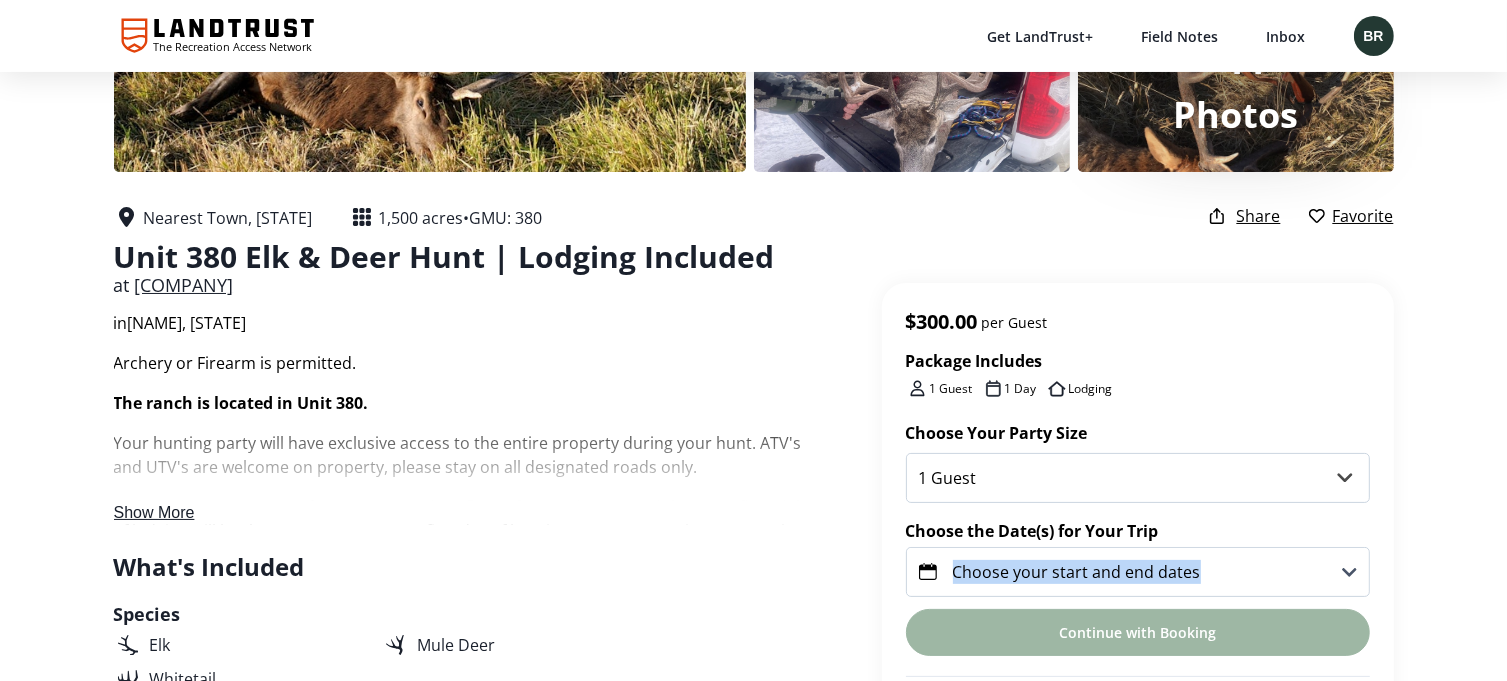 scroll, scrollTop: 300, scrollLeft: 0, axis: vertical 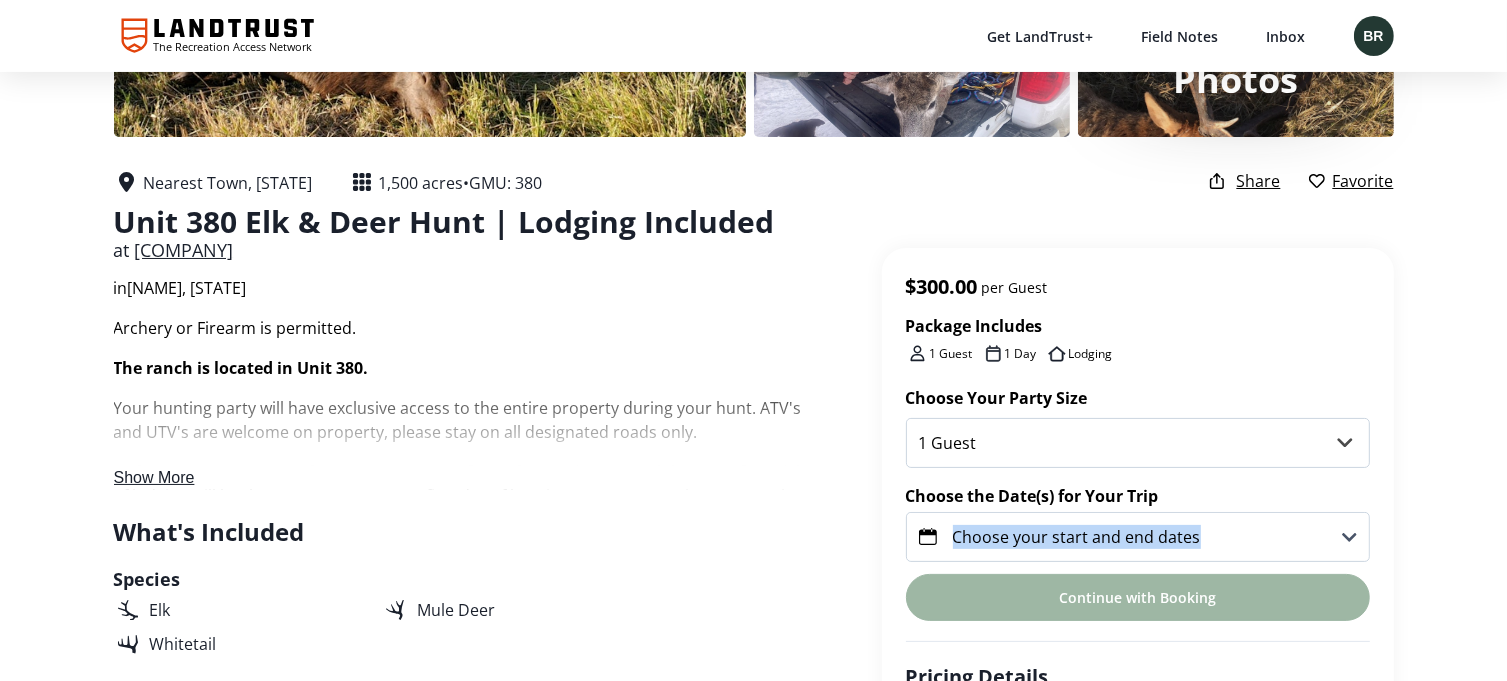 click 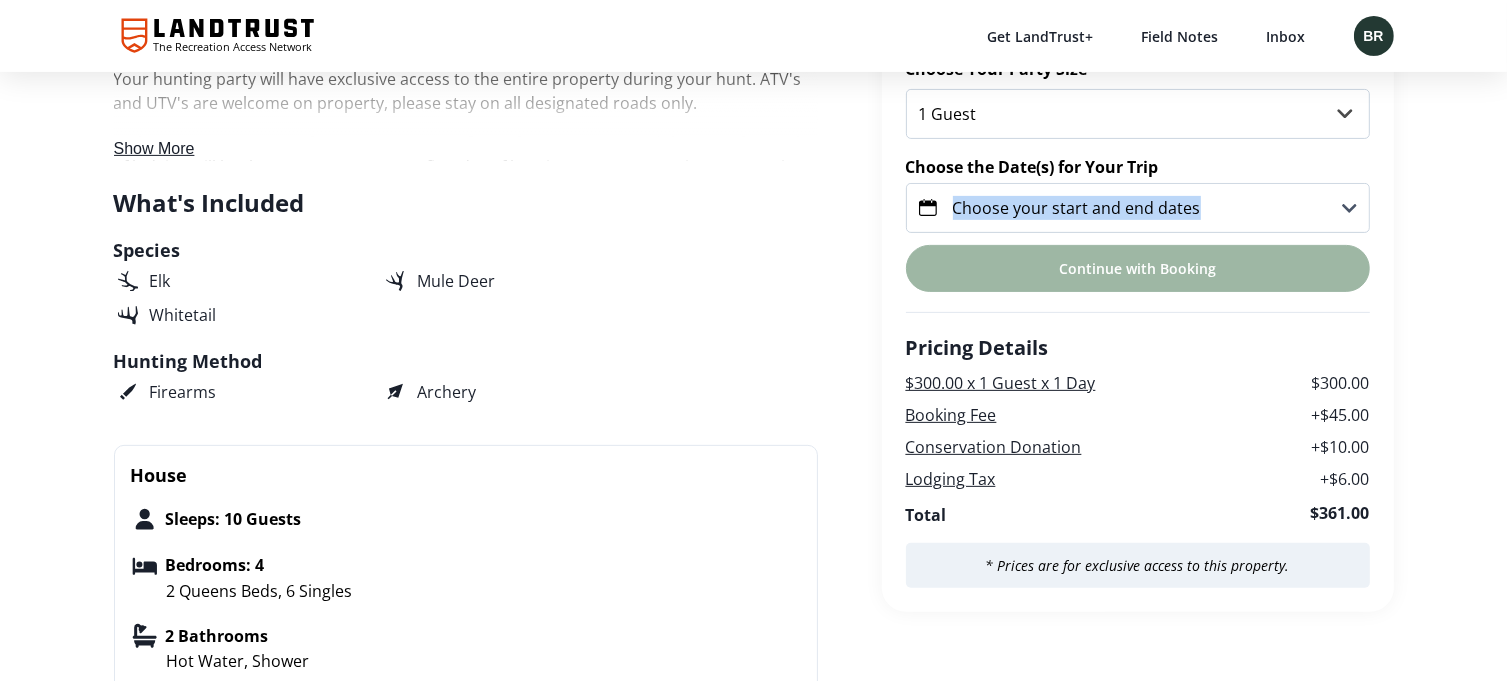 scroll, scrollTop: 596, scrollLeft: 0, axis: vertical 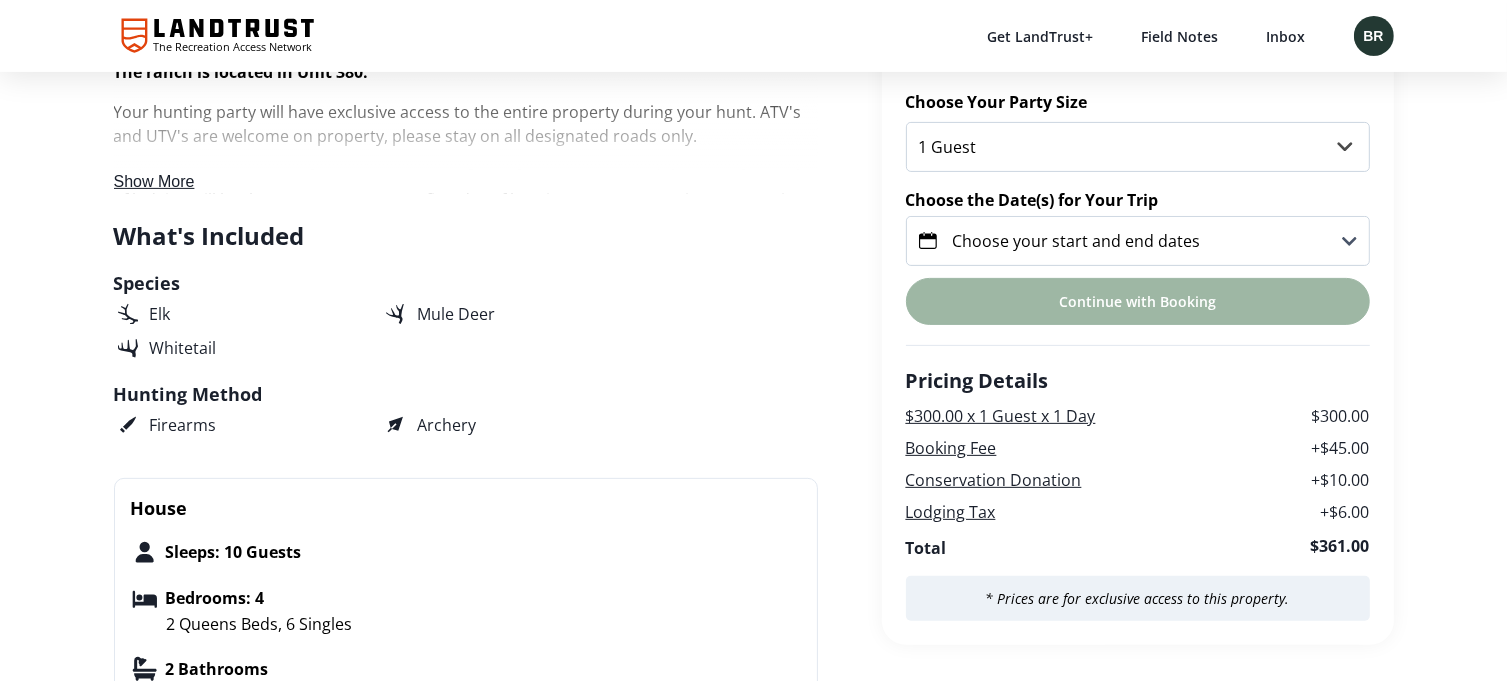 click on "Continue with Booking" at bounding box center (1138, 301) 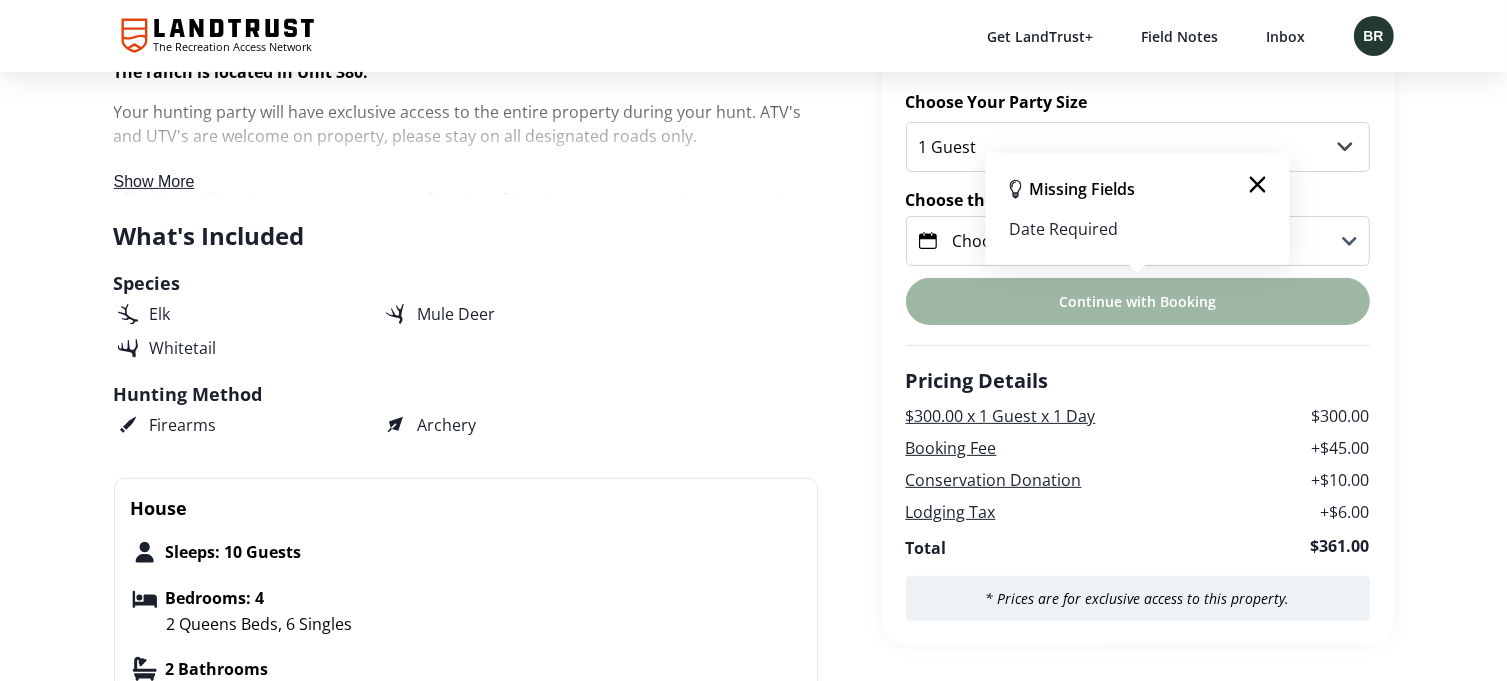 click 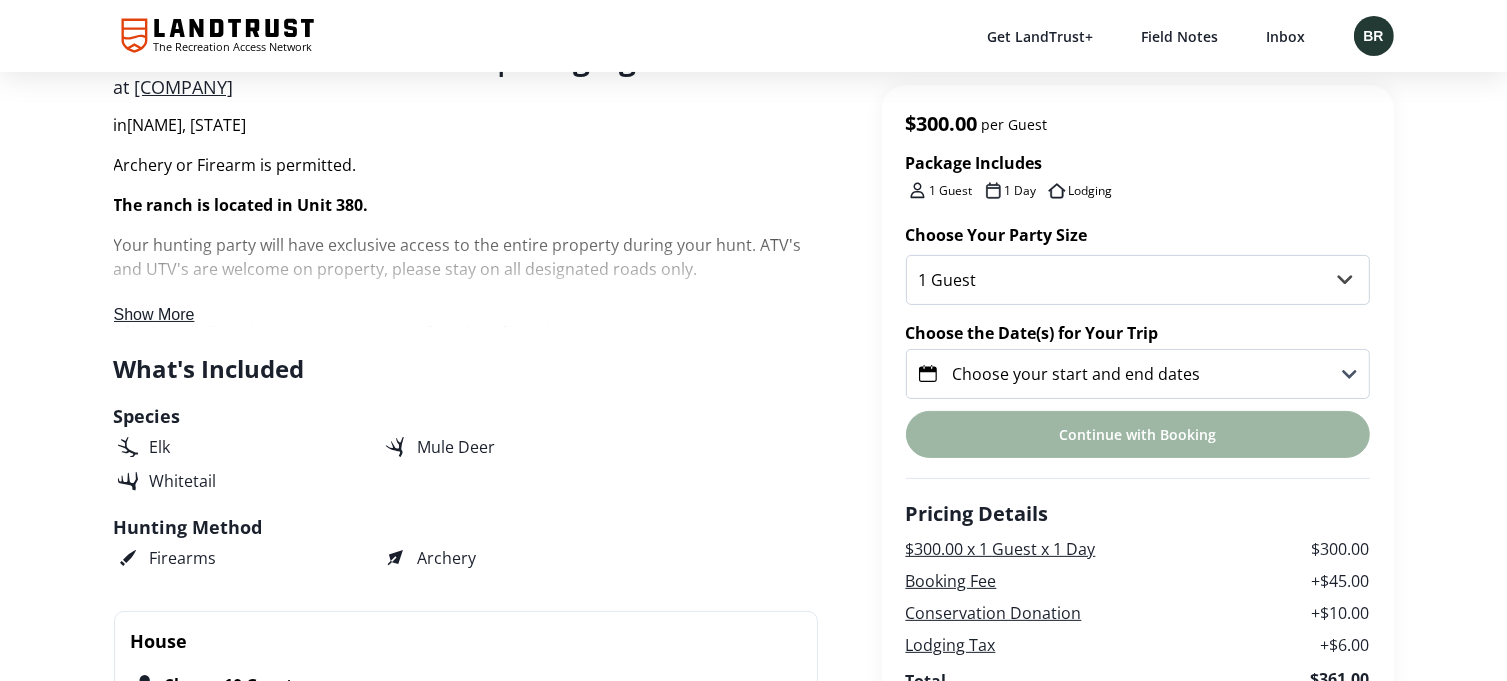 scroll, scrollTop: 428, scrollLeft: 0, axis: vertical 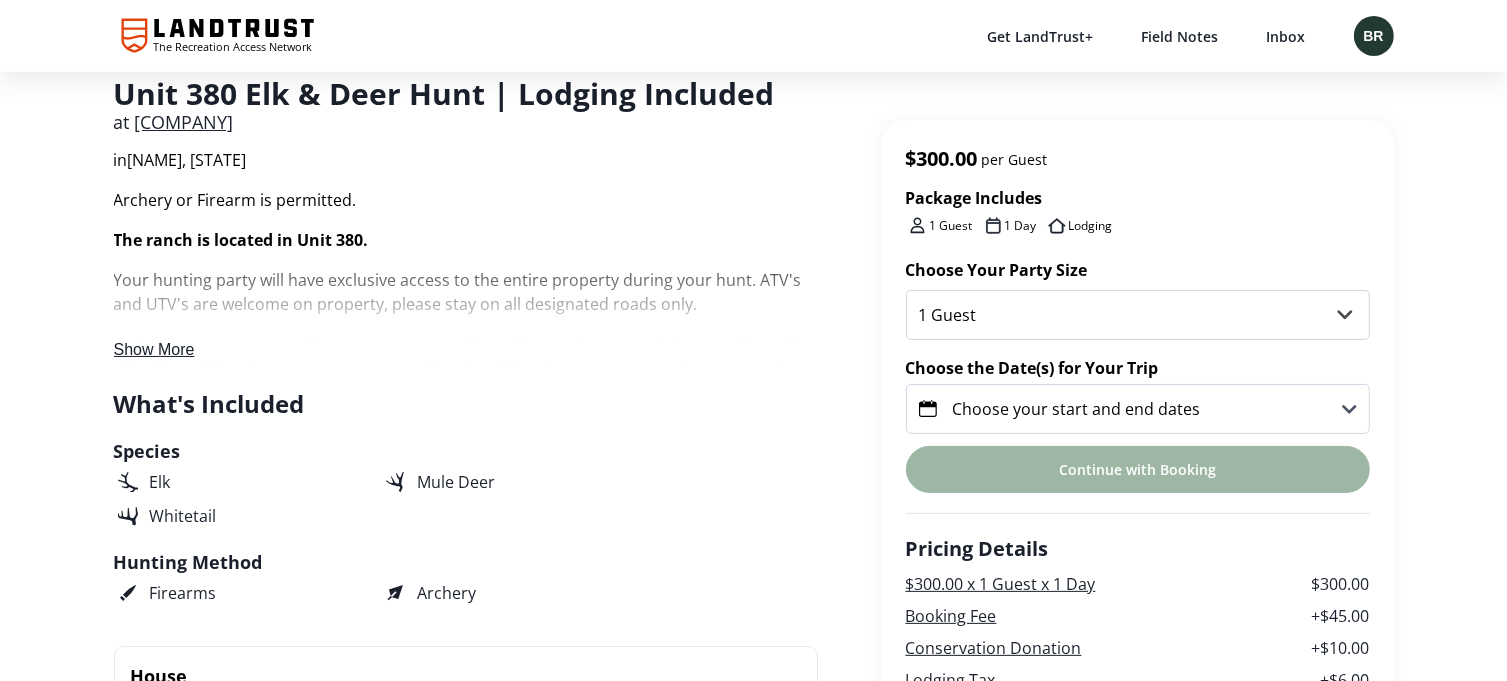 click 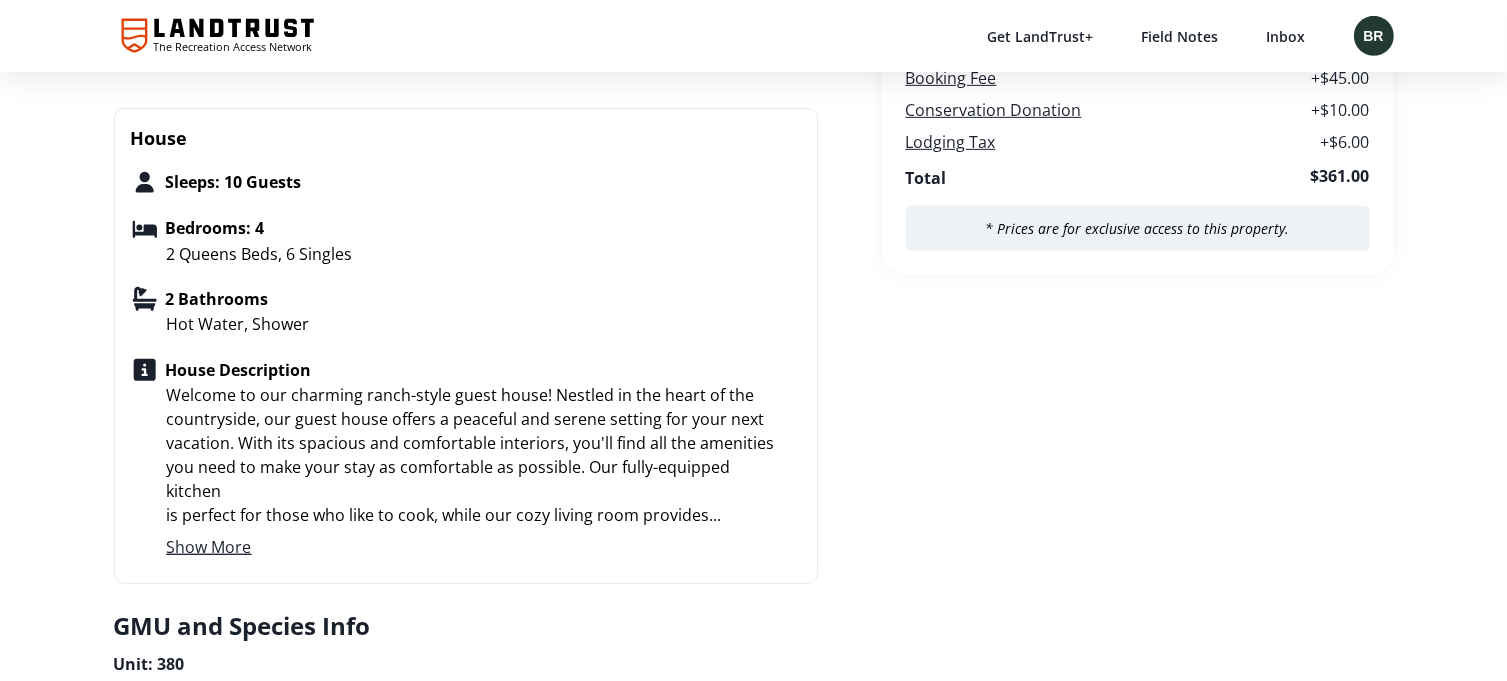 scroll, scrollTop: 1096, scrollLeft: 0, axis: vertical 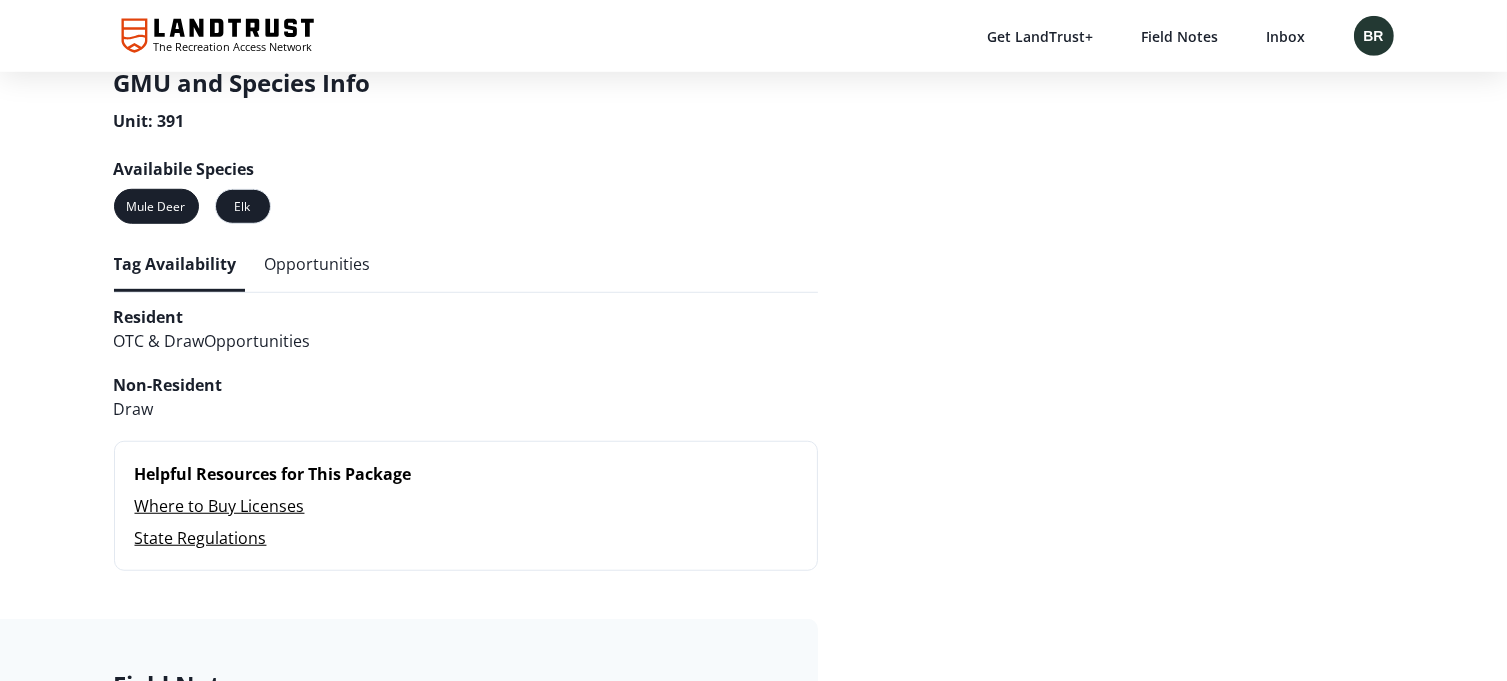 click on "Elk" at bounding box center (243, 206) 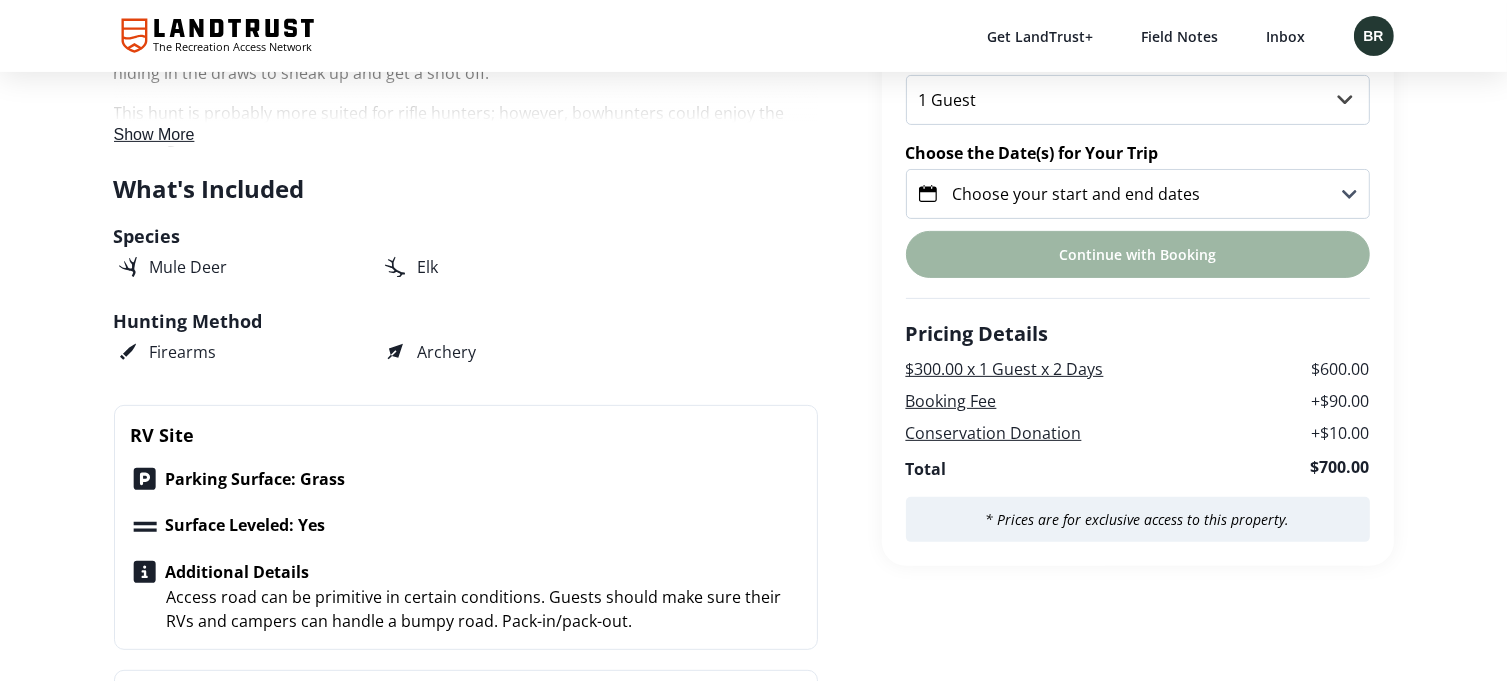 scroll, scrollTop: 500, scrollLeft: 0, axis: vertical 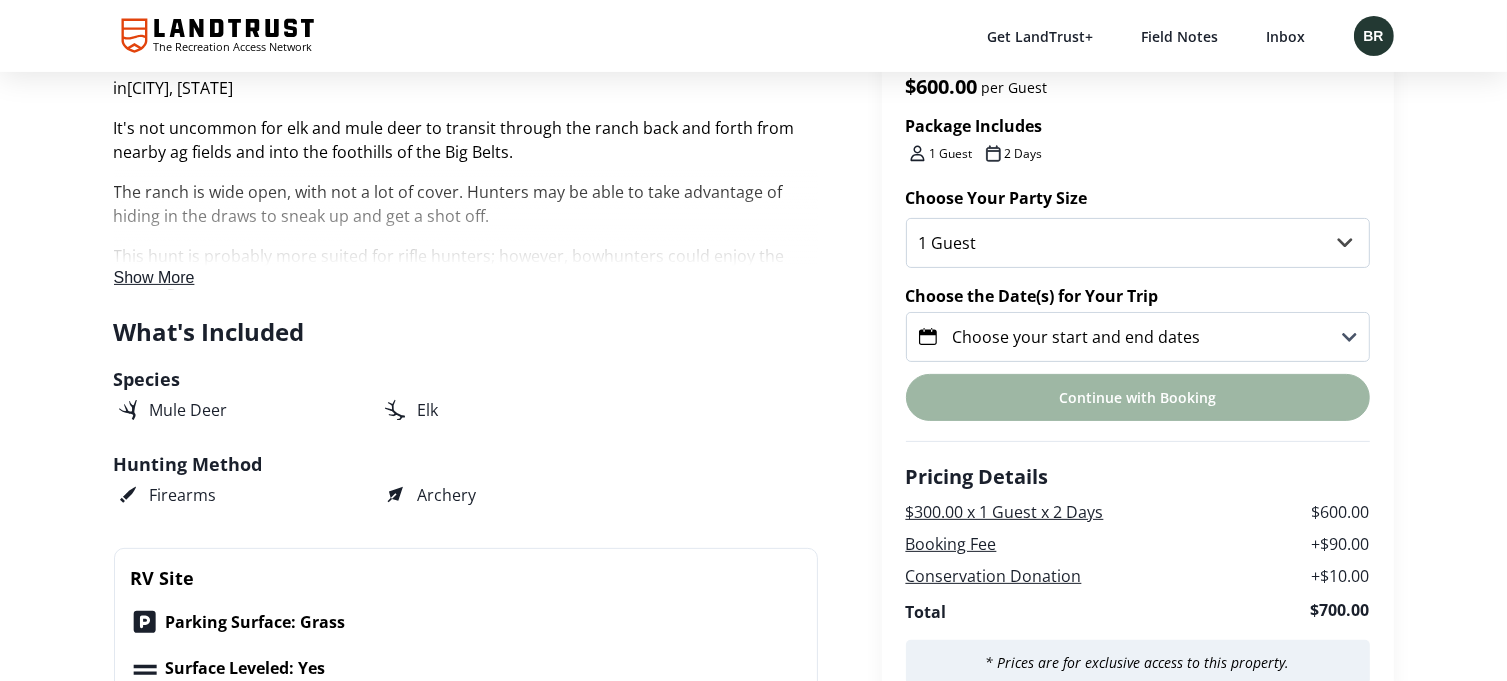 click on "Choose your start and end dates" at bounding box center [1138, 337] 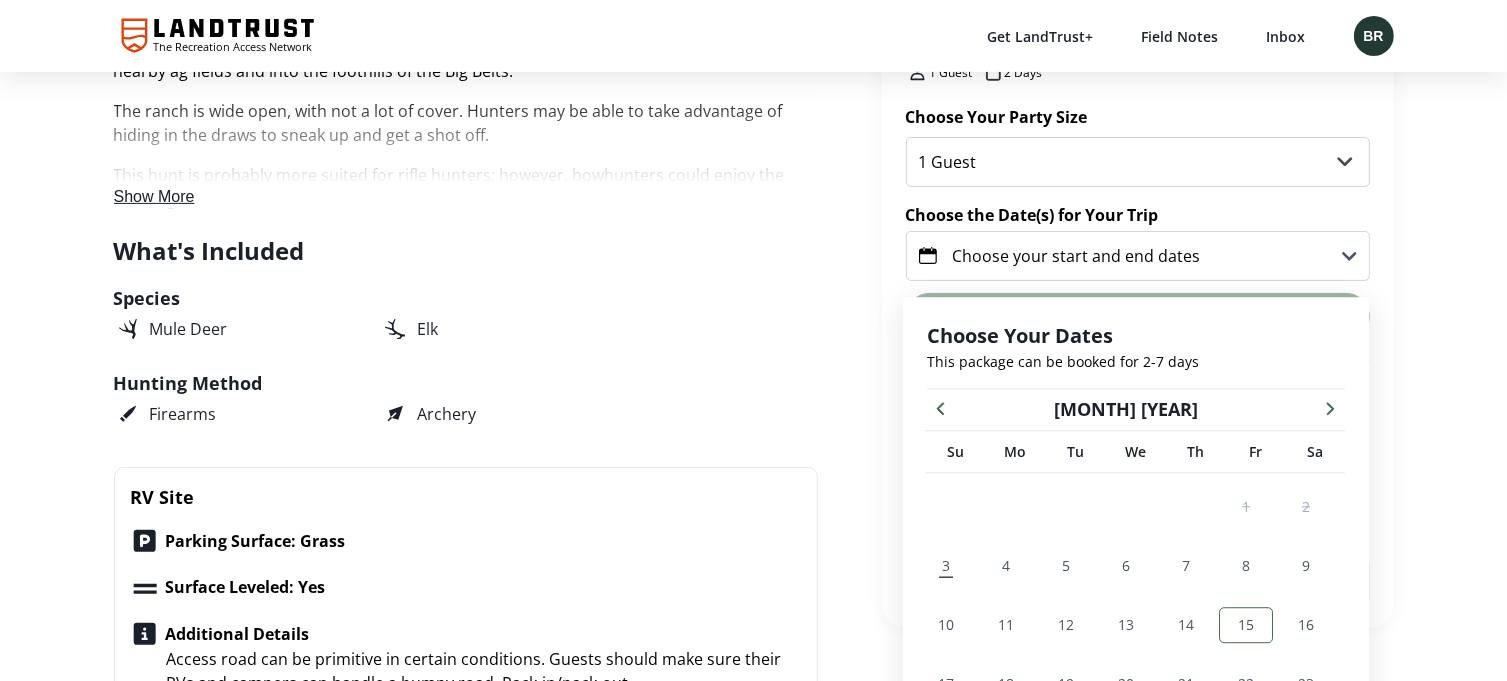 scroll, scrollTop: 800, scrollLeft: 0, axis: vertical 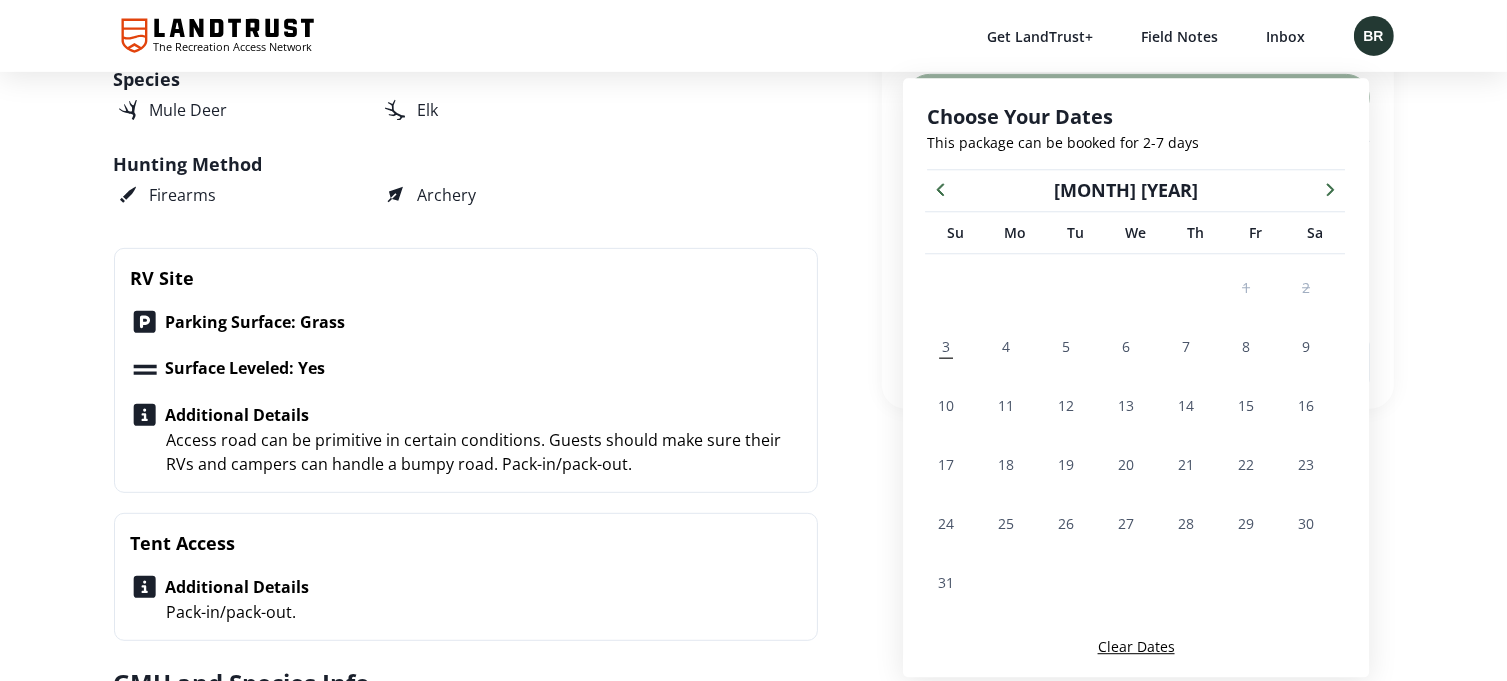 click at bounding box center [1330, 188] 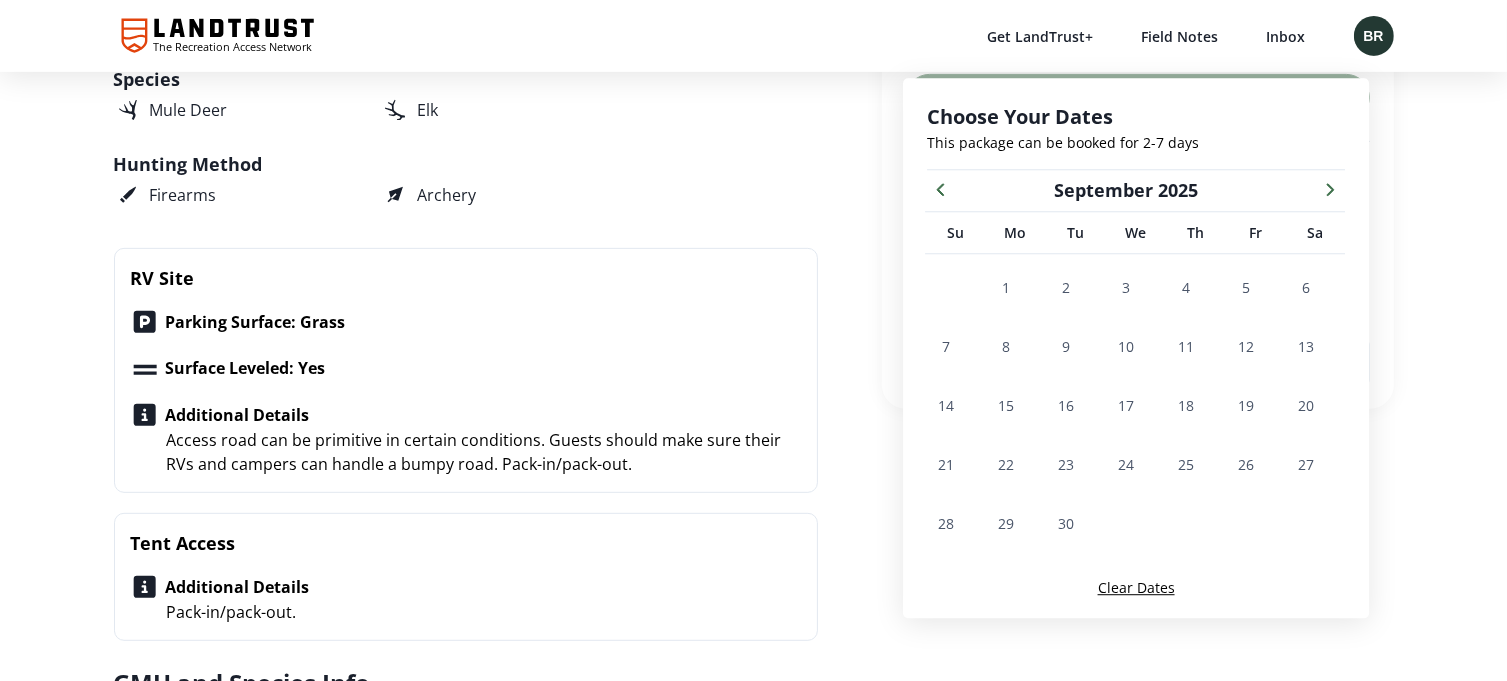 click at bounding box center (1330, 188) 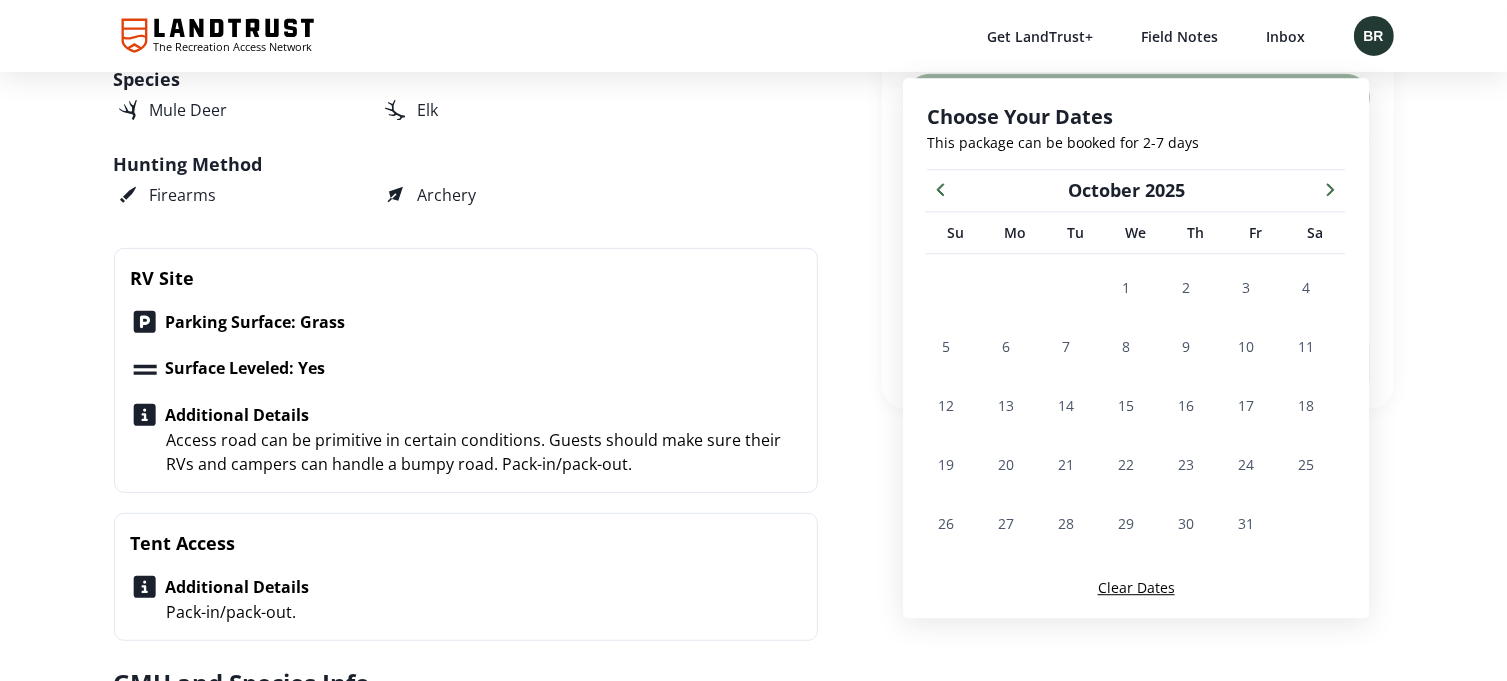 click 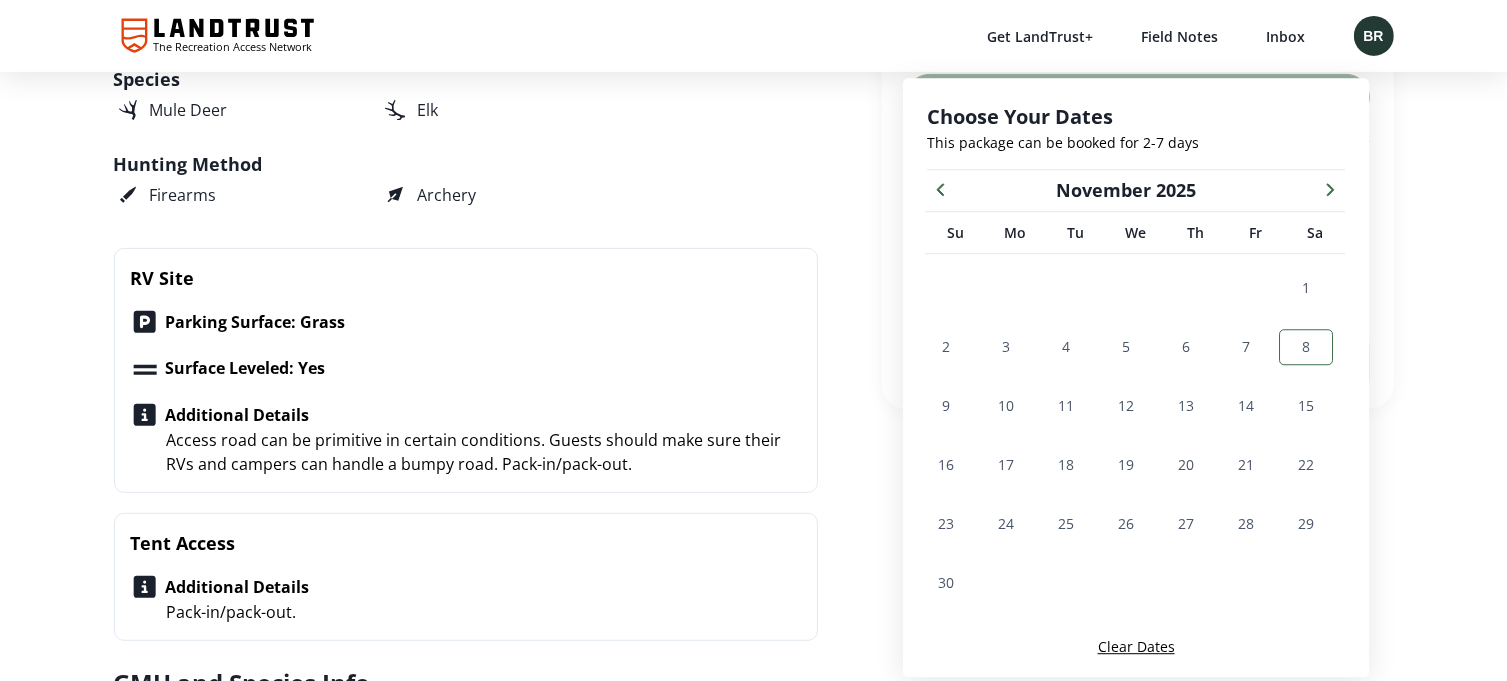 click on "8" at bounding box center [1306, 346] 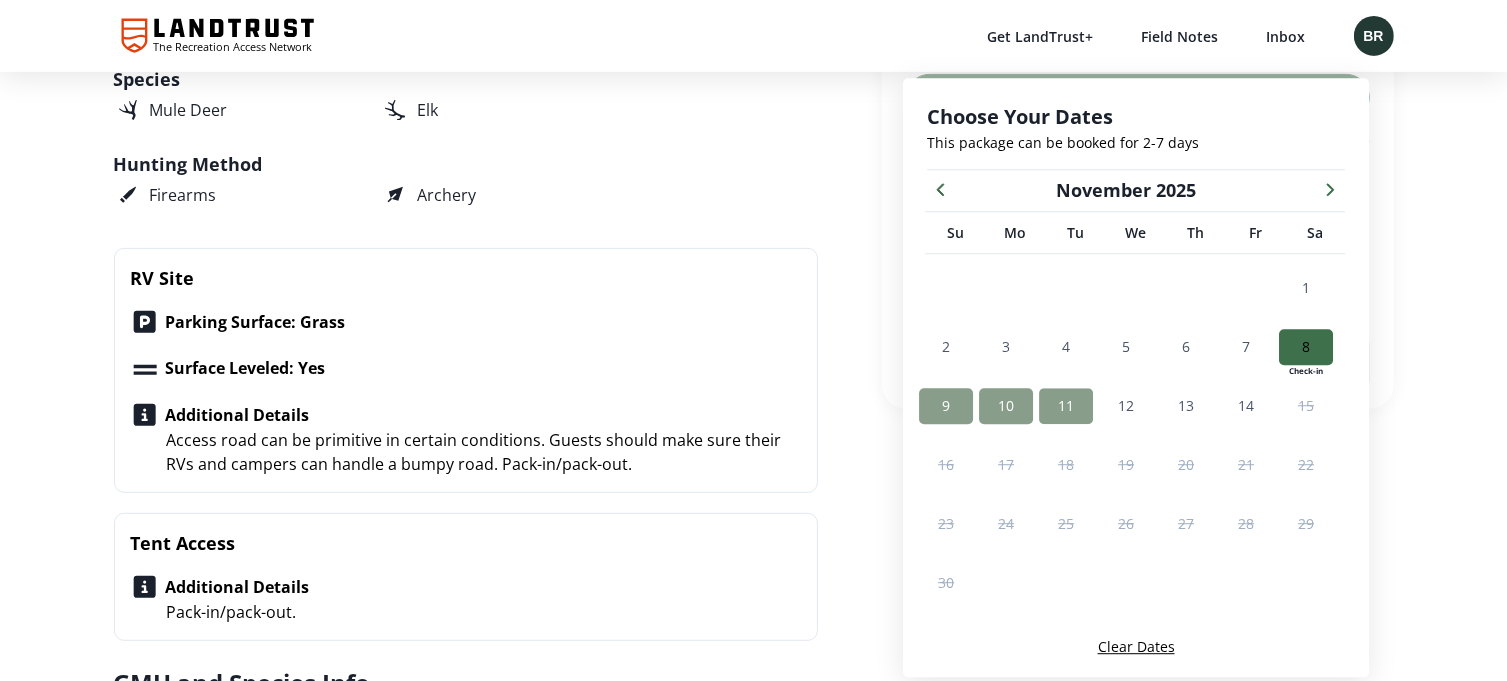 click on "11" at bounding box center (1066, 405) 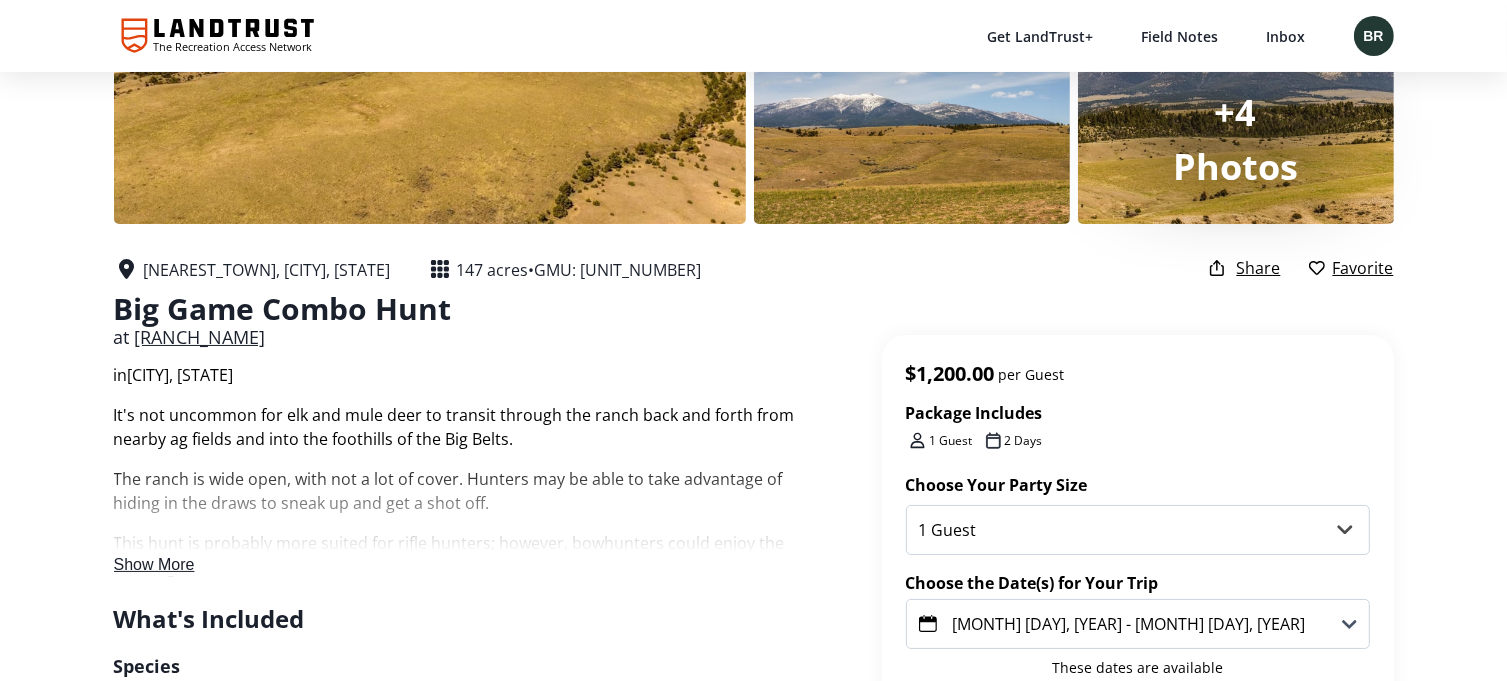 scroll, scrollTop: 200, scrollLeft: 0, axis: vertical 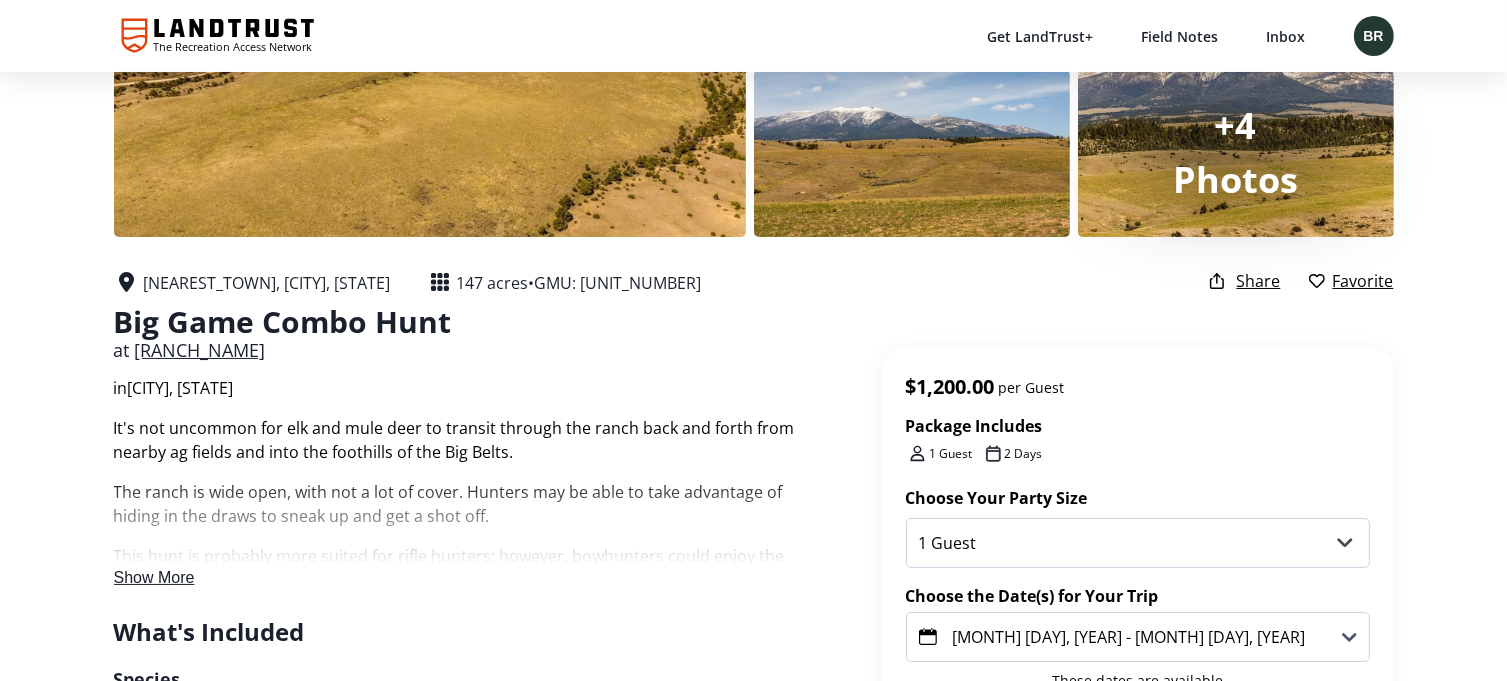 click on "Show More" at bounding box center (154, 577) 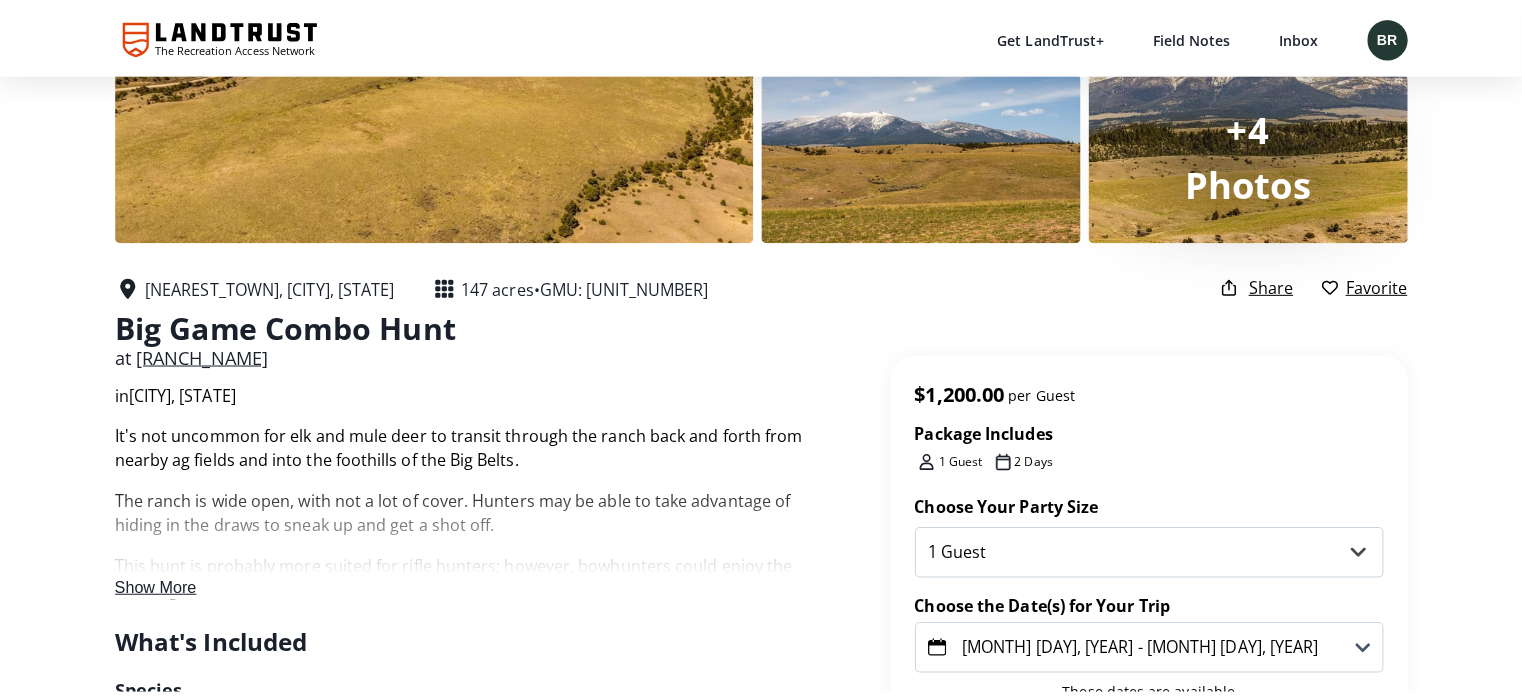 scroll, scrollTop: 0, scrollLeft: 0, axis: both 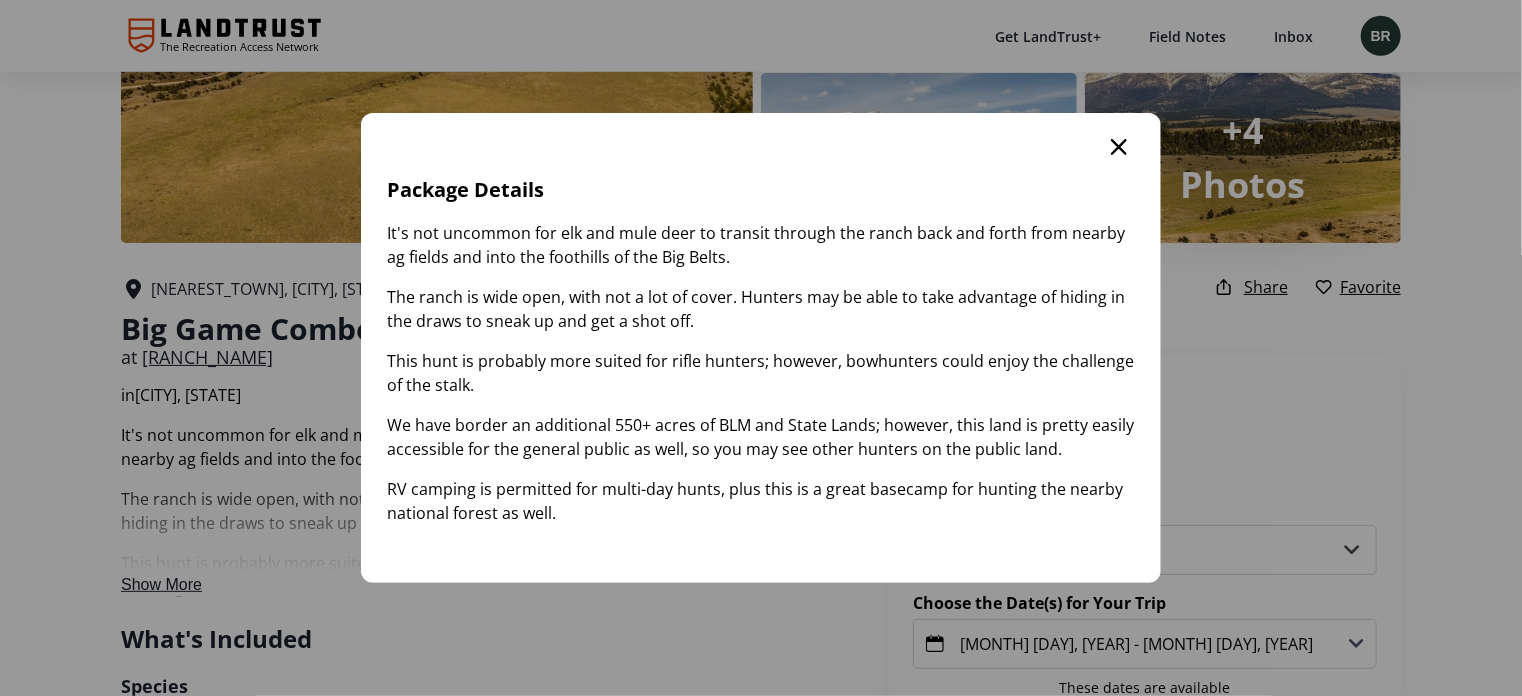 click 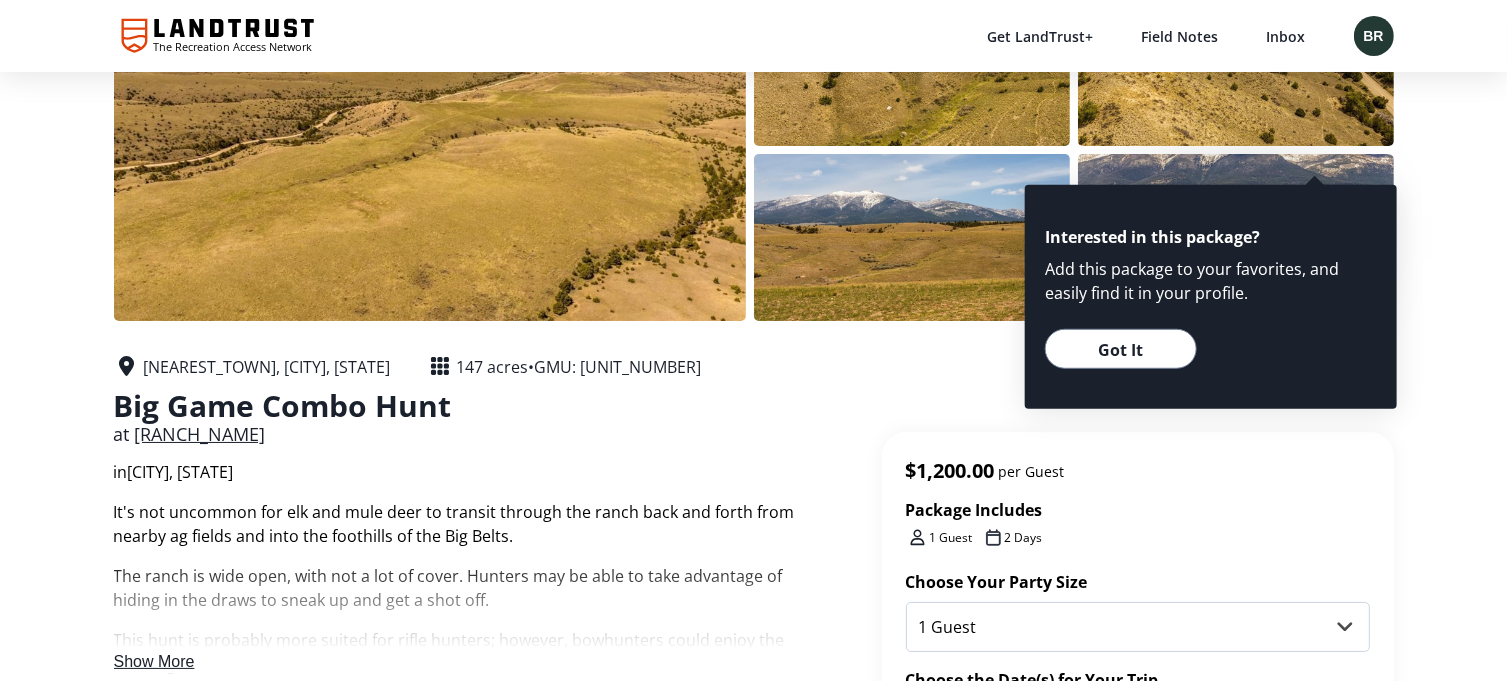 scroll, scrollTop: 3, scrollLeft: 0, axis: vertical 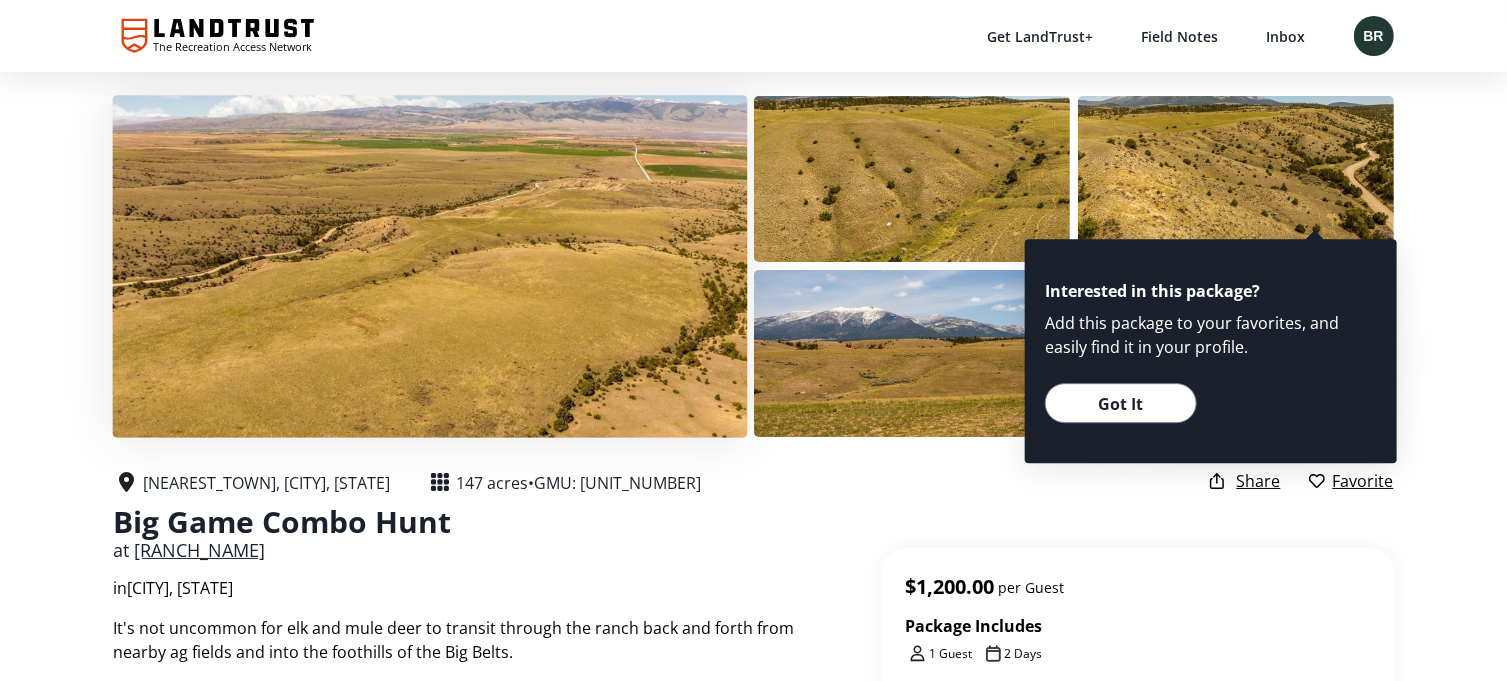 click at bounding box center (429, 266) 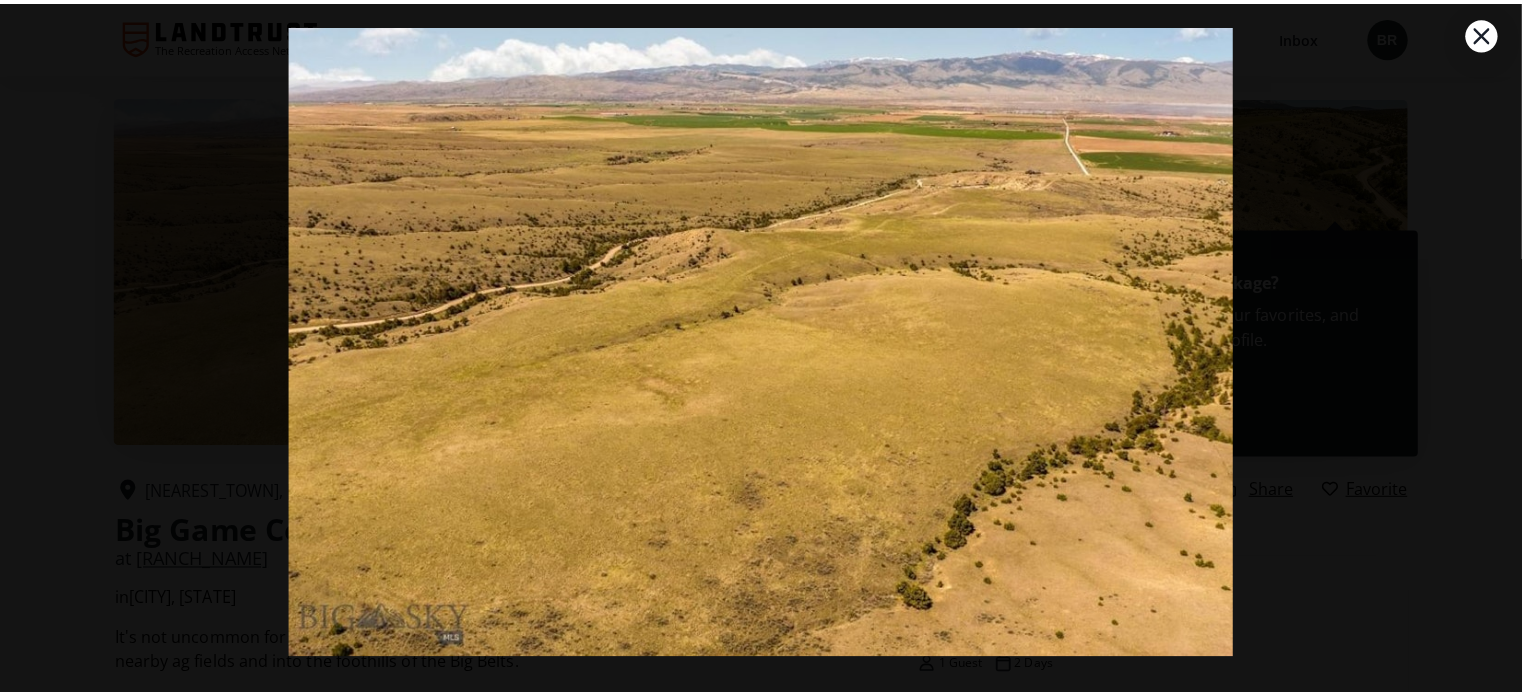 scroll, scrollTop: 0, scrollLeft: 0, axis: both 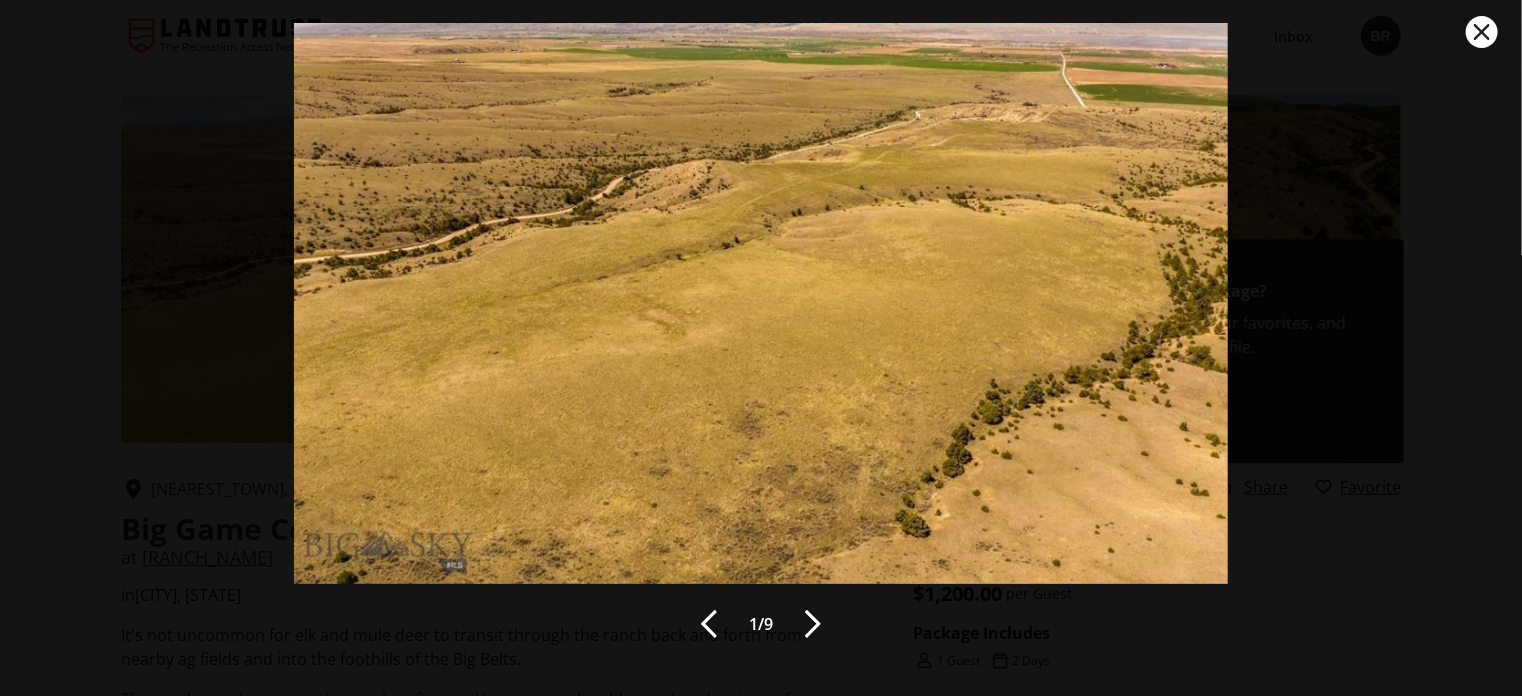 click at bounding box center (813, 624) 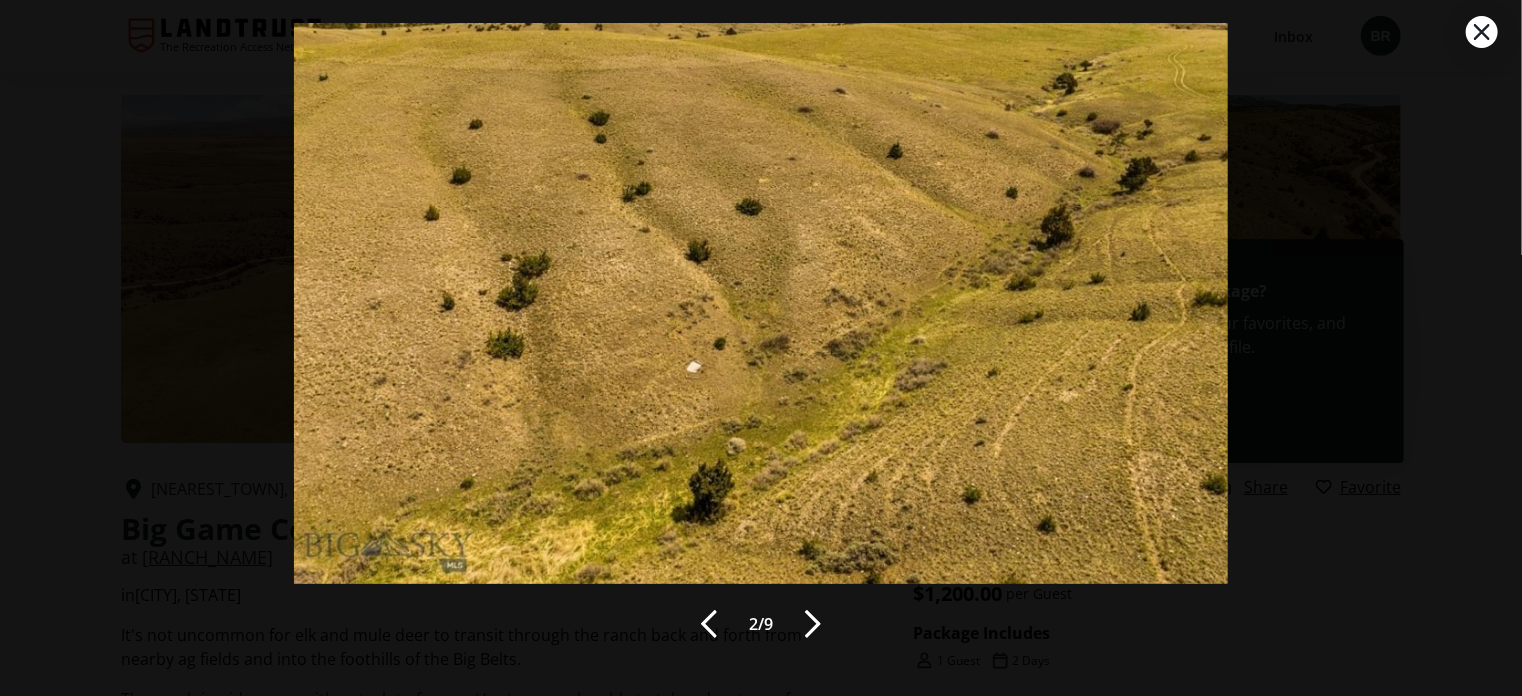 click at bounding box center [813, 624] 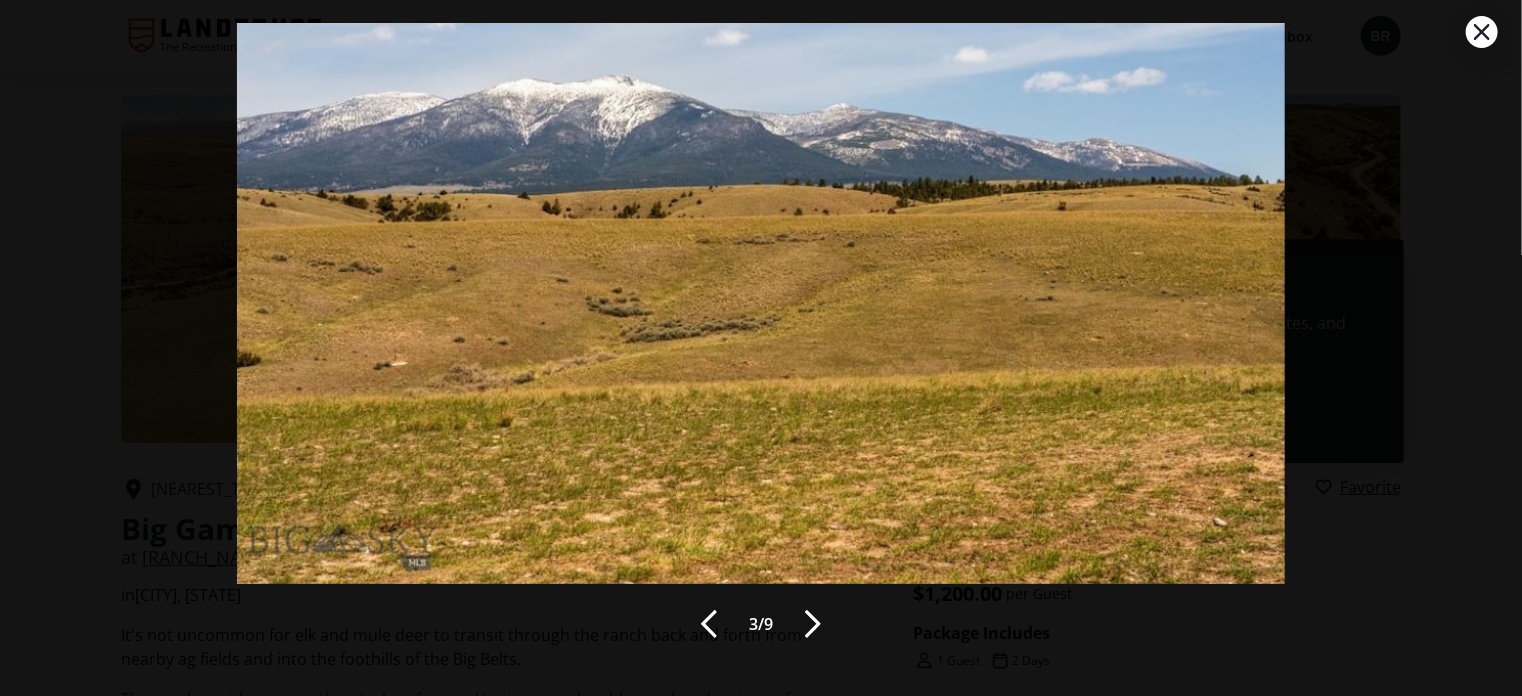 click at bounding box center [813, 624] 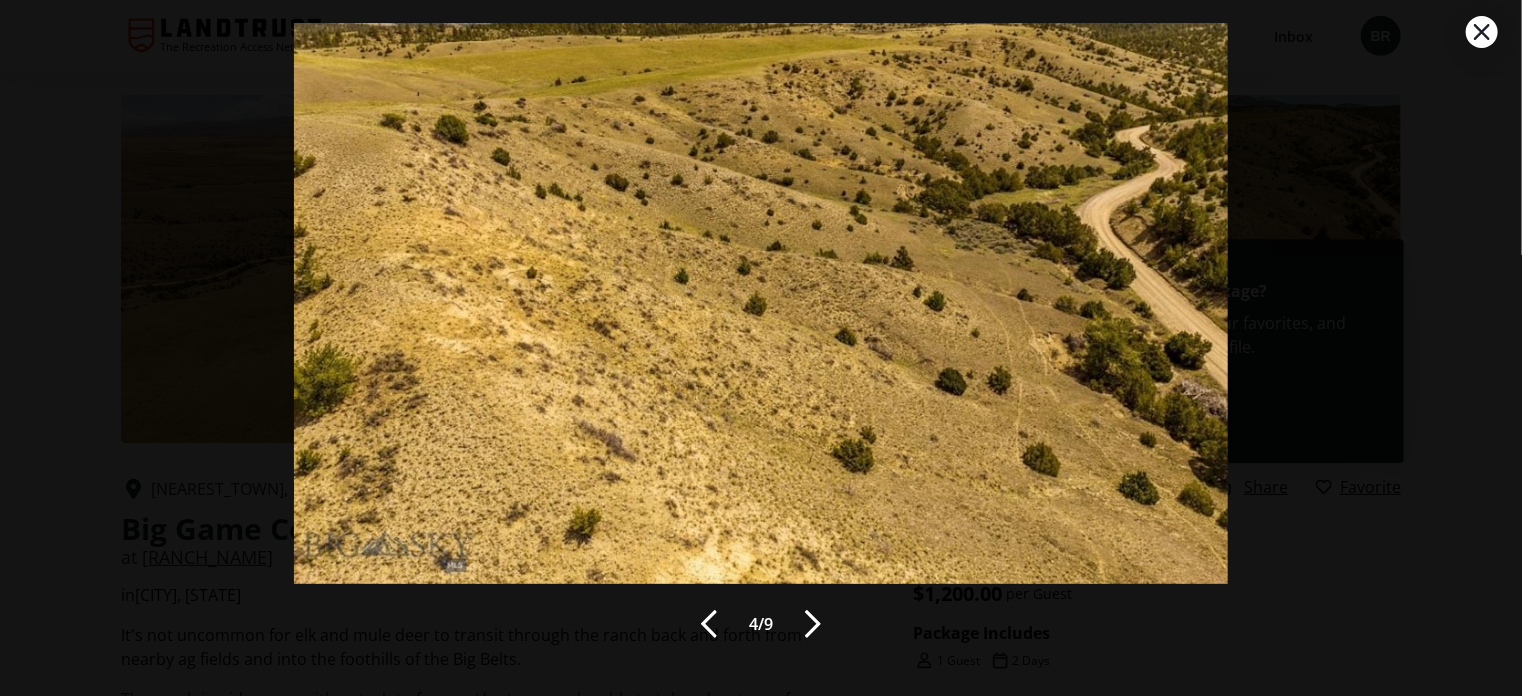 click at bounding box center [813, 624] 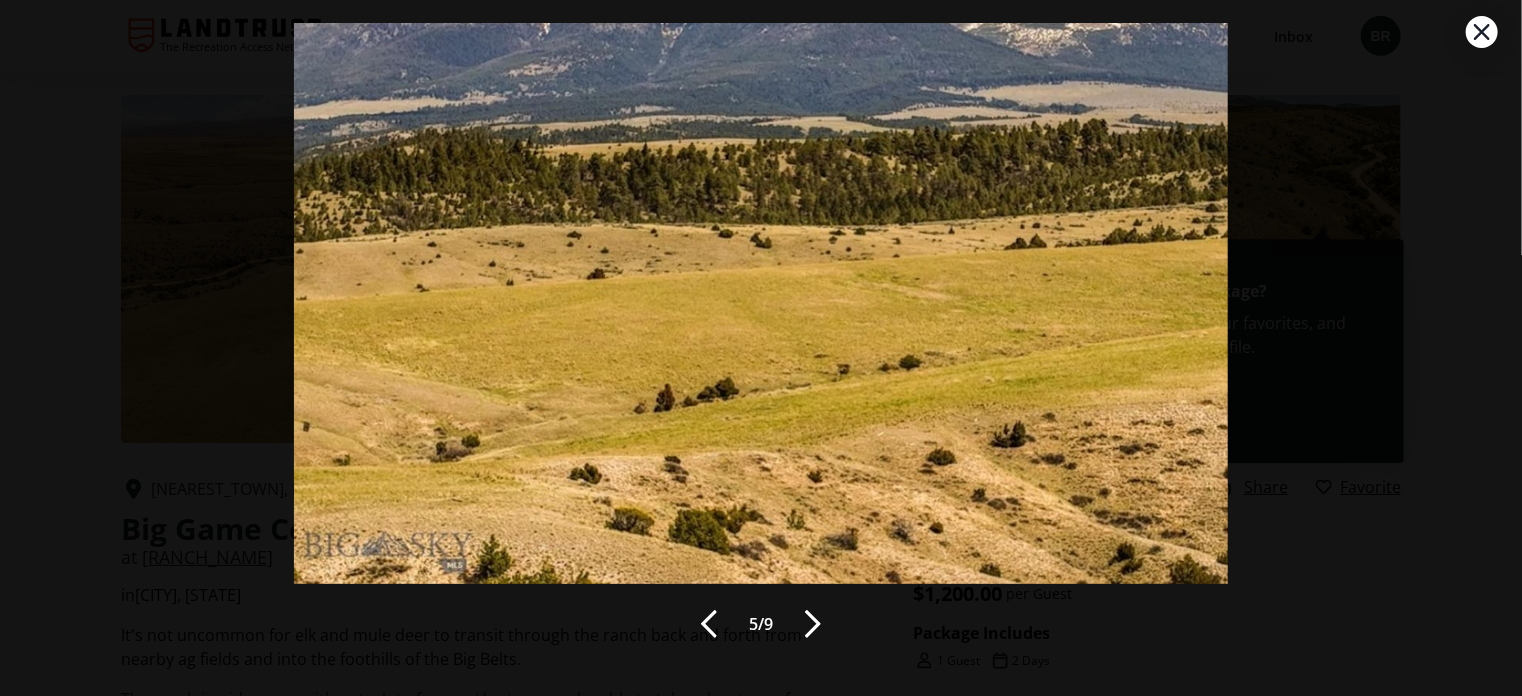click at bounding box center (813, 624) 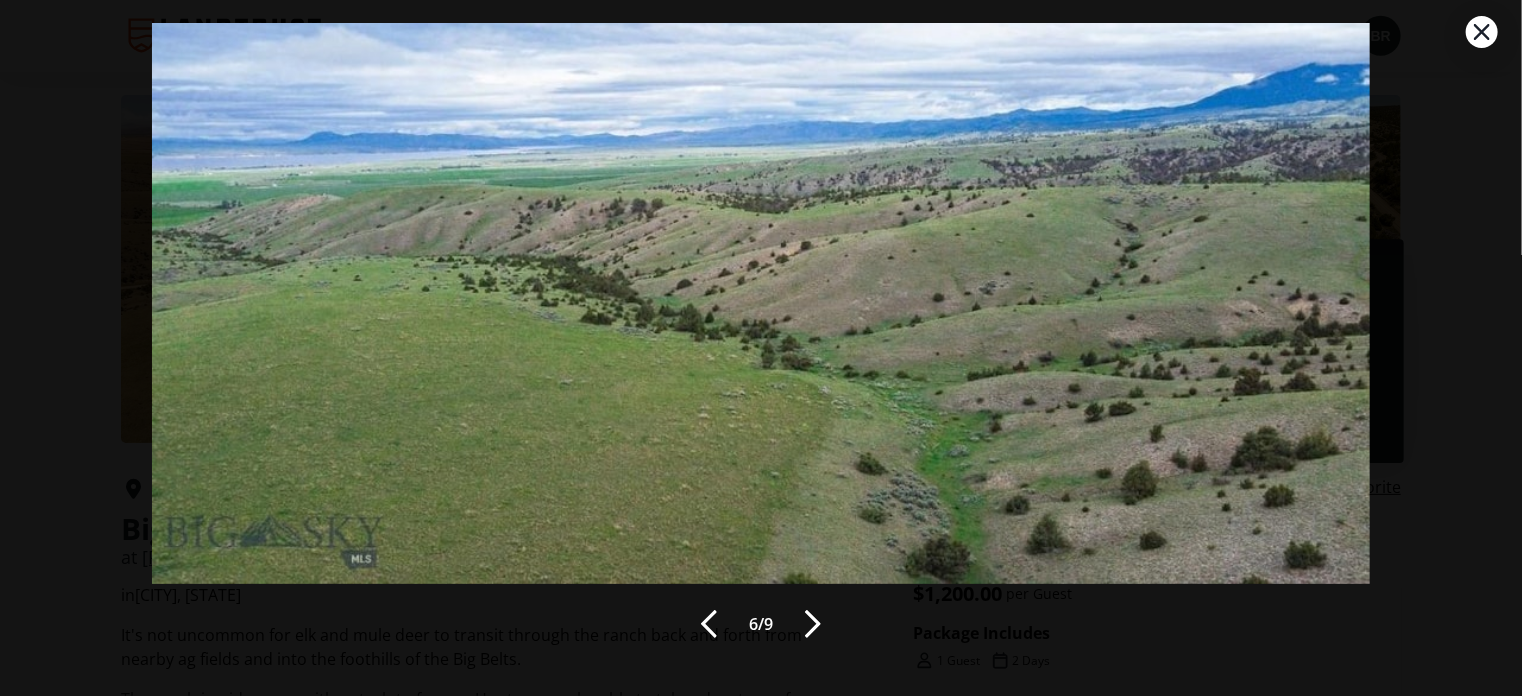 click at bounding box center [813, 624] 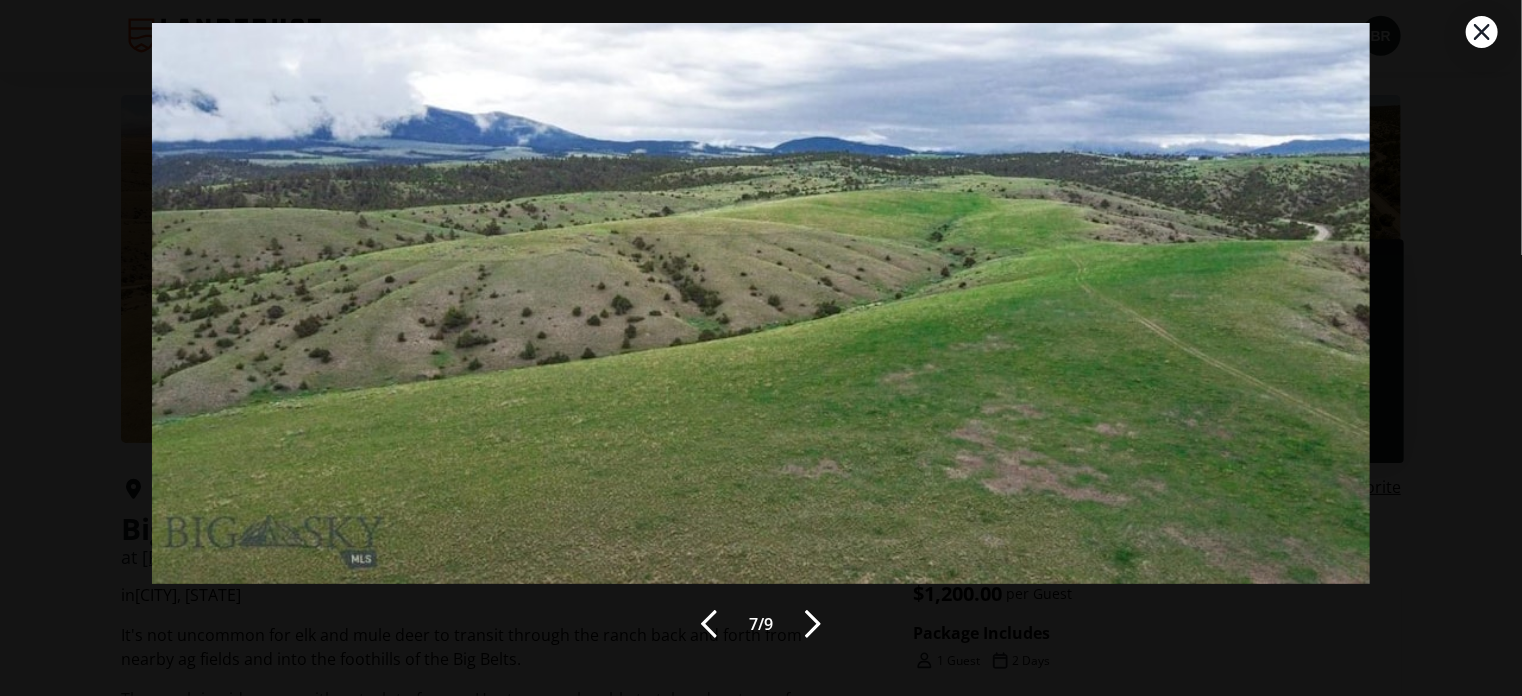 click at bounding box center [813, 624] 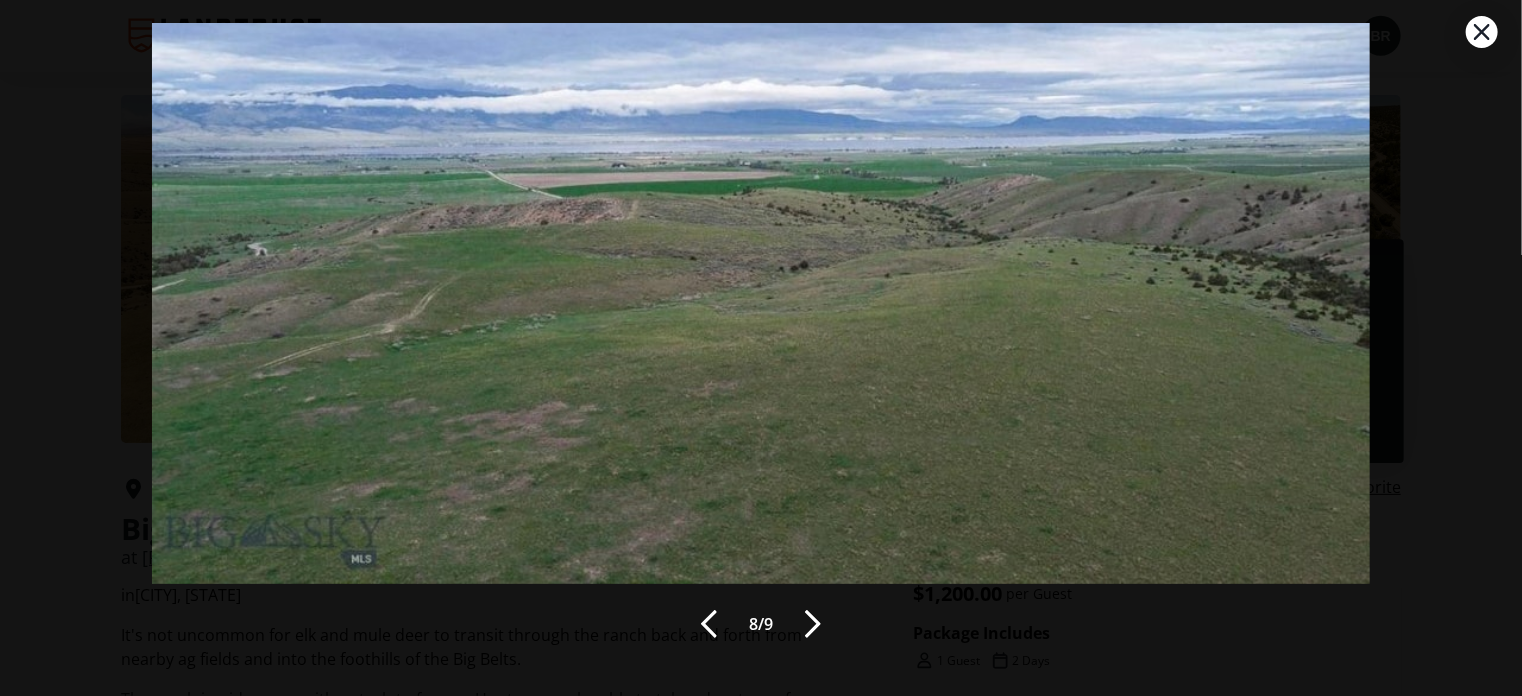 click at bounding box center [813, 624] 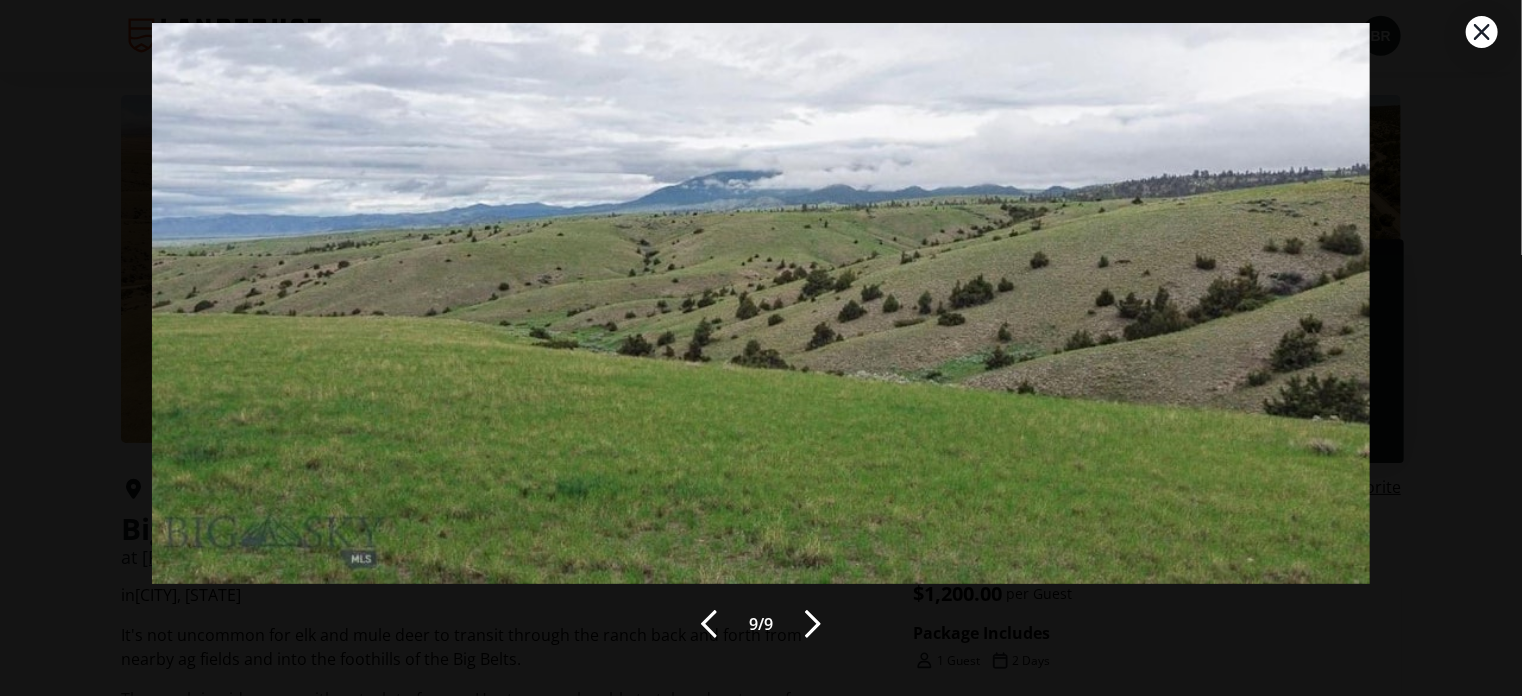 click 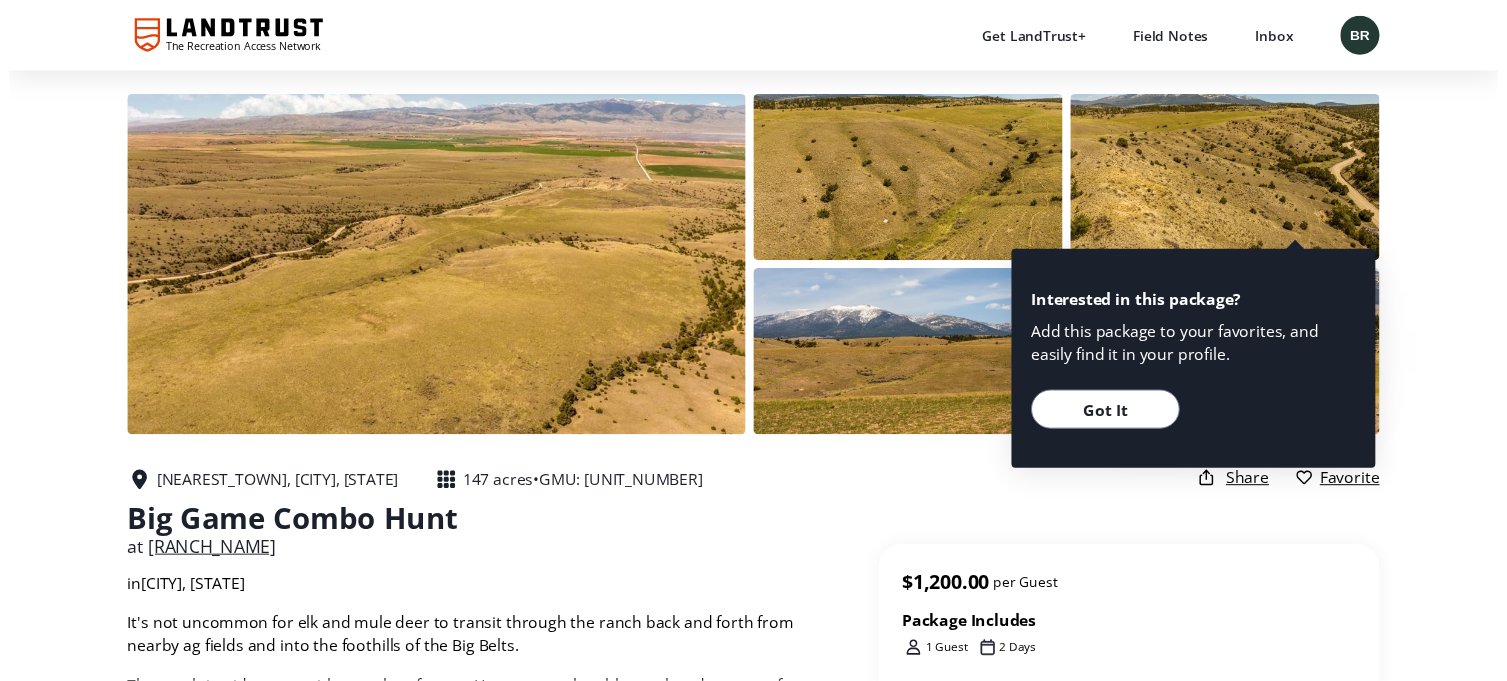 scroll, scrollTop: 0, scrollLeft: 0, axis: both 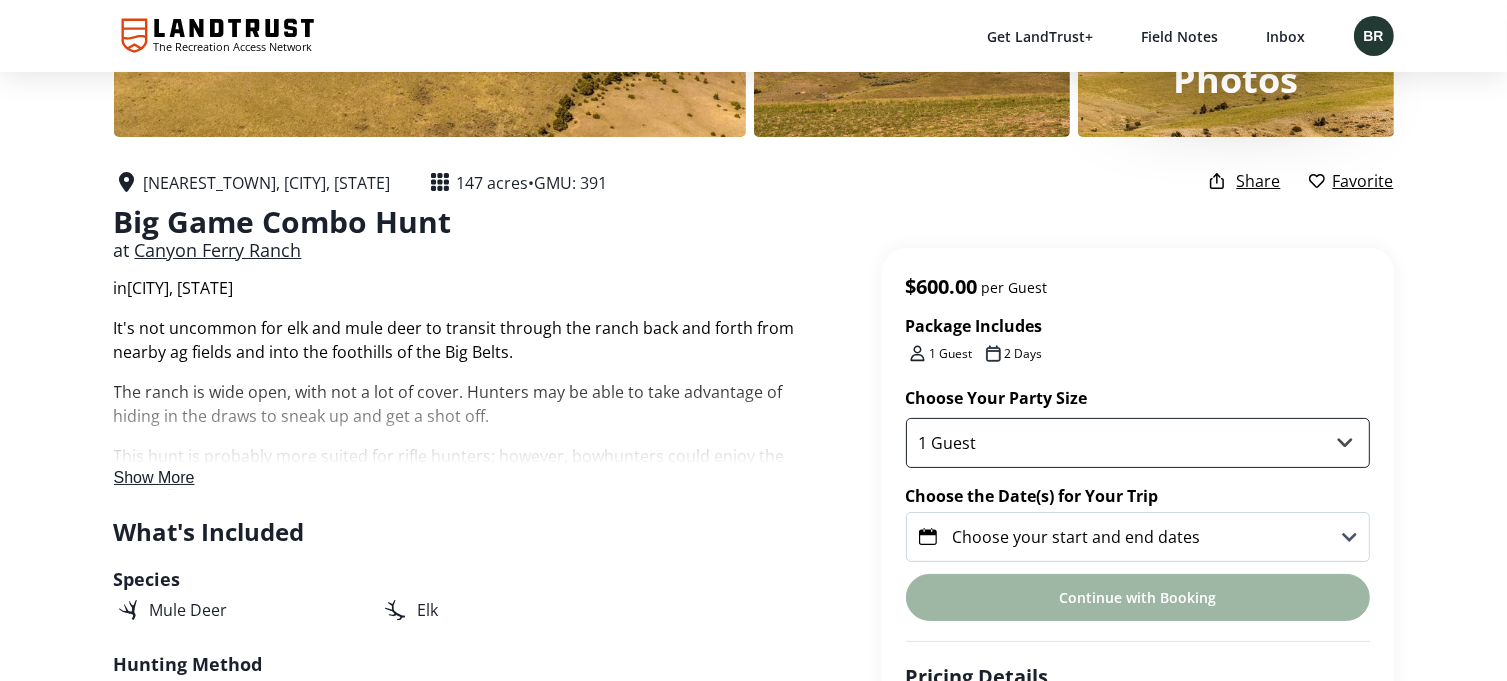 click on "1  Guest 2  Guests 3  Guests 4  Guests" at bounding box center (1138, 443) 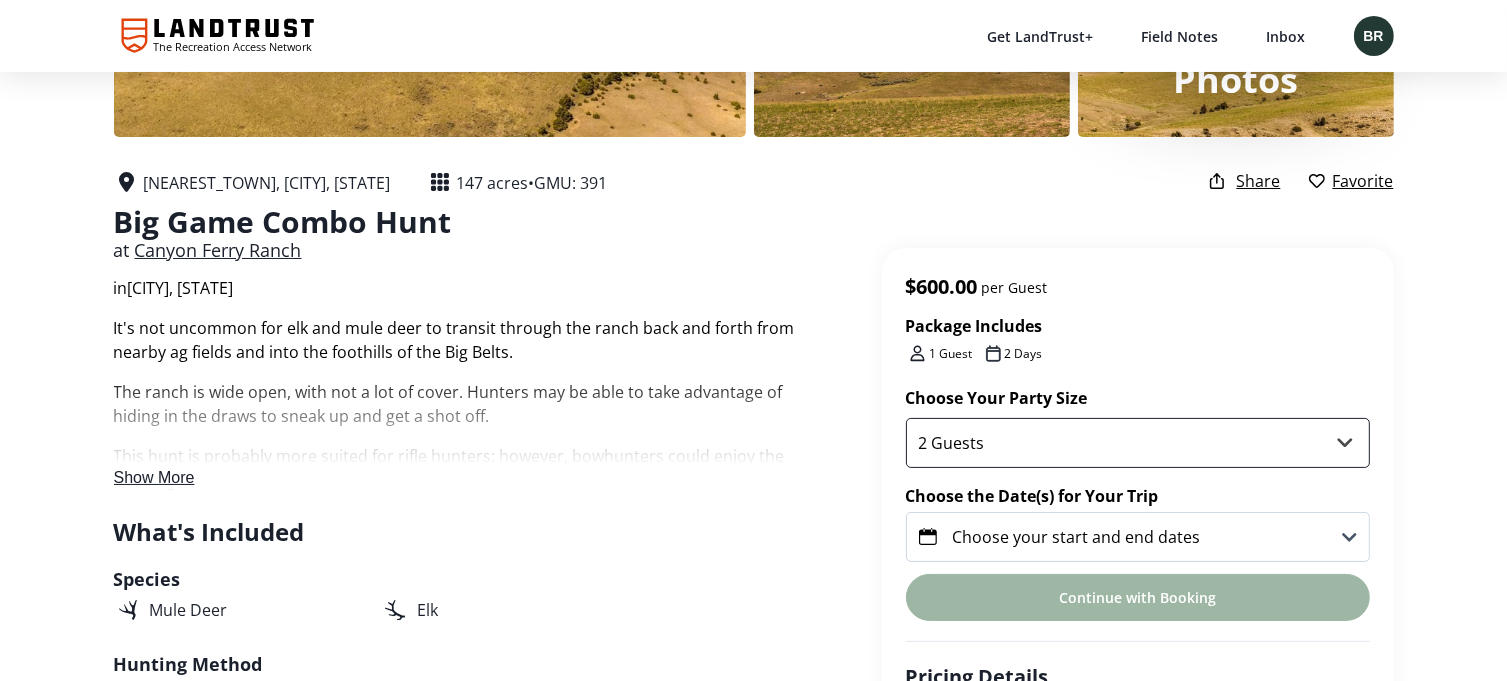click on "1  Guest 2  Guests 3  Guests 4  Guests" at bounding box center (1138, 443) 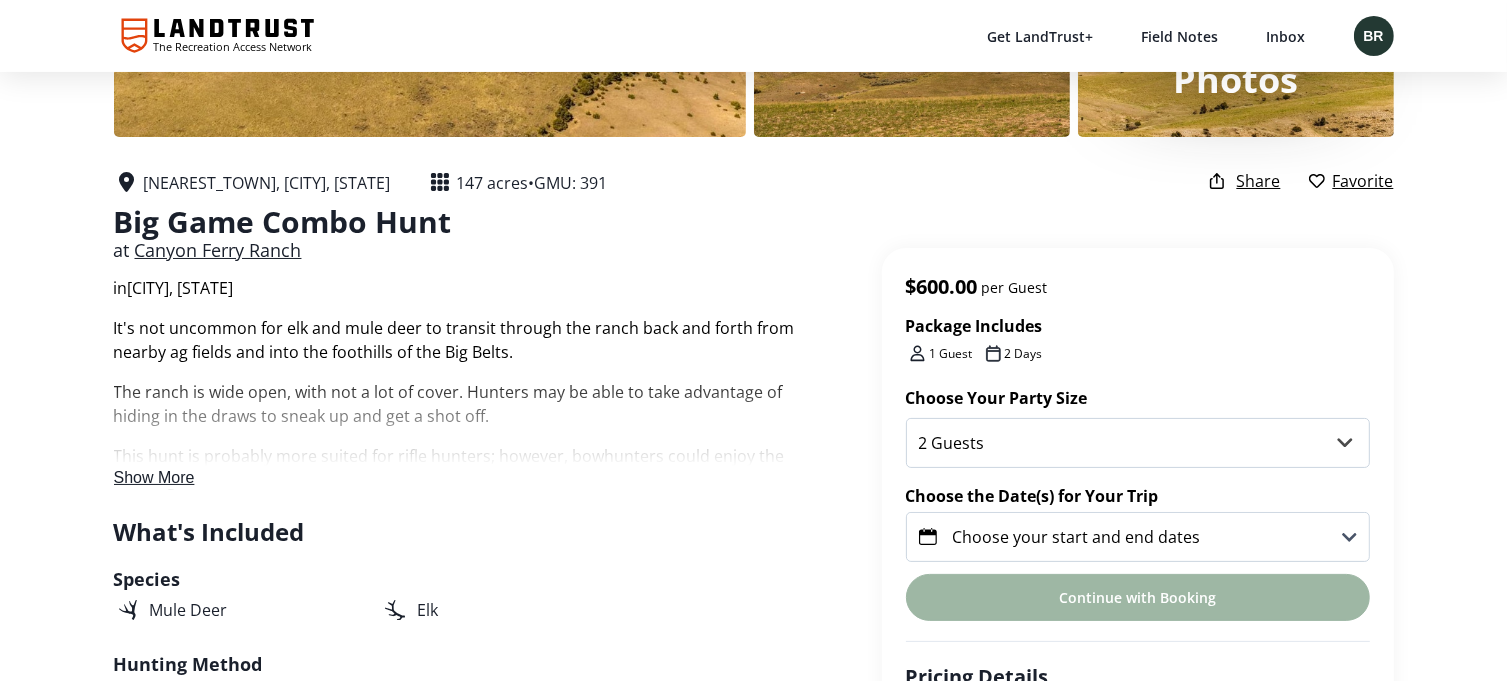 click on "Choose your start and end dates" at bounding box center (1077, 537) 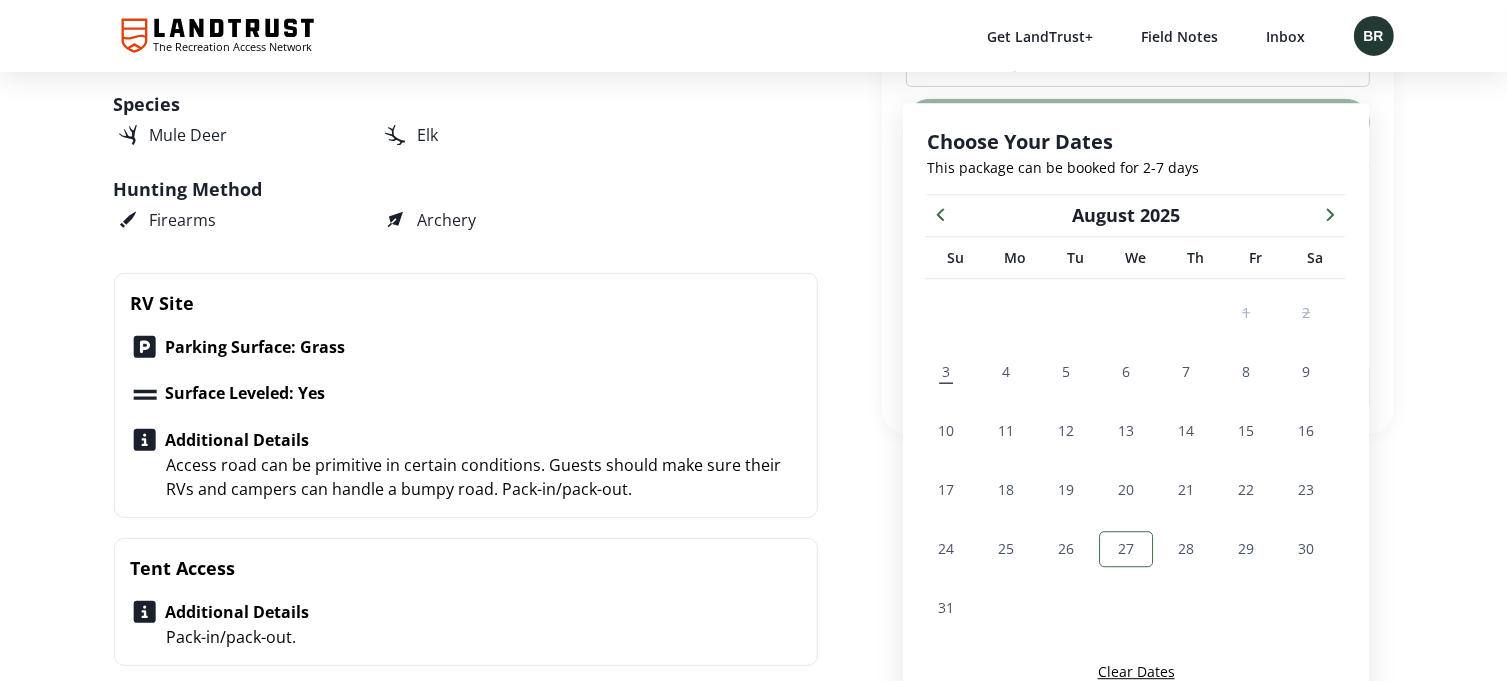 scroll, scrollTop: 801, scrollLeft: 0, axis: vertical 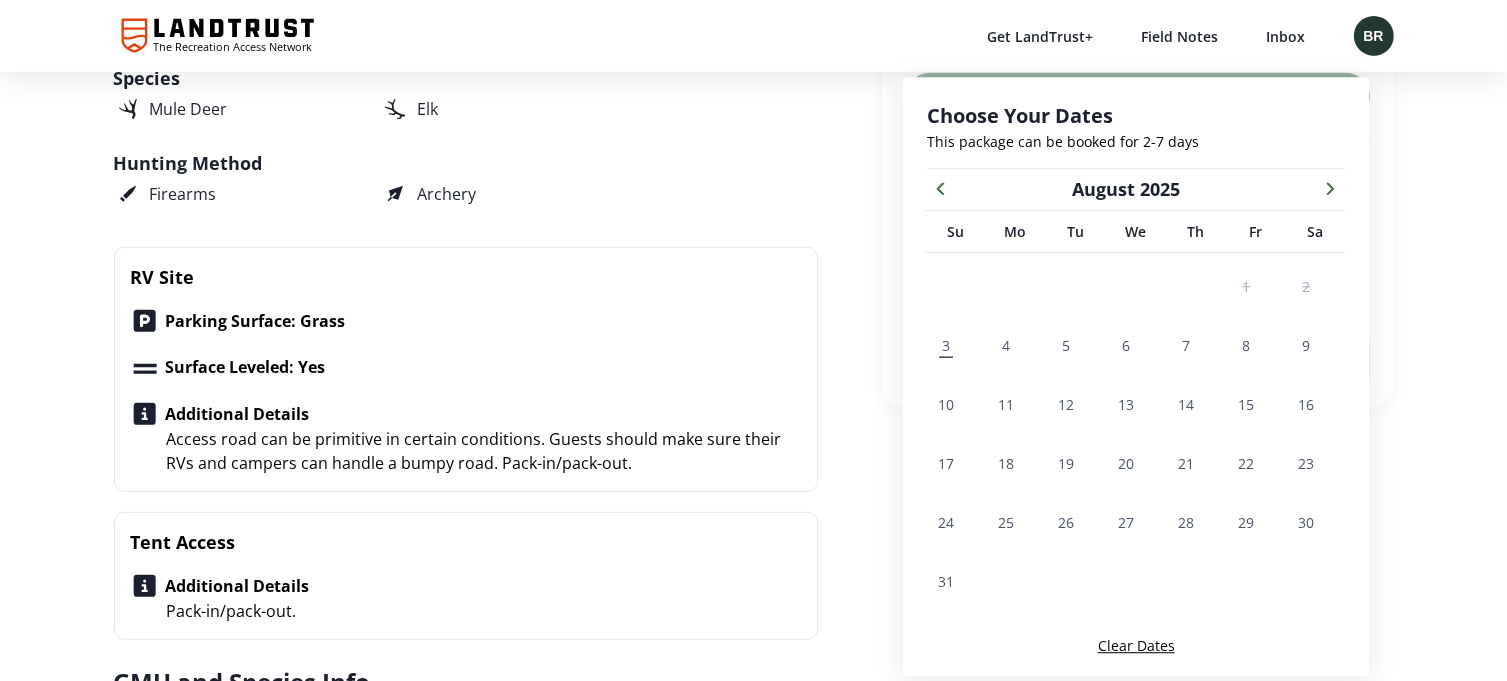 click at bounding box center (1330, 187) 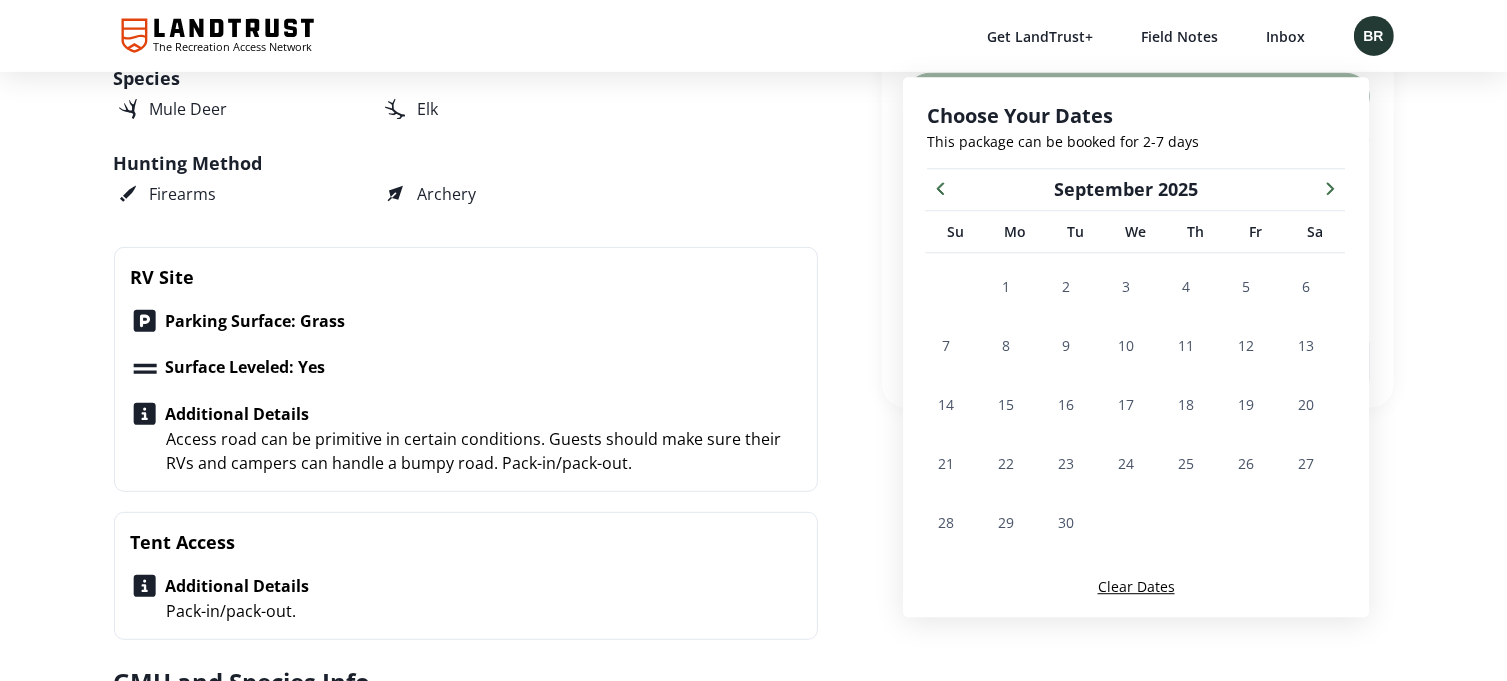 click at bounding box center (1330, 187) 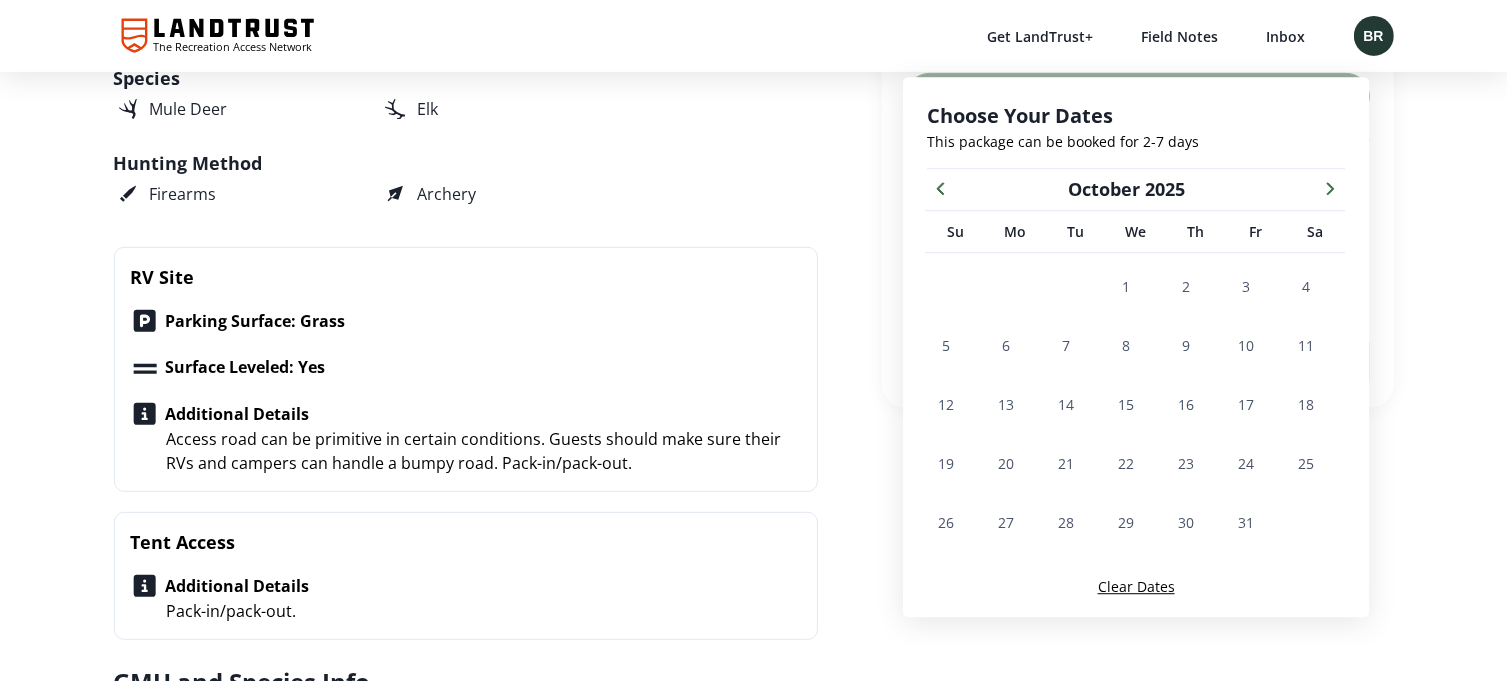 click at bounding box center (1330, 187) 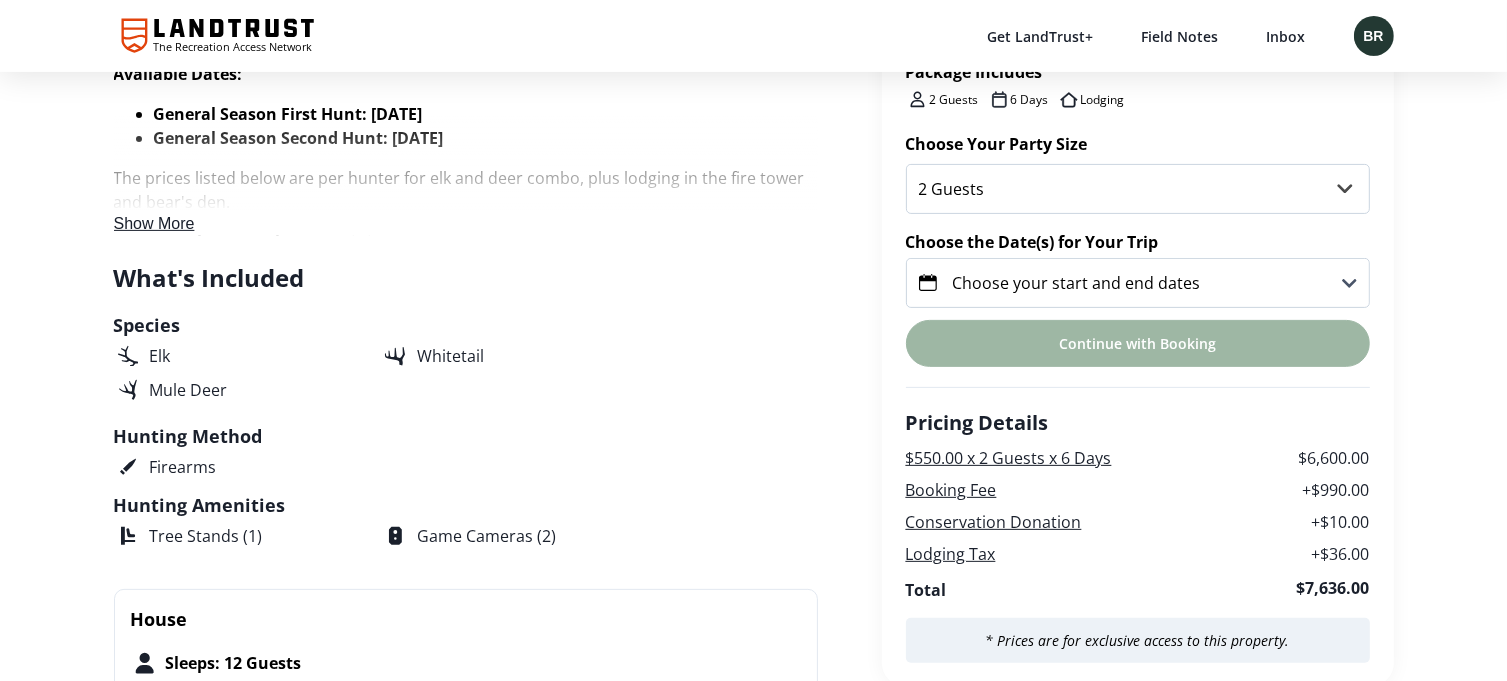 scroll, scrollTop: 600, scrollLeft: 0, axis: vertical 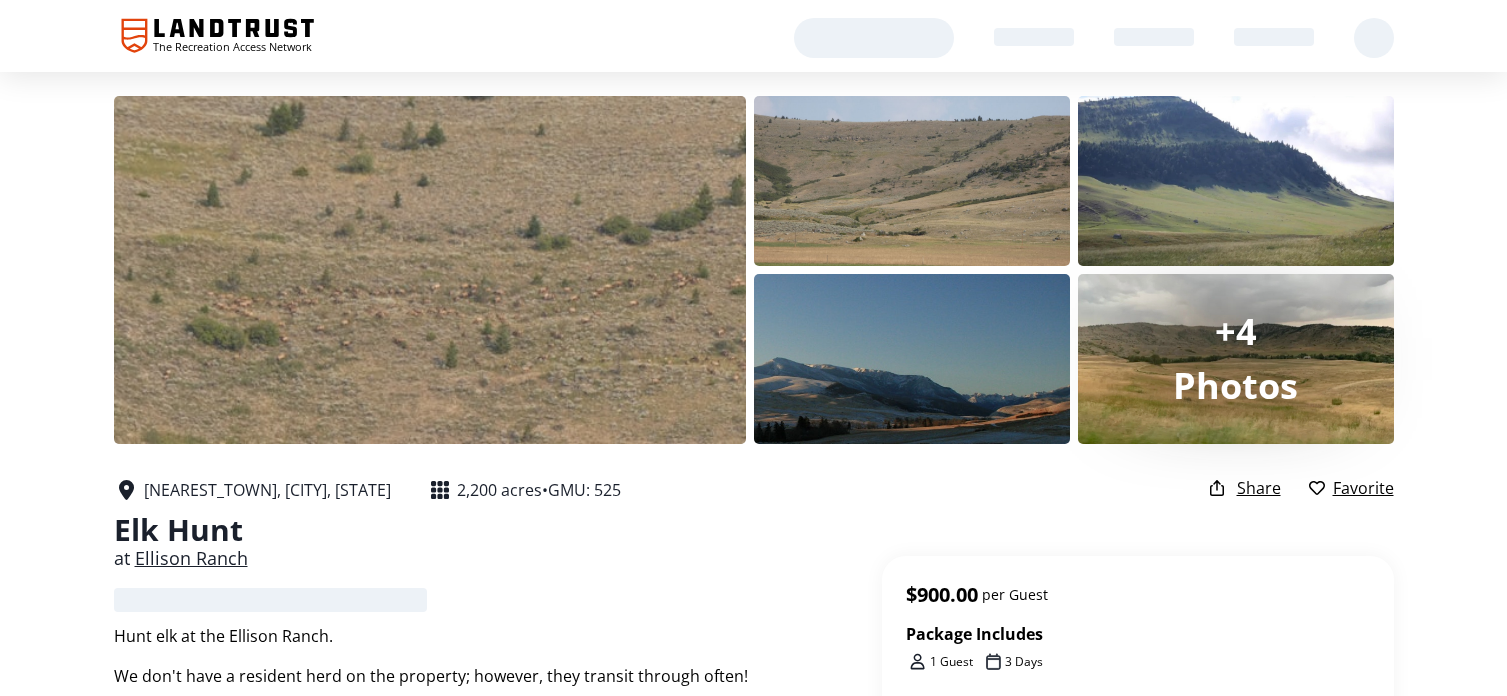 click at bounding box center (430, 270) 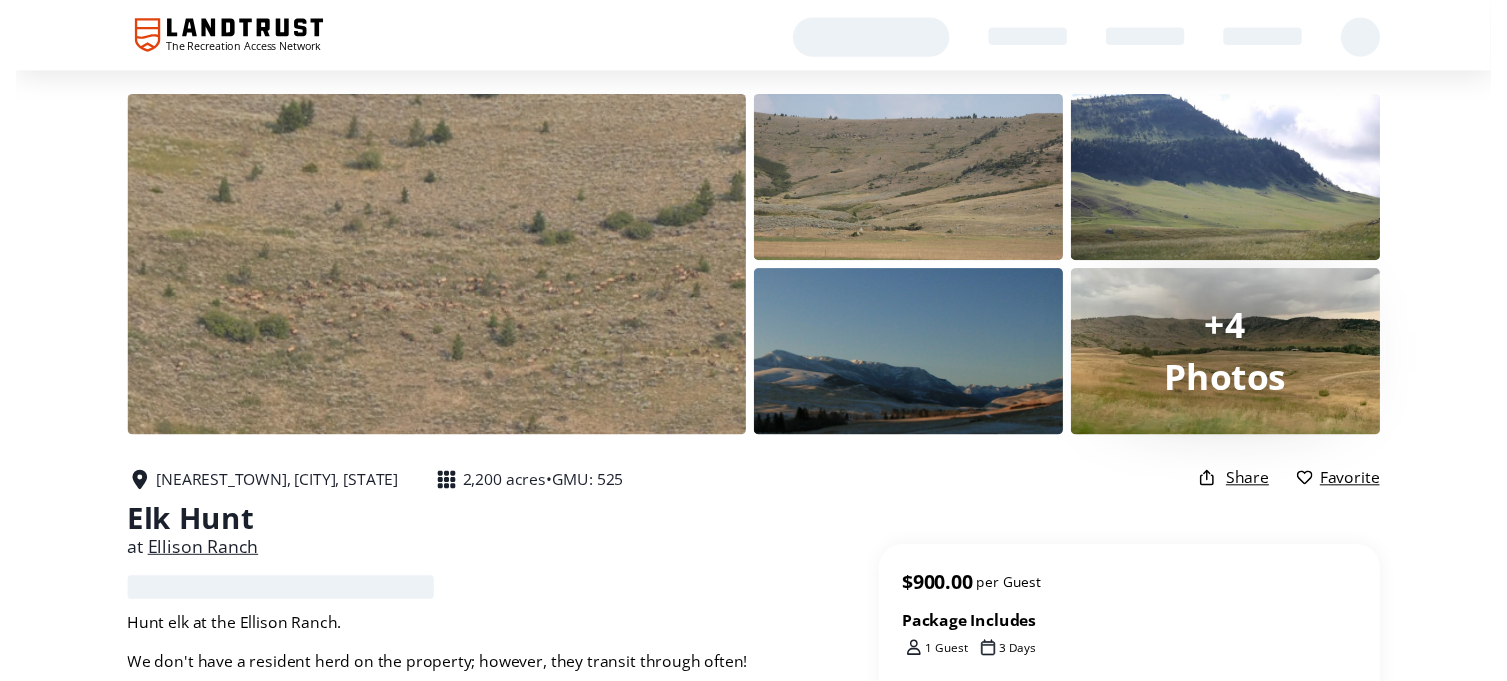 scroll, scrollTop: 0, scrollLeft: 0, axis: both 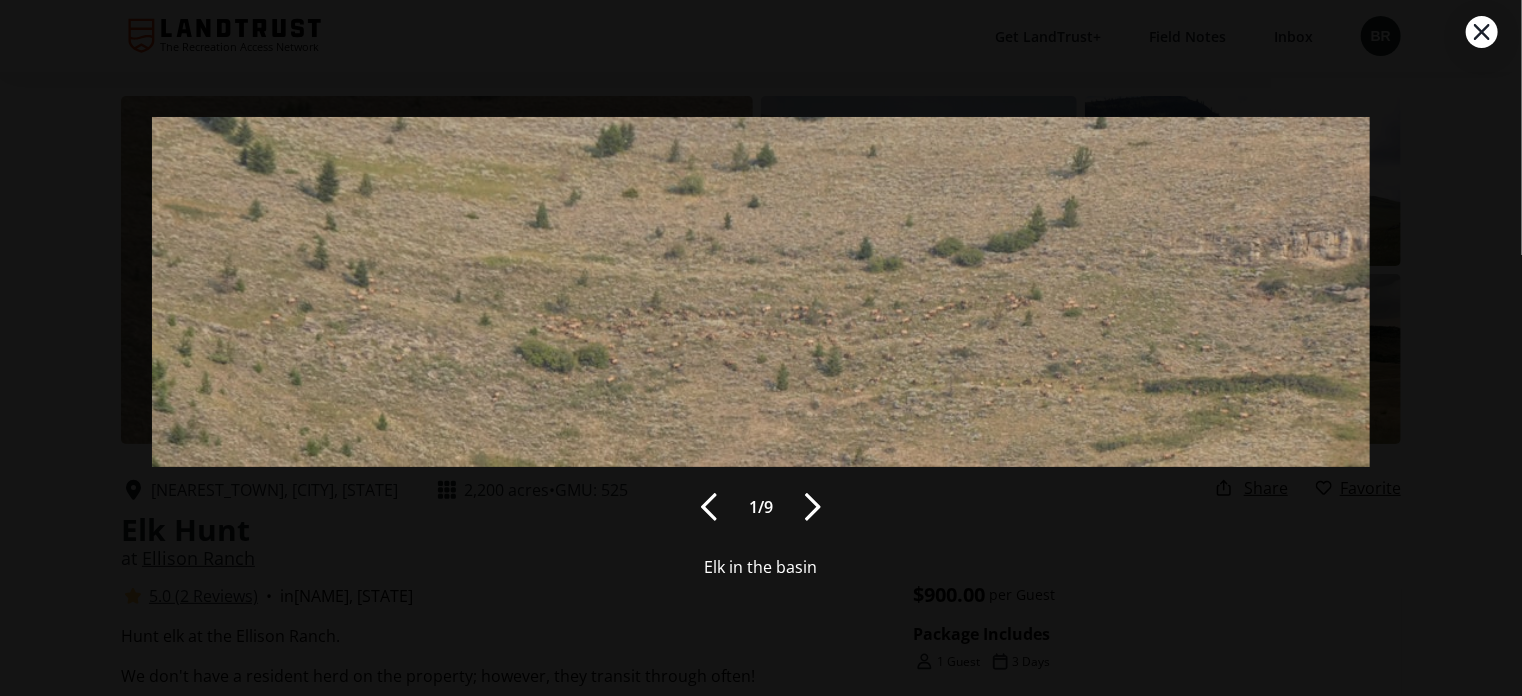 click at bounding box center (813, 507) 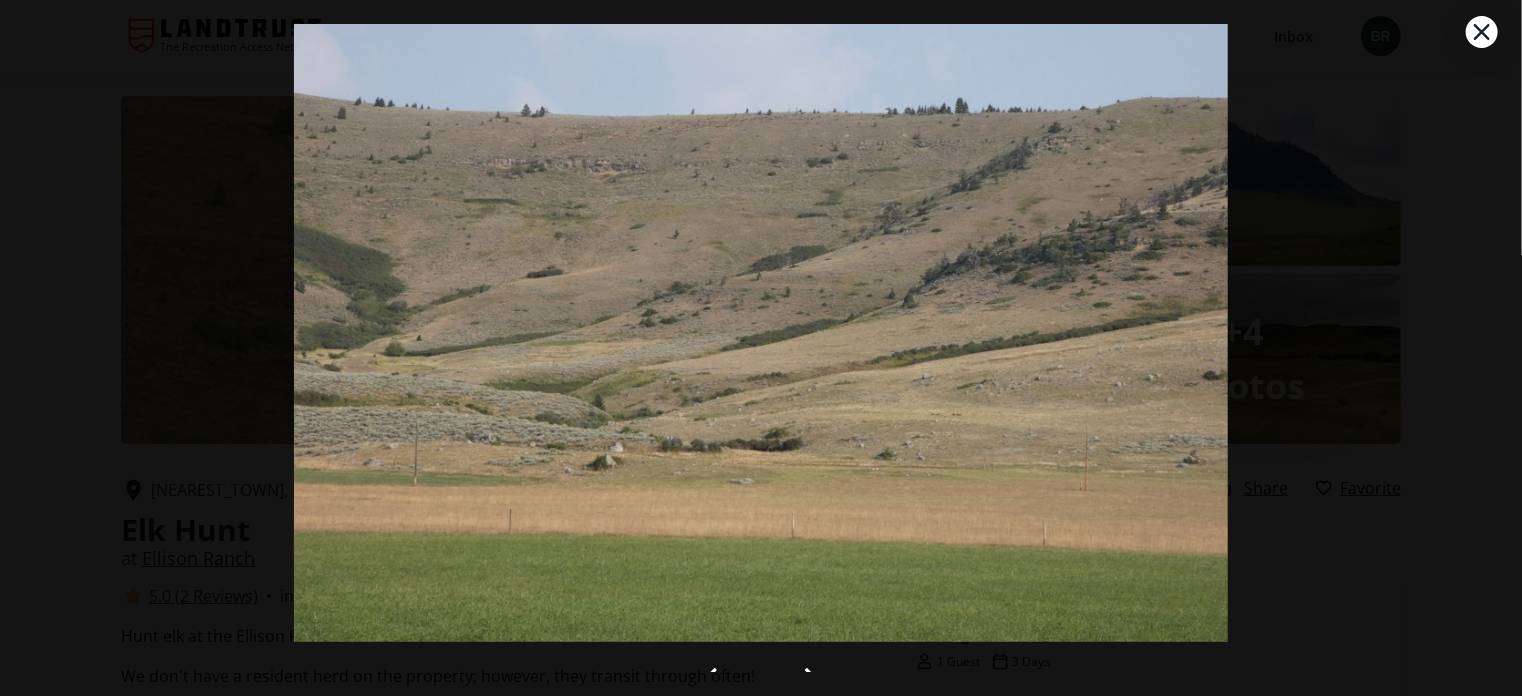 drag, startPoint x: 1499, startPoint y: 15, endPoint x: 1480, endPoint y: 28, distance: 23.021729 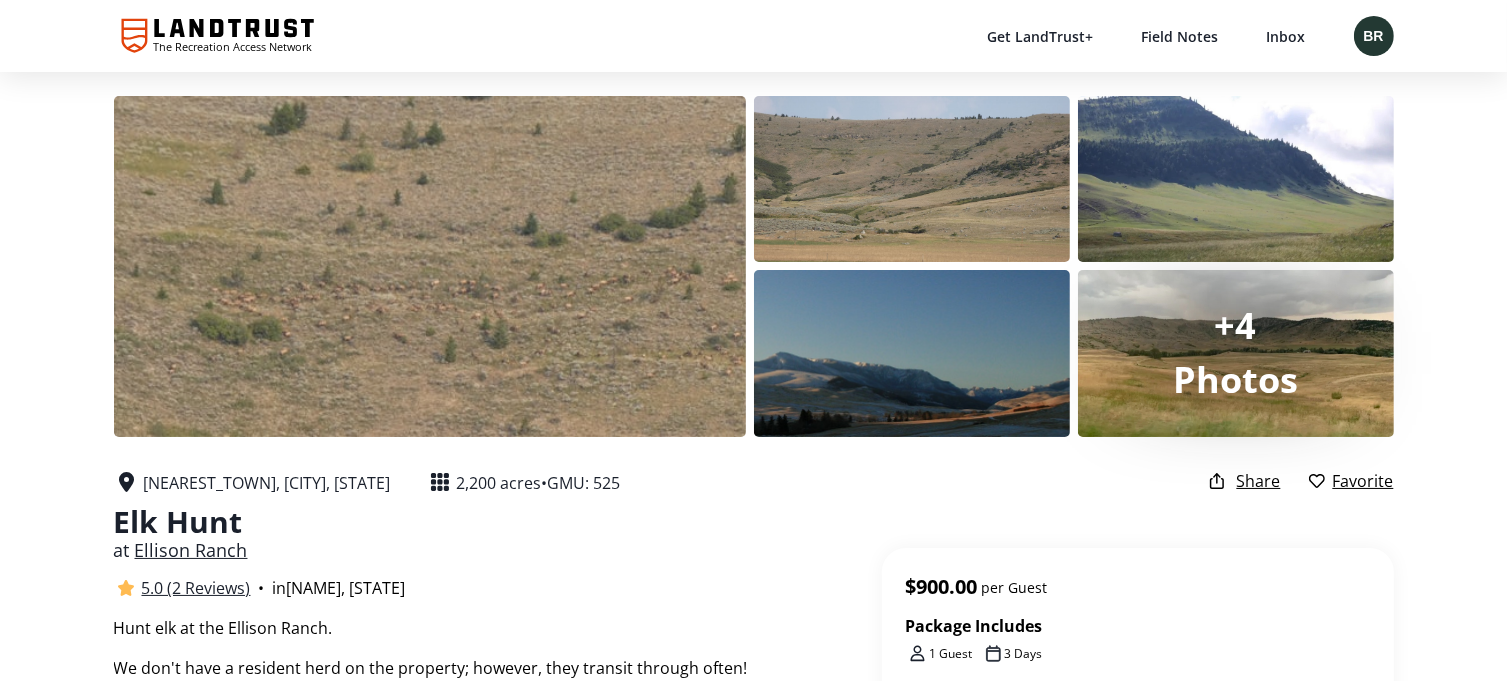 click on "Photos" at bounding box center [1236, 380] 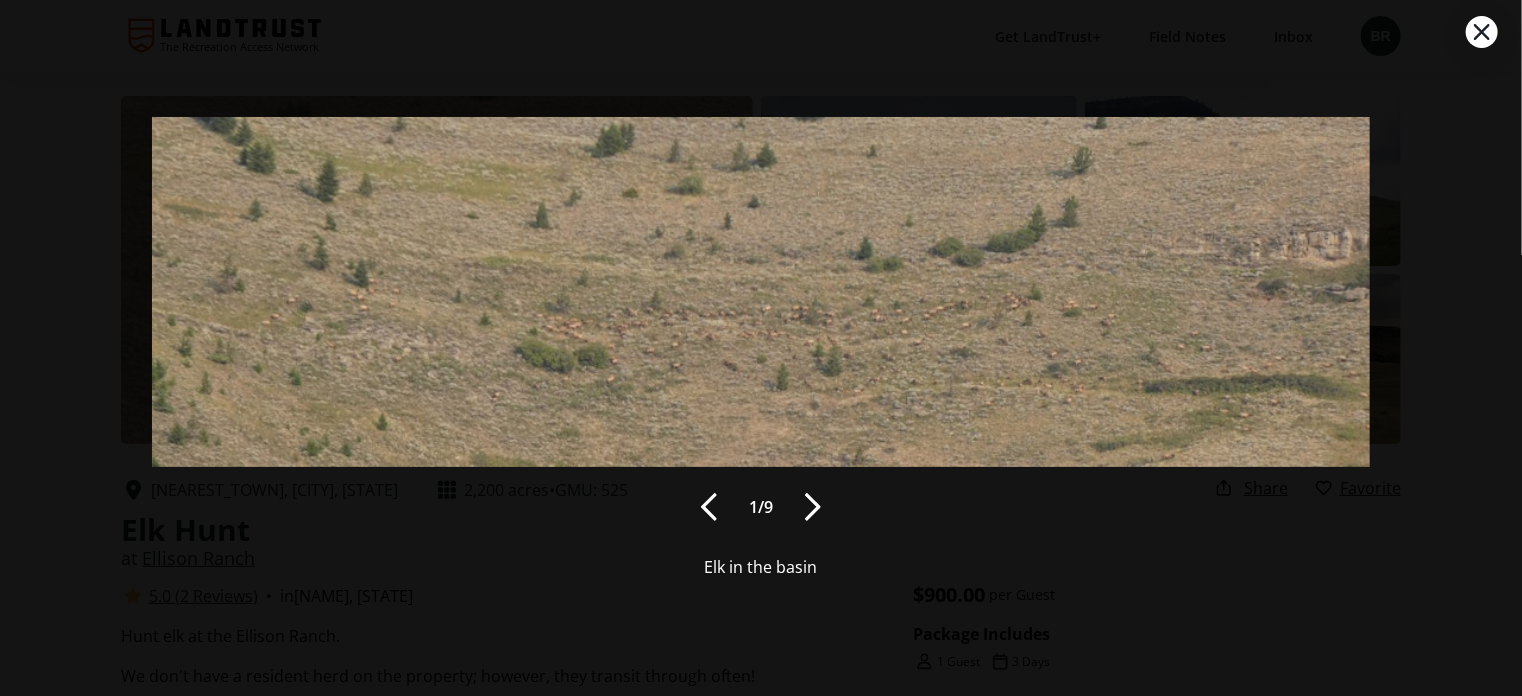 click at bounding box center [813, 507] 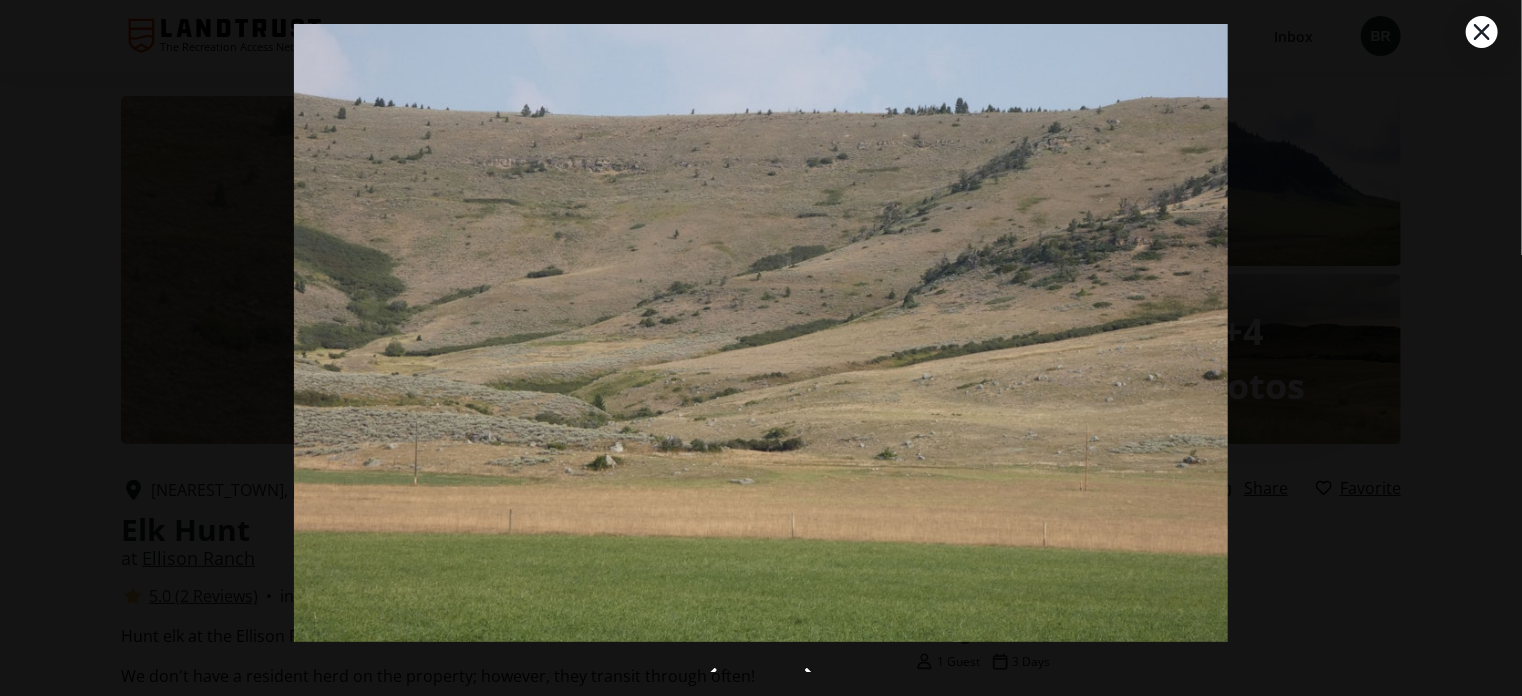 click at bounding box center (760, 292) 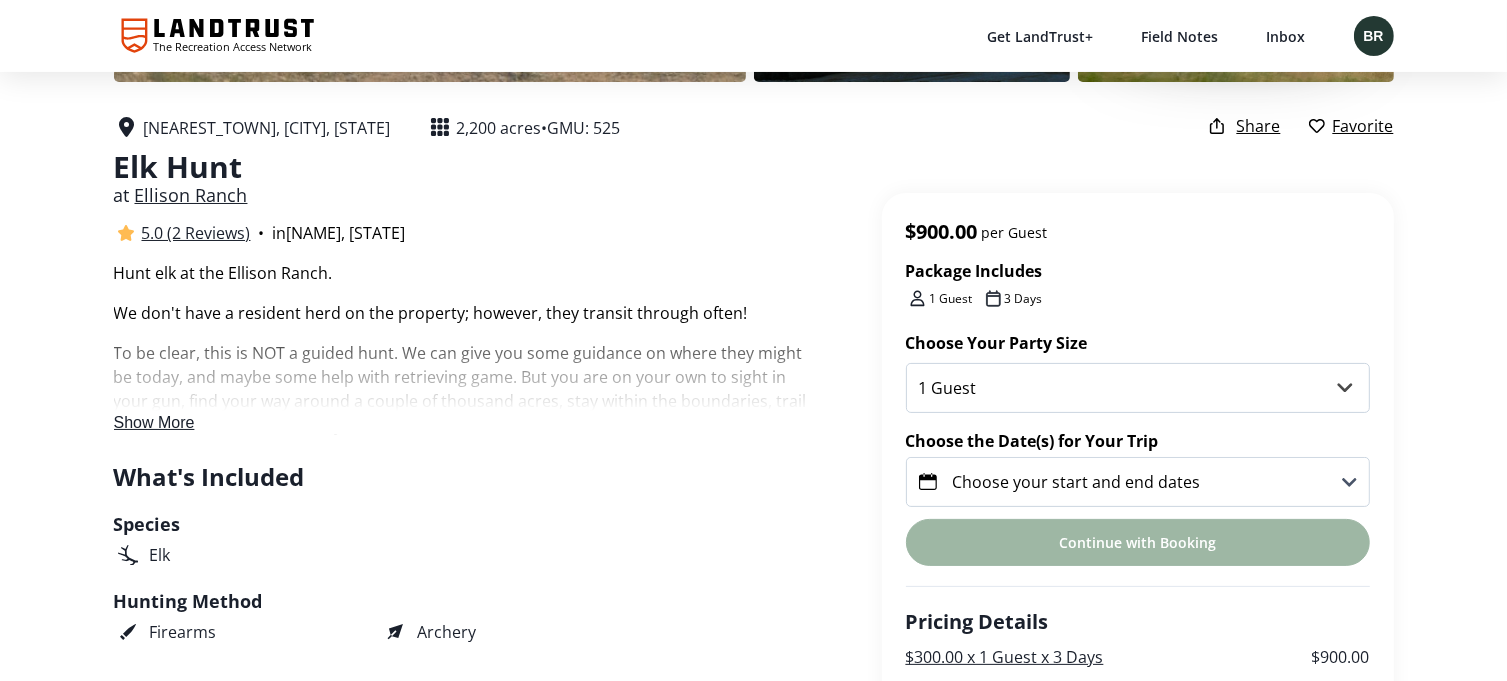 scroll, scrollTop: 400, scrollLeft: 0, axis: vertical 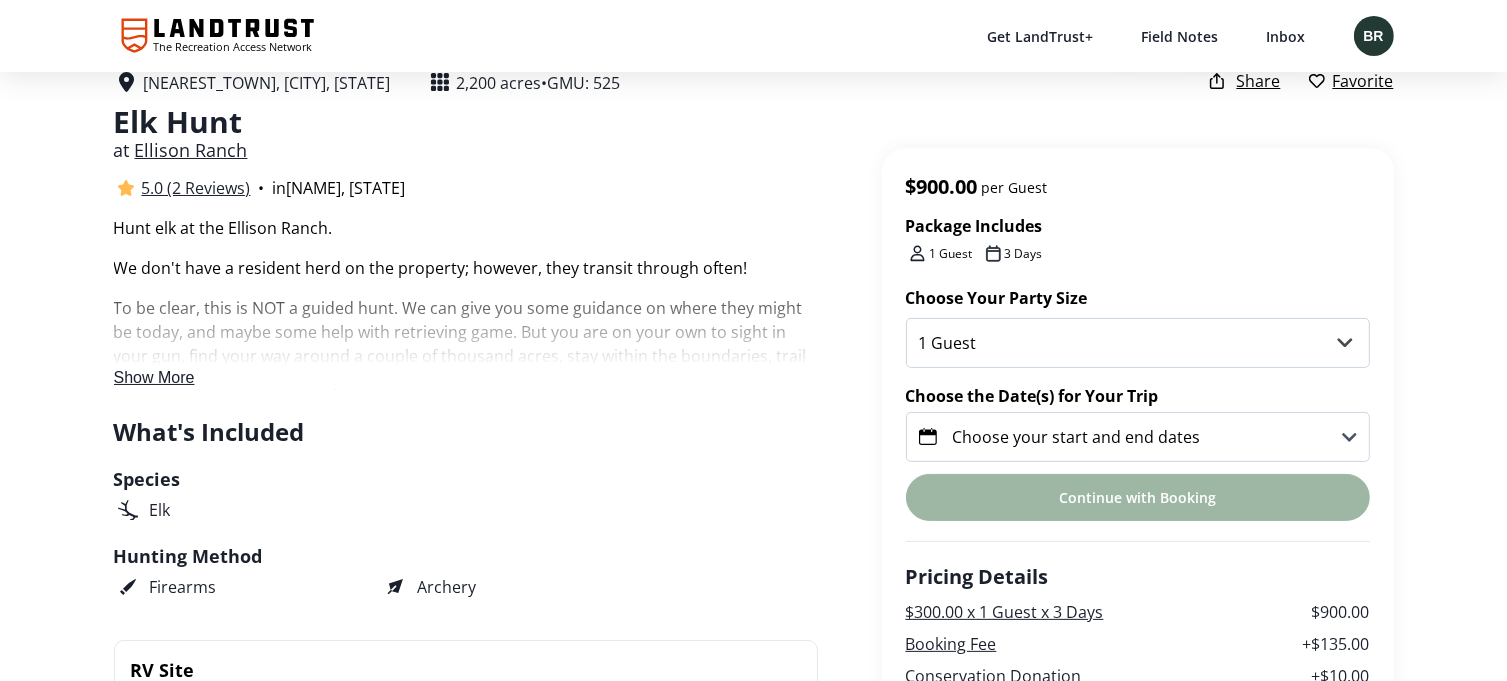 click on "Show More" at bounding box center [154, 377] 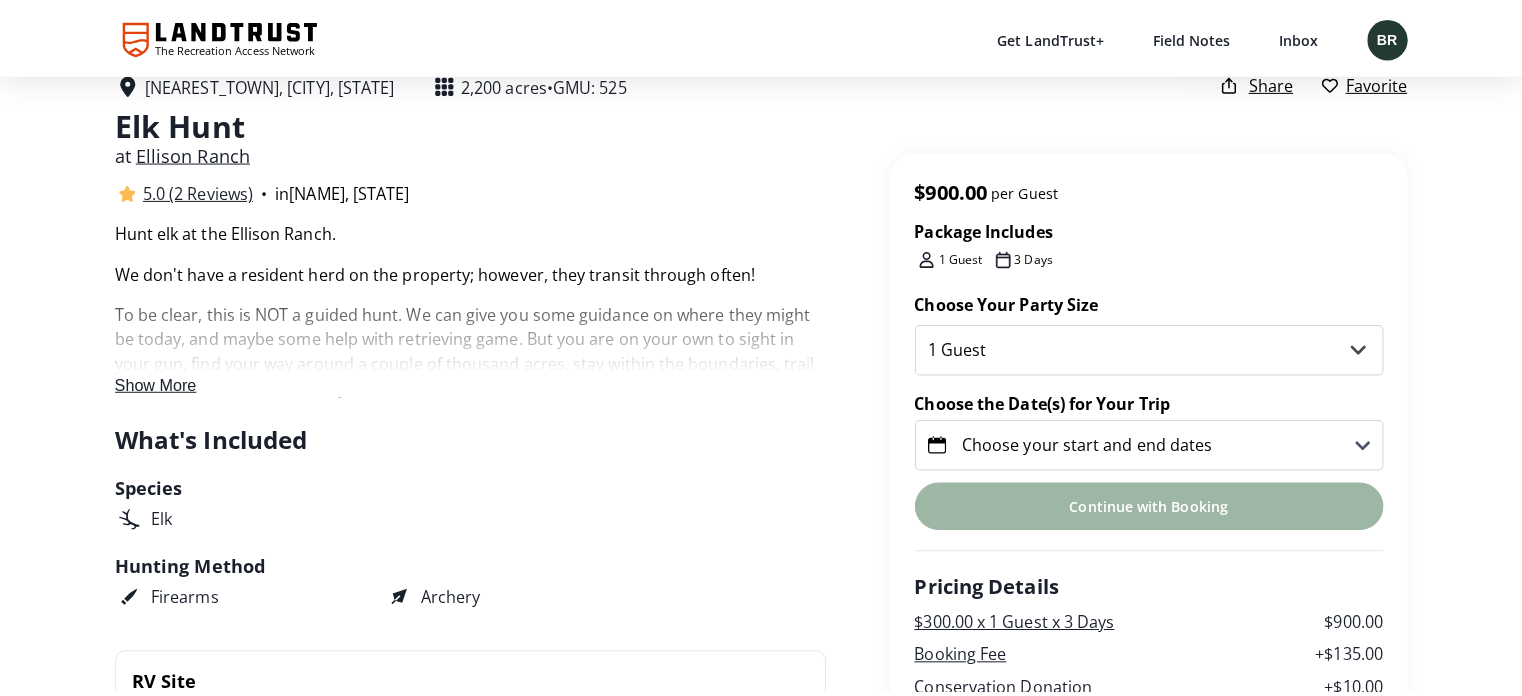 scroll, scrollTop: 0, scrollLeft: 0, axis: both 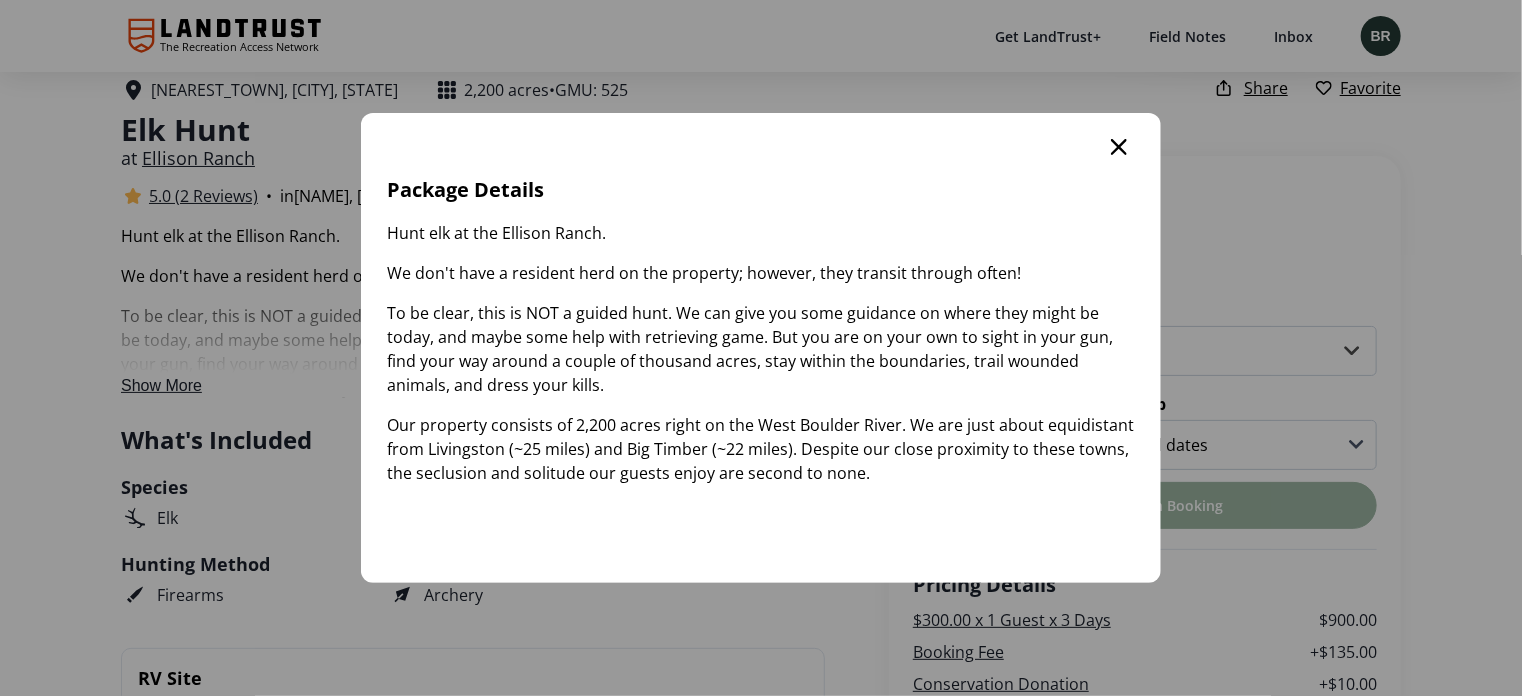 click 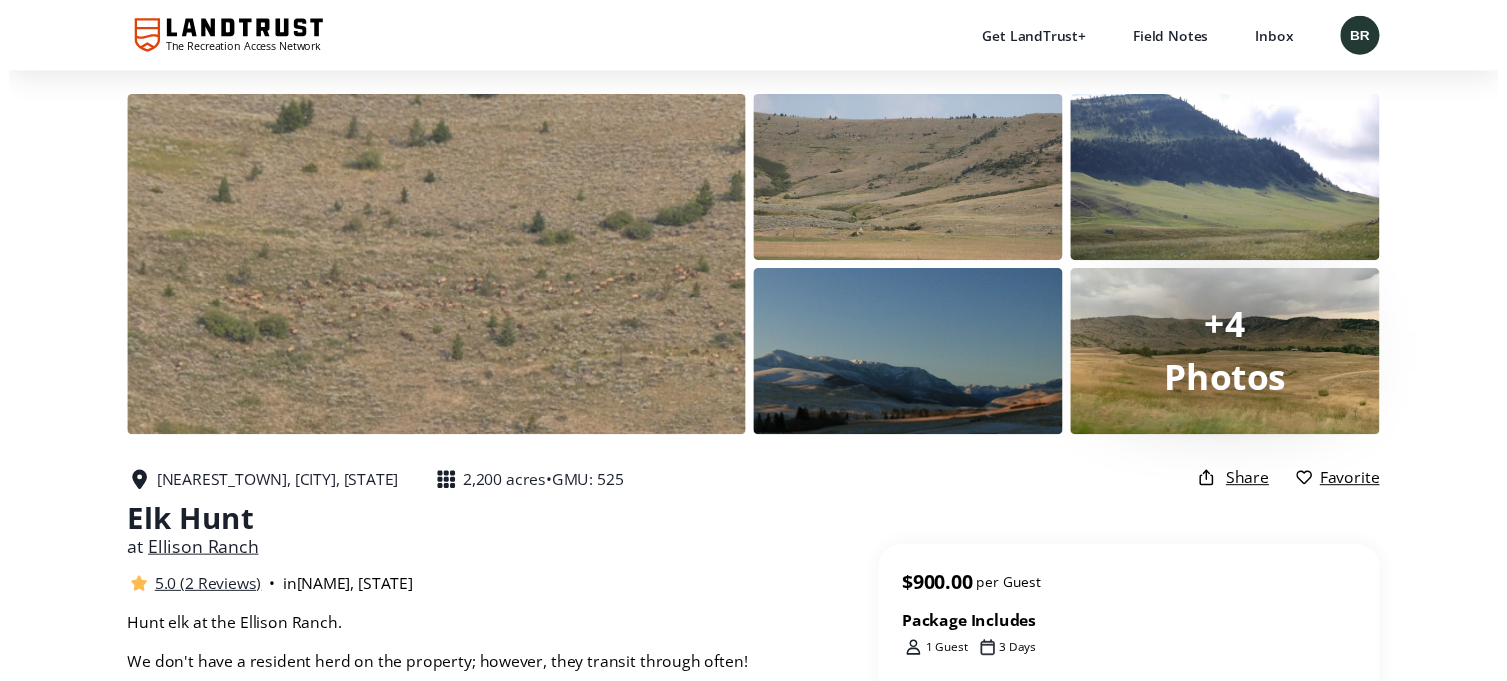 scroll, scrollTop: 400, scrollLeft: 0, axis: vertical 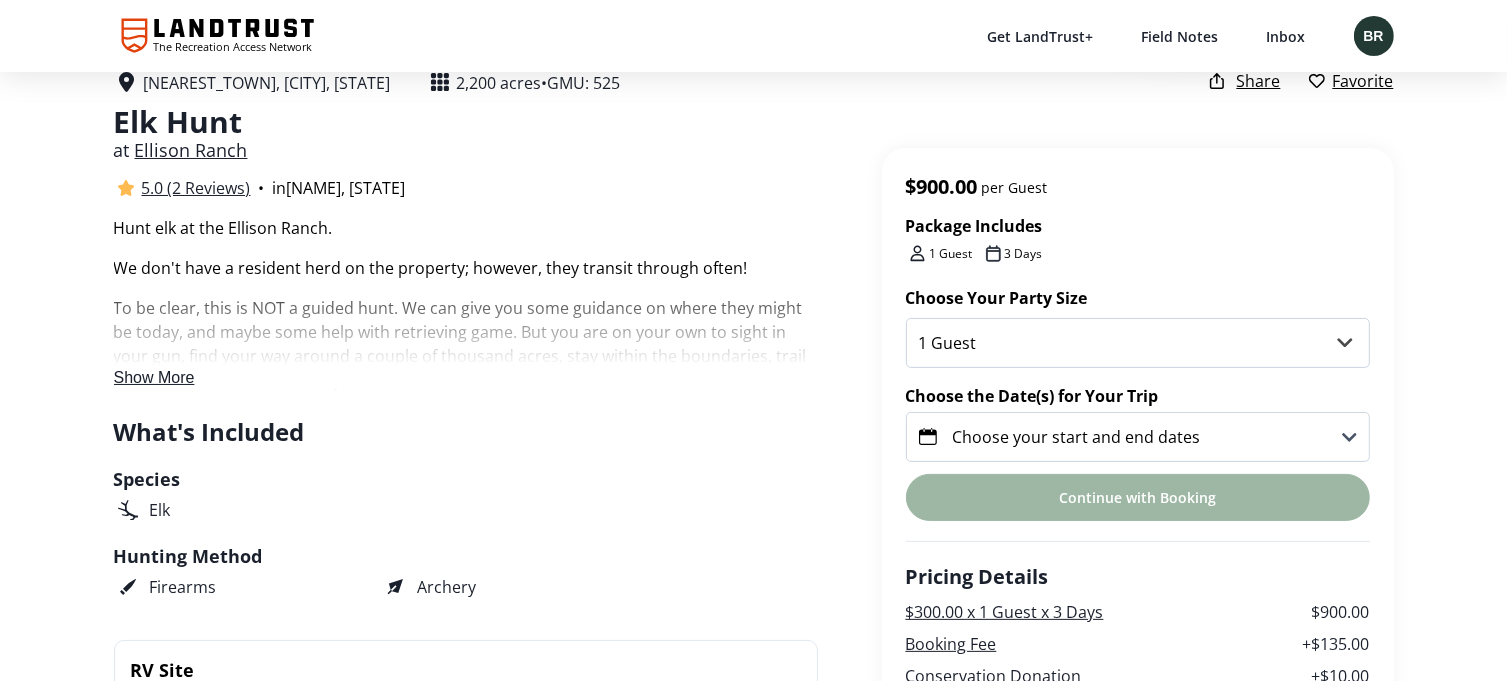 click on "Show More" at bounding box center [154, 377] 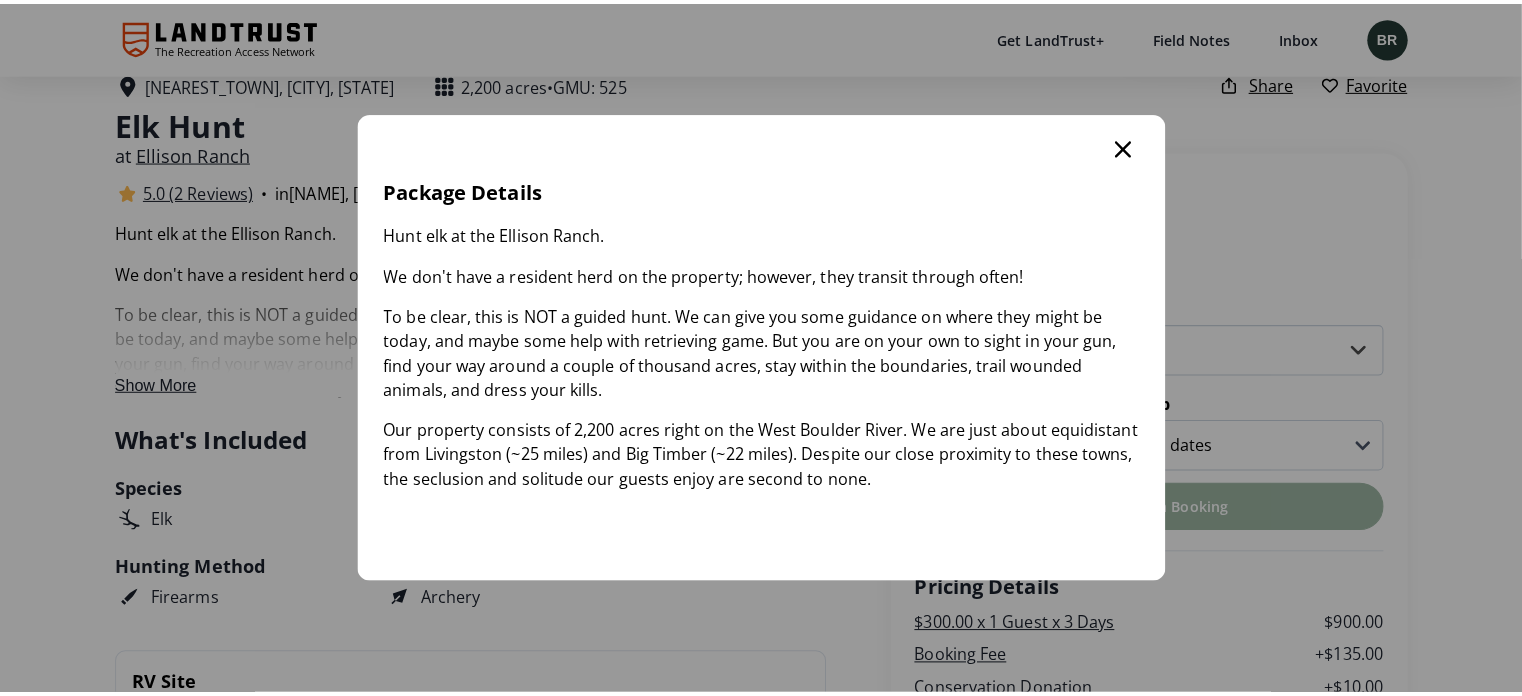 scroll, scrollTop: 0, scrollLeft: 0, axis: both 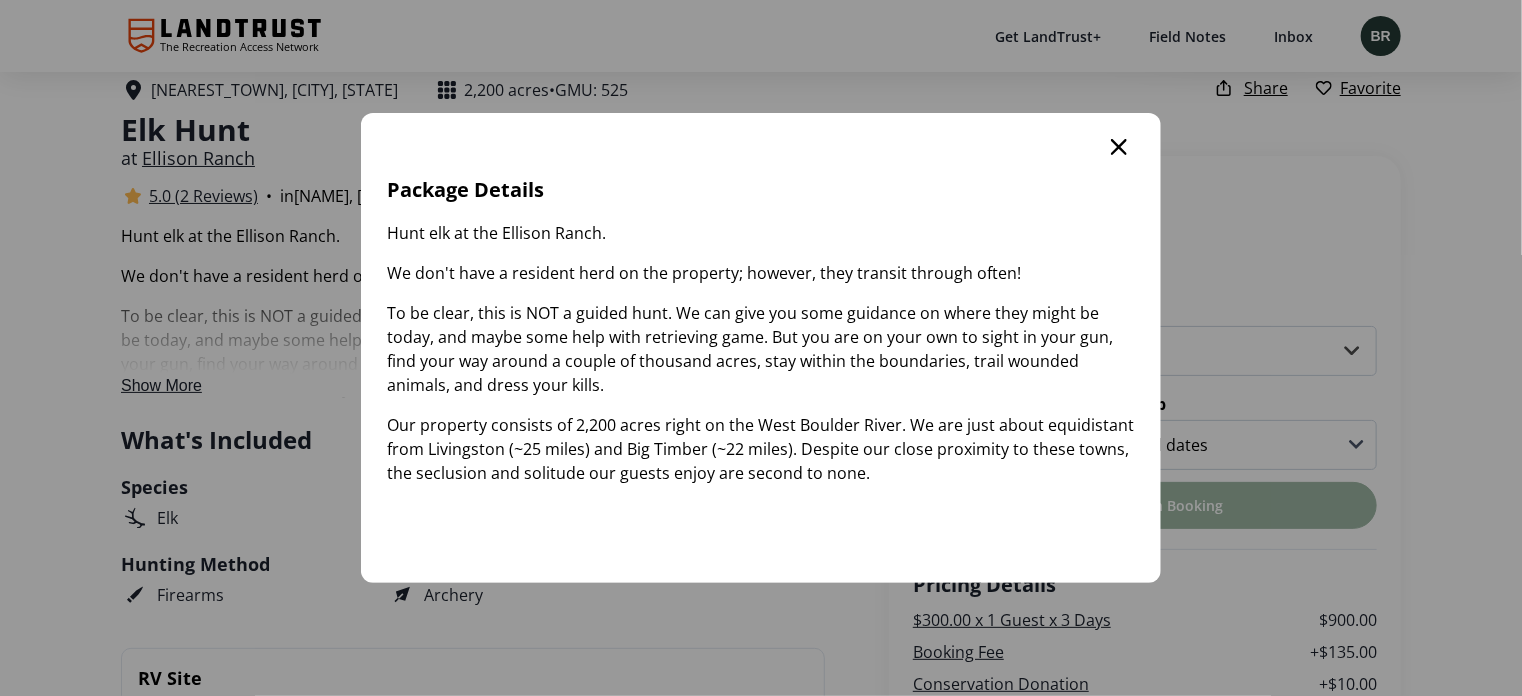 click 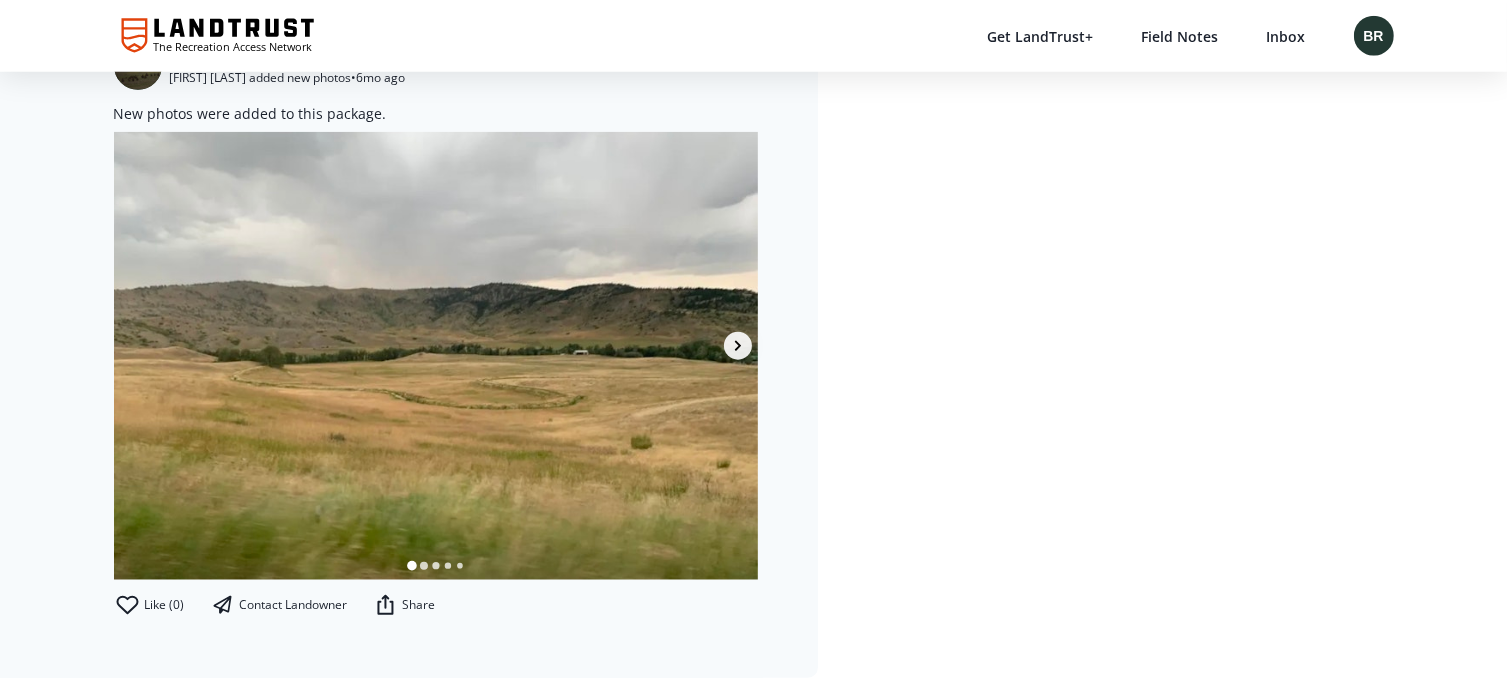 scroll, scrollTop: 2100, scrollLeft: 0, axis: vertical 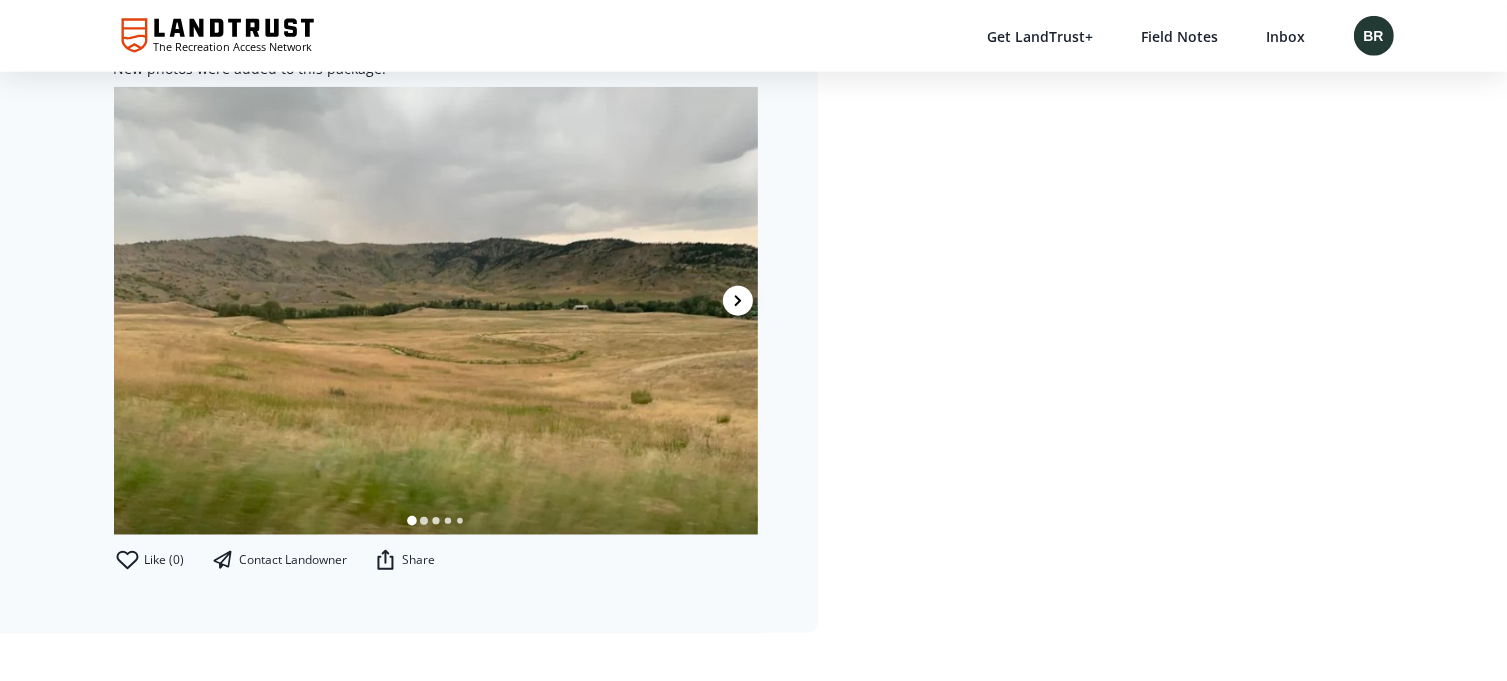 click at bounding box center [738, 301] 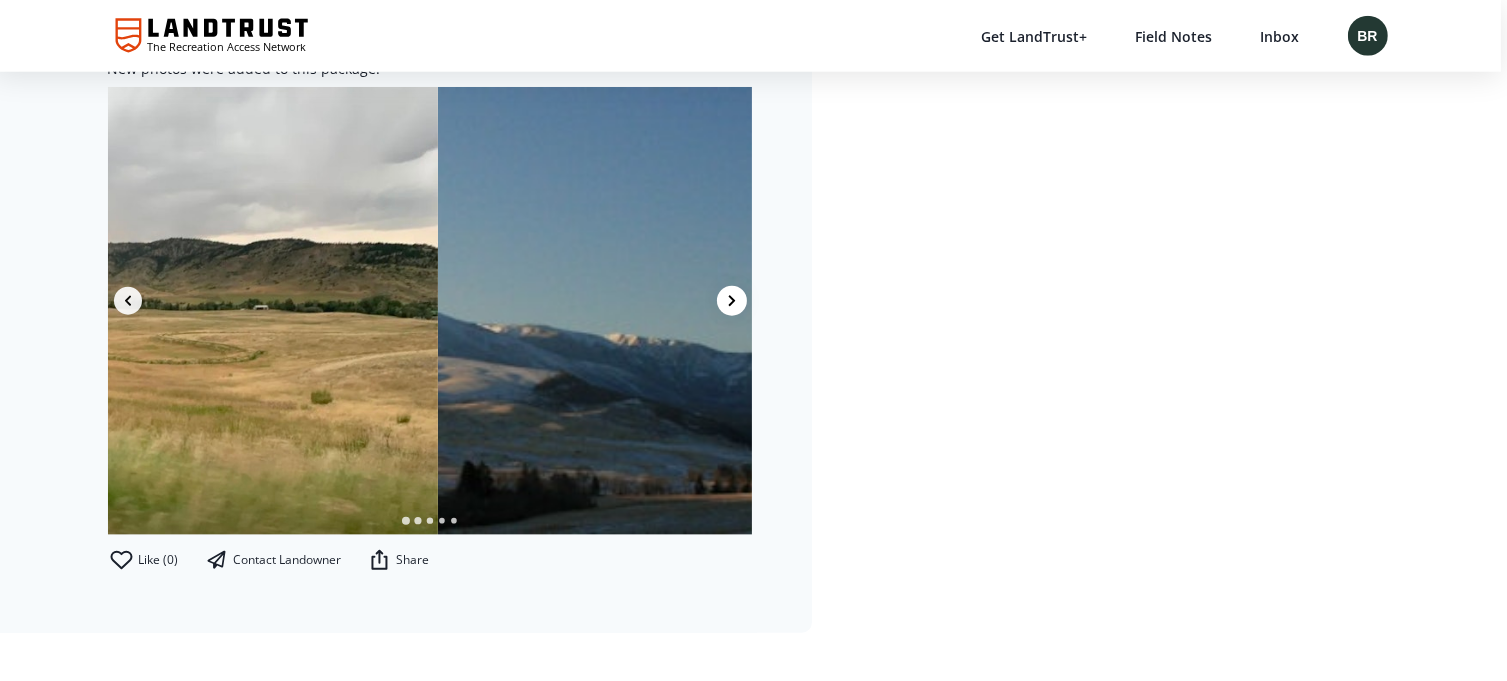 scroll, scrollTop: 0, scrollLeft: 644, axis: horizontal 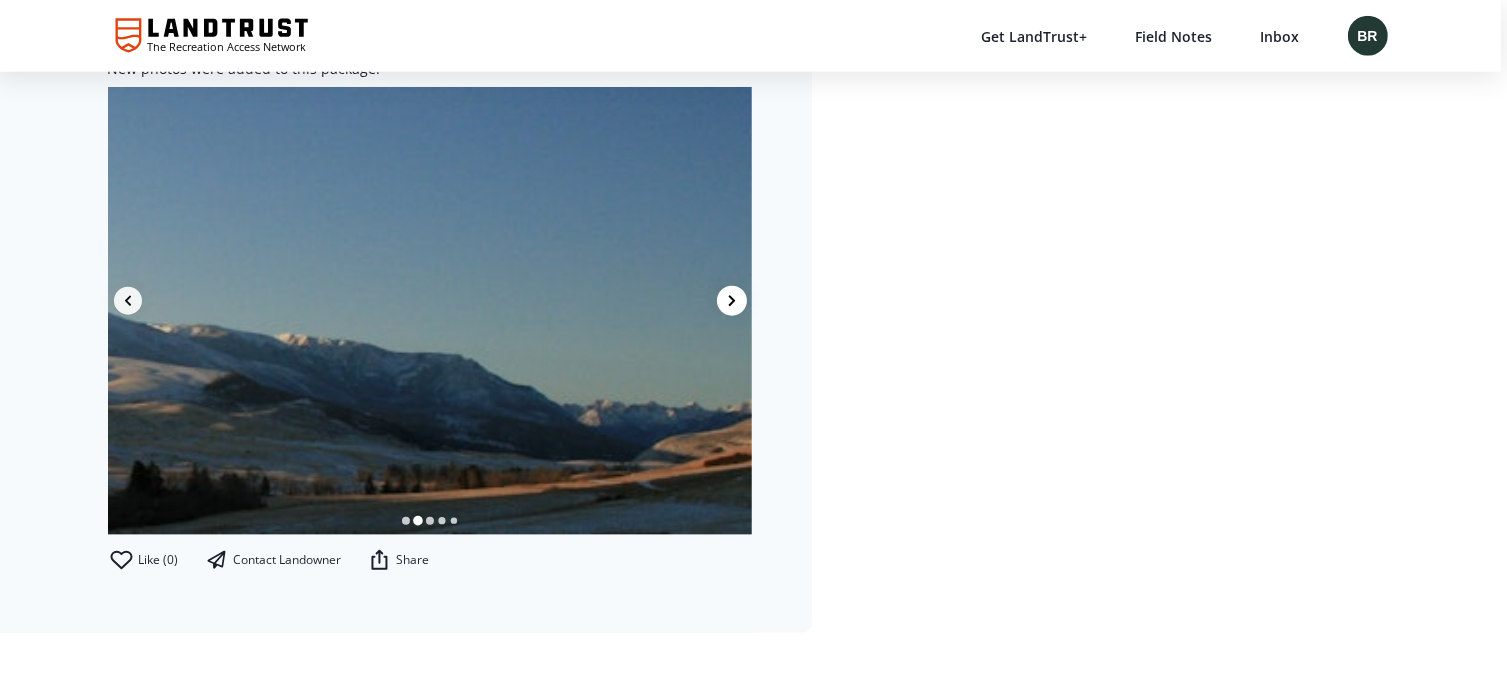 click 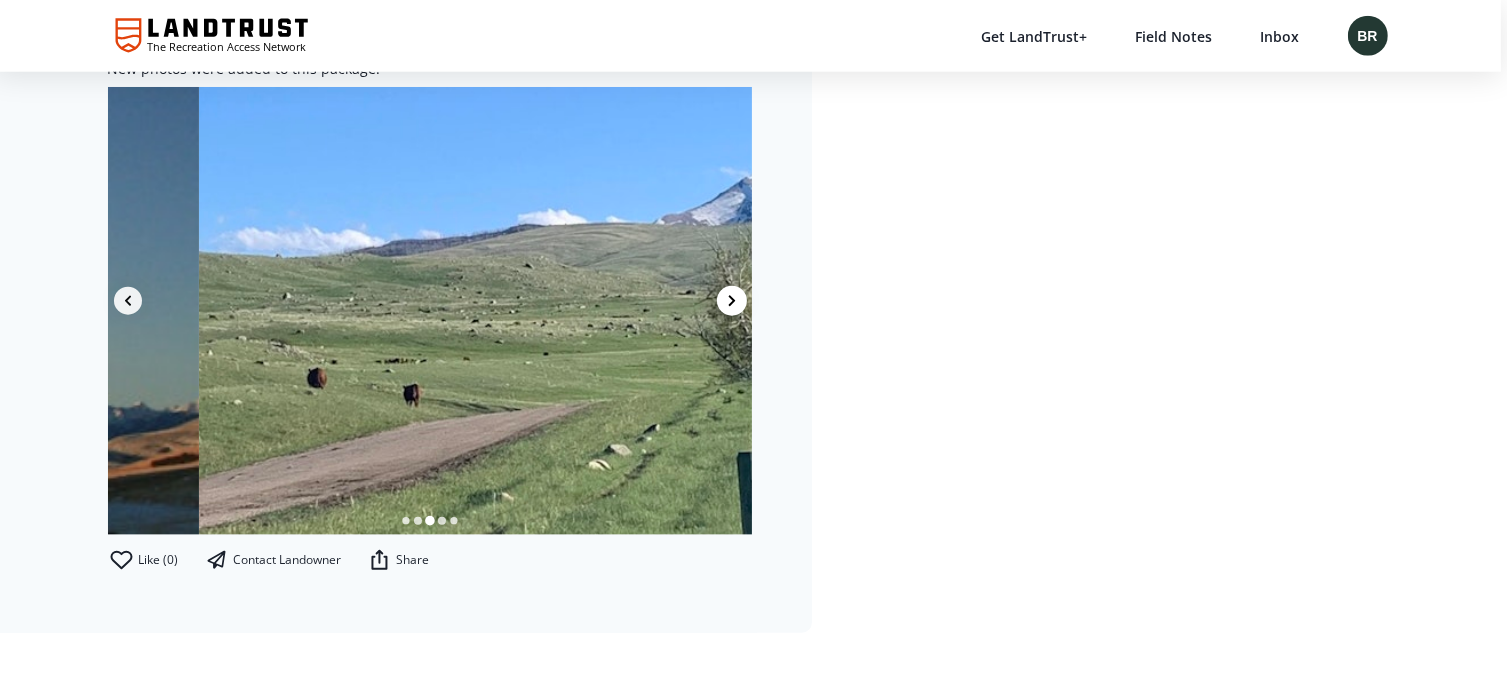 scroll, scrollTop: 0, scrollLeft: 1288, axis: horizontal 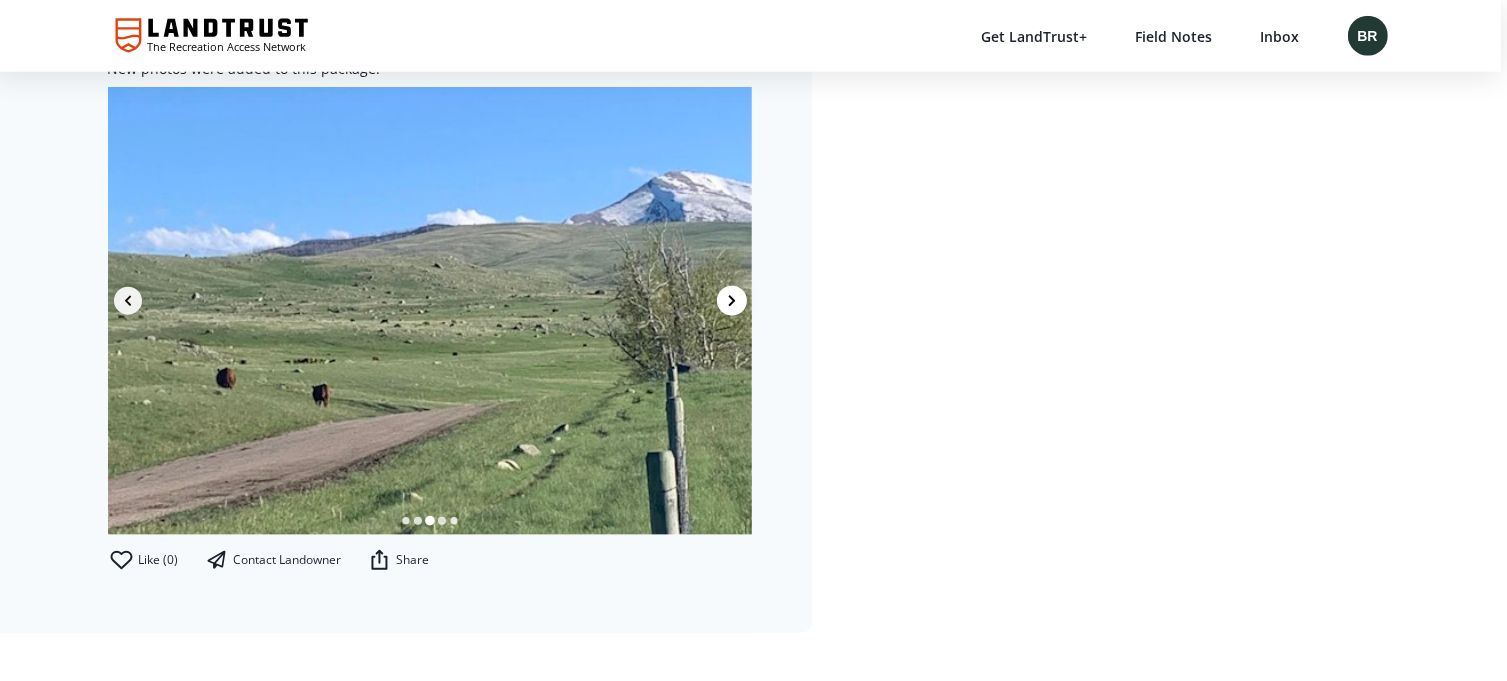 click 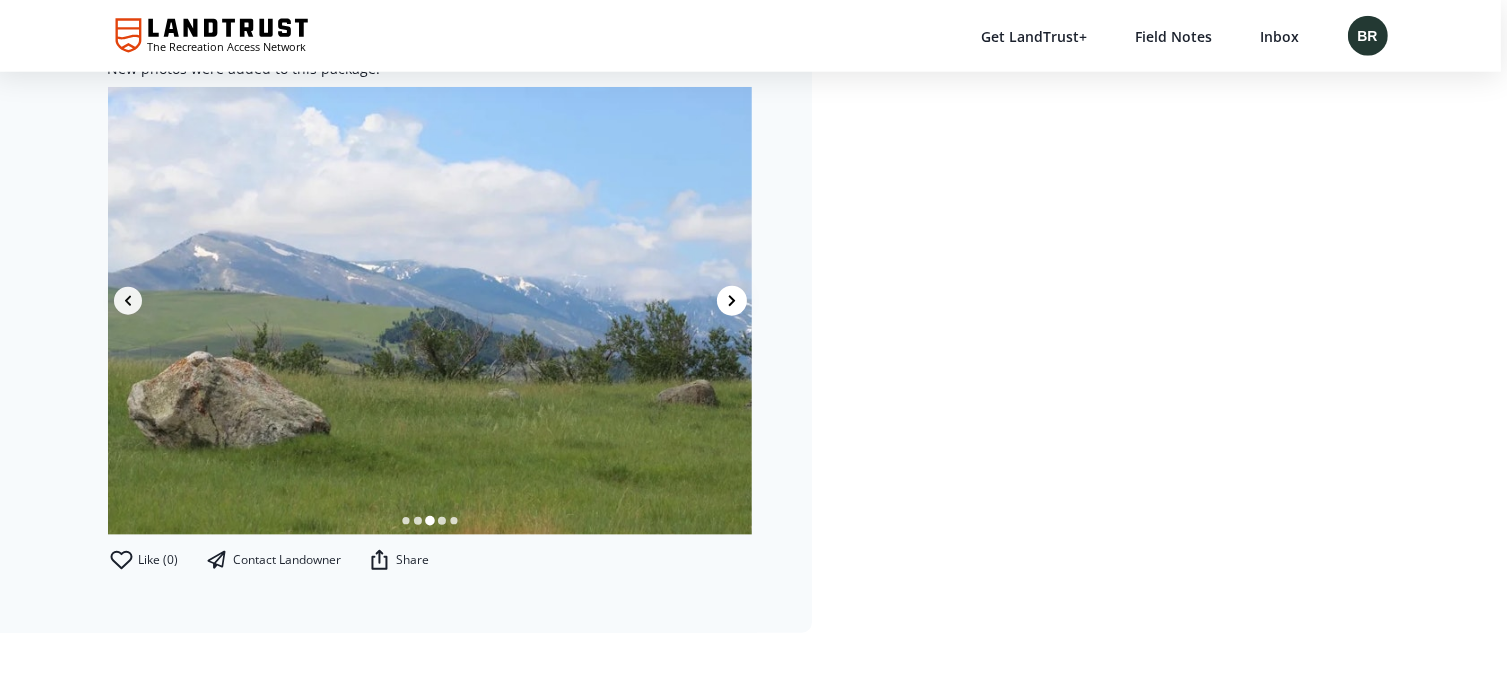 click 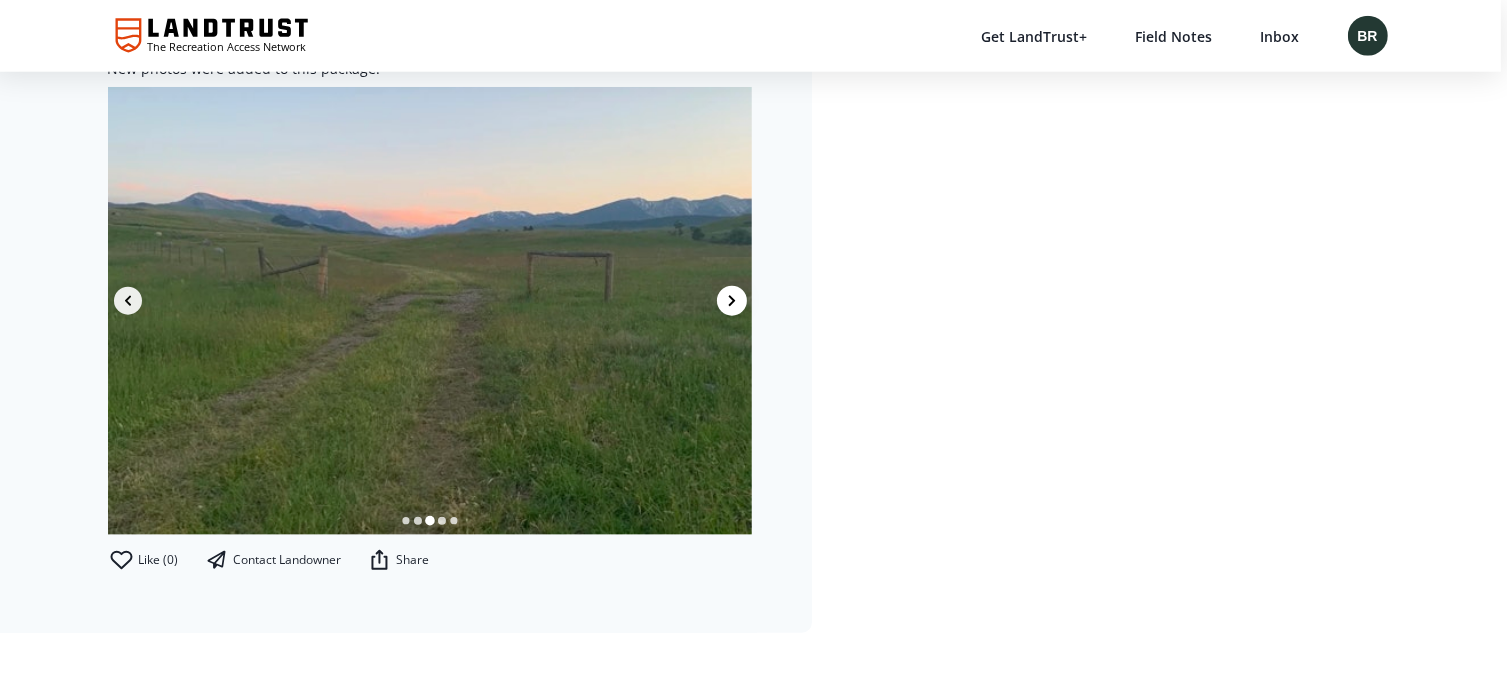 click 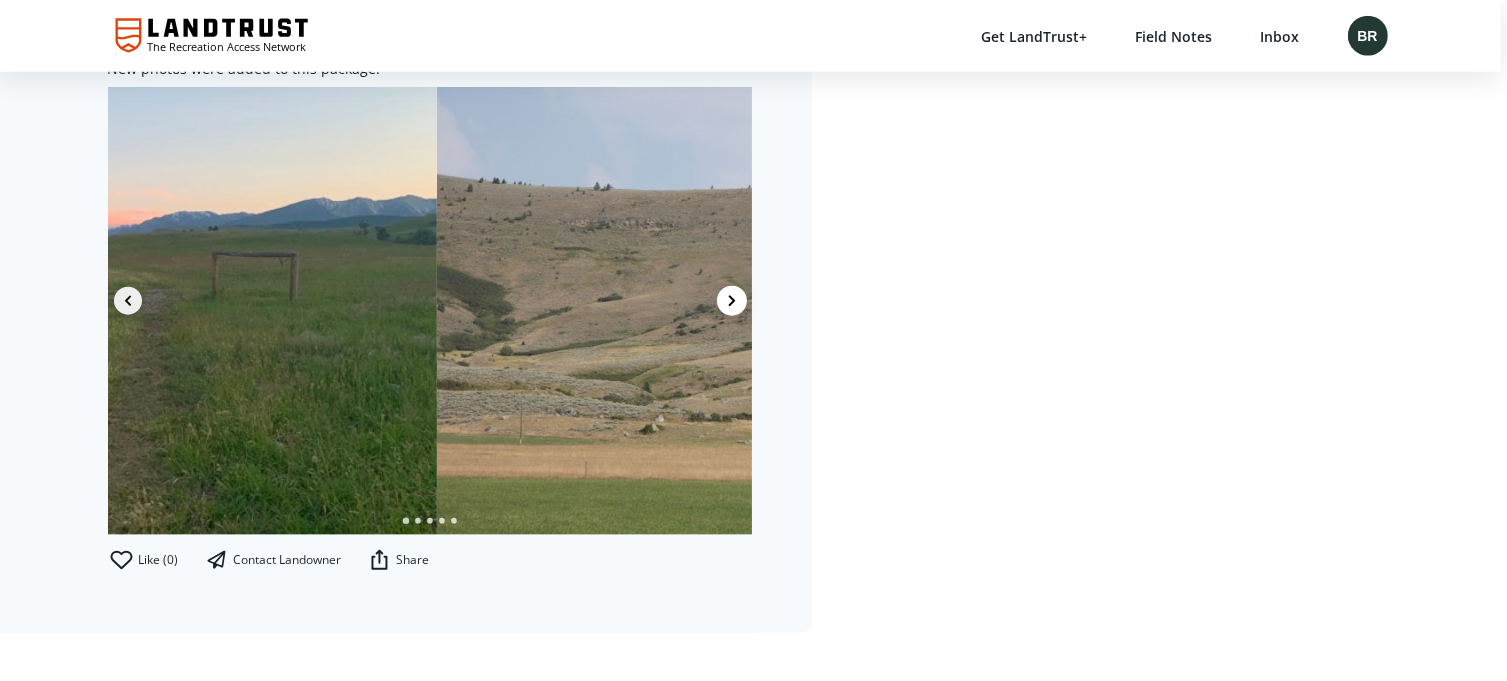 scroll, scrollTop: 0, scrollLeft: 3220, axis: horizontal 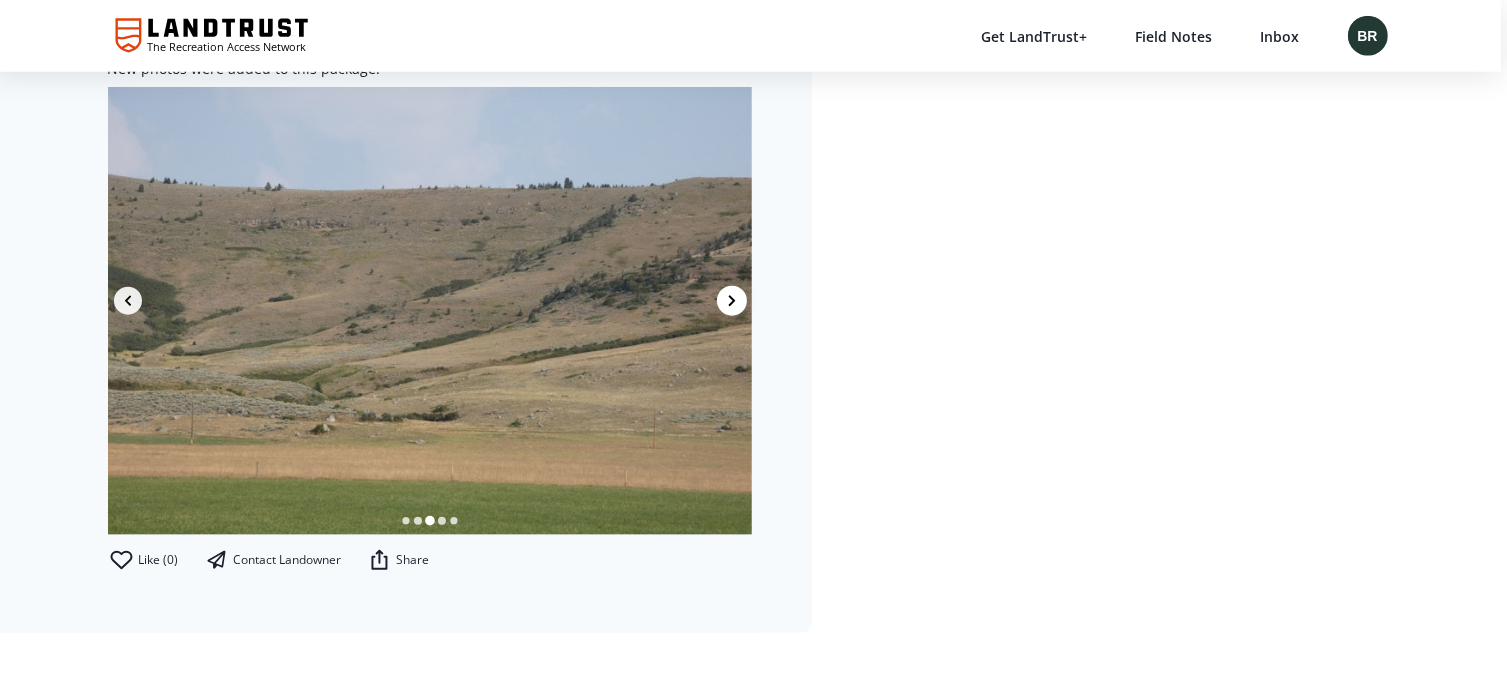 click 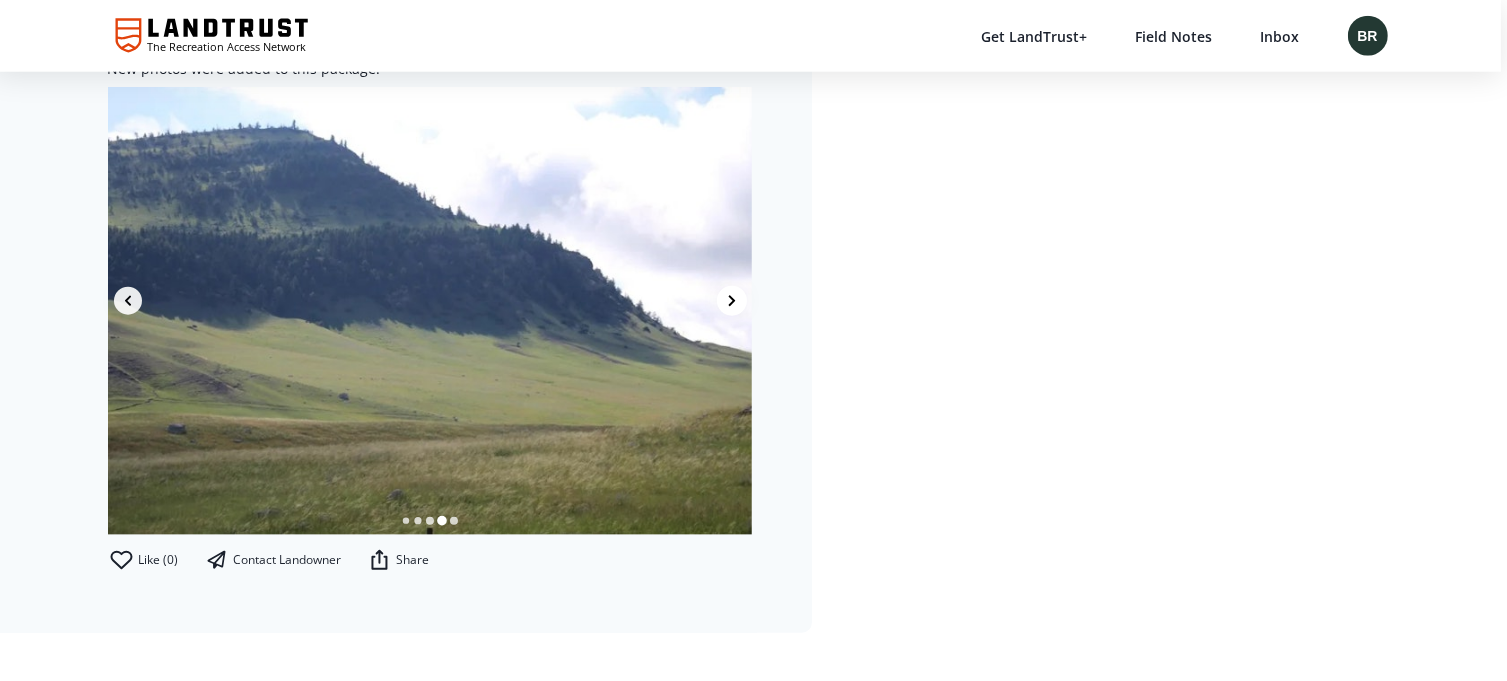 click 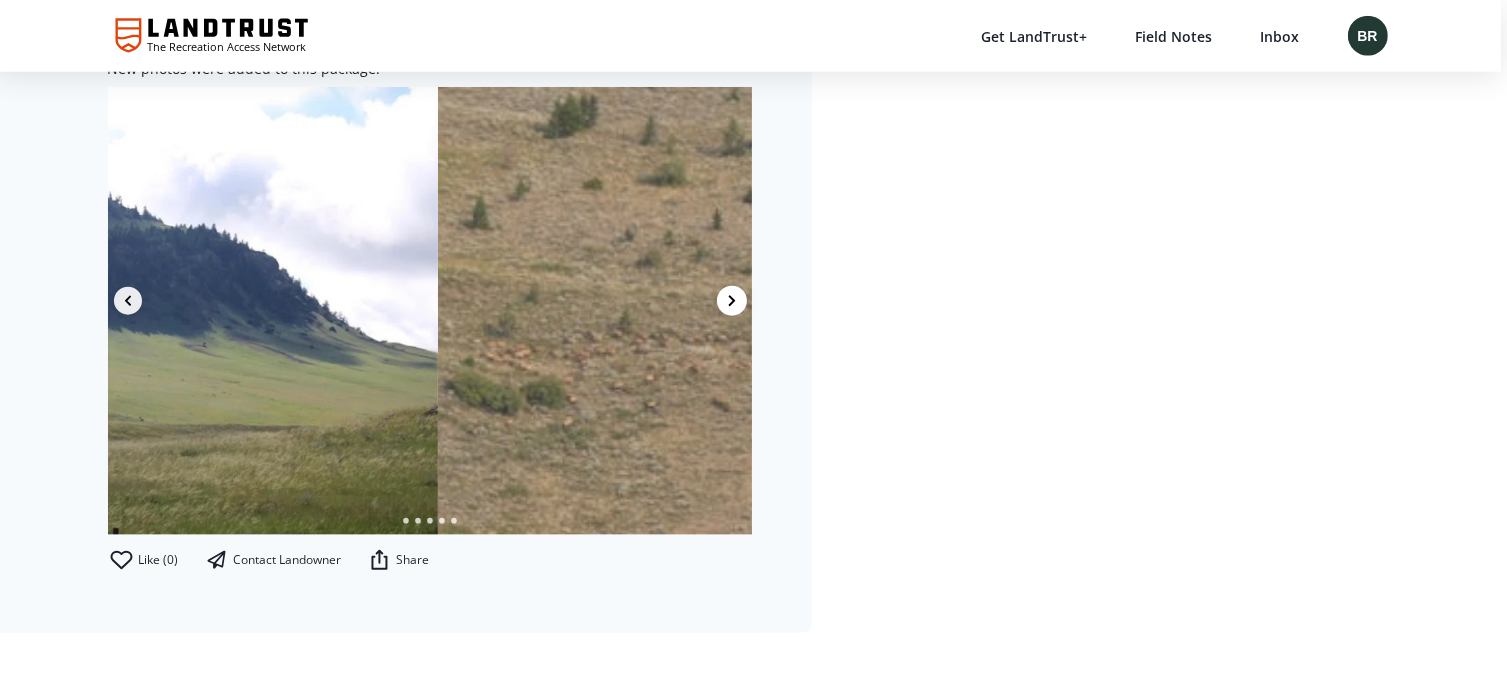 scroll, scrollTop: 0, scrollLeft: 4508, axis: horizontal 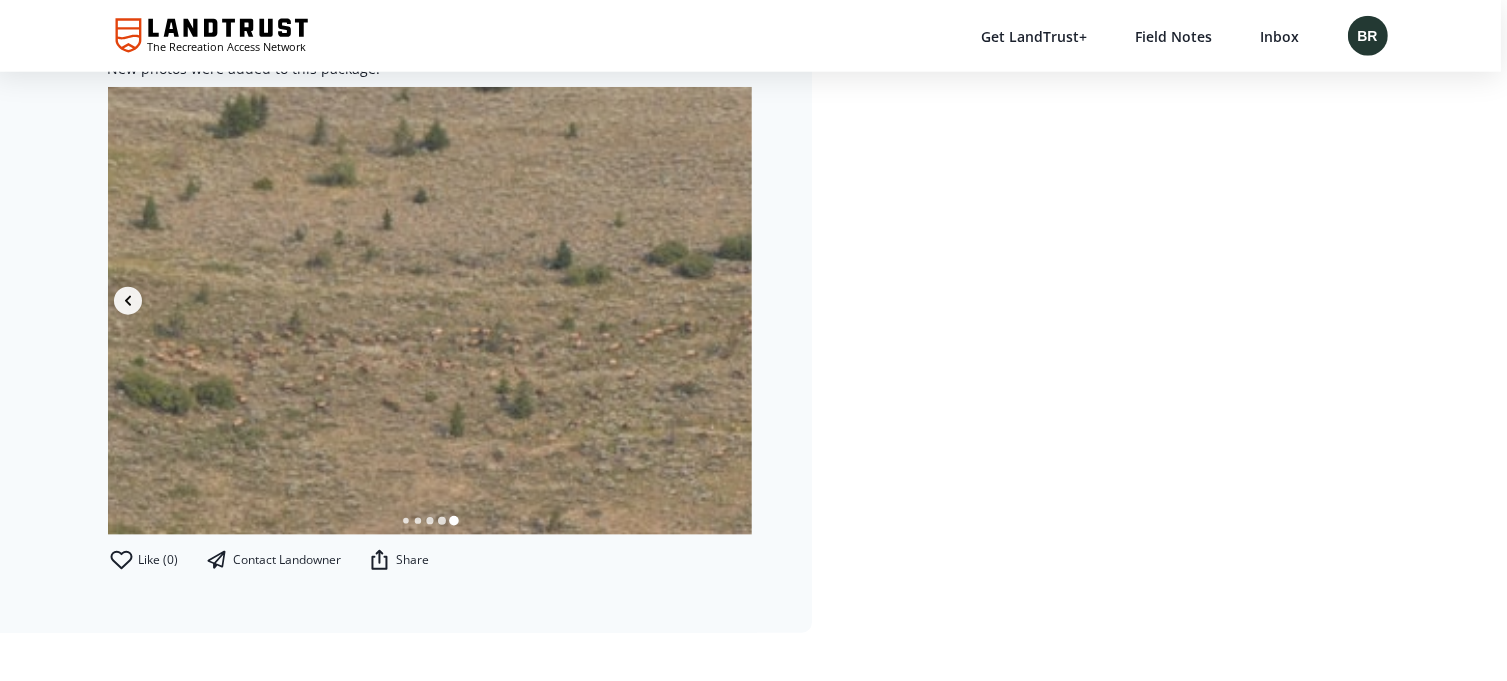 click at bounding box center [430, 311] 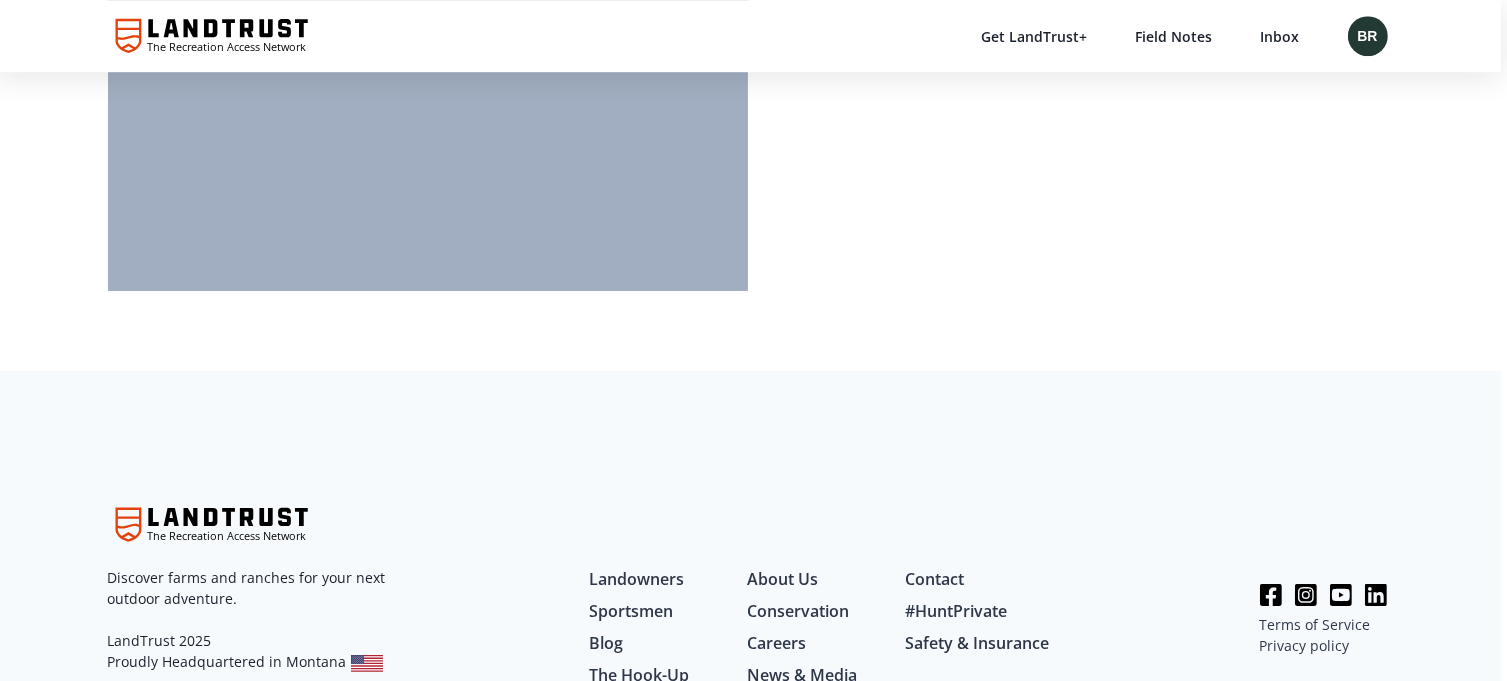 scroll, scrollTop: 5630, scrollLeft: 6, axis: both 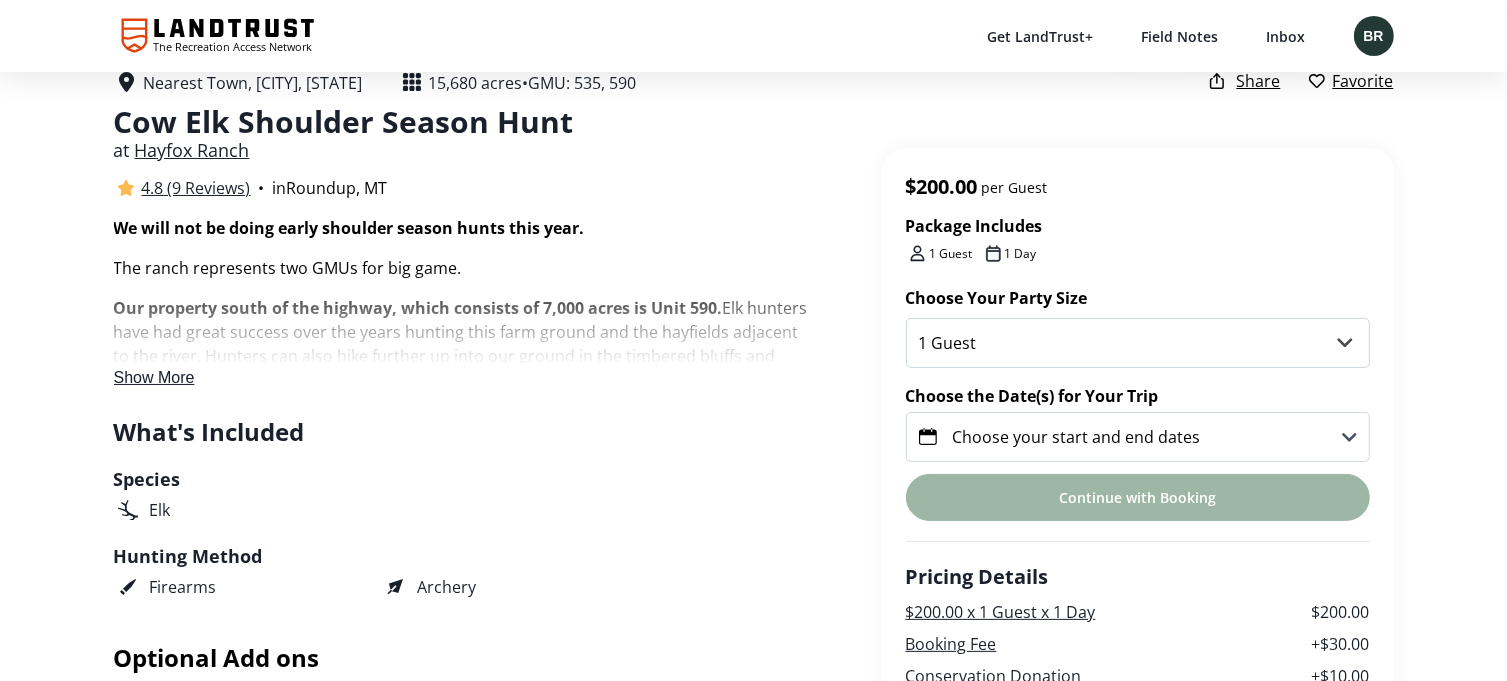 click on "Show More" at bounding box center (154, 377) 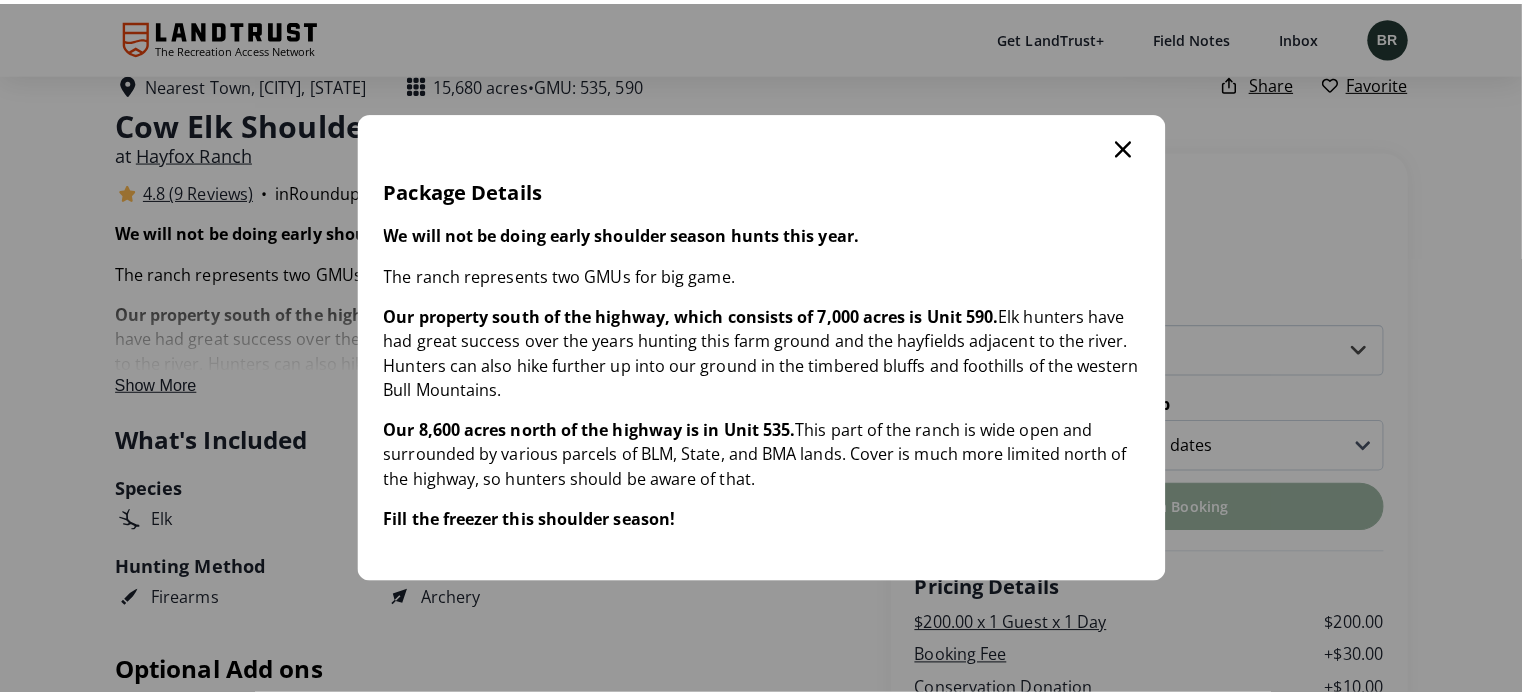 scroll, scrollTop: 0, scrollLeft: 0, axis: both 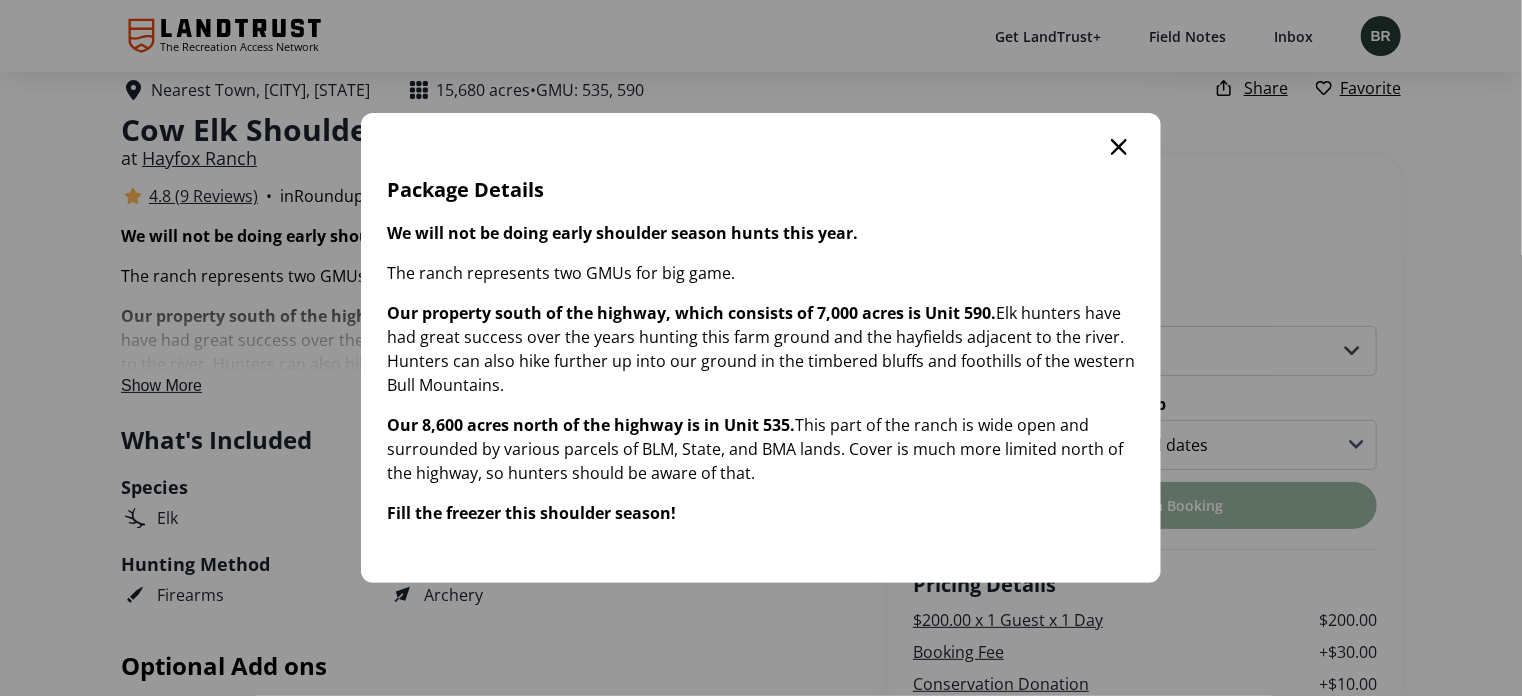 click 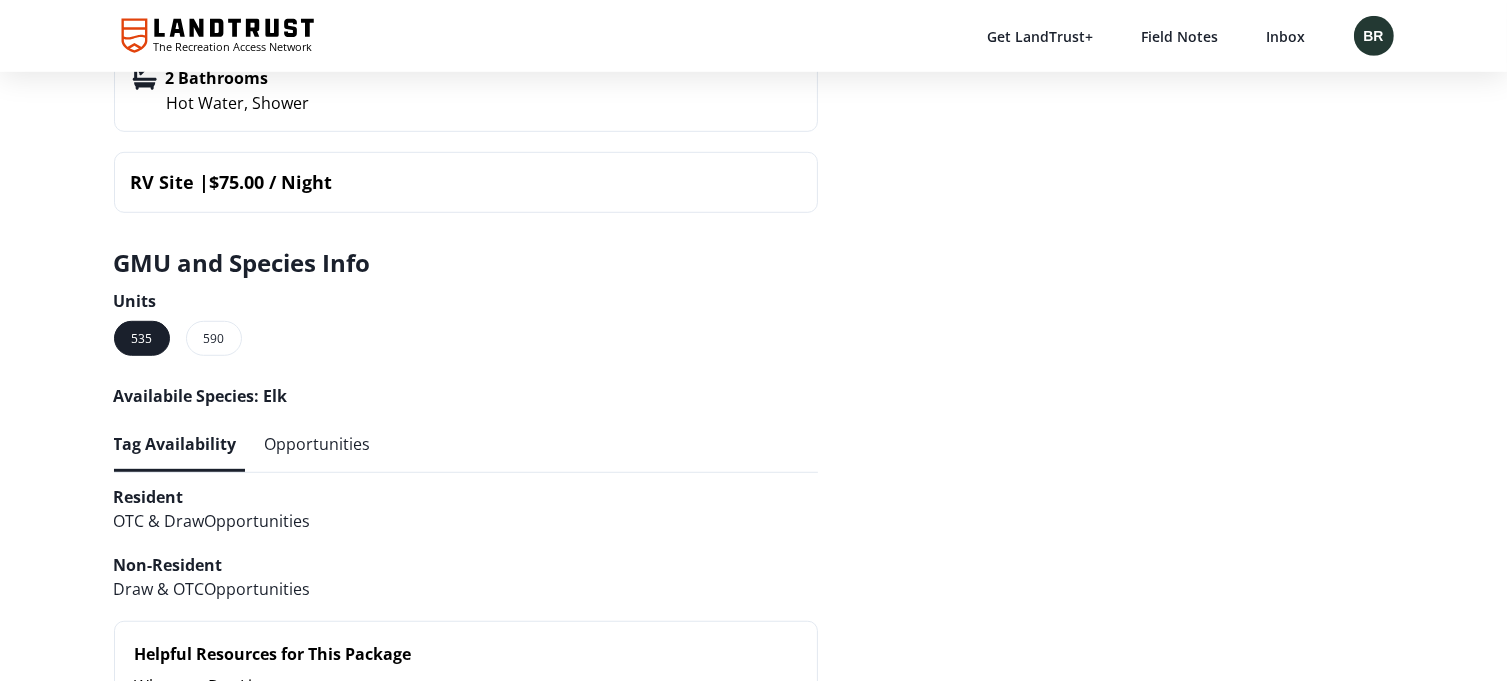 scroll, scrollTop: 1300, scrollLeft: 0, axis: vertical 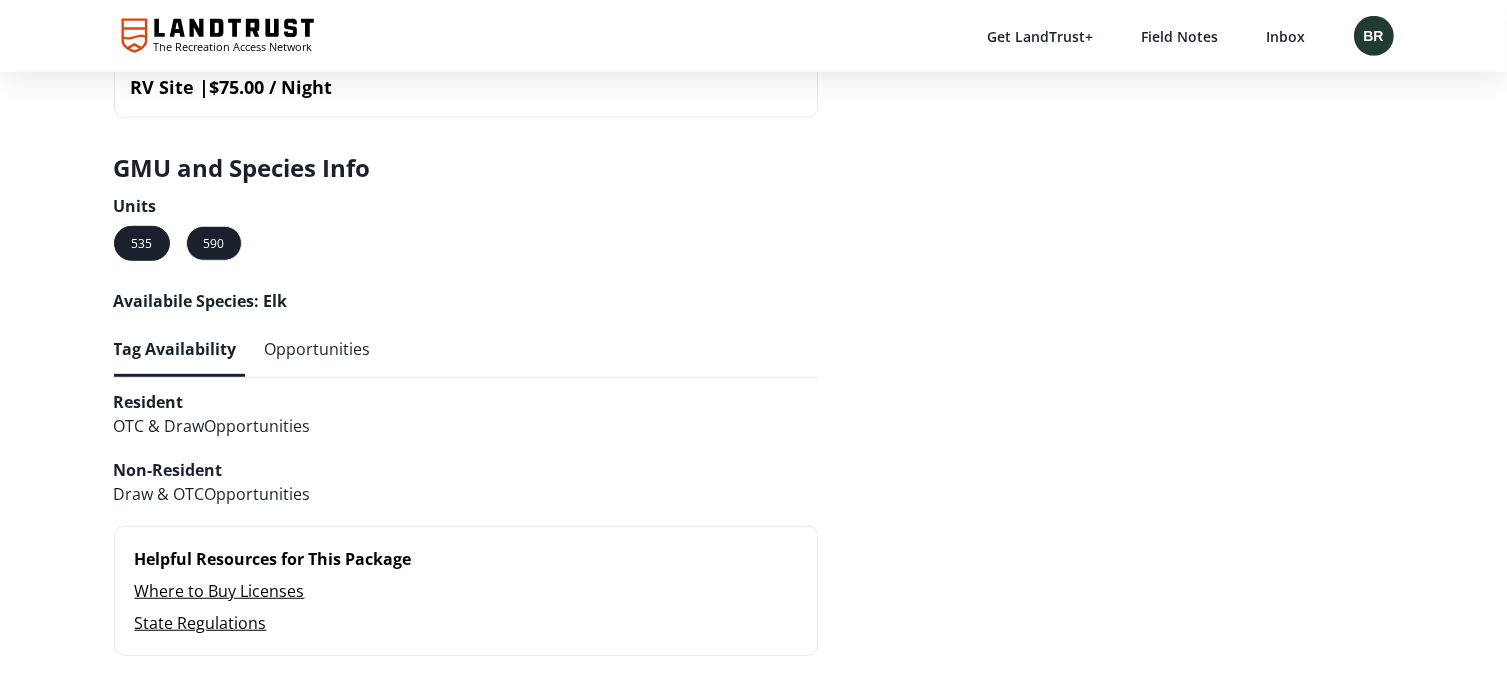 click on "590" at bounding box center (214, 243) 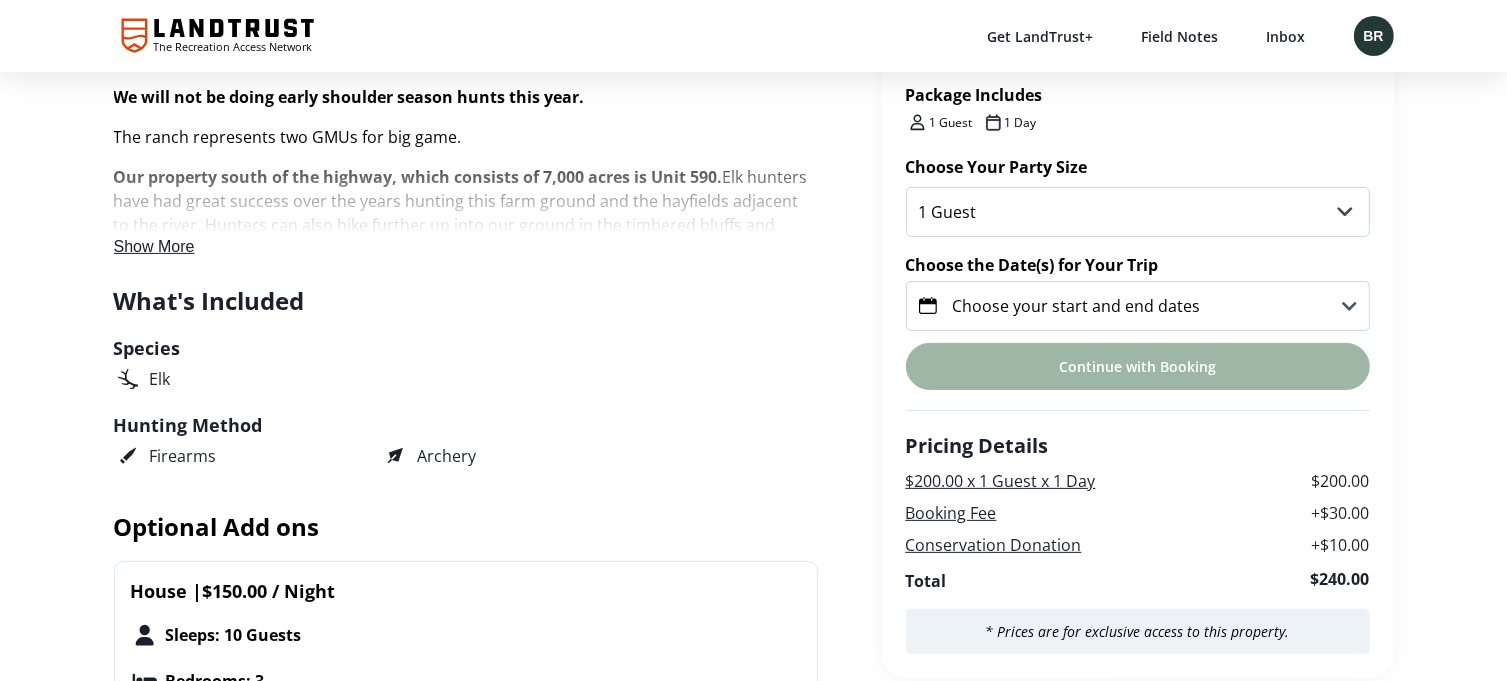 scroll, scrollTop: 400, scrollLeft: 0, axis: vertical 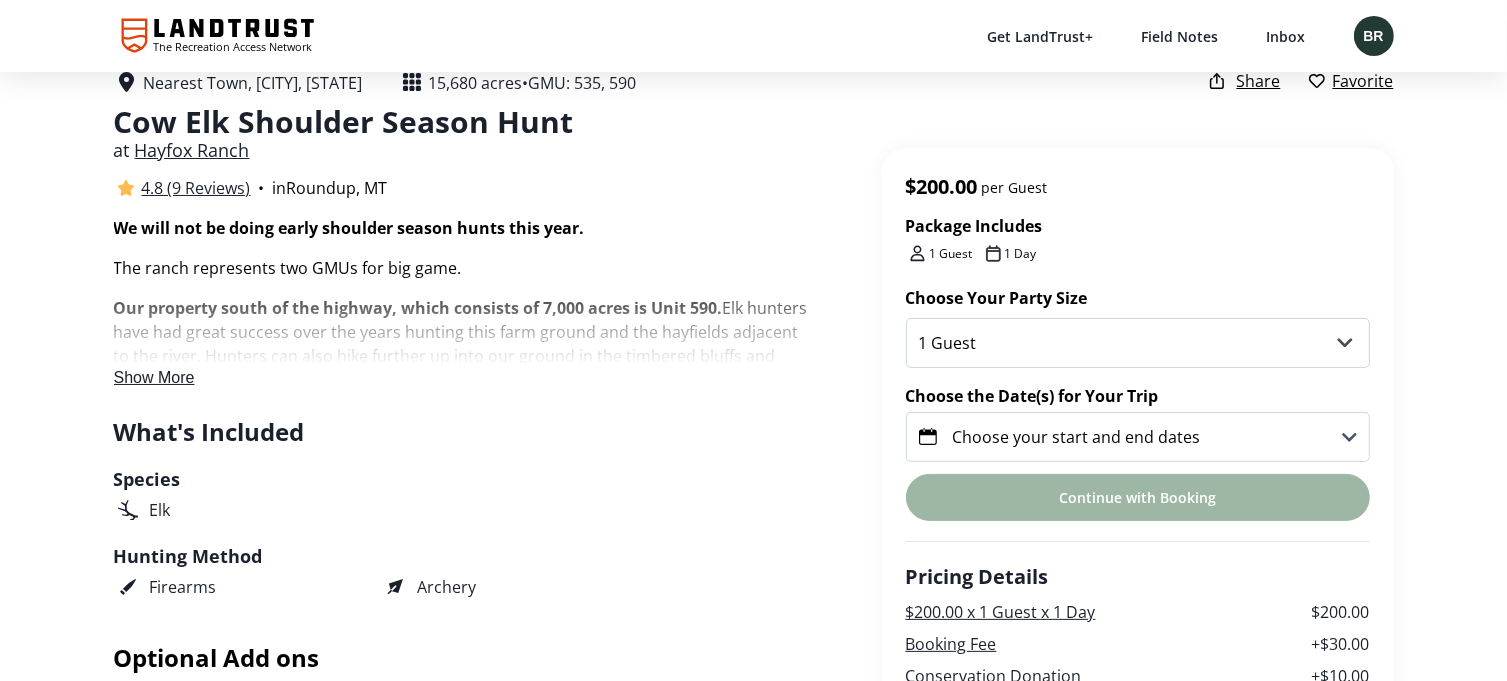click on "Choose your start and end dates" at bounding box center [1077, 437] 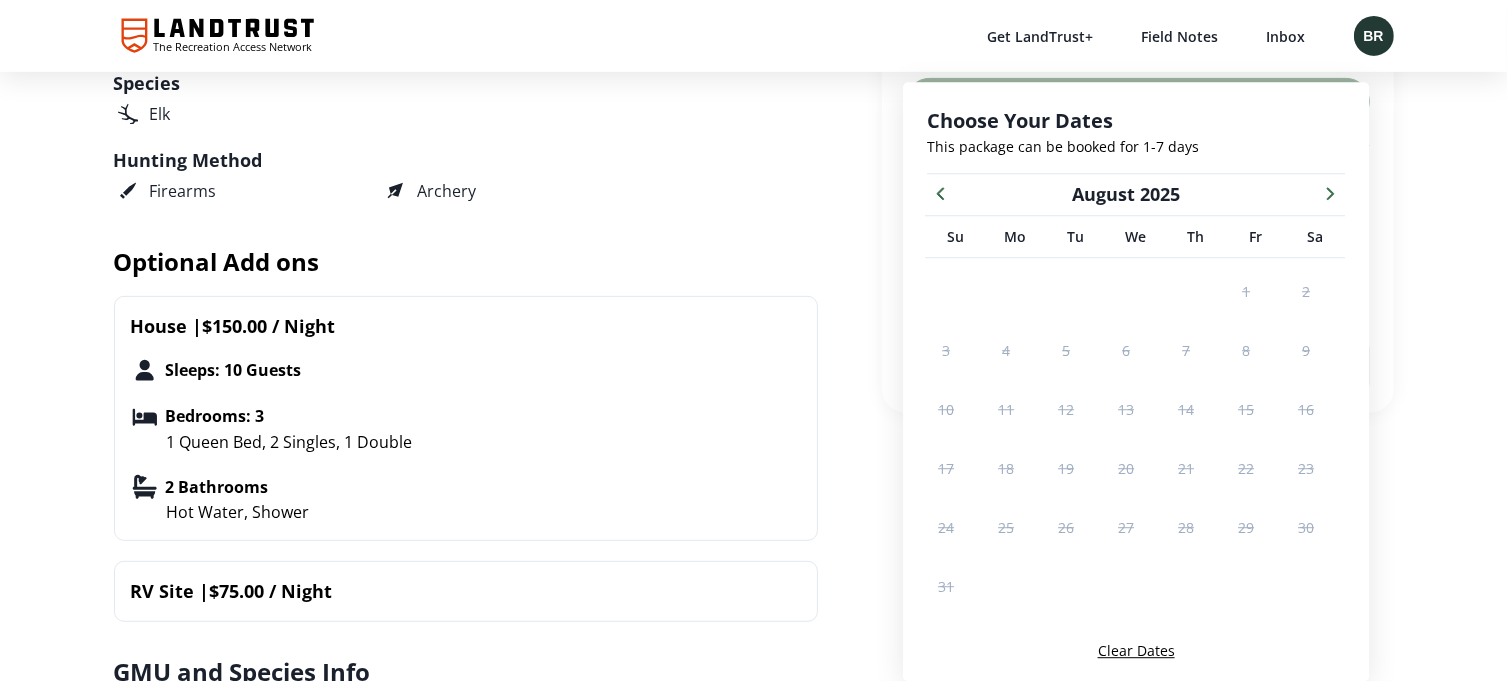 scroll, scrollTop: 800, scrollLeft: 0, axis: vertical 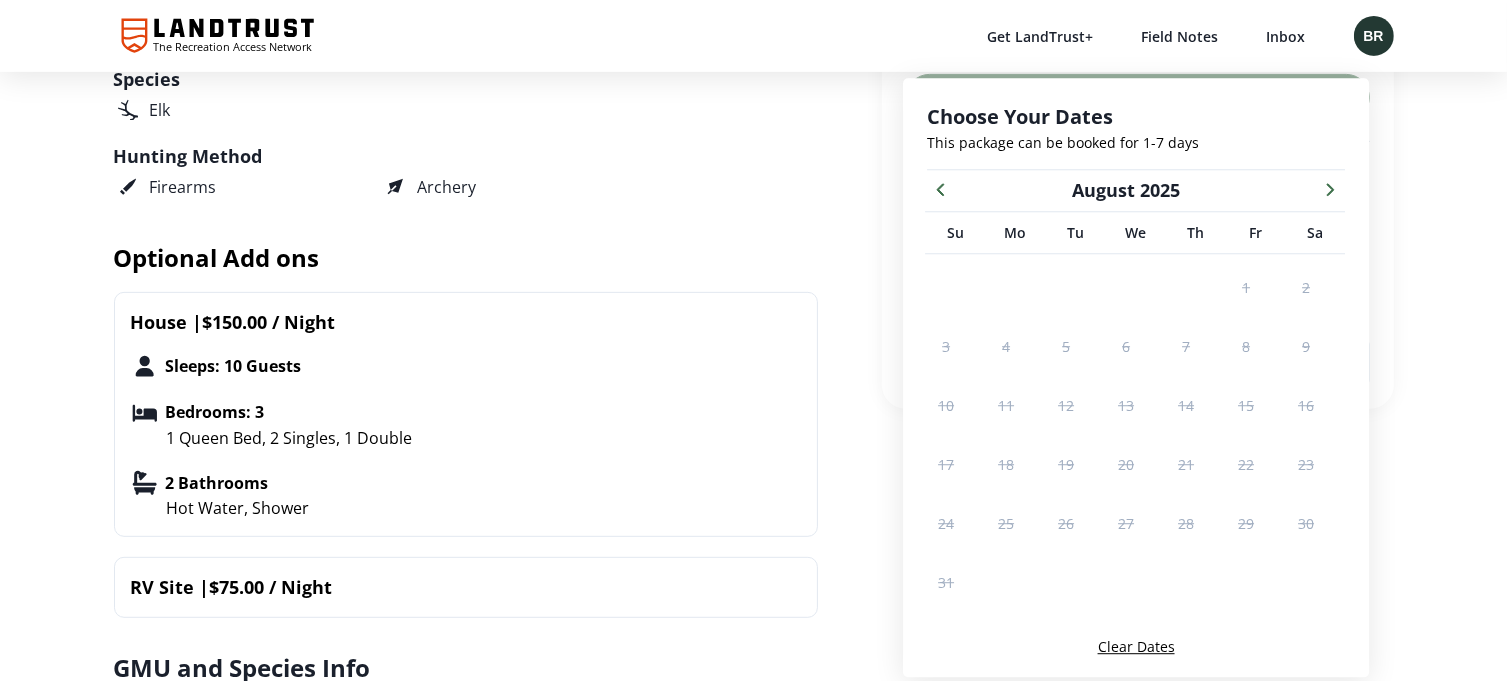 click at bounding box center [1330, 188] 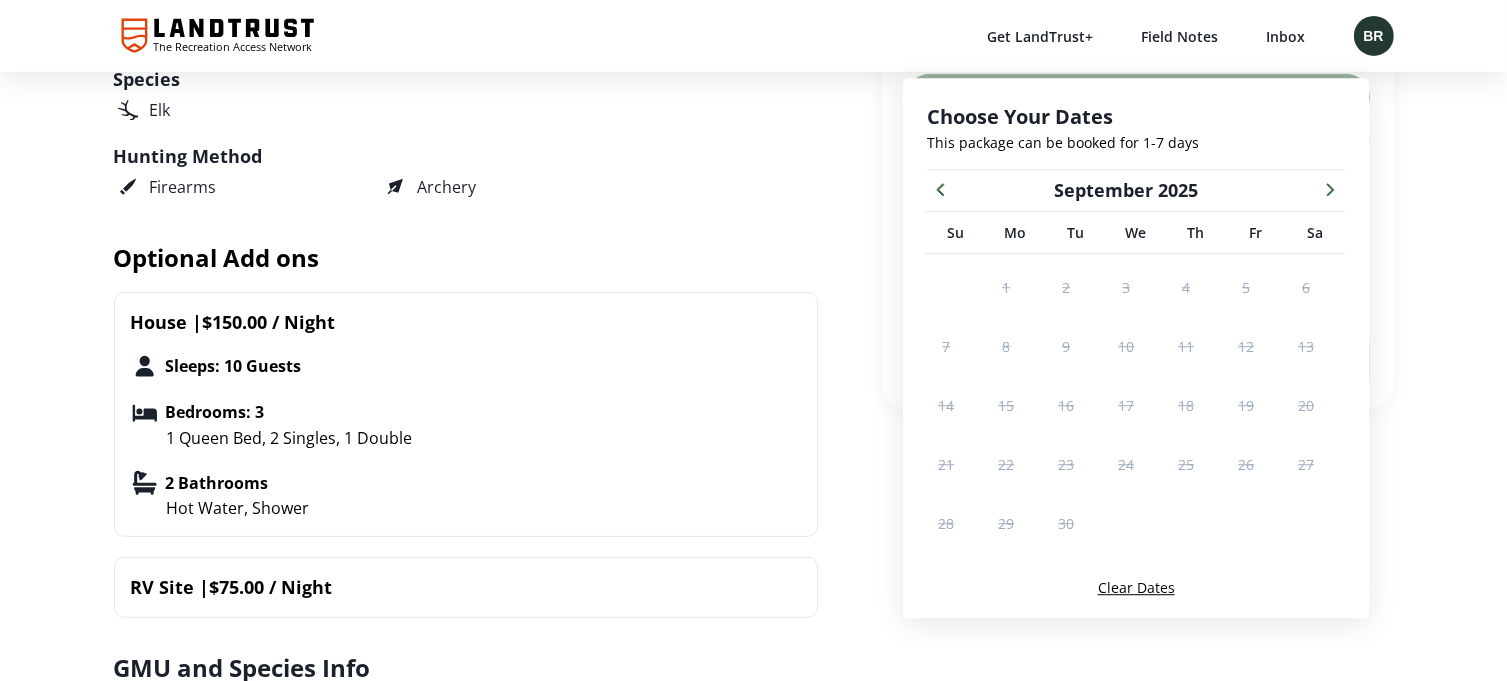 click at bounding box center [1330, 188] 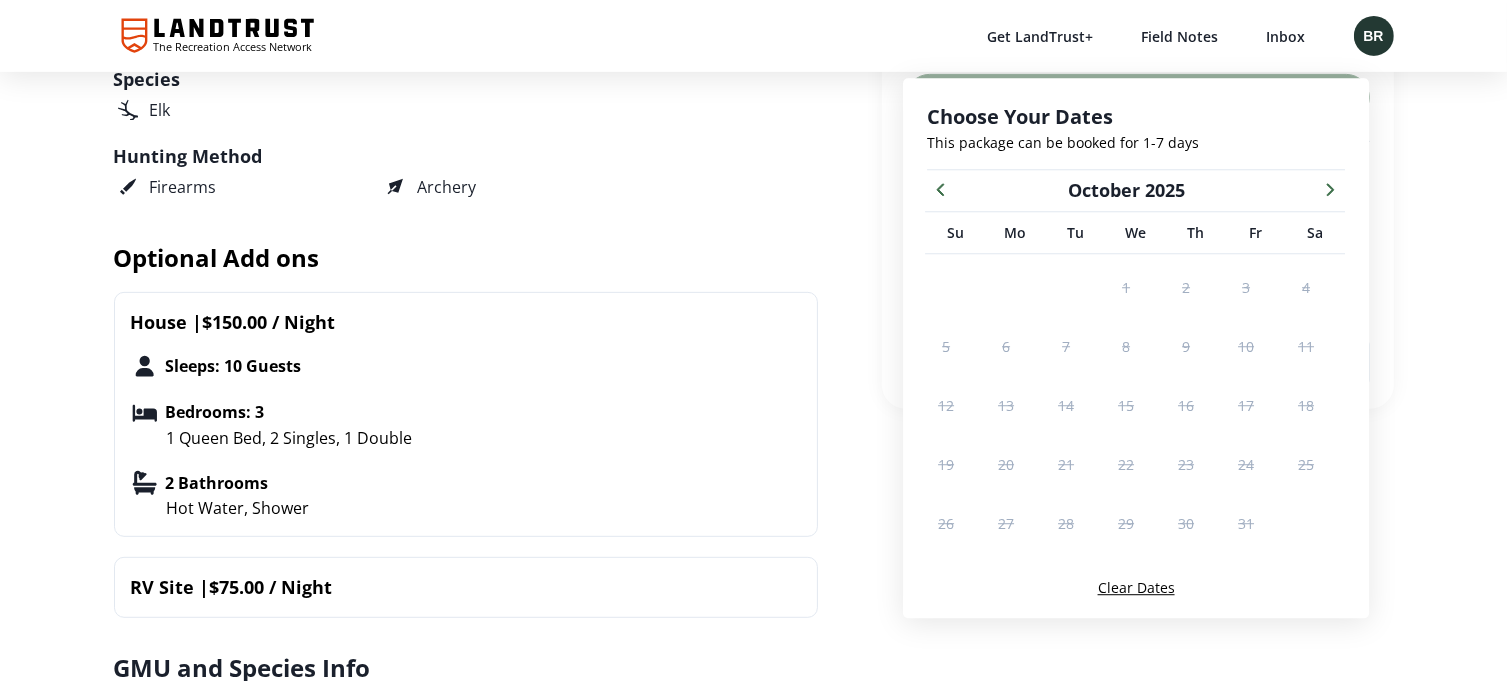 click 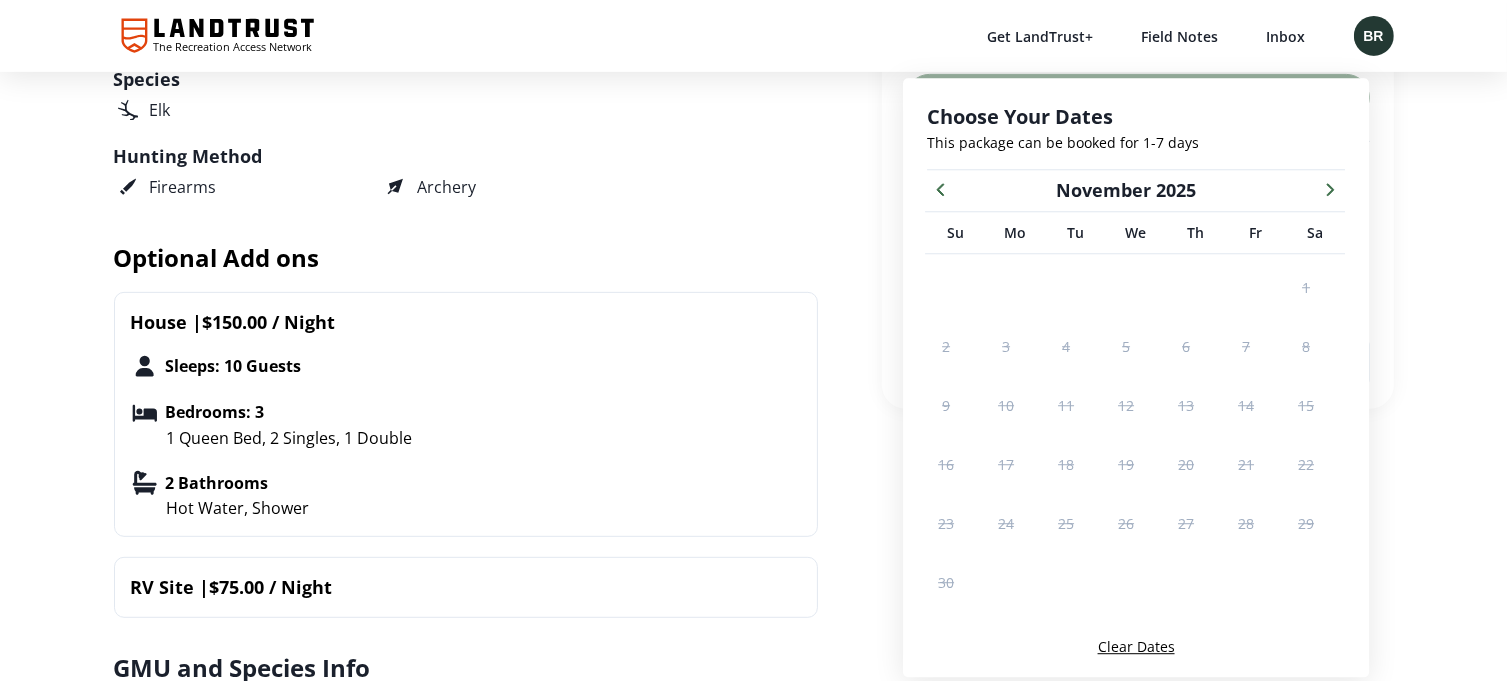 click 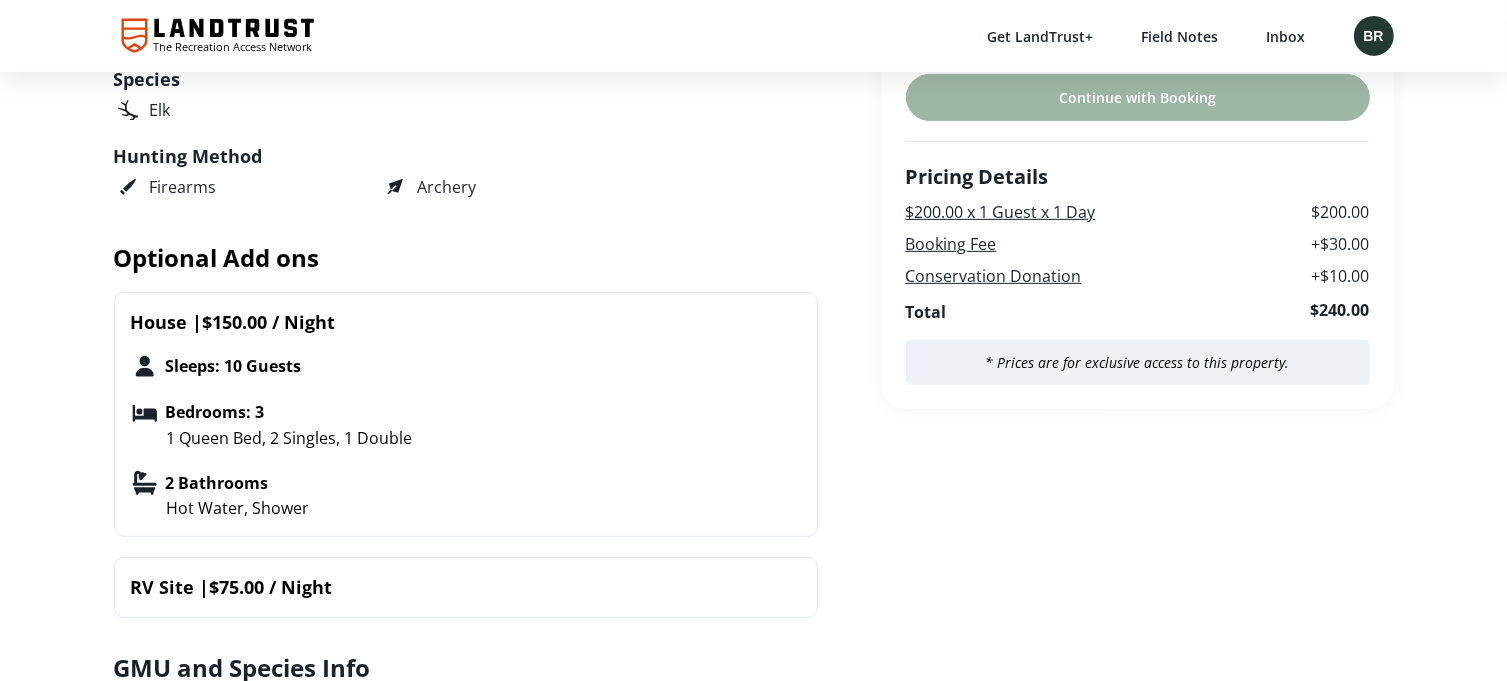 click on "Species Elk Hunting Method Firearms Archery" at bounding box center [466, 137] 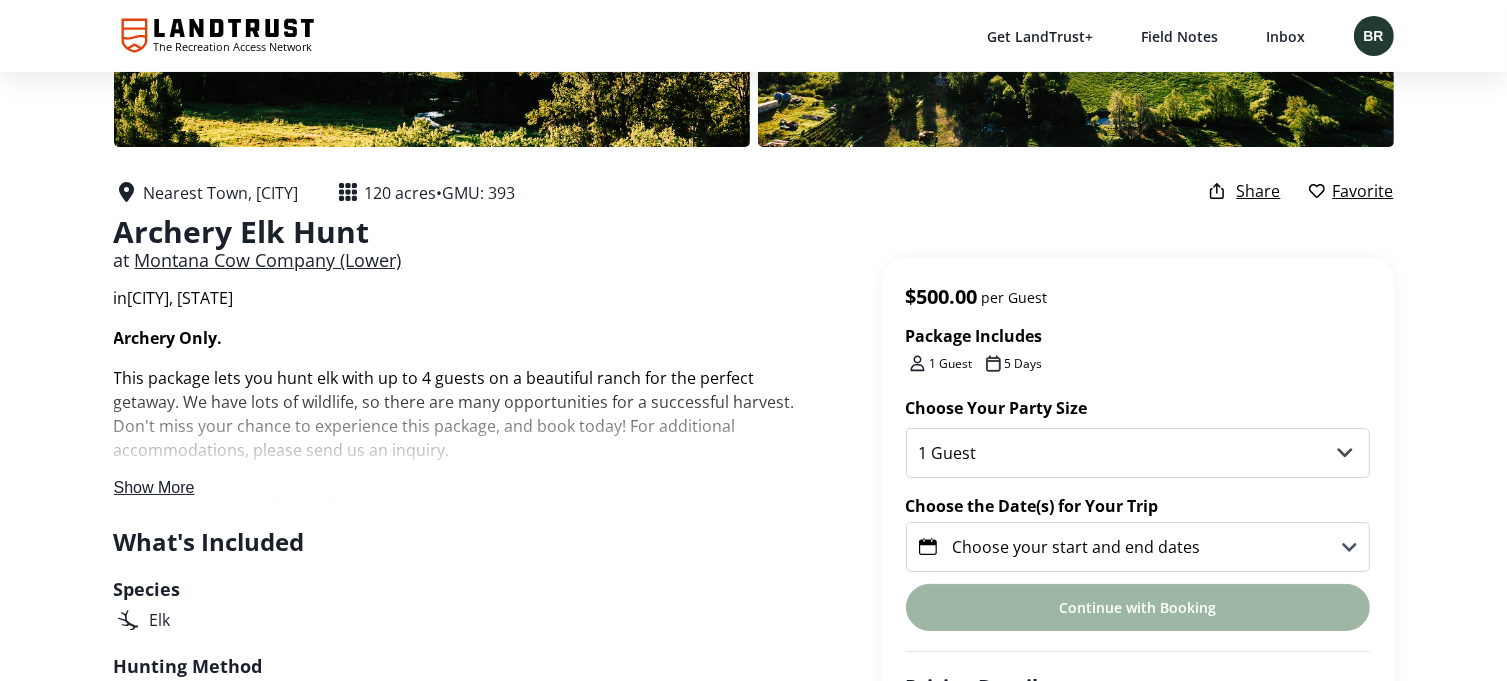 scroll, scrollTop: 300, scrollLeft: 0, axis: vertical 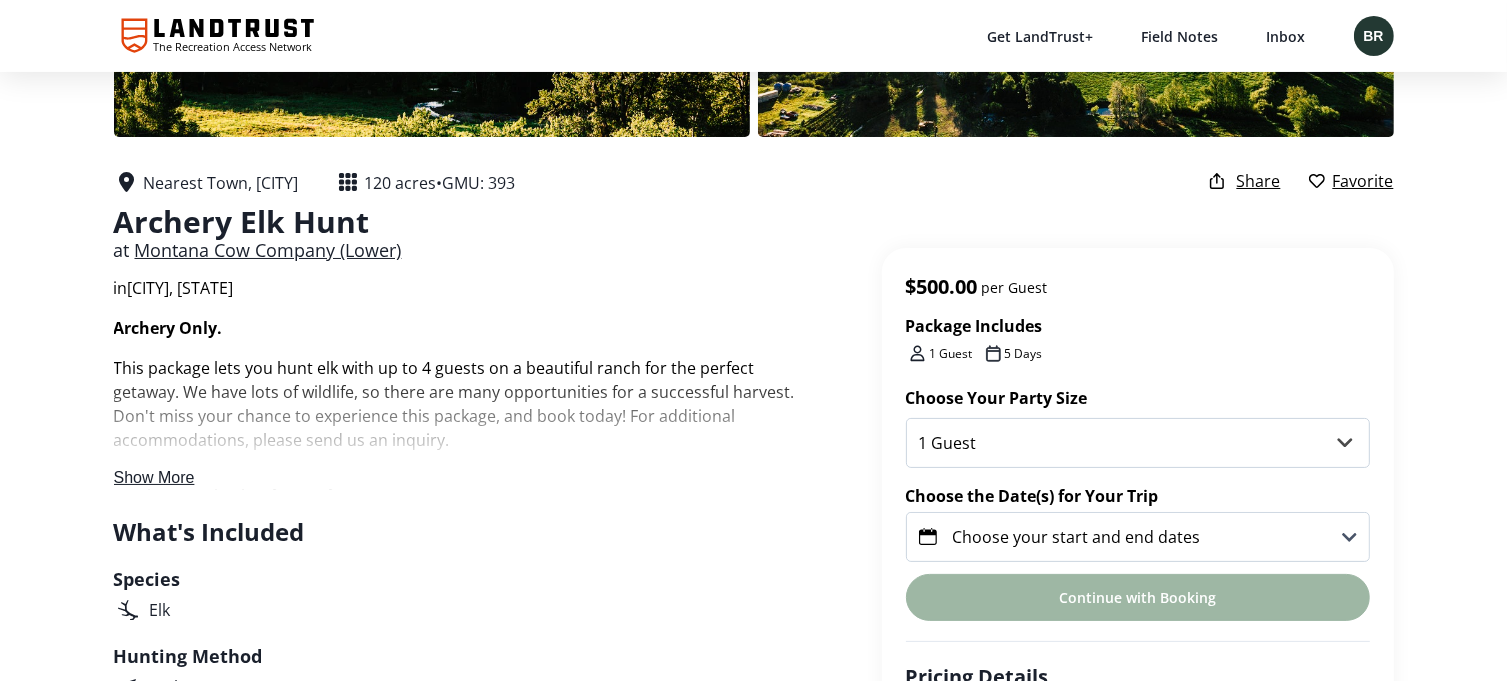click on "Show More" at bounding box center (154, 477) 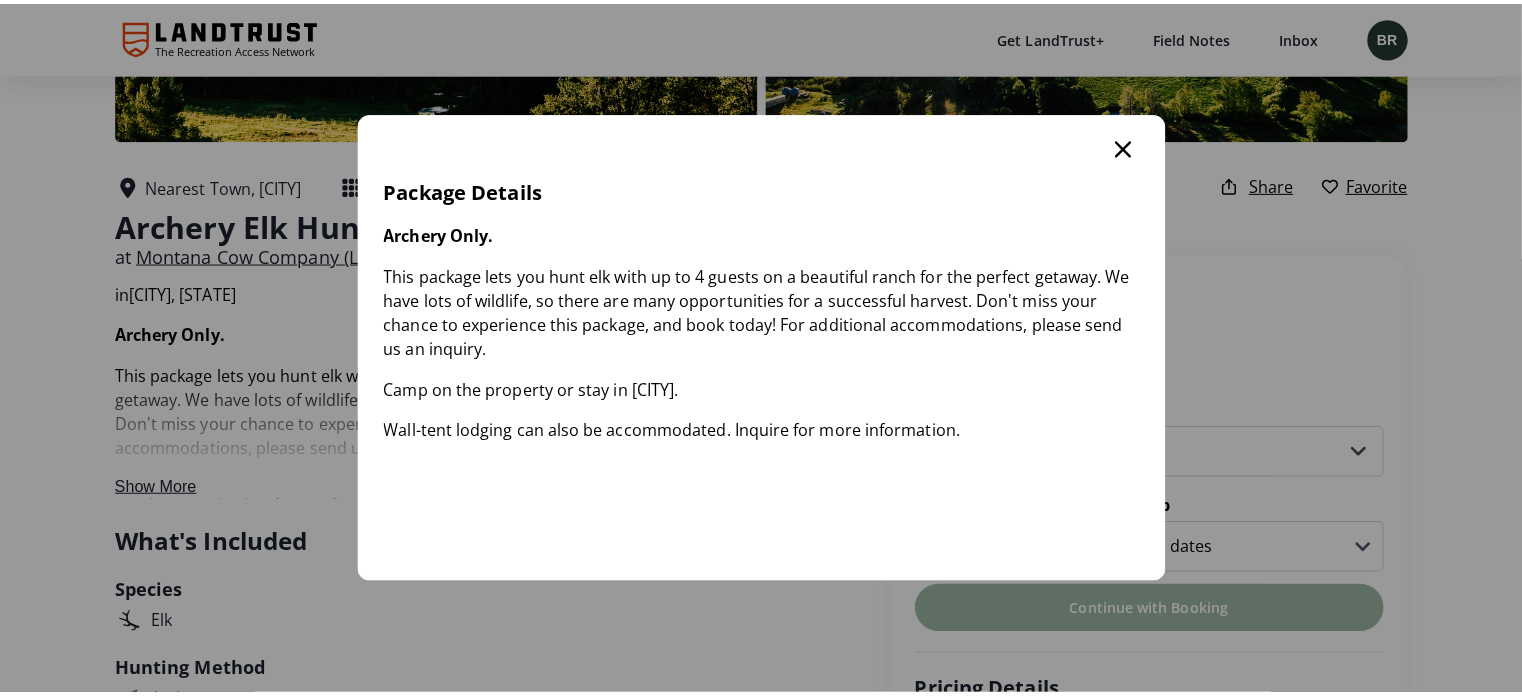 scroll, scrollTop: 0, scrollLeft: 0, axis: both 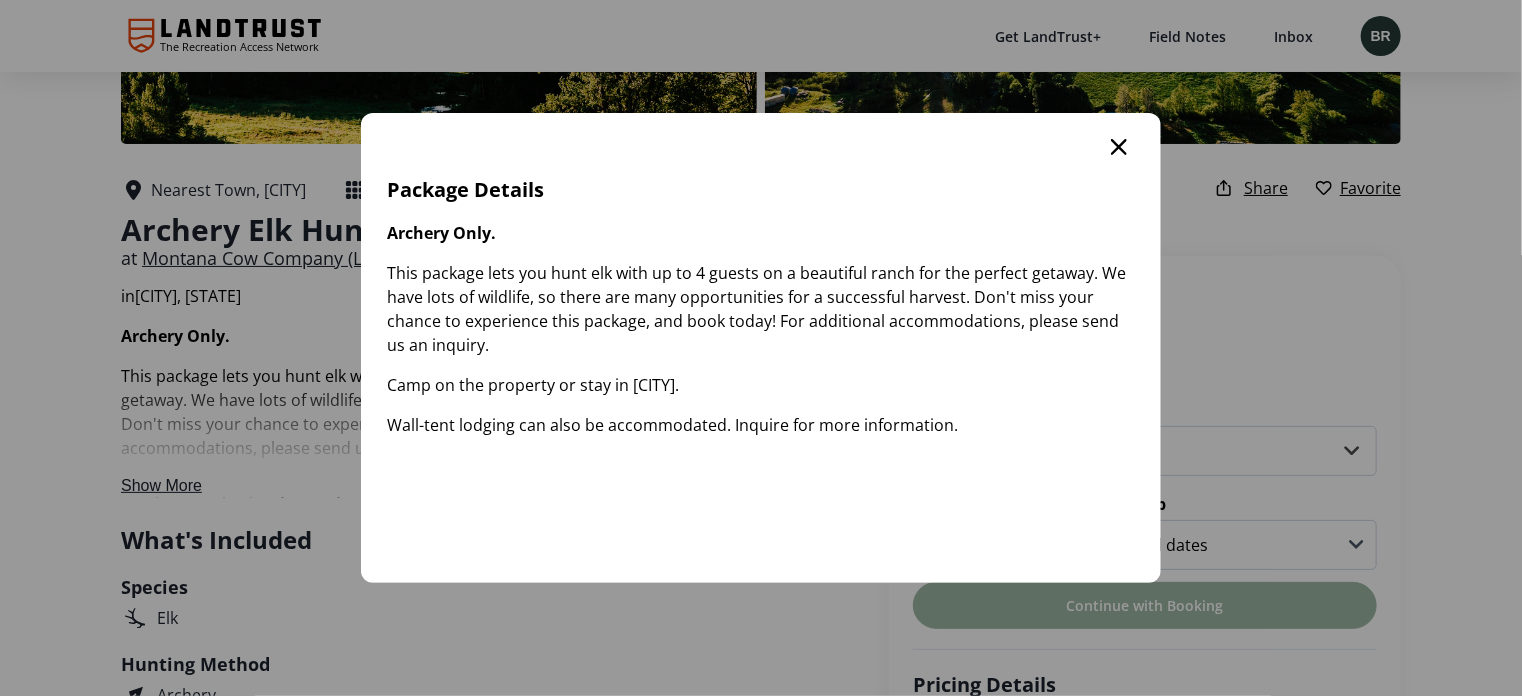 click 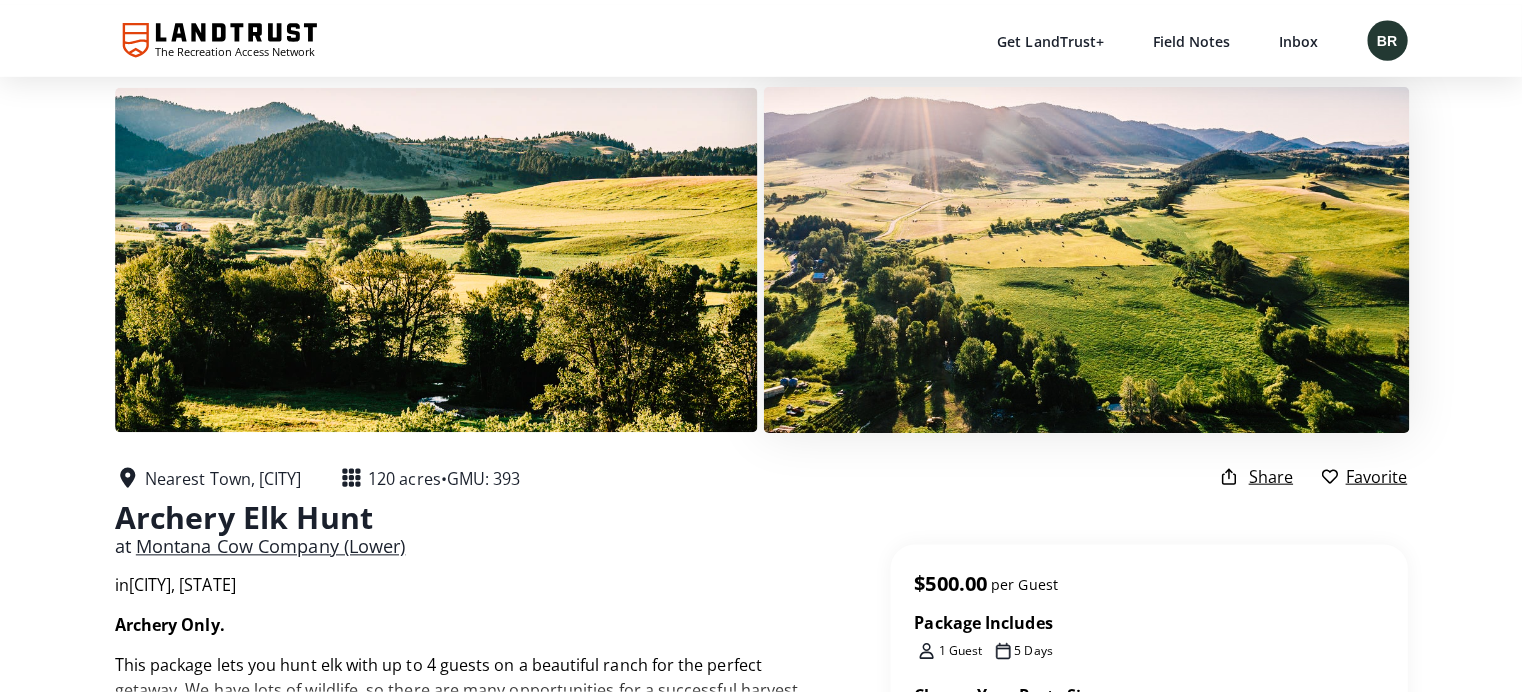 scroll, scrollTop: 0, scrollLeft: 0, axis: both 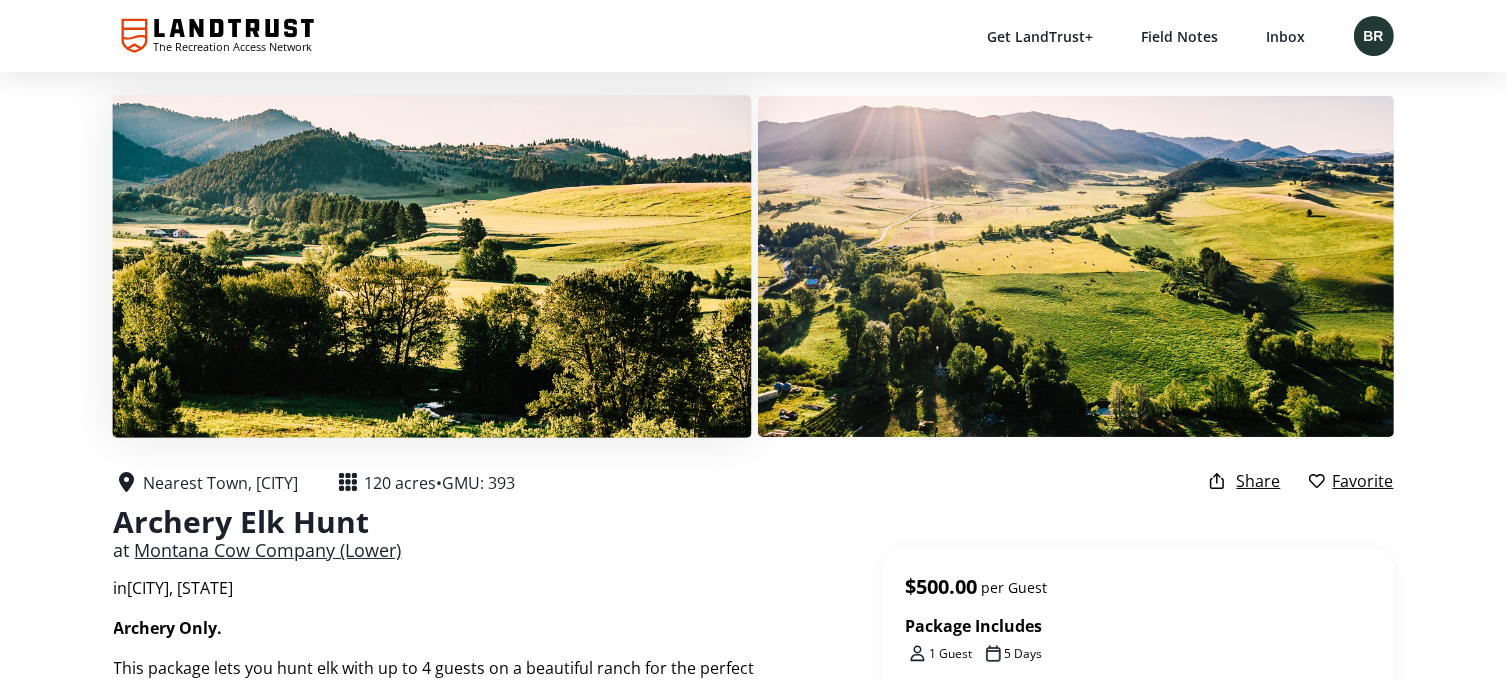 click at bounding box center (431, 266) 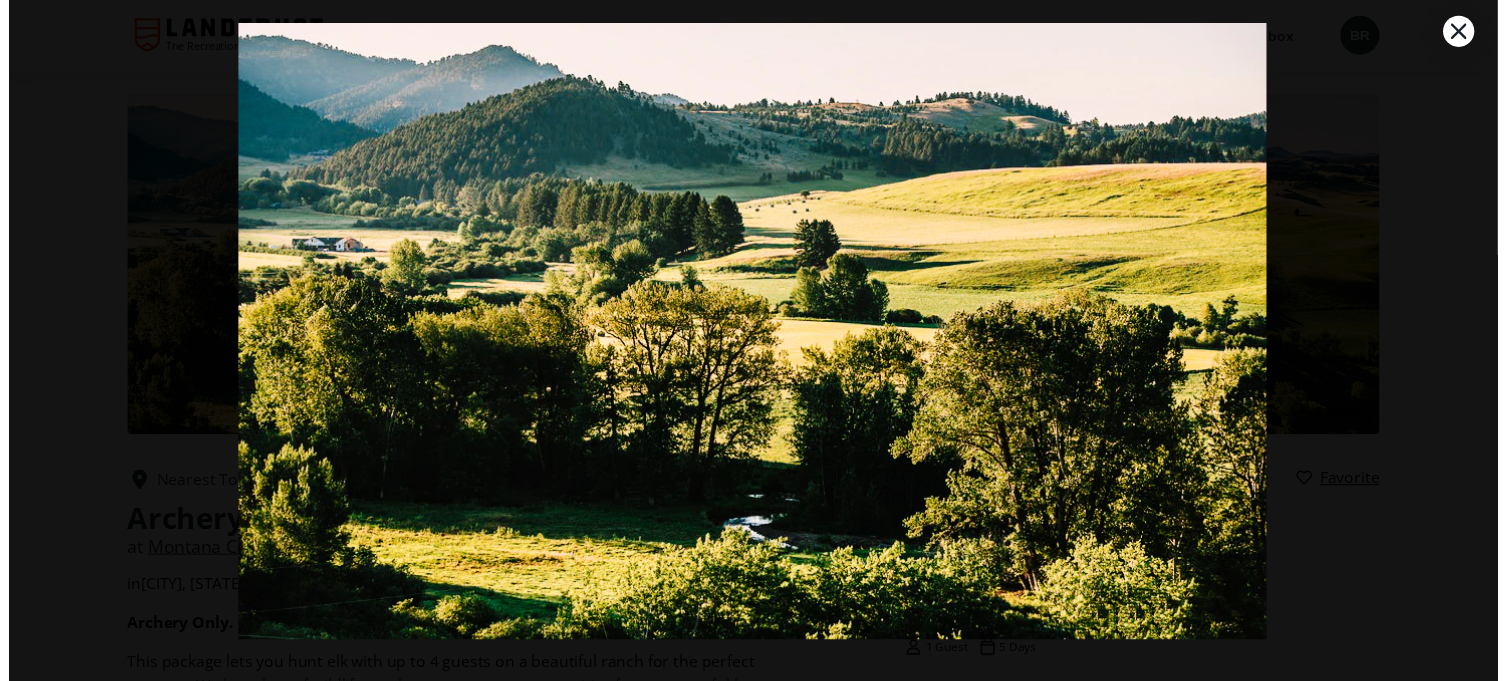 scroll, scrollTop: 70, scrollLeft: 0, axis: vertical 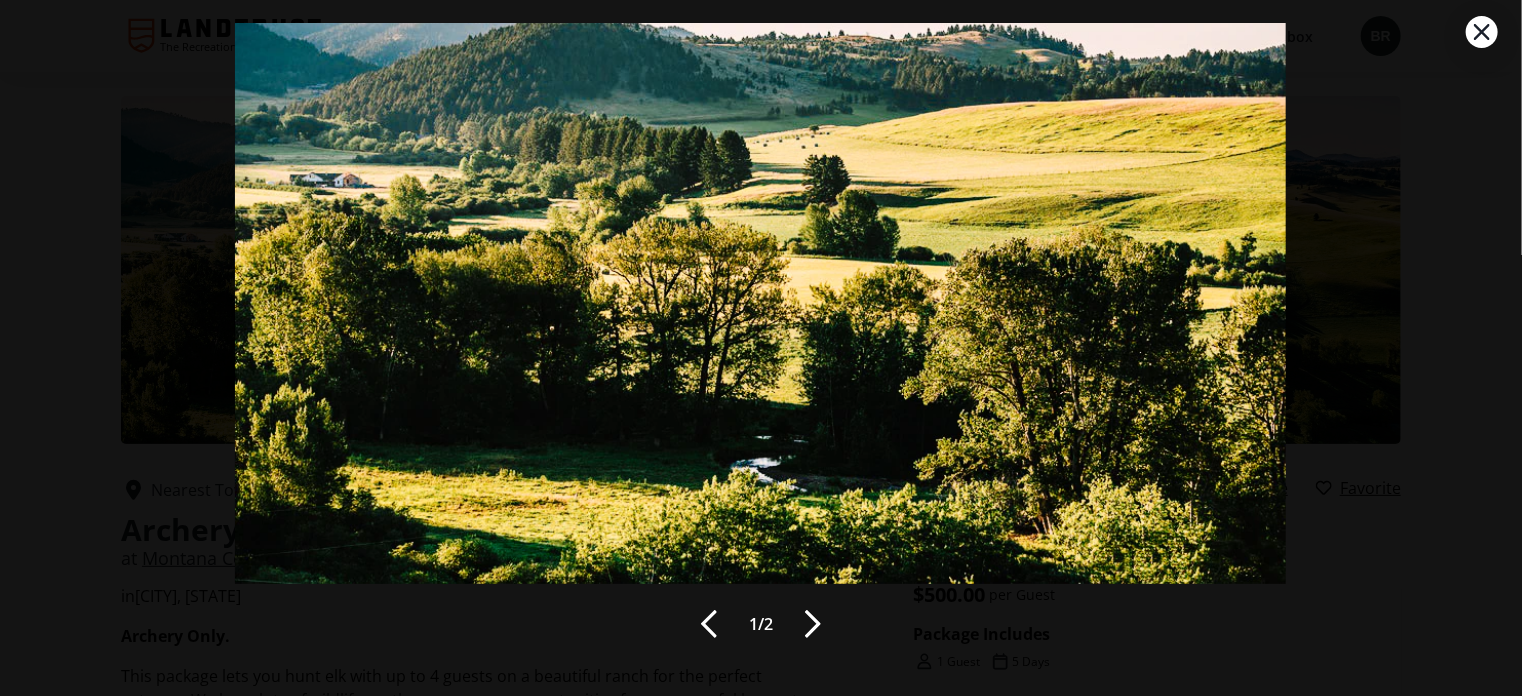 click at bounding box center (813, 624) 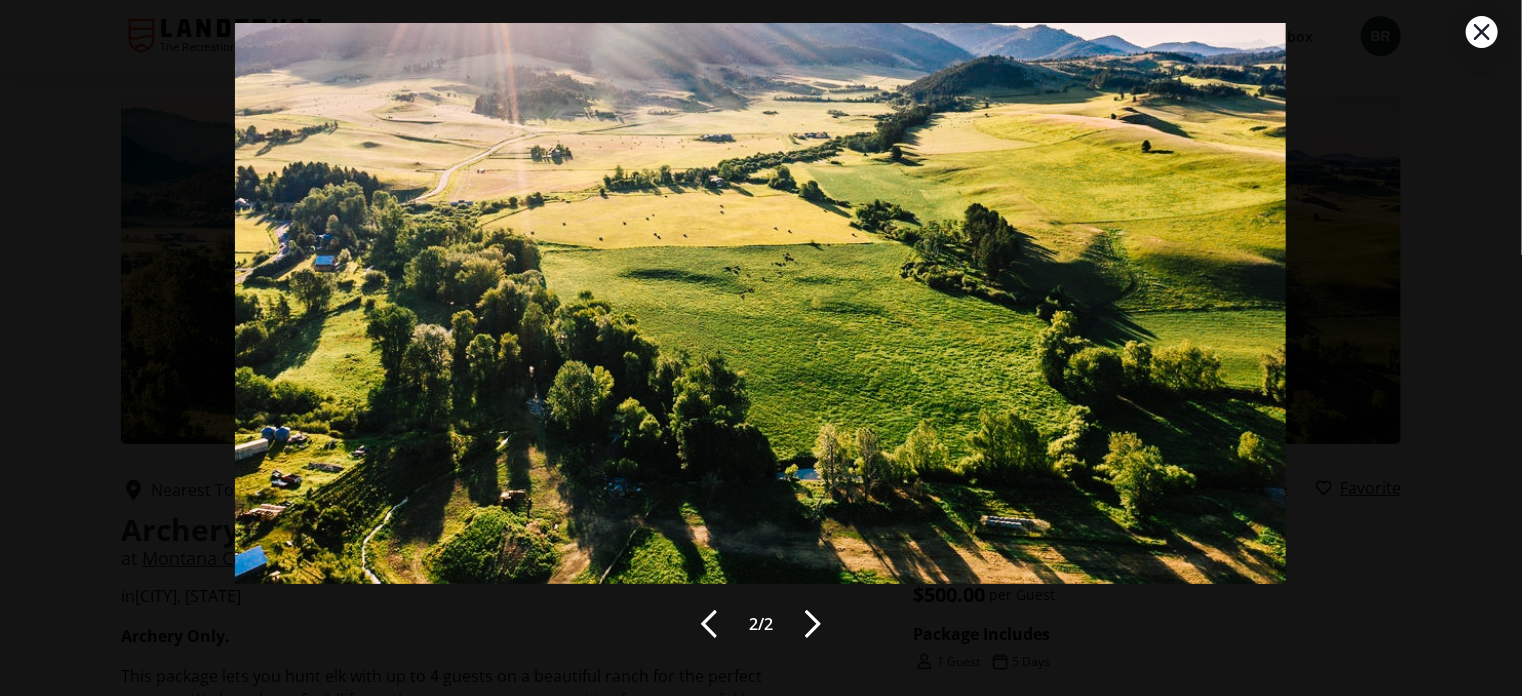click at bounding box center (1482, 32) 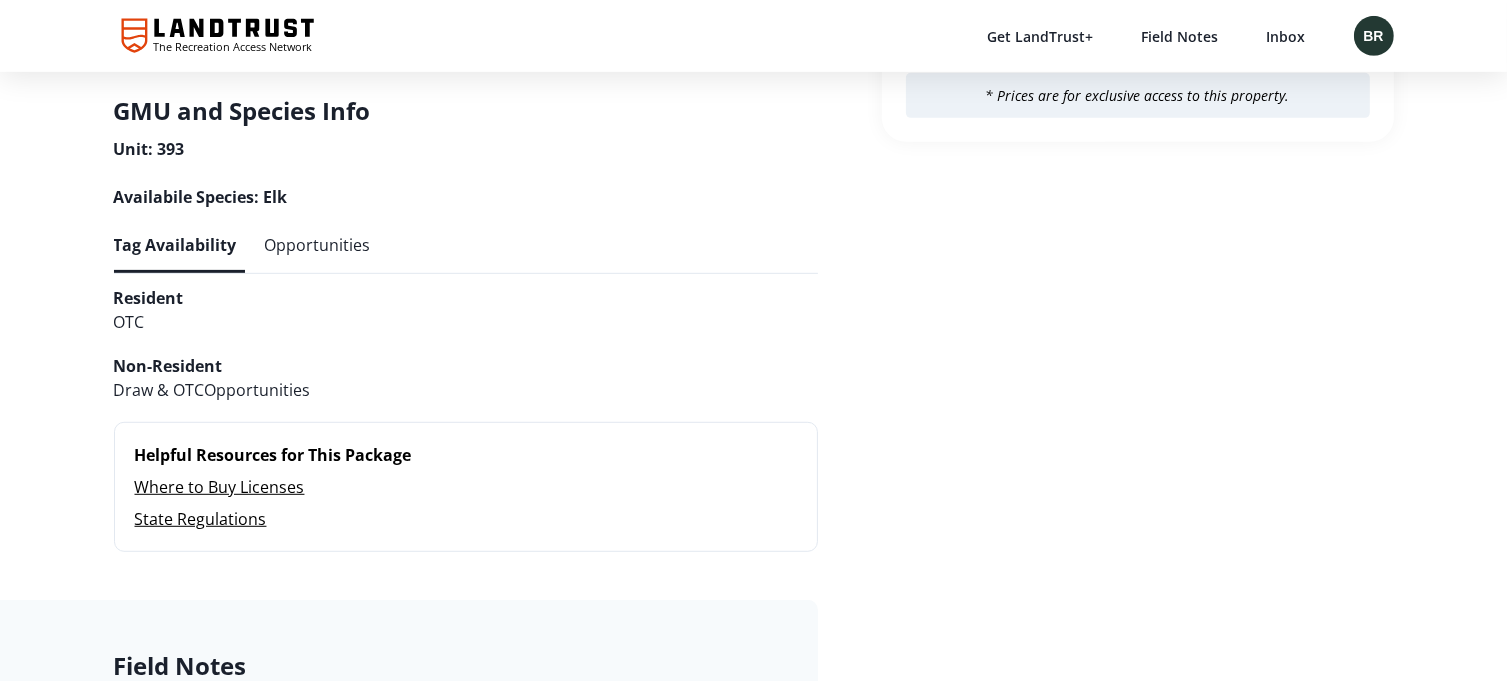 scroll, scrollTop: 1100, scrollLeft: 0, axis: vertical 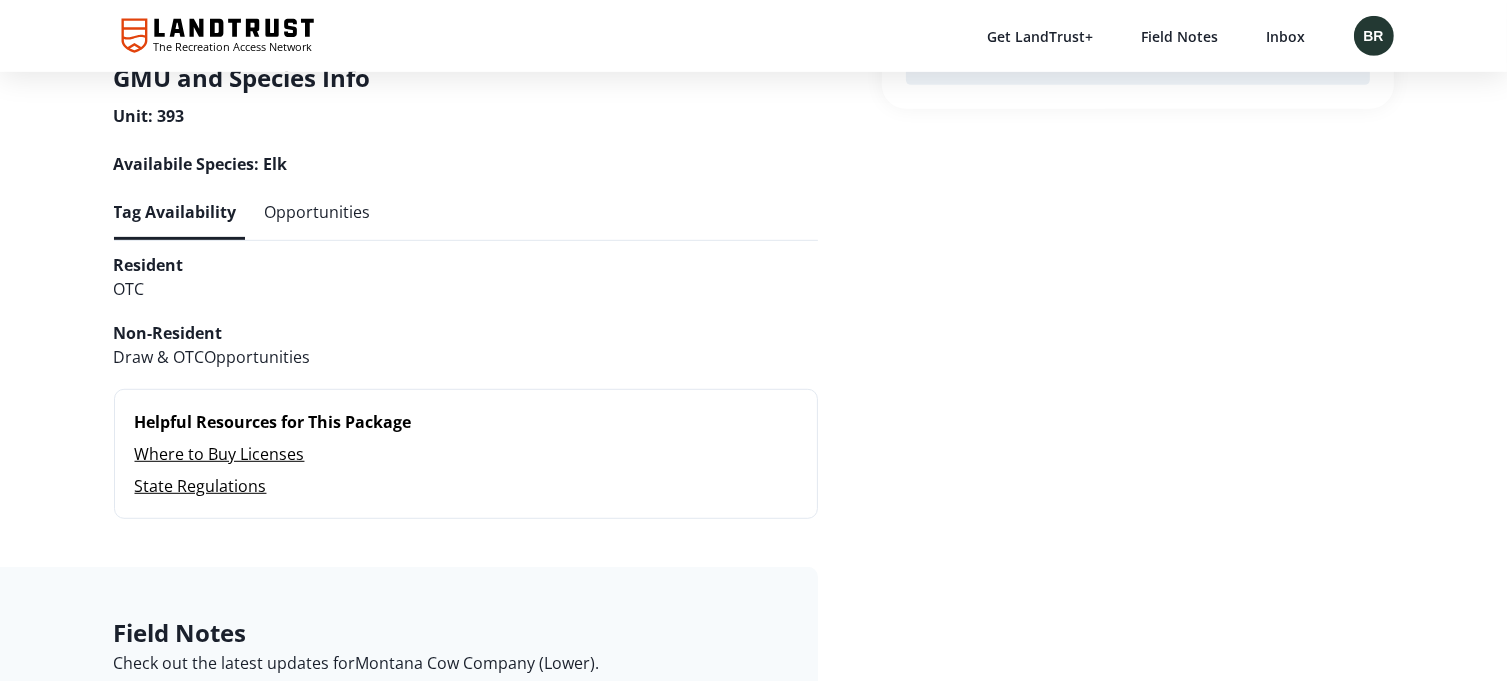 click on "Opportunities" at bounding box center [318, 212] 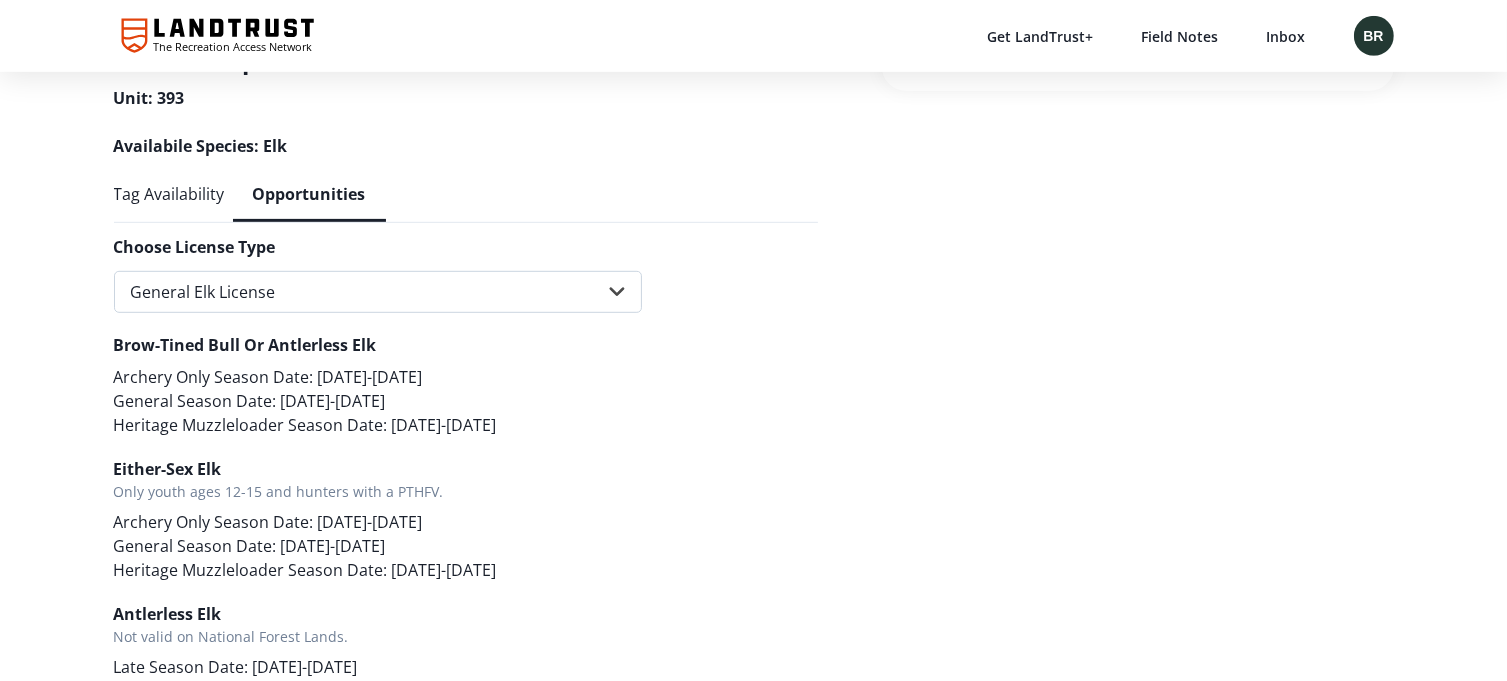 scroll, scrollTop: 900, scrollLeft: 0, axis: vertical 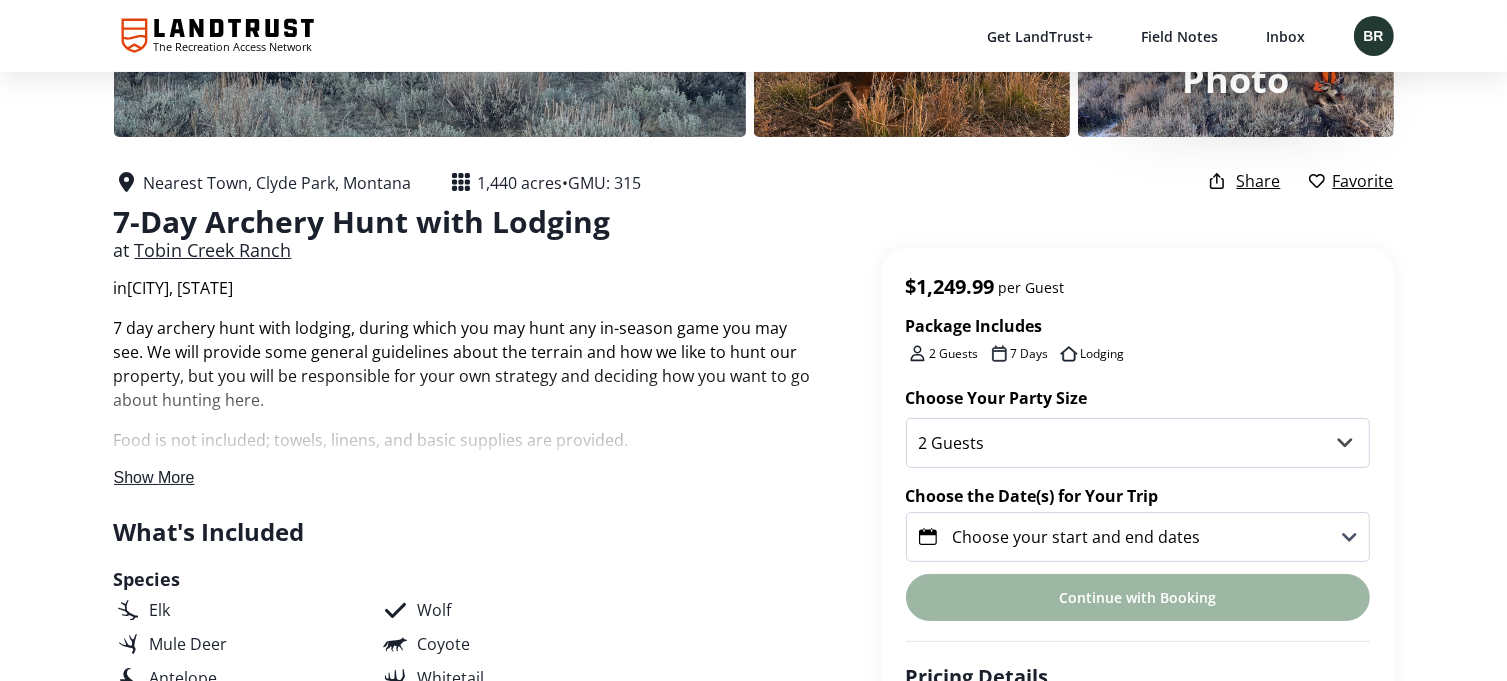 drag, startPoint x: 1052, startPoint y: 547, endPoint x: 1059, endPoint y: 538, distance: 11.401754 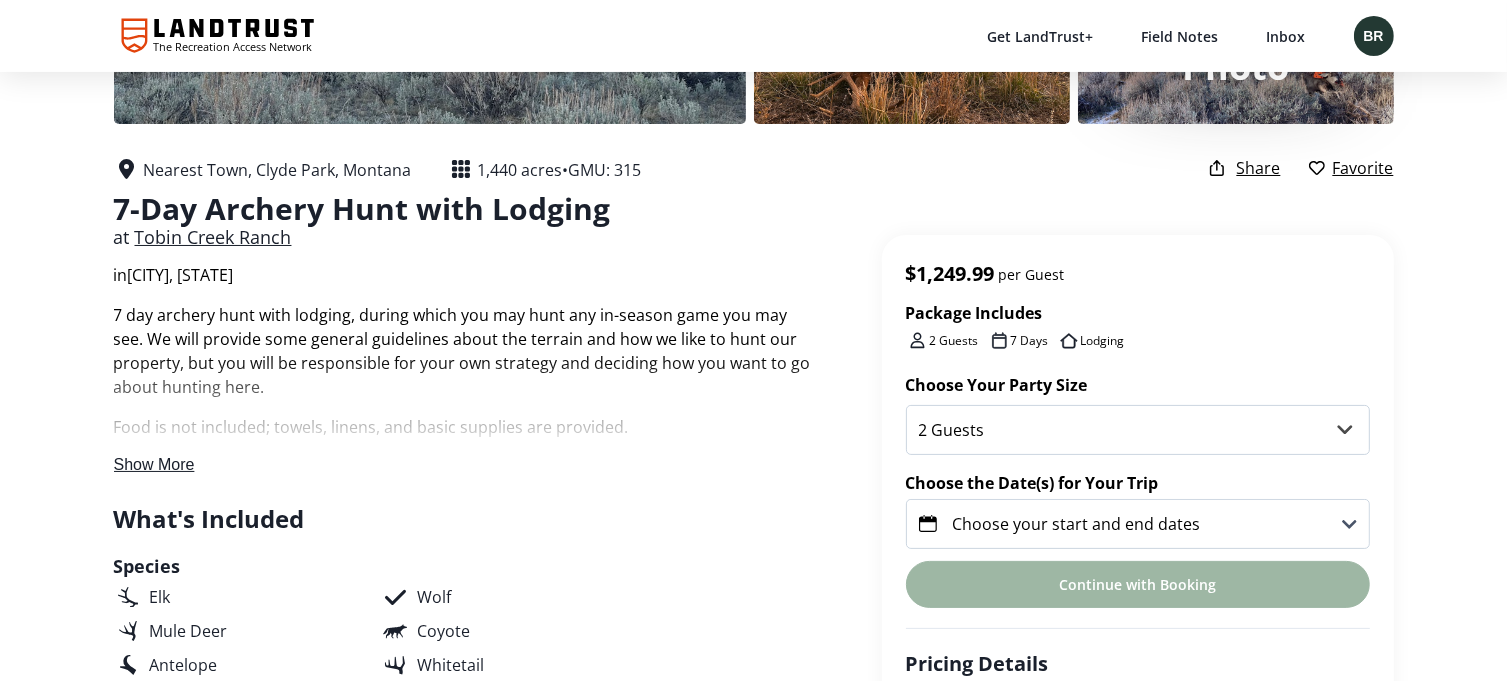 scroll, scrollTop: 296, scrollLeft: 0, axis: vertical 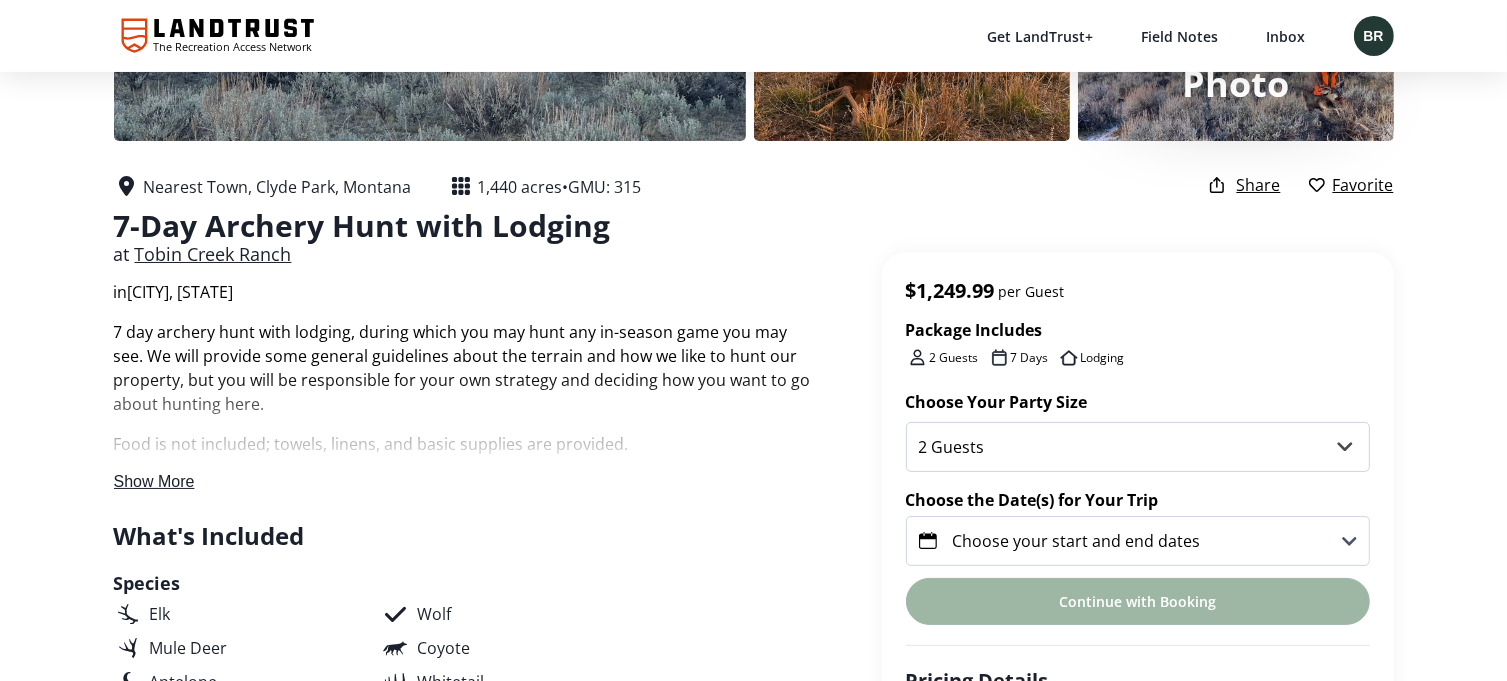 click on "Choose your start and end dates" at bounding box center (1077, 541) 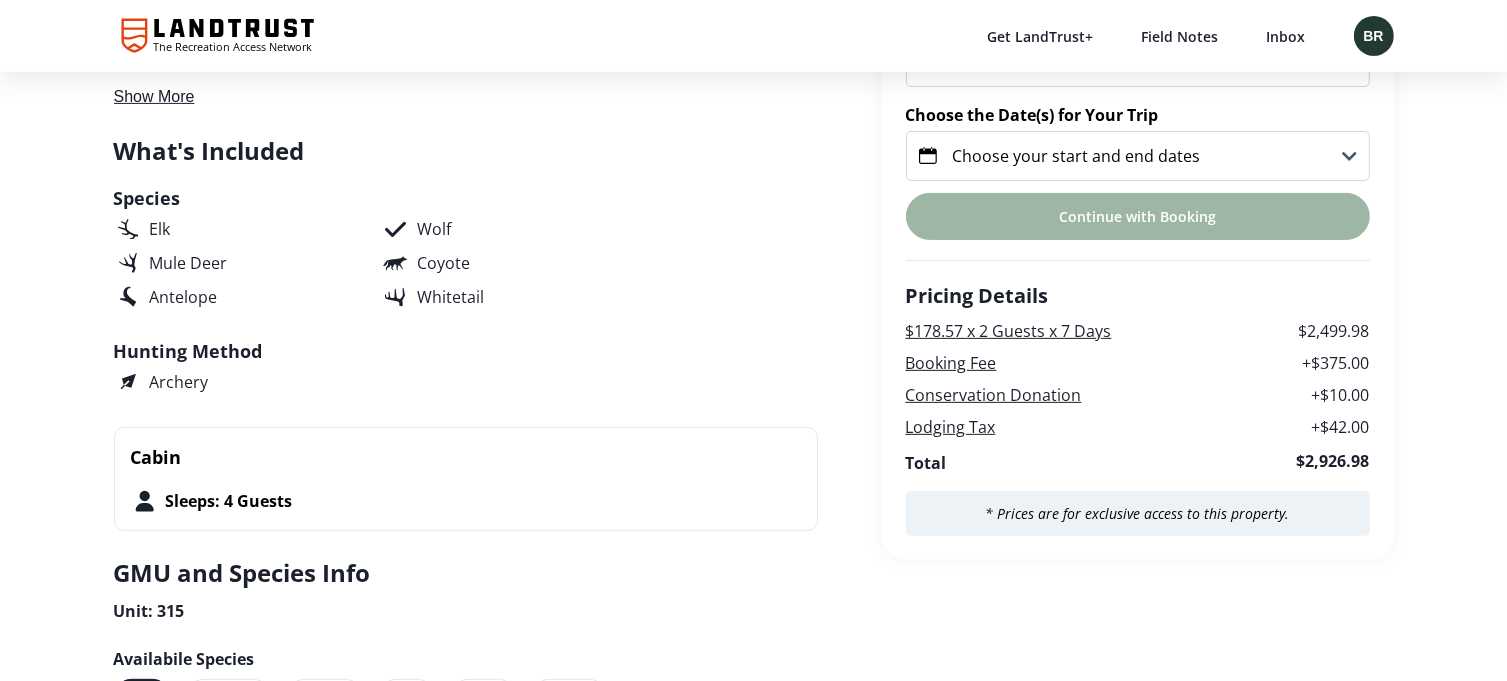 scroll, scrollTop: 596, scrollLeft: 0, axis: vertical 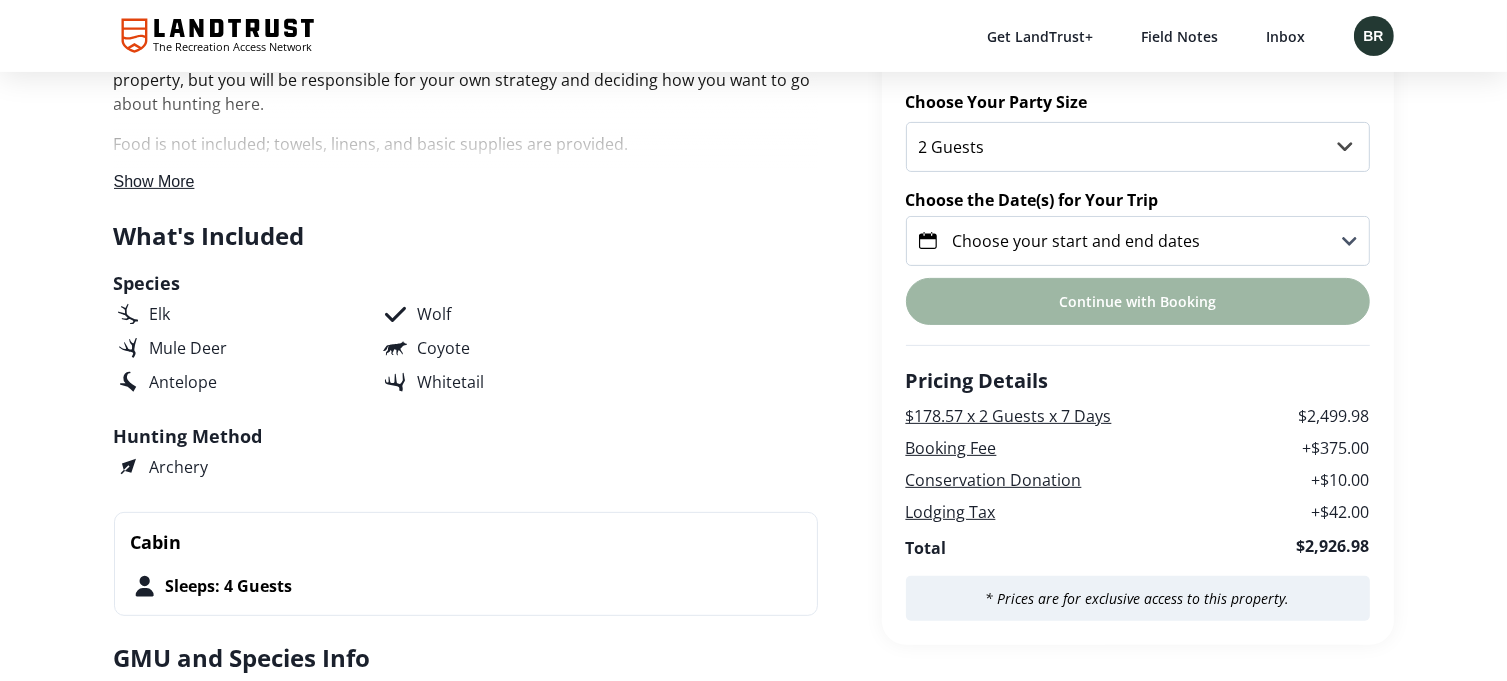 click 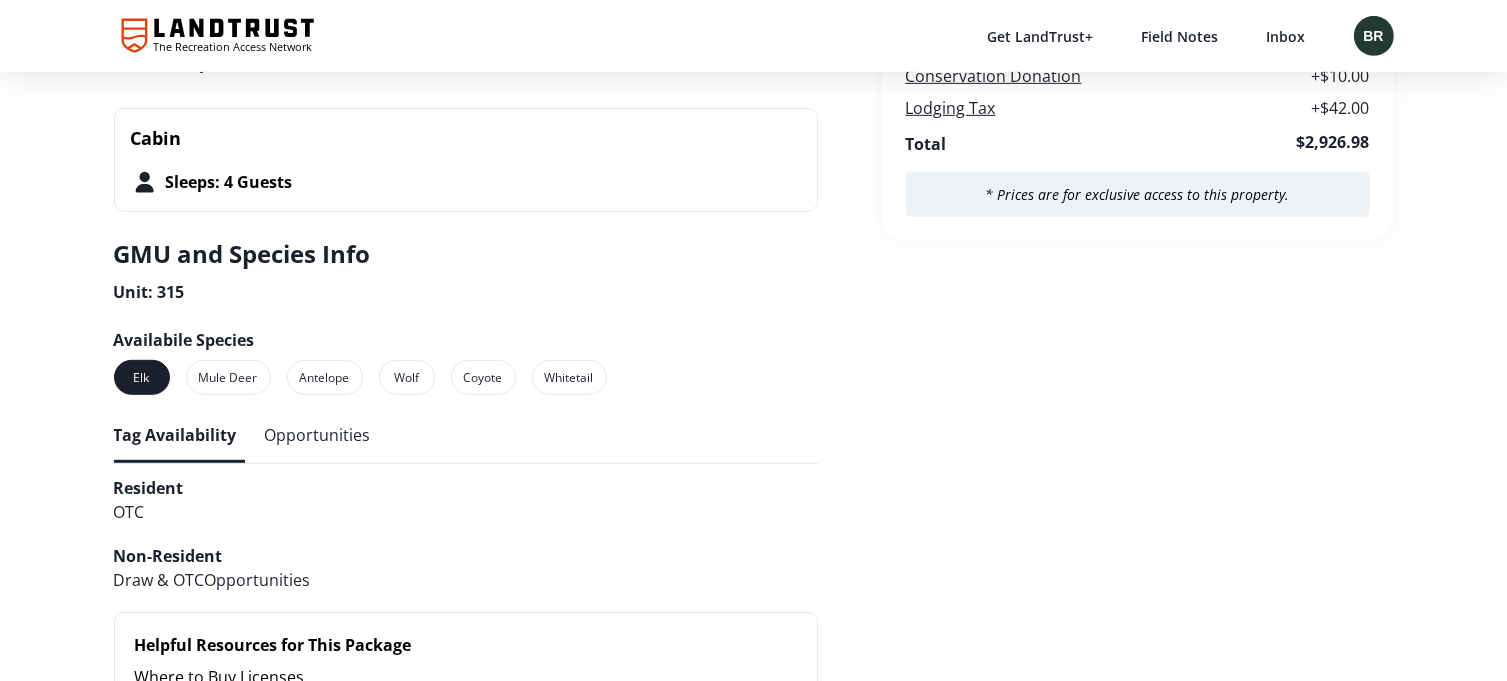 scroll, scrollTop: 1100, scrollLeft: 0, axis: vertical 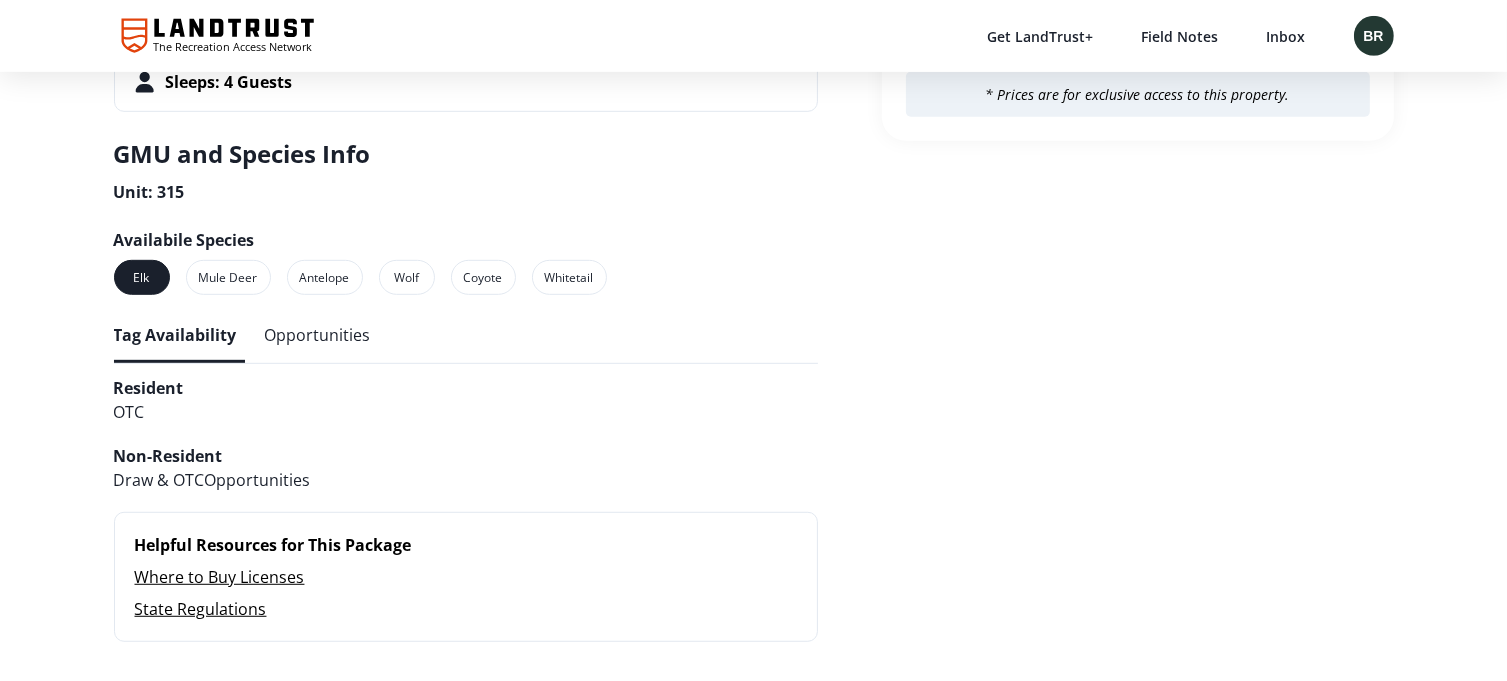 click on "Opportunities" at bounding box center [318, 335] 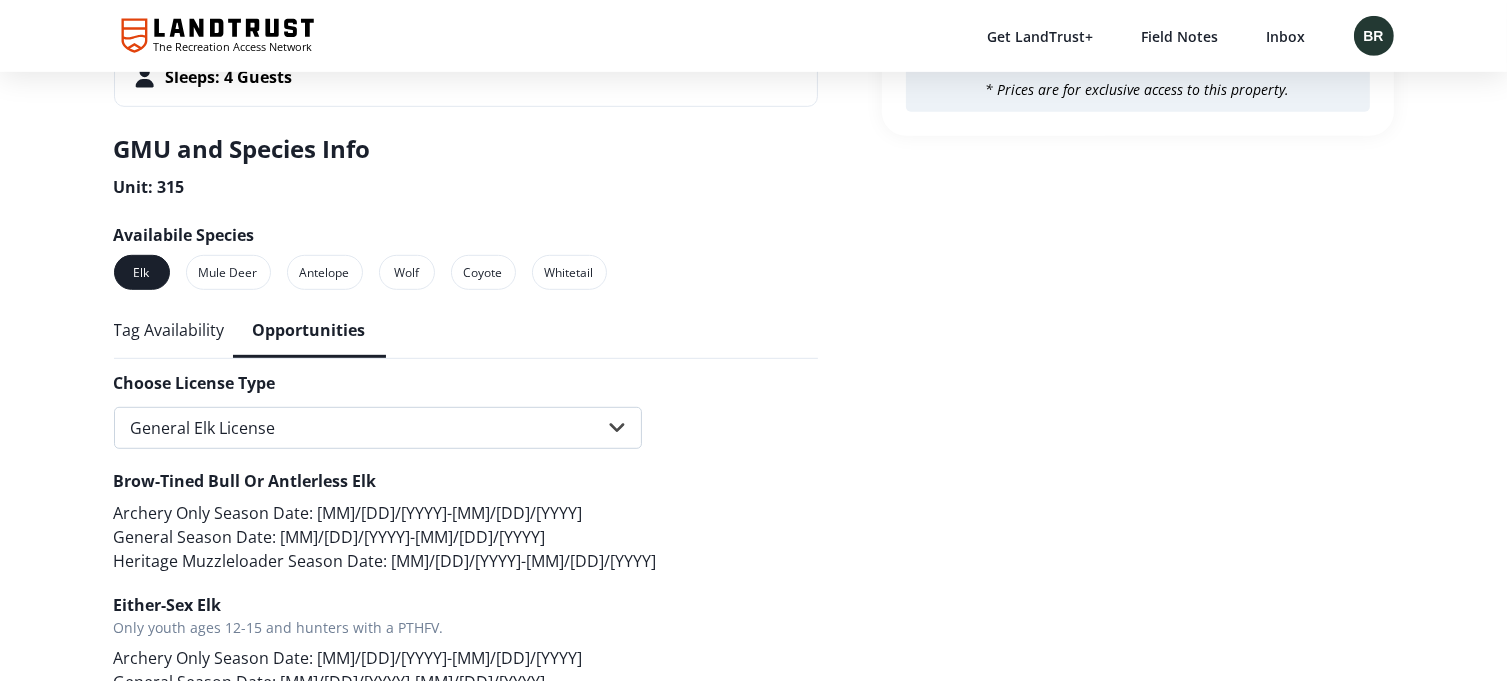 scroll, scrollTop: 1200, scrollLeft: 0, axis: vertical 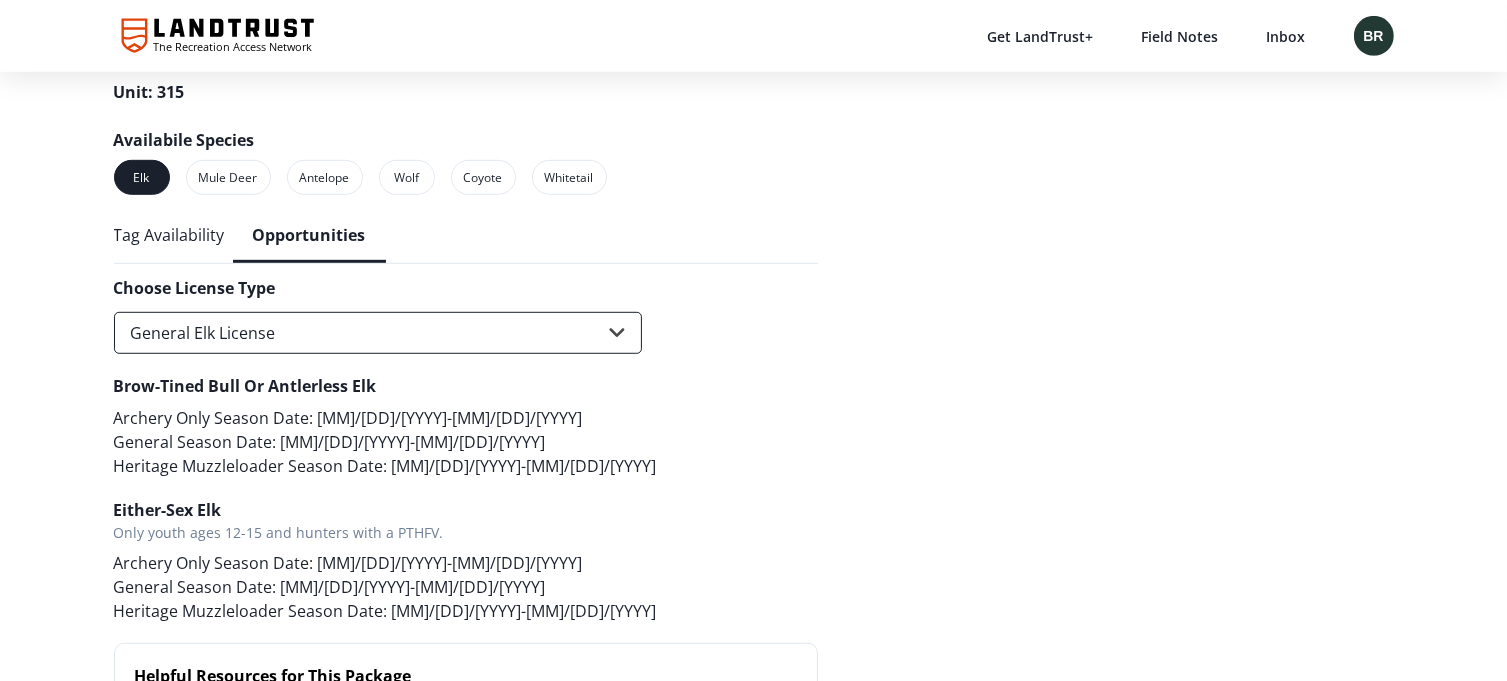 click on "General Elk License Elk B License: 397-00" at bounding box center [378, 333] 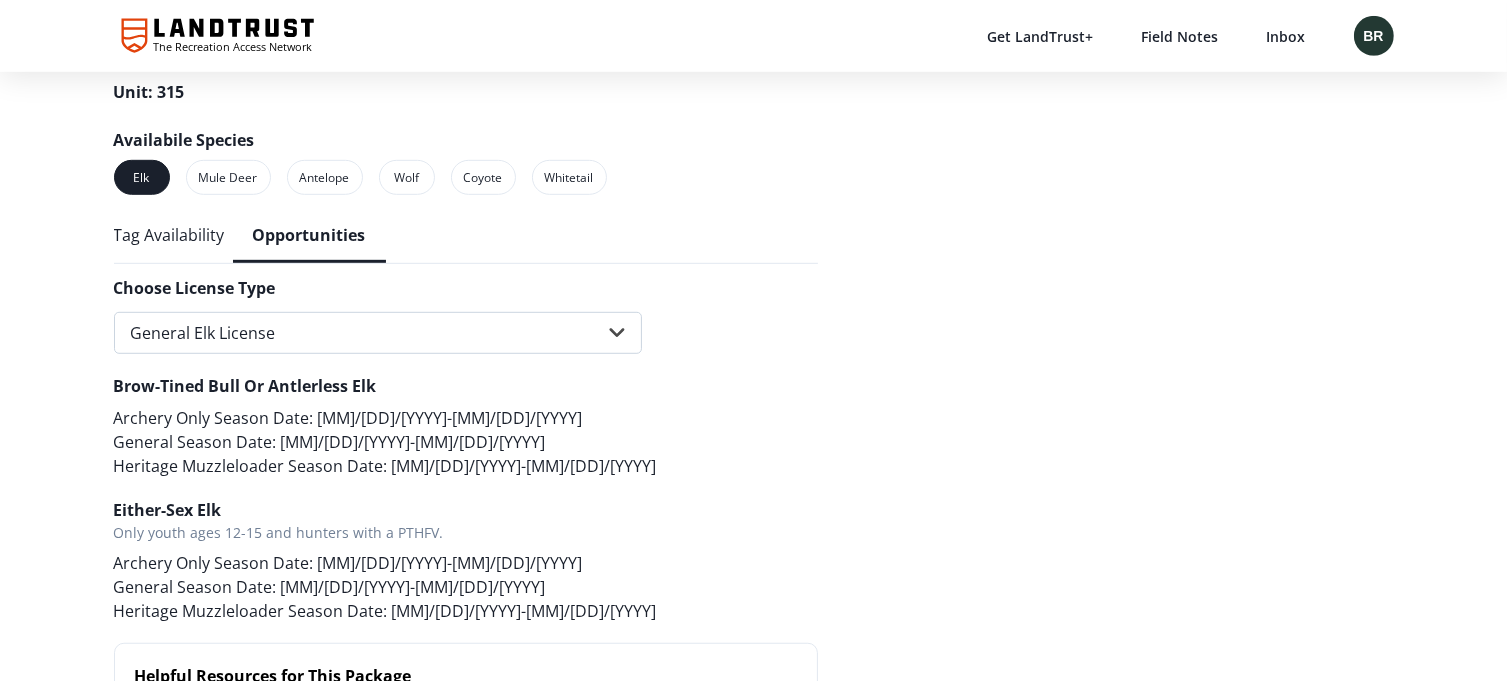 select on "Elk B License: 397-00" 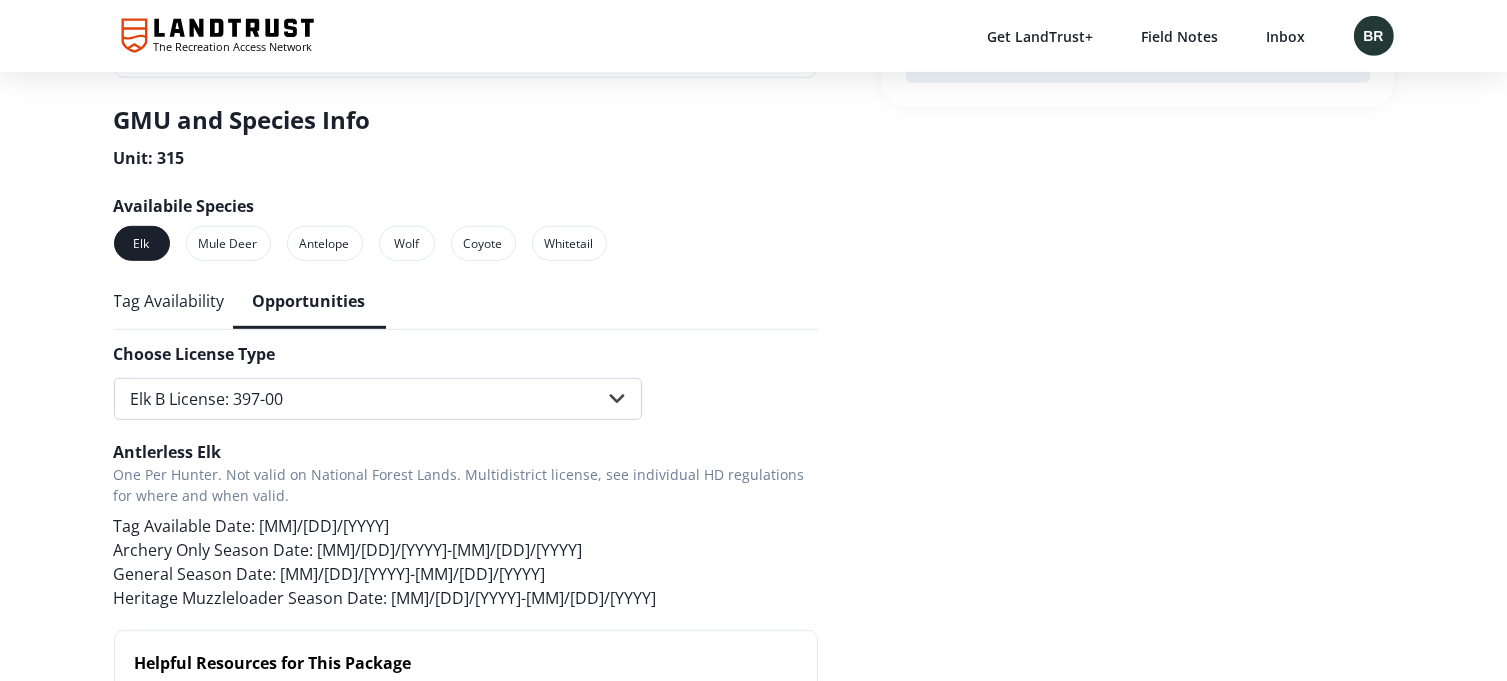 scroll, scrollTop: 1100, scrollLeft: 0, axis: vertical 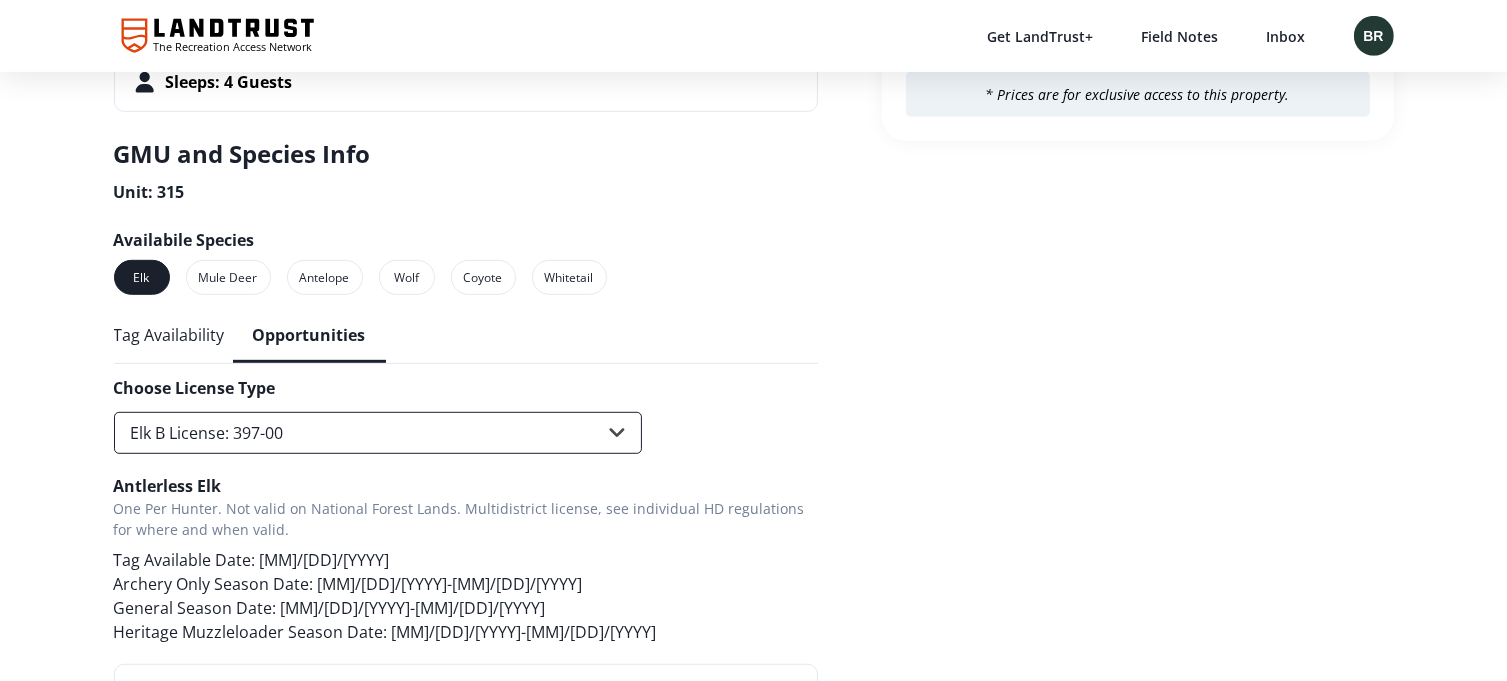 click on "General Elk License Elk B License: 397-00" at bounding box center [378, 433] 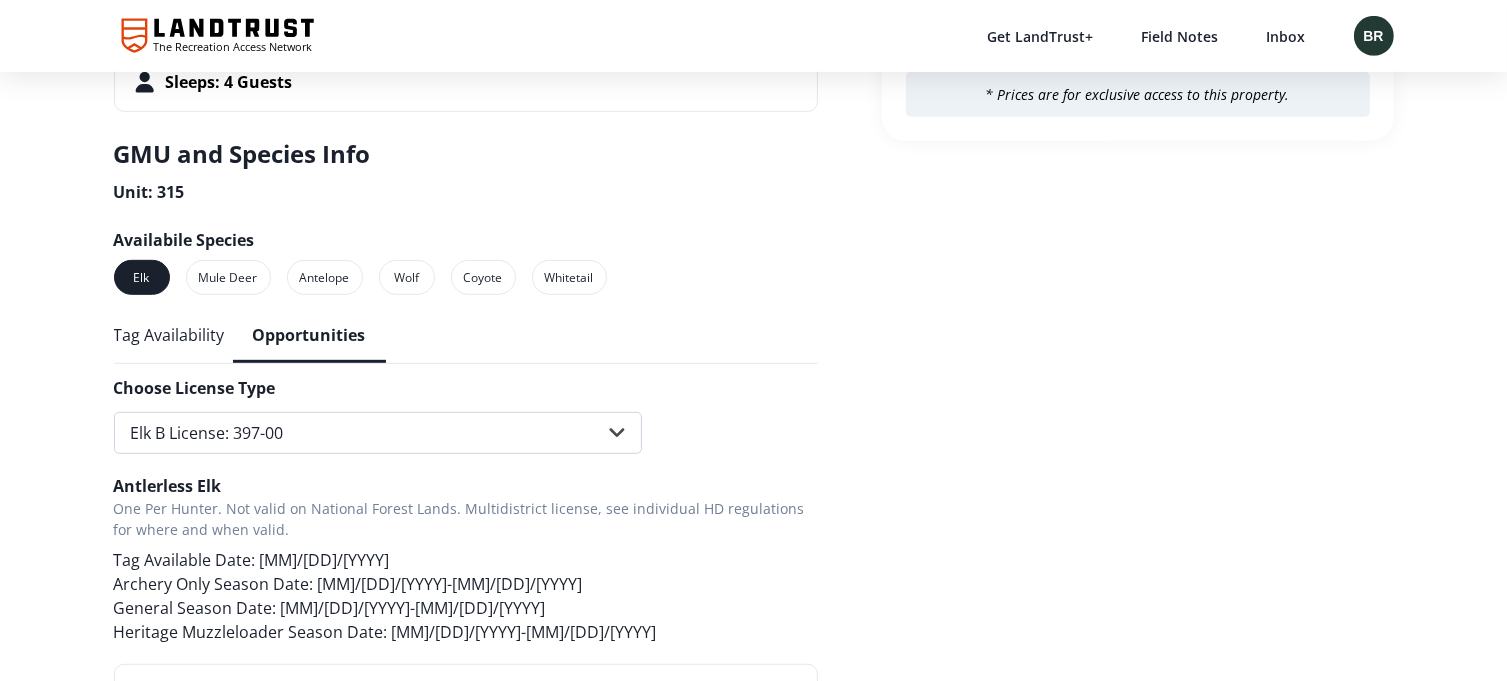 click on "Antlerless Elk One Per Hunter. Not valid on National Forest Lands. Multidistrict license, see individual HD regulations for where and when valid. Tag Available Date :   8/12/2024 Archery Only Season Date :   9/7/2024  -  10/20/2024 General Season Date :   10/26/2024  -  12/1/2024 Heritage Muzzleloader Season Date :   12/14/2024  -  12/22/2024" at bounding box center [466, 569] 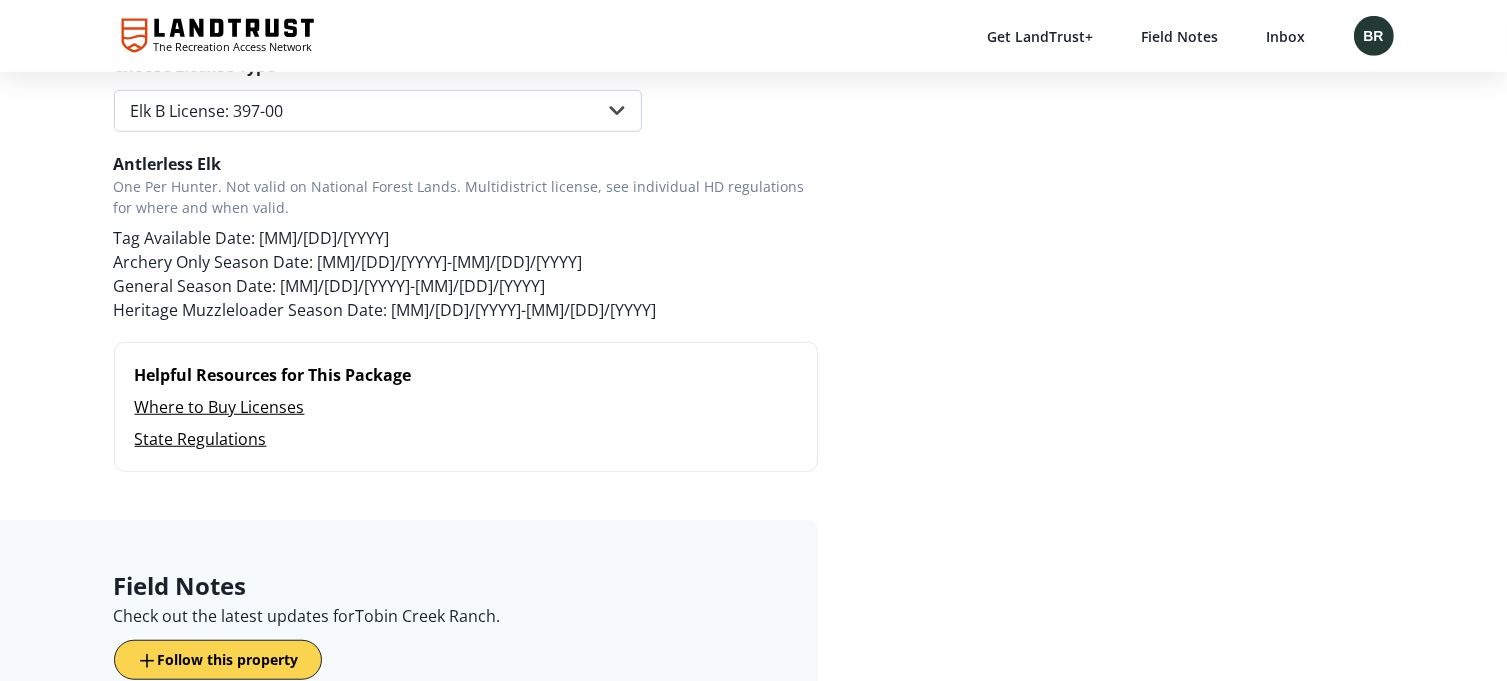 scroll, scrollTop: 1300, scrollLeft: 0, axis: vertical 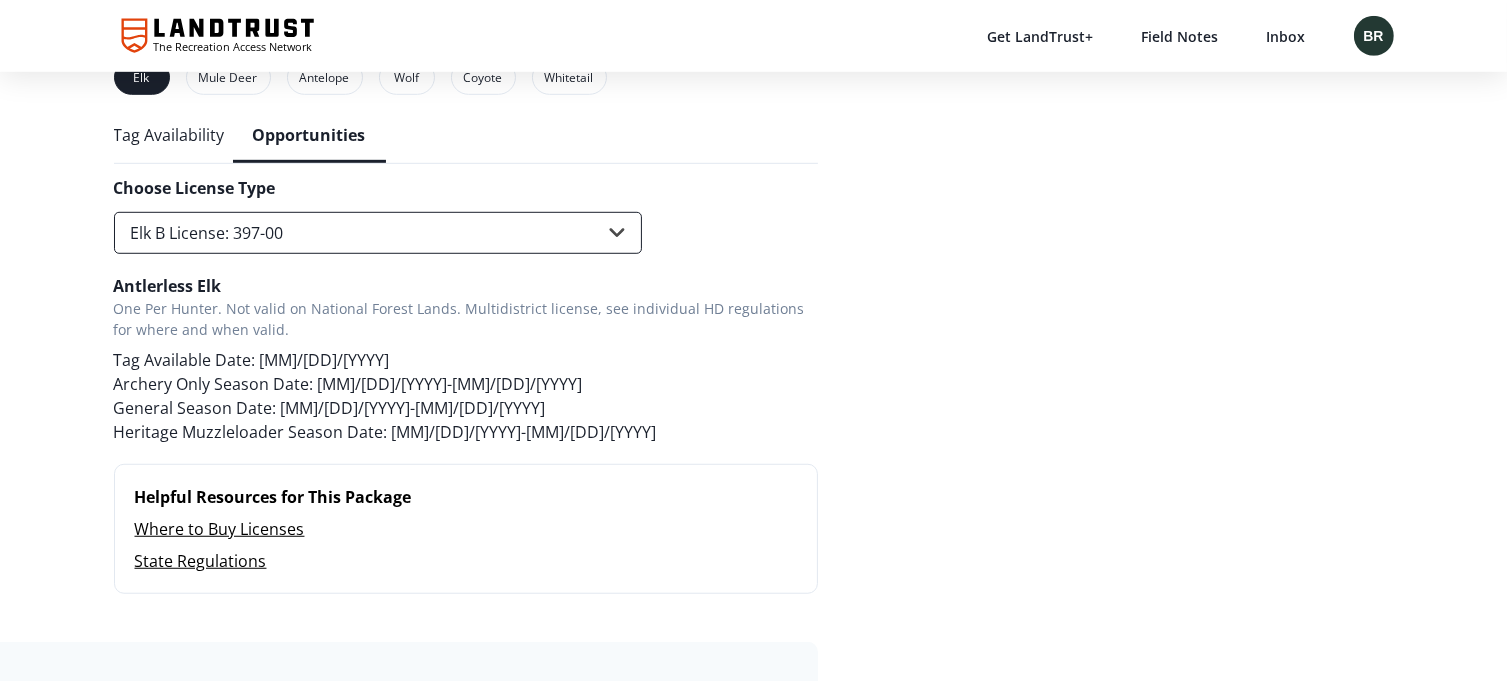 click on "General Elk License Elk B License: 397-00" at bounding box center [378, 233] 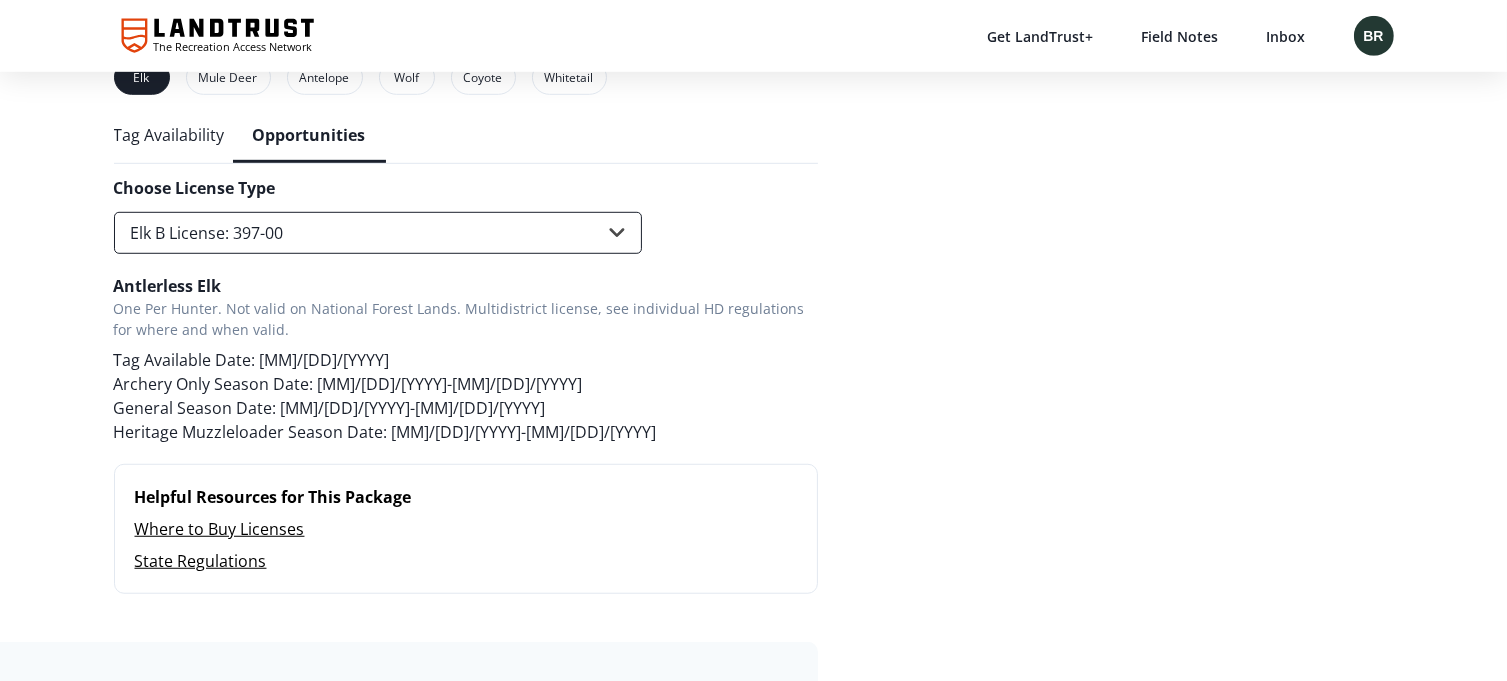 click on "General Elk License Elk B License: 397-00" at bounding box center (378, 233) 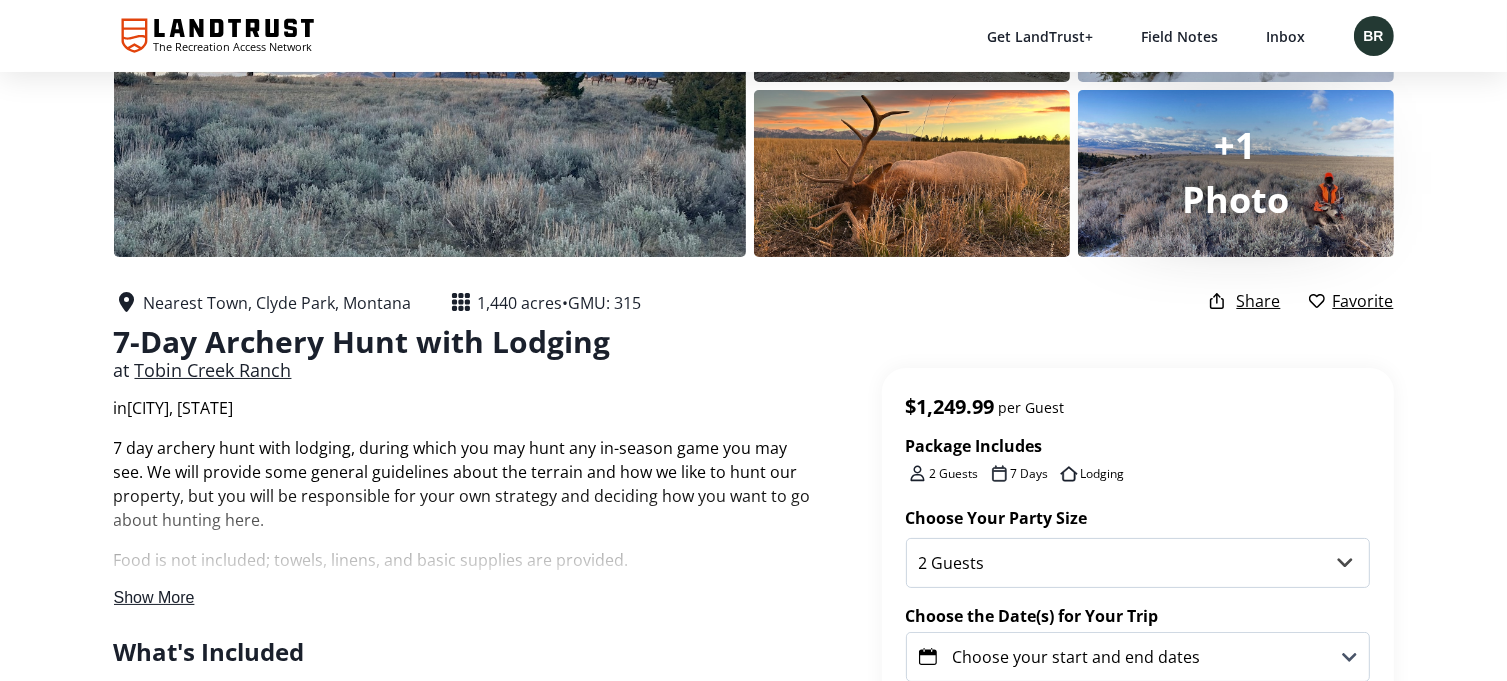 scroll, scrollTop: 0, scrollLeft: 0, axis: both 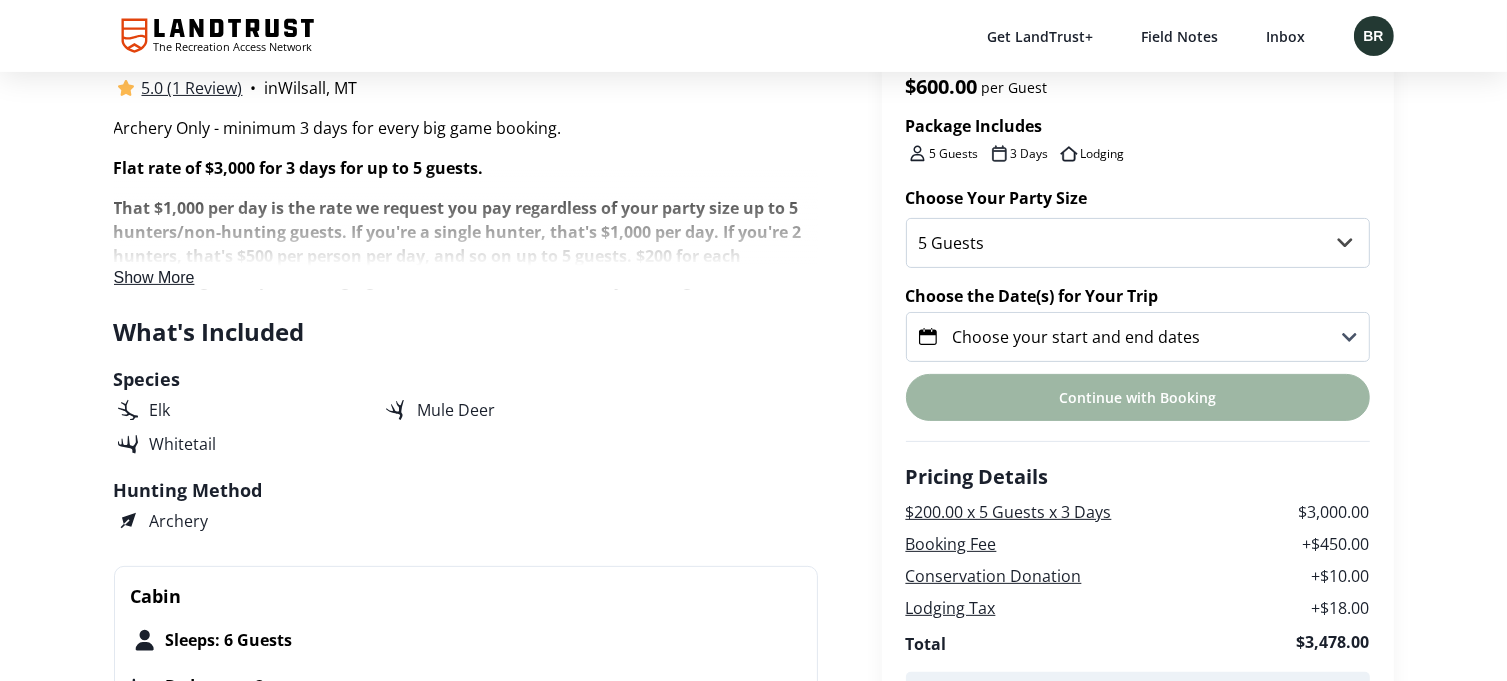 click on "Show More" at bounding box center (154, 277) 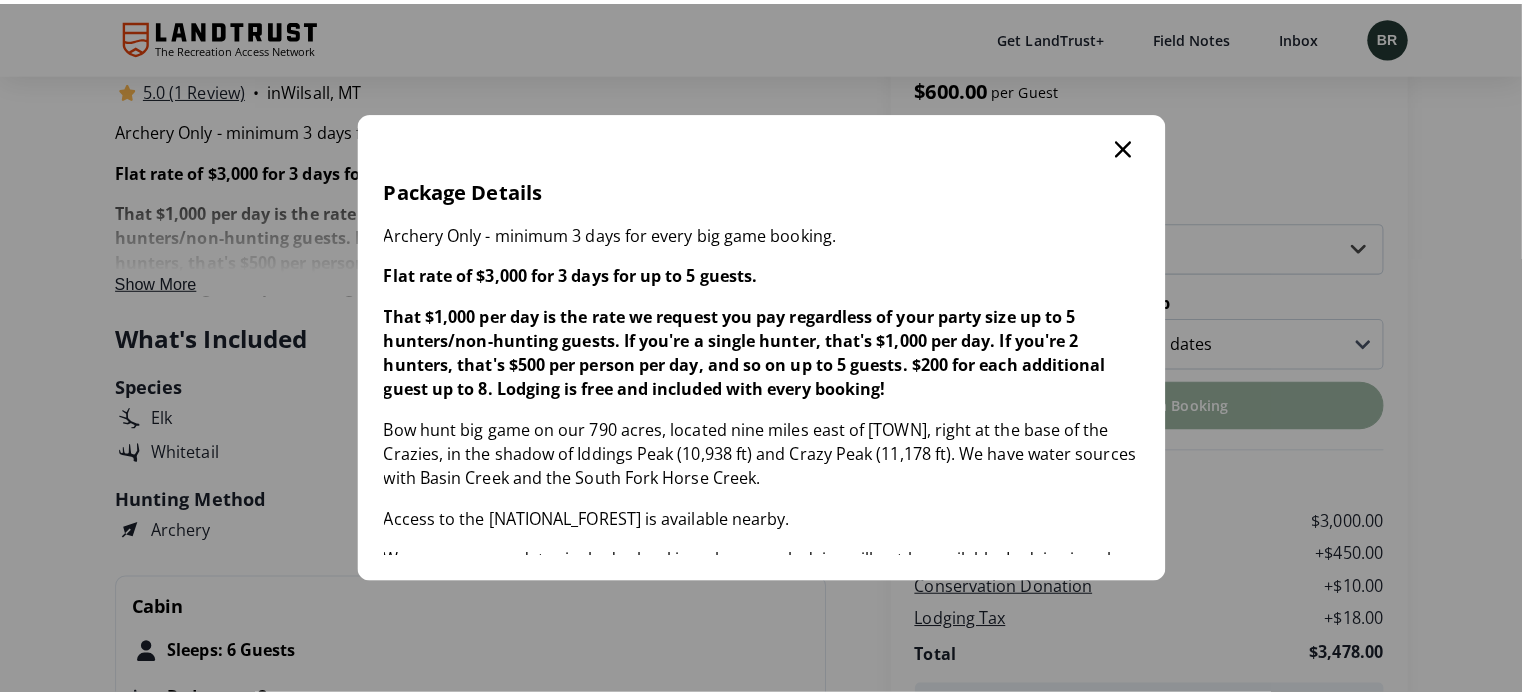 scroll, scrollTop: 0, scrollLeft: 0, axis: both 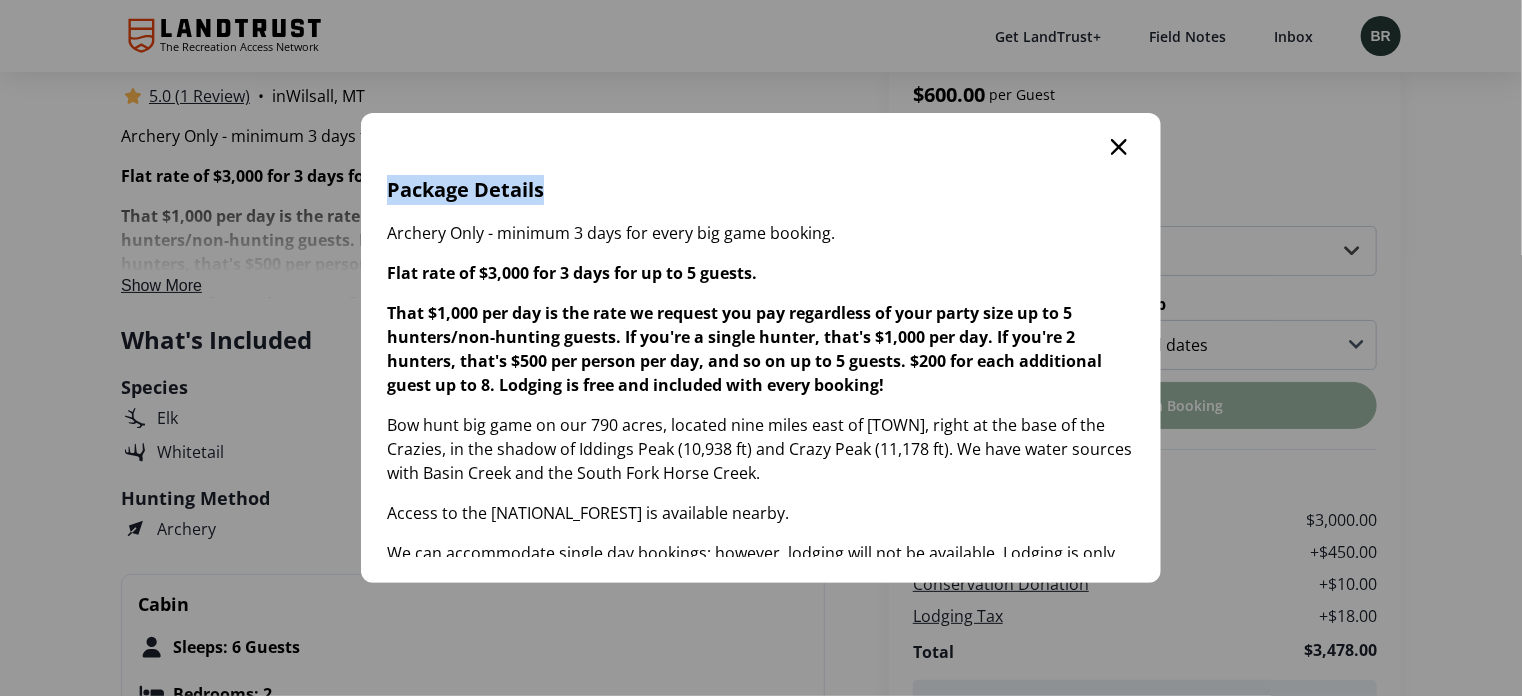 drag, startPoint x: 1101, startPoint y: 143, endPoint x: 1113, endPoint y: 143, distance: 12 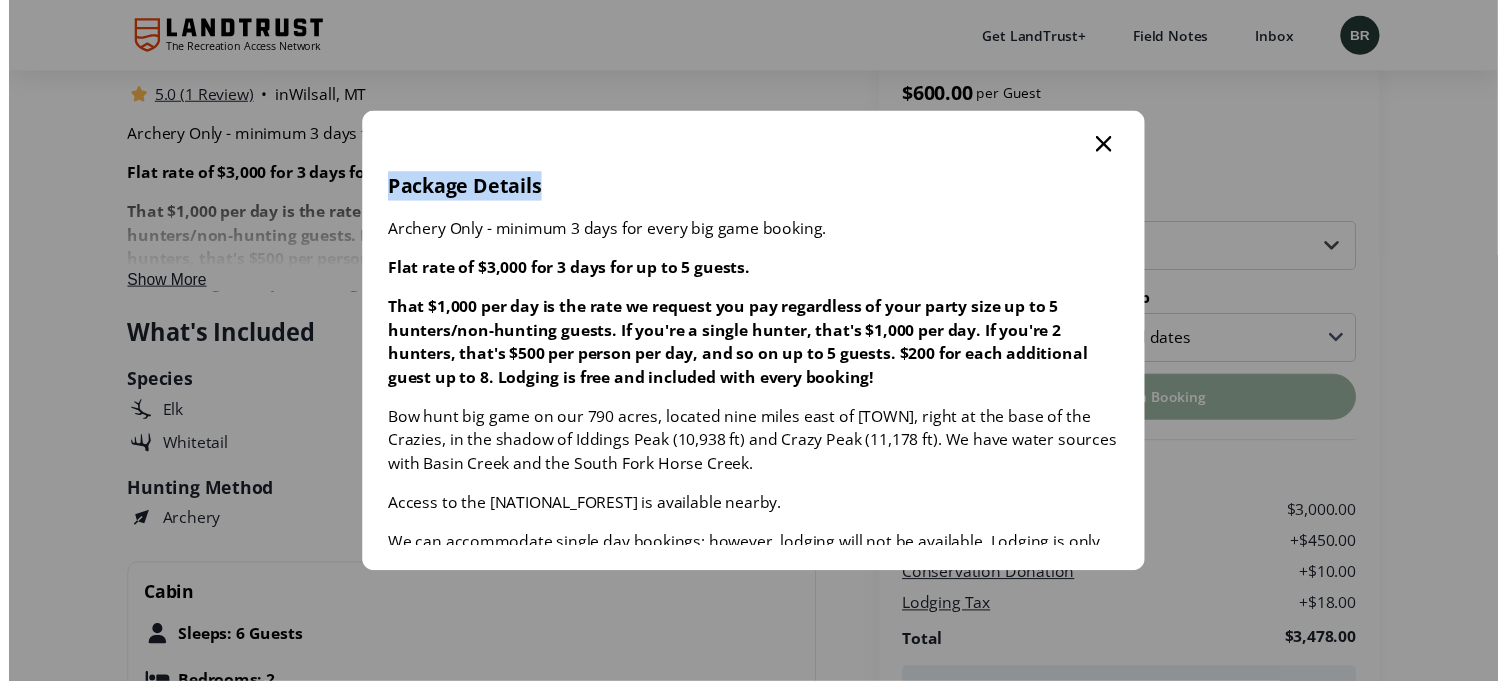 scroll, scrollTop: 500, scrollLeft: 0, axis: vertical 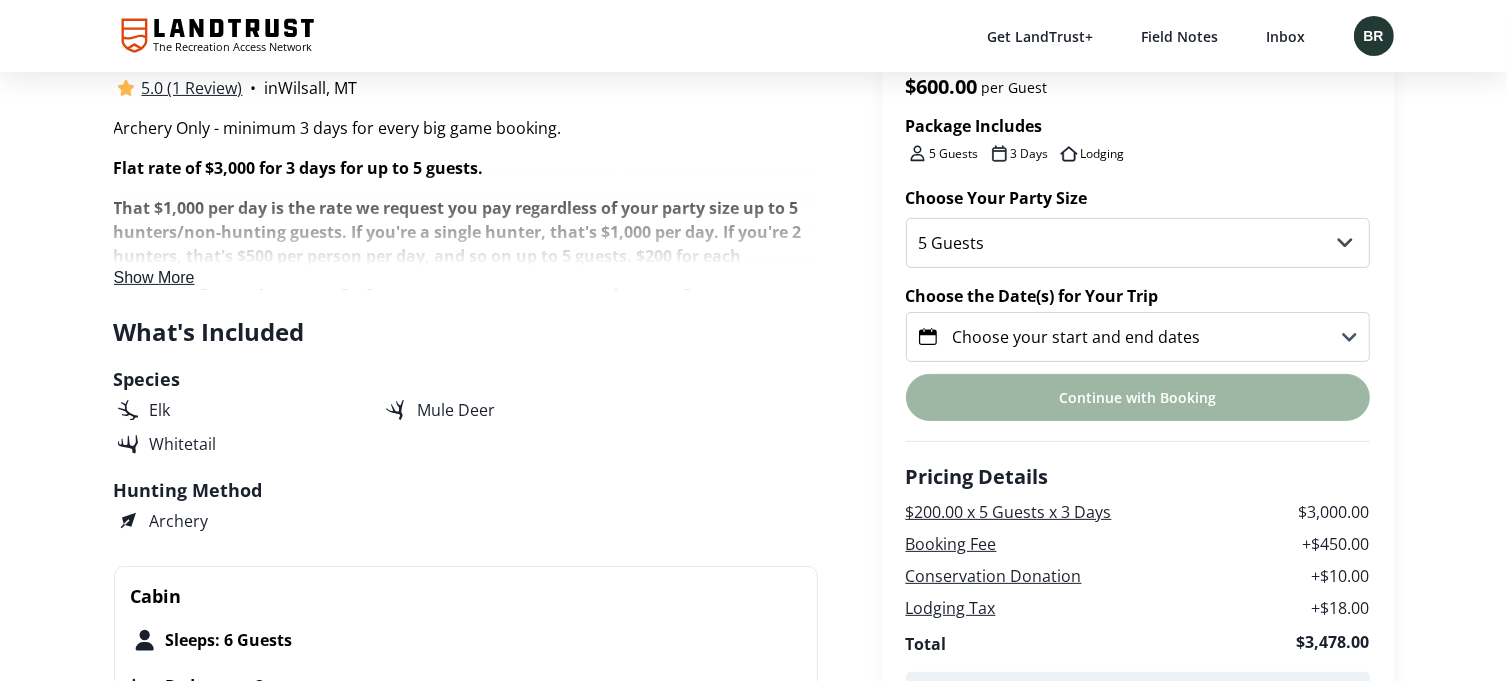 drag, startPoint x: 1190, startPoint y: 223, endPoint x: 1176, endPoint y: 235, distance: 18.439089 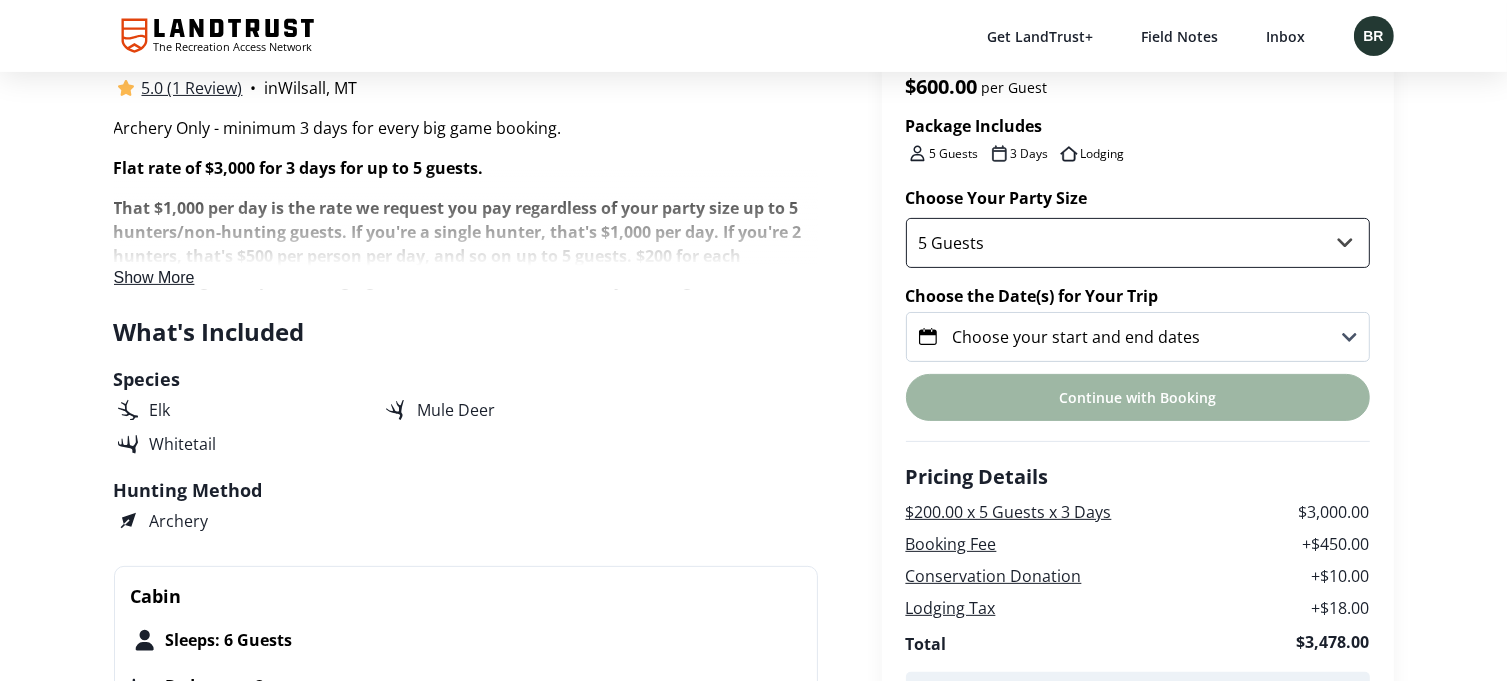 click on "5  Guests 6  Guests 7  Guests 8  Guests" at bounding box center (1138, 243) 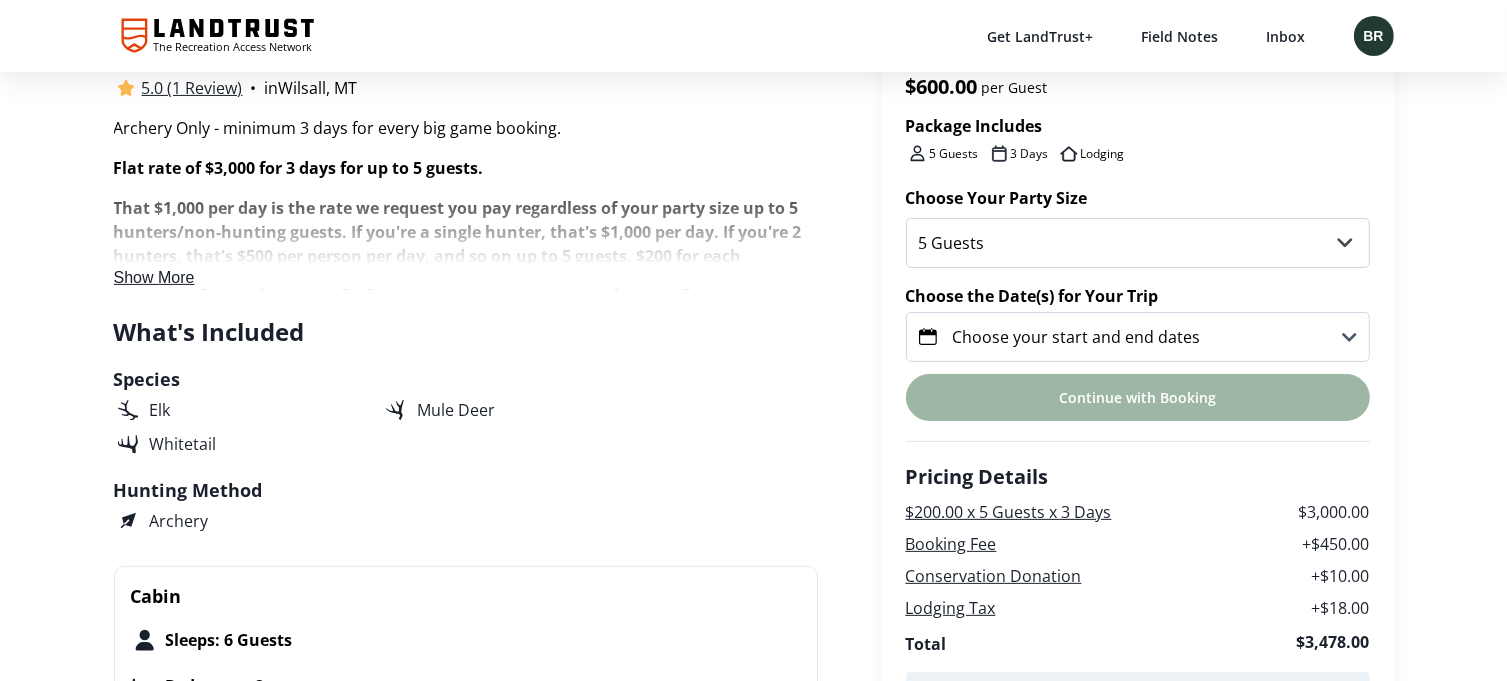 click on "What's Included" at bounding box center [466, 332] 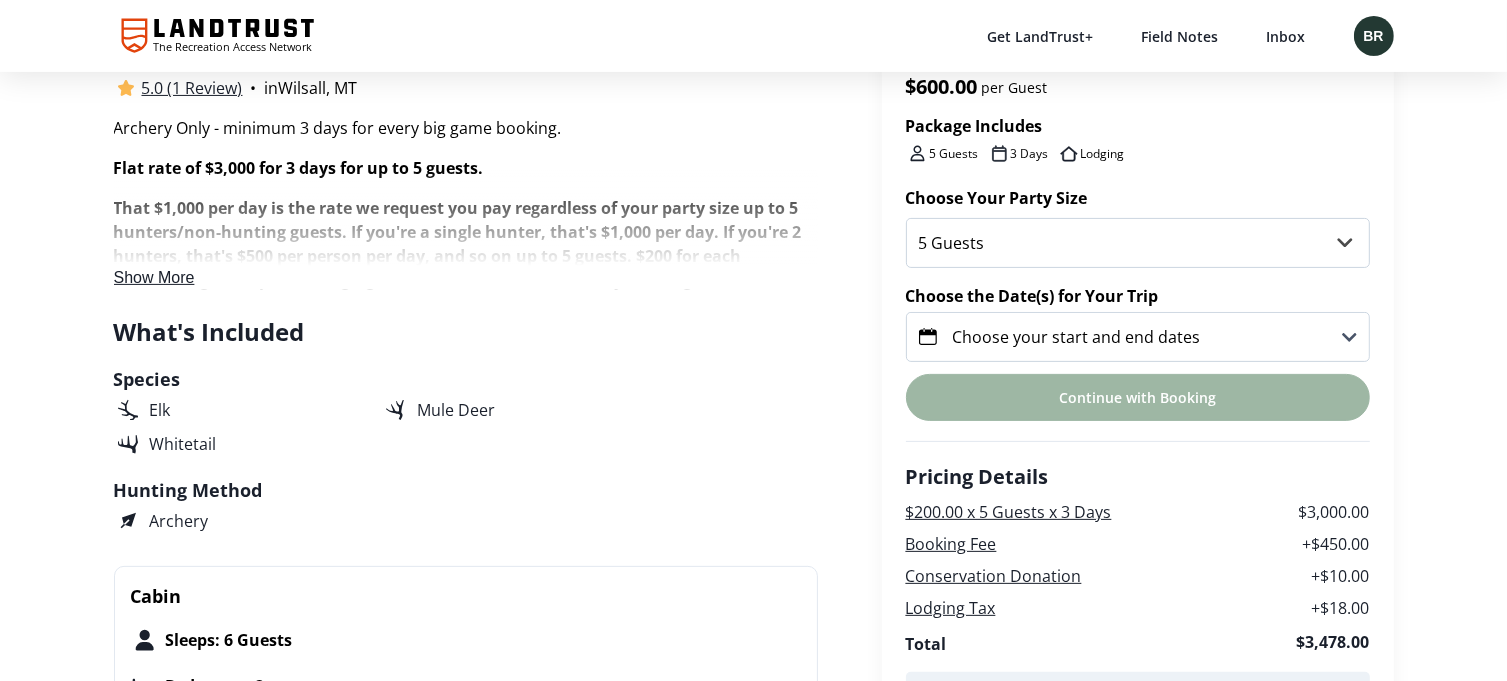 click on "Show More" at bounding box center [154, 277] 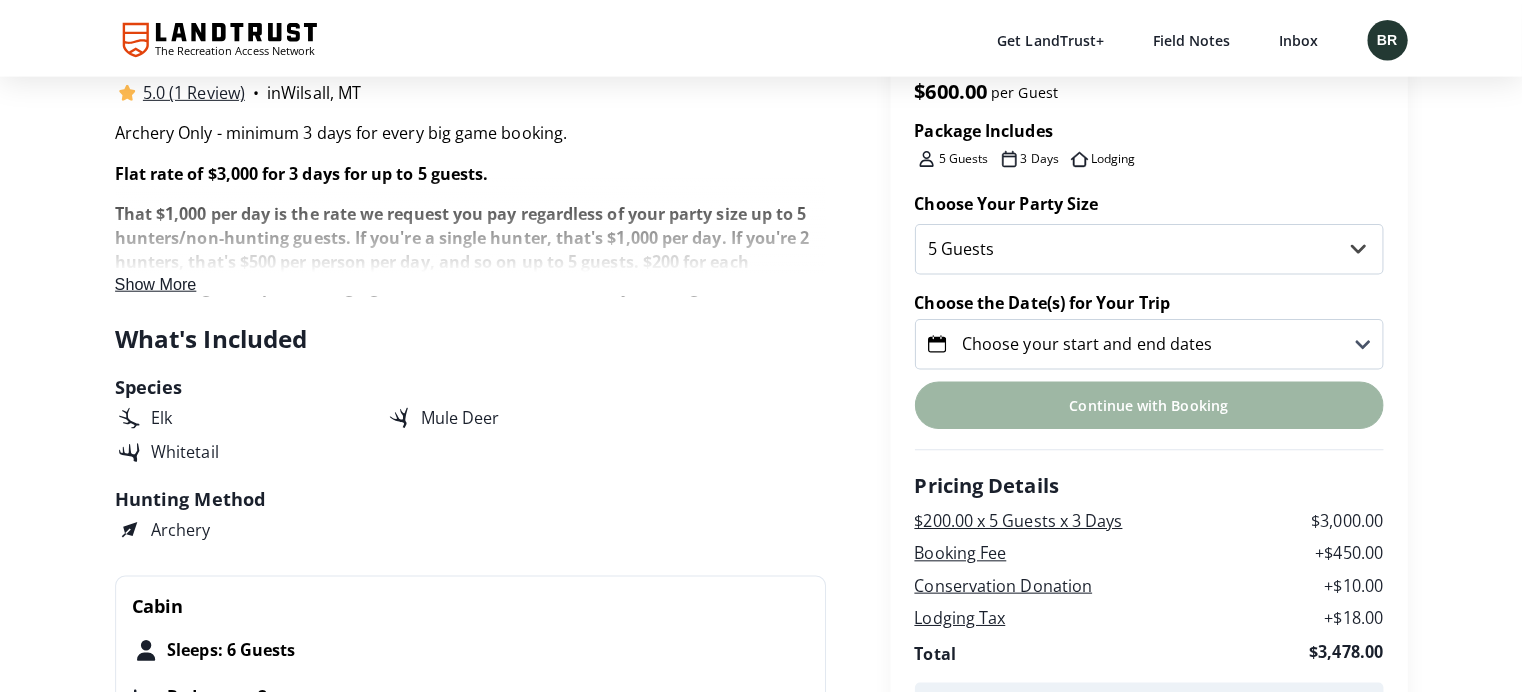 scroll, scrollTop: 0, scrollLeft: 0, axis: both 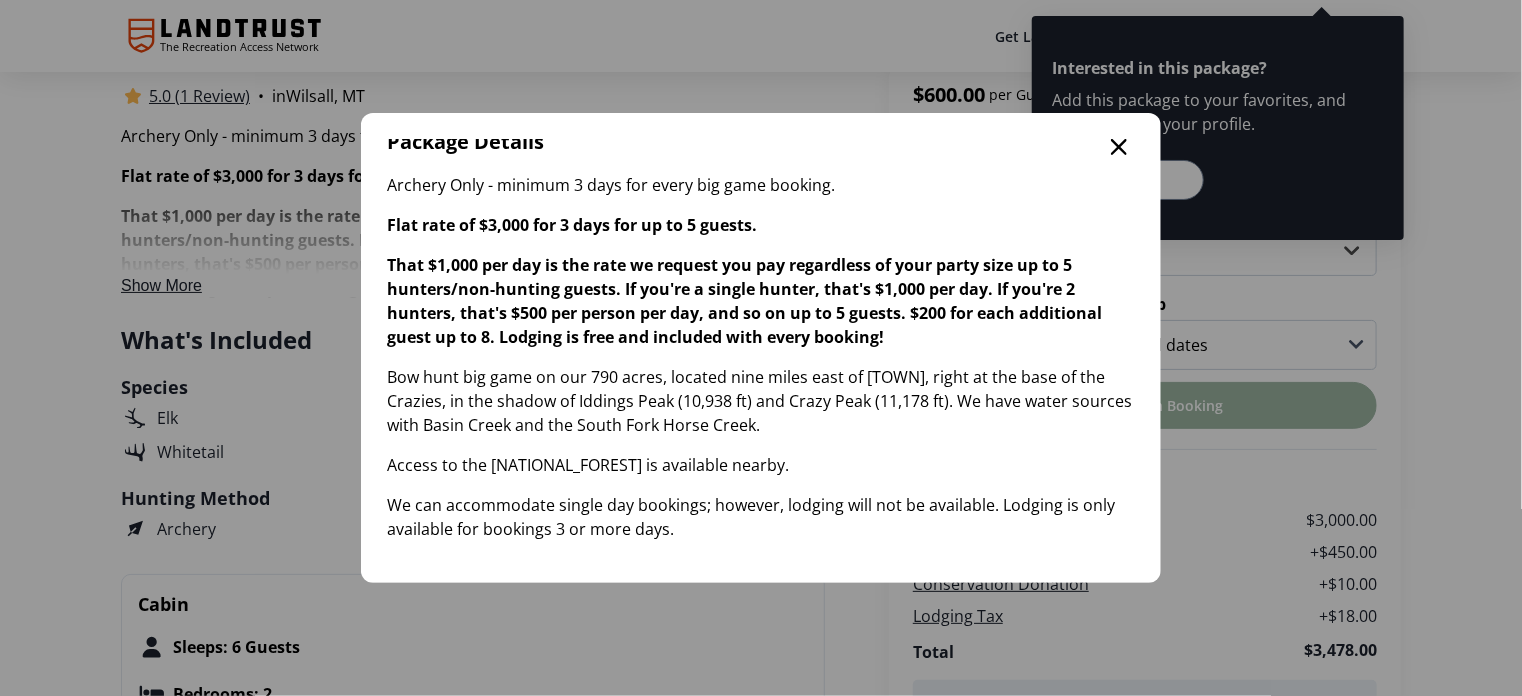click 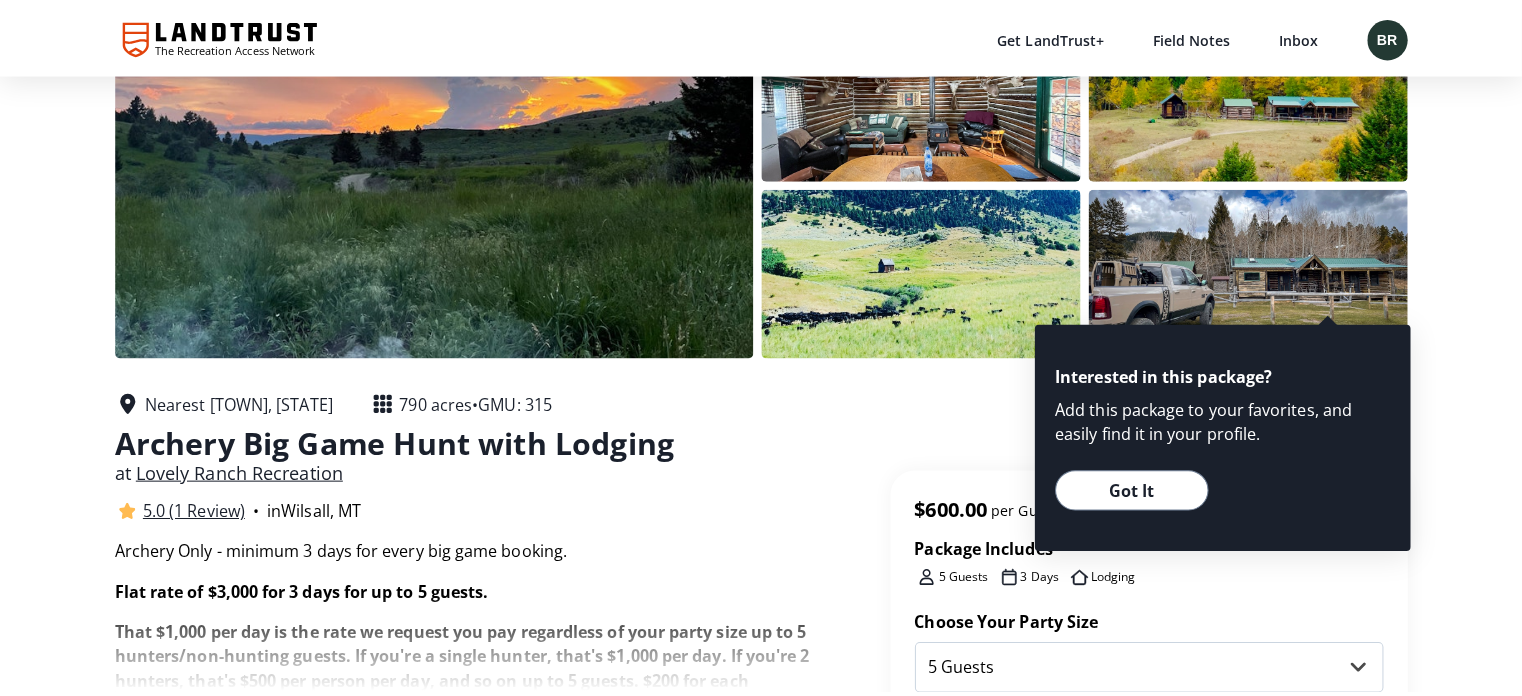 scroll, scrollTop: 0, scrollLeft: 0, axis: both 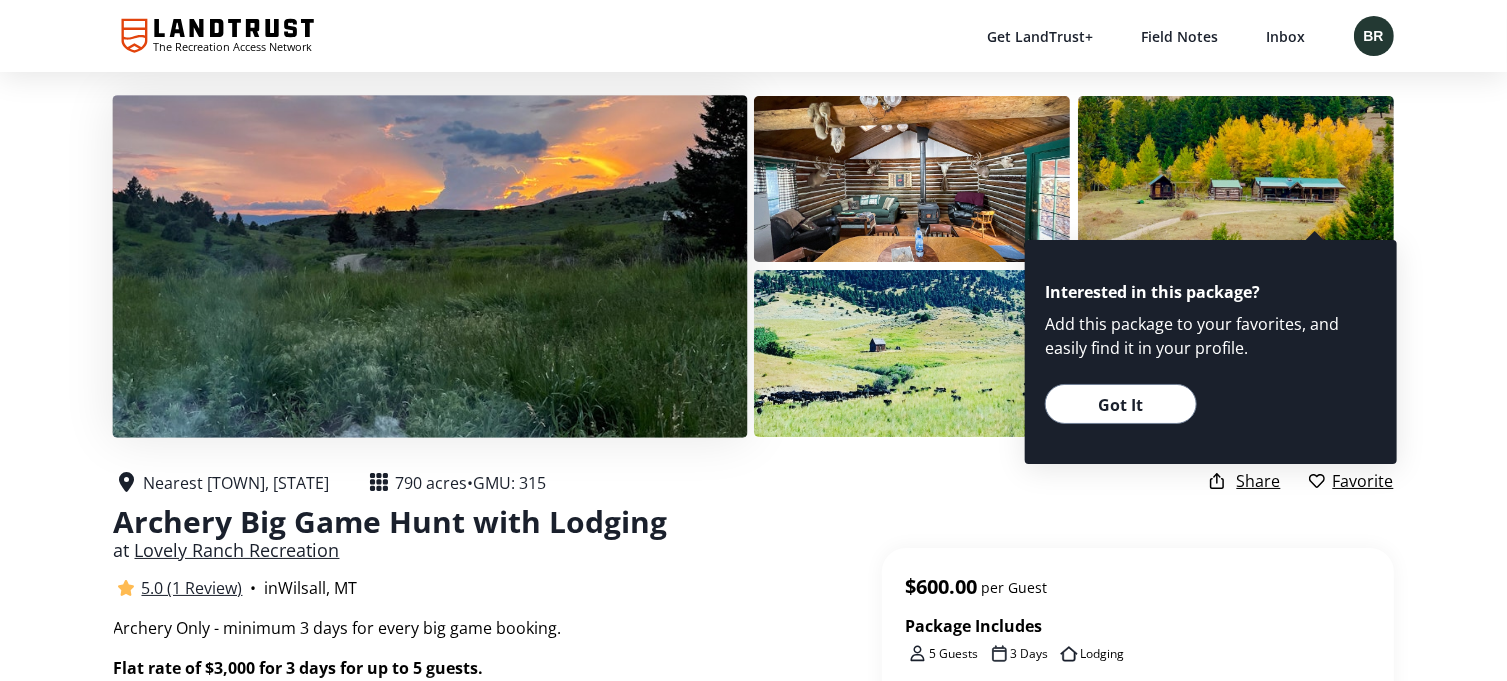 click at bounding box center [429, 266] 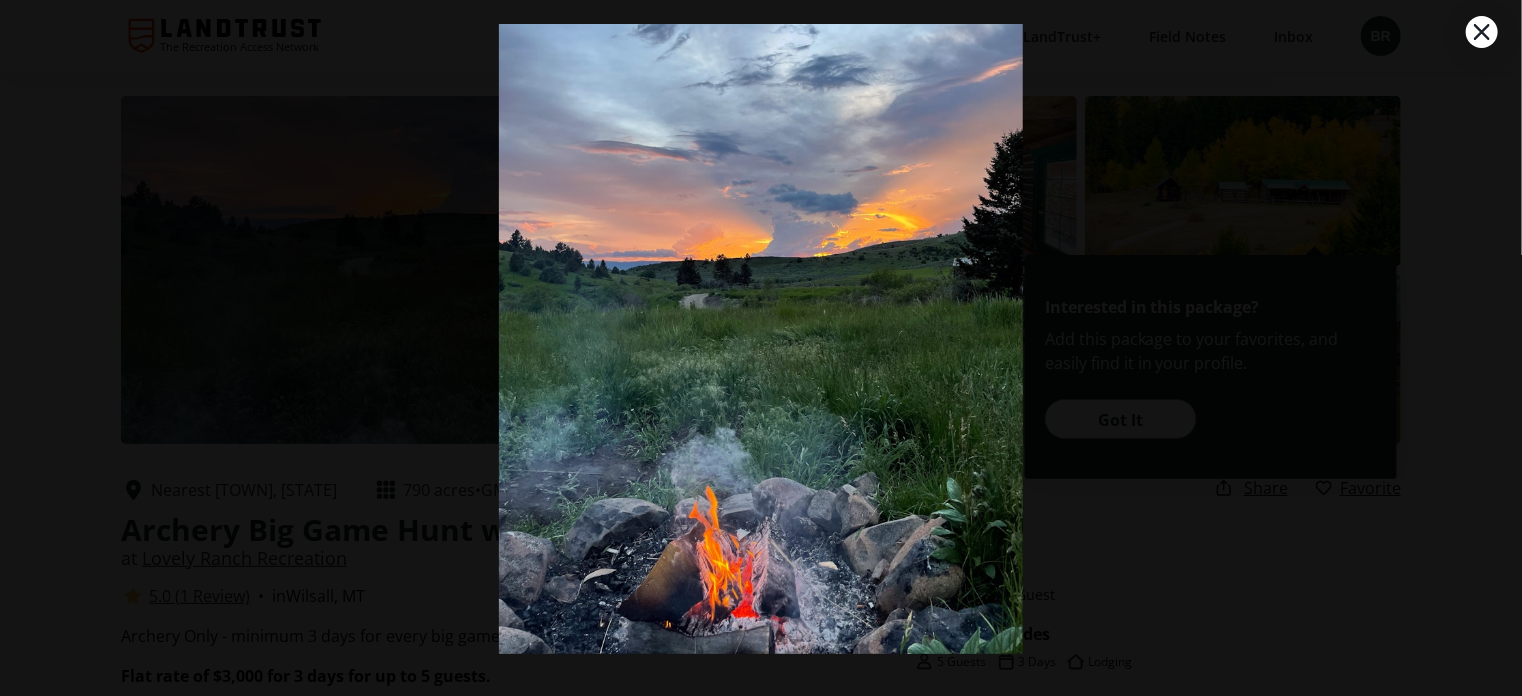 scroll, scrollTop: 70, scrollLeft: 0, axis: vertical 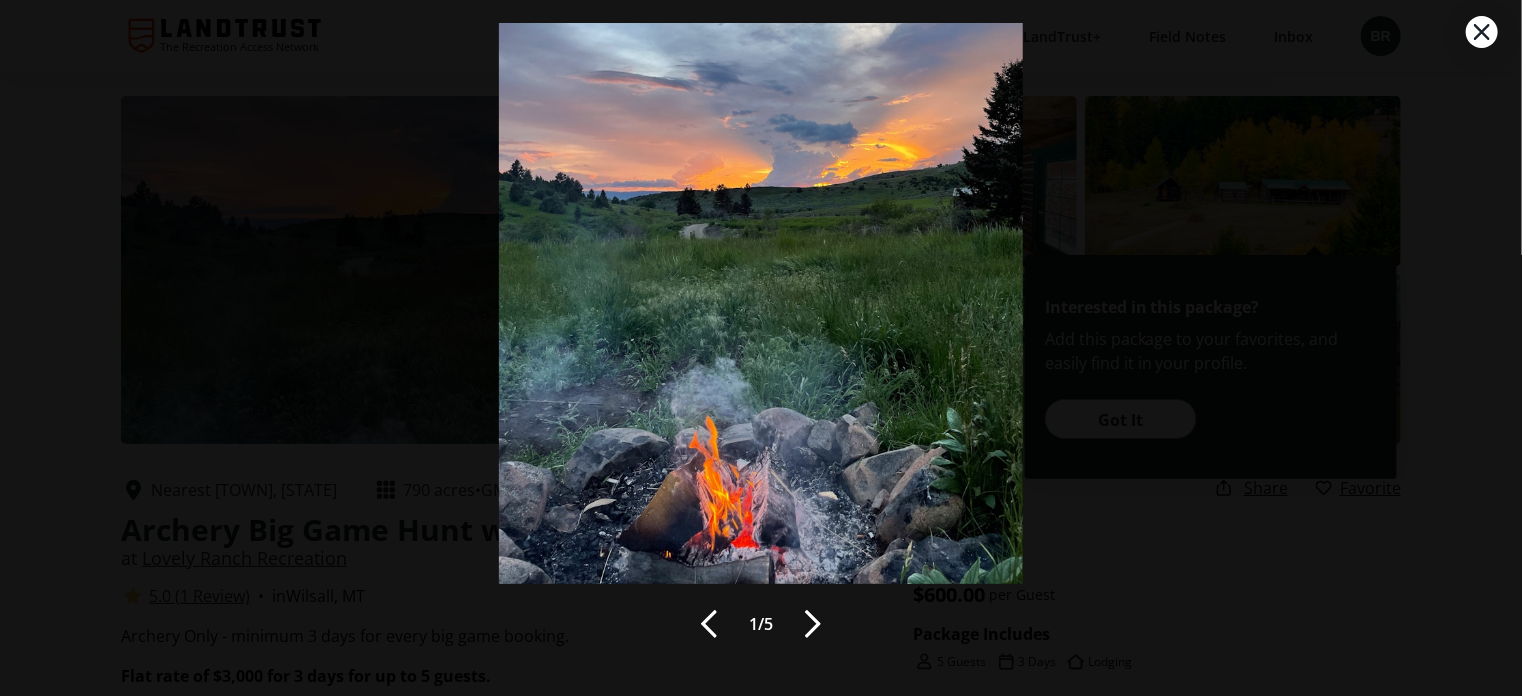 click at bounding box center [813, 624] 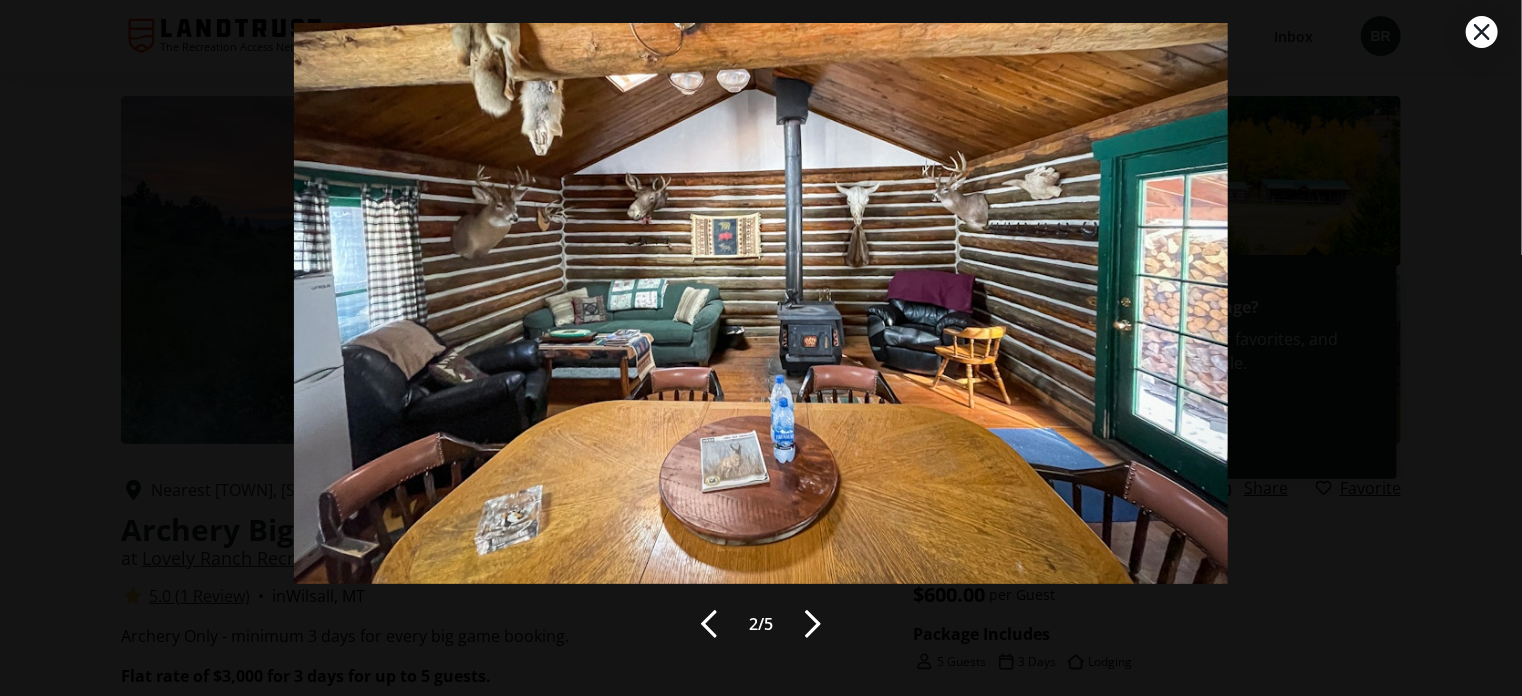 click at bounding box center (813, 624) 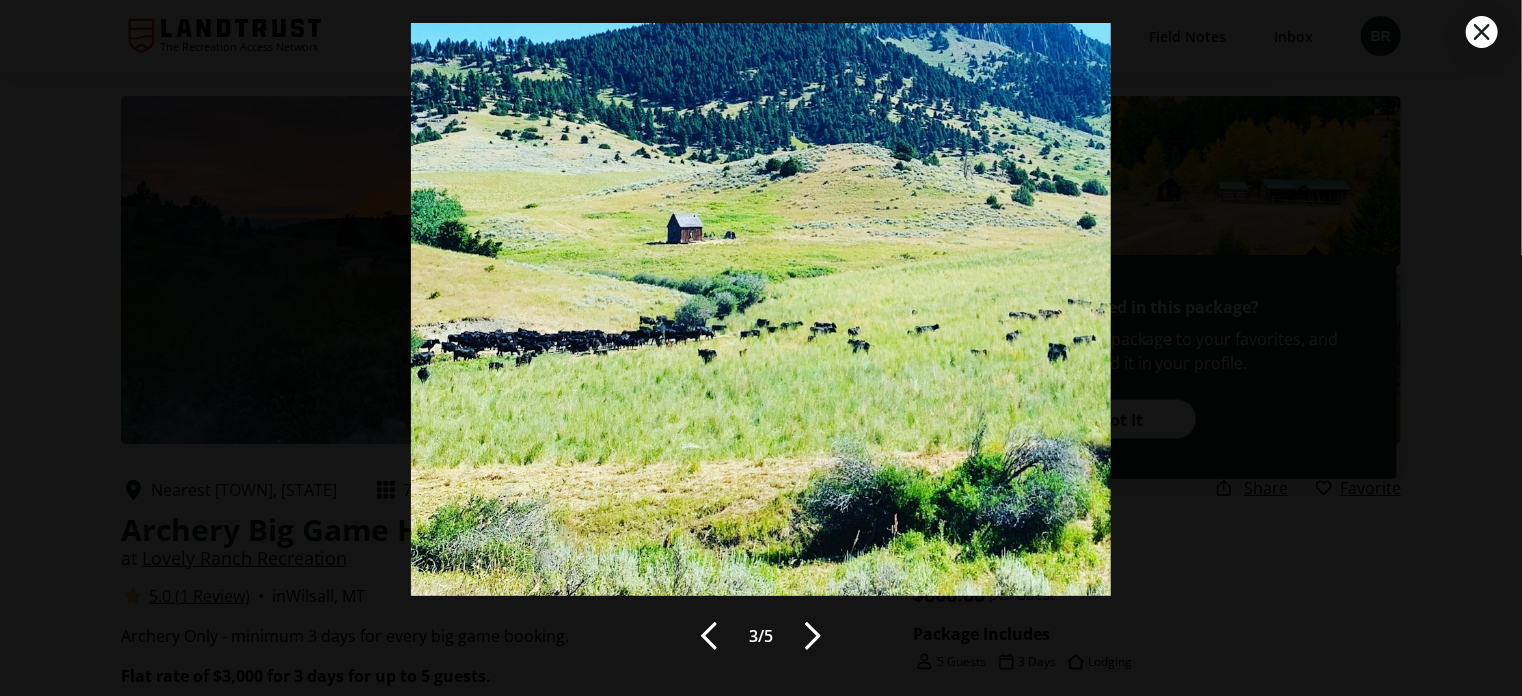 scroll, scrollTop: 70, scrollLeft: 0, axis: vertical 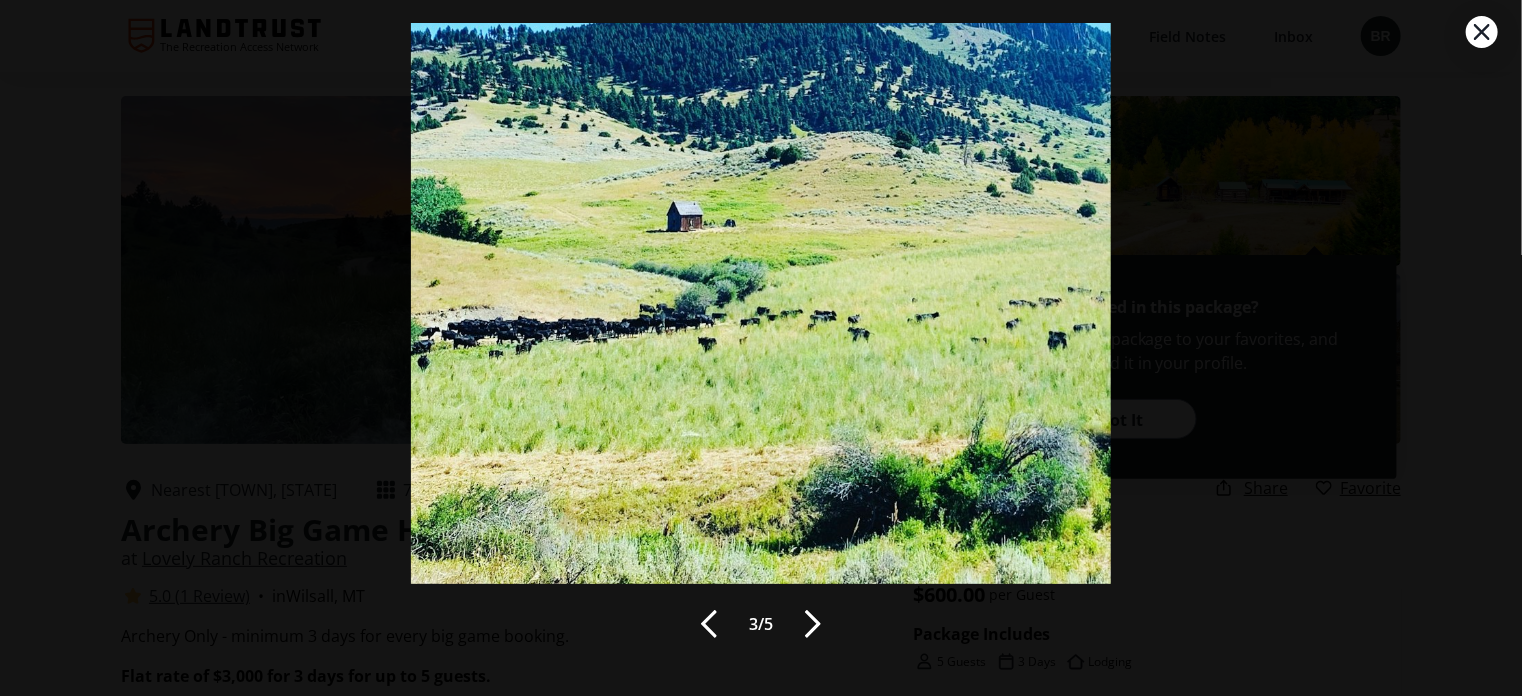 click at bounding box center [813, 624] 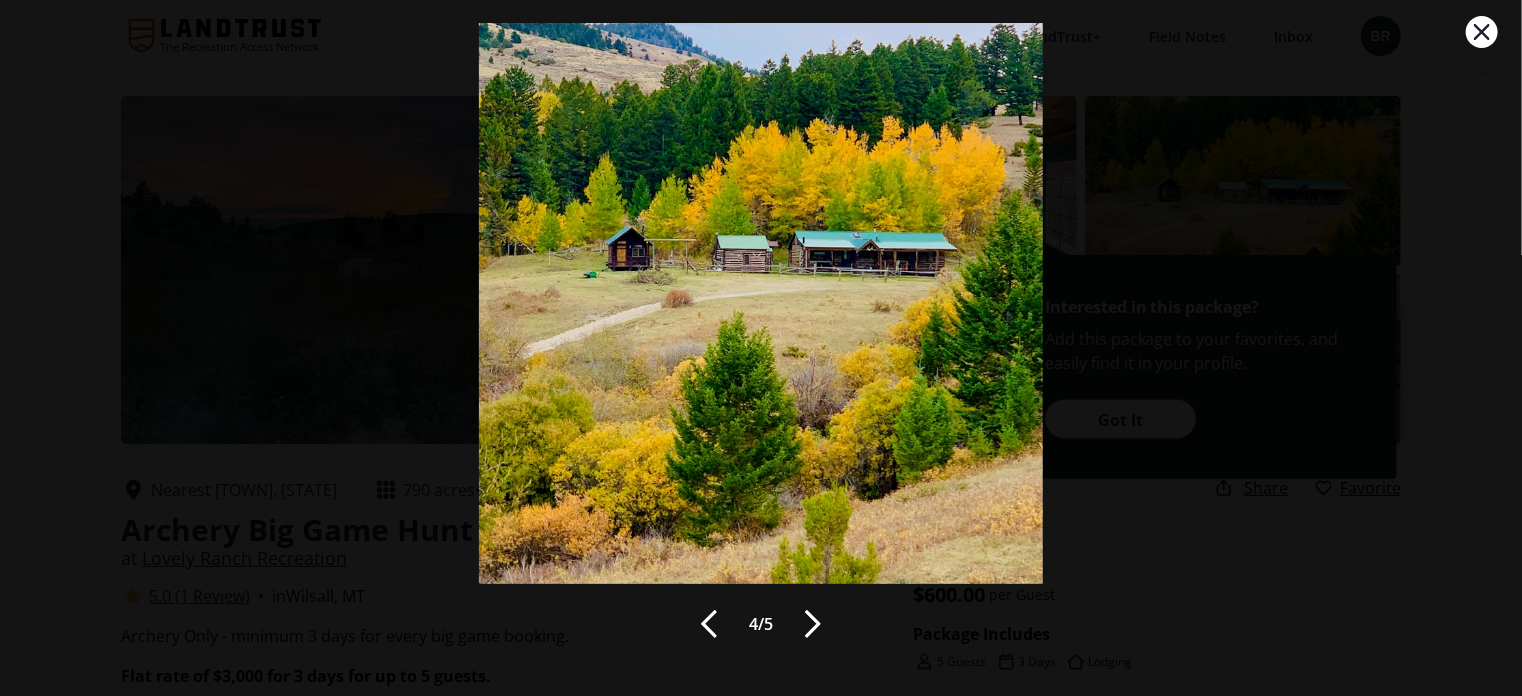 scroll, scrollTop: 69, scrollLeft: 0, axis: vertical 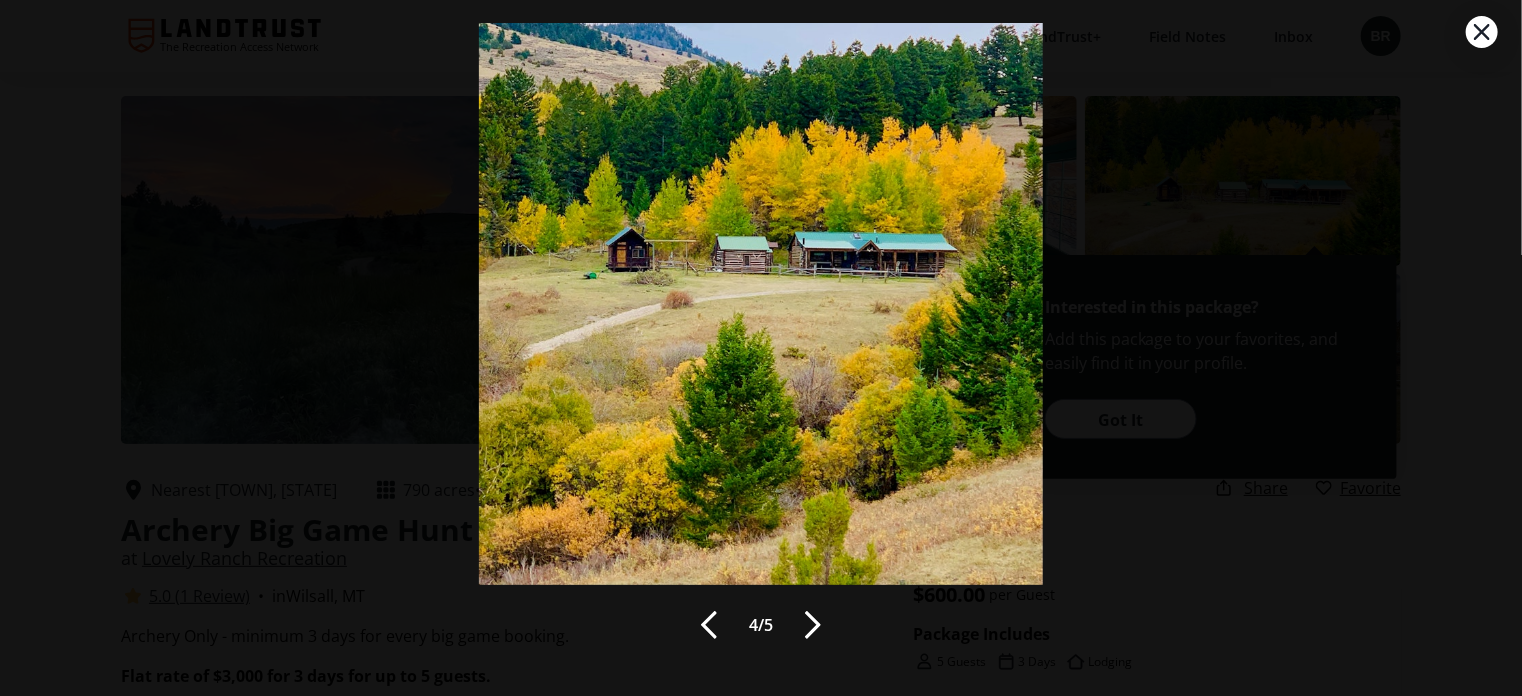 click at bounding box center [813, 625] 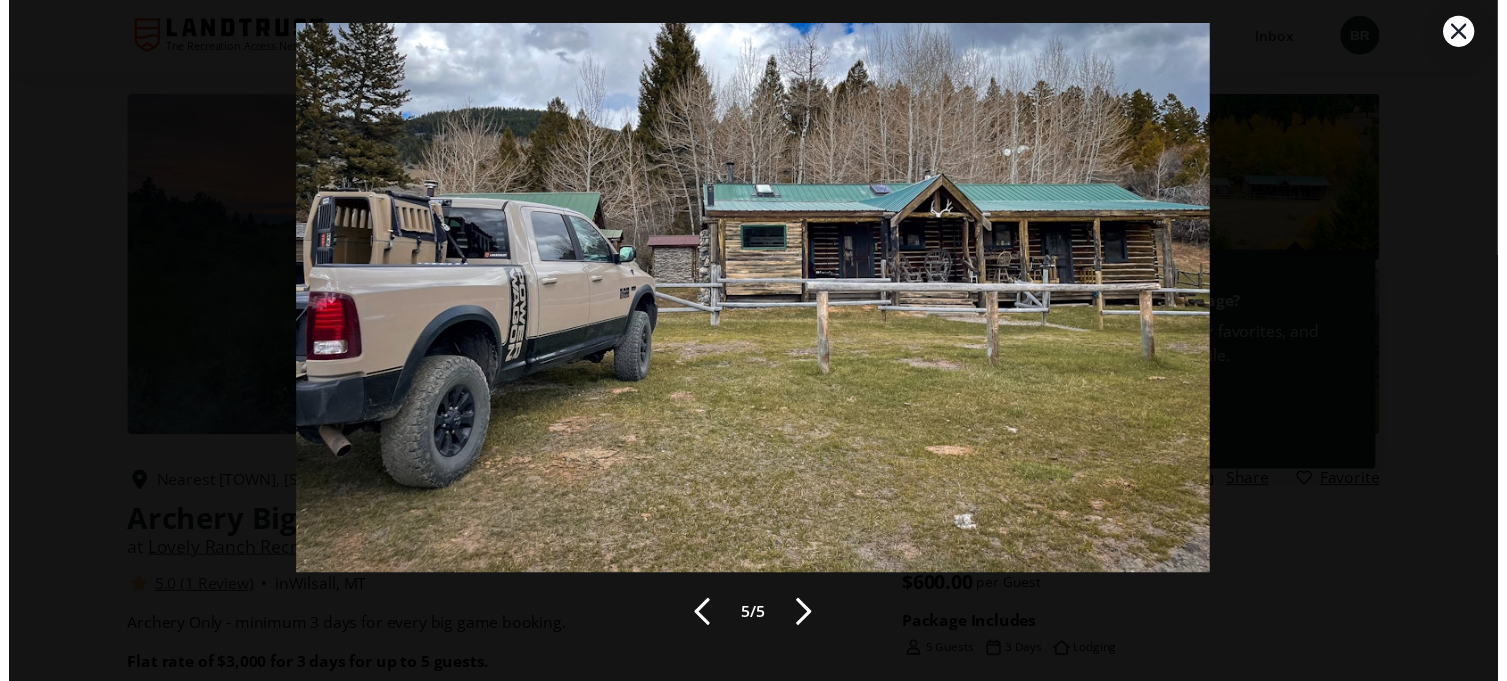 scroll, scrollTop: 70, scrollLeft: 0, axis: vertical 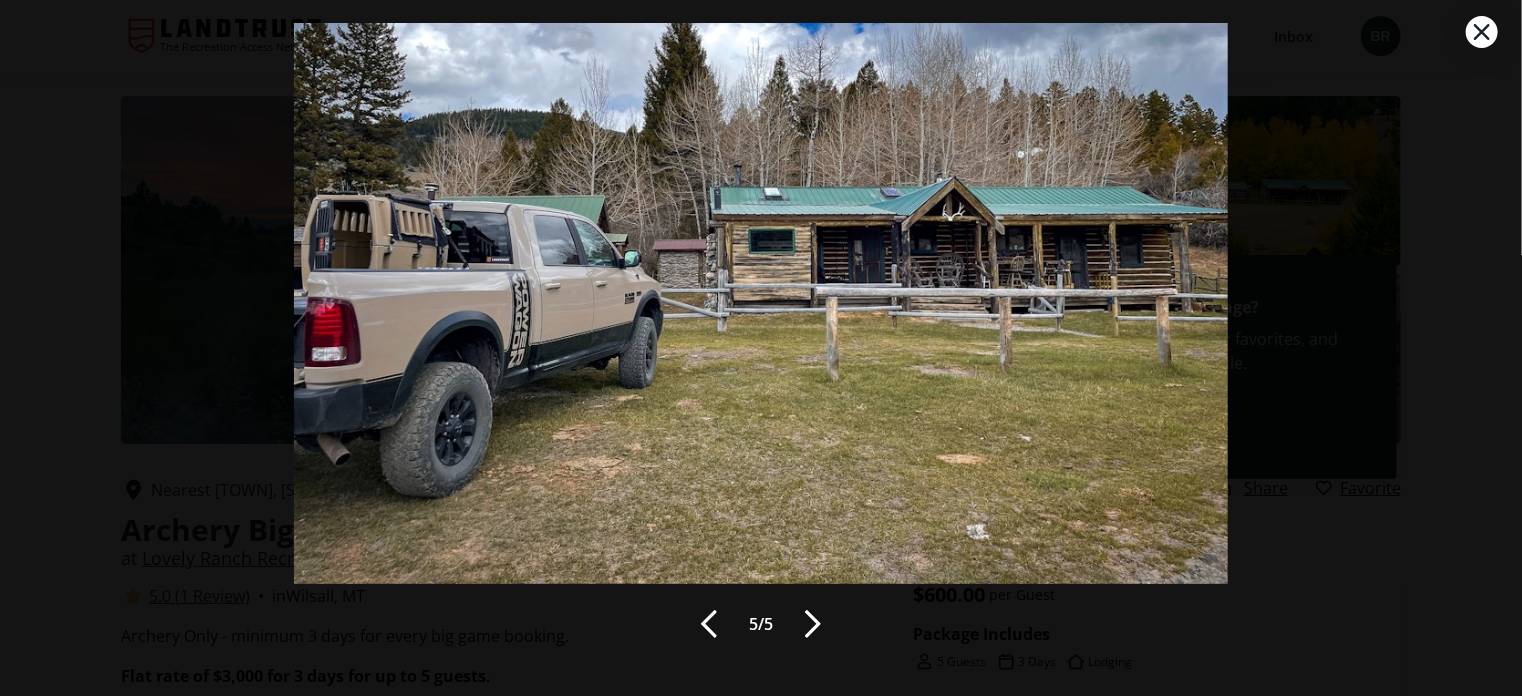 click at bounding box center [813, 624] 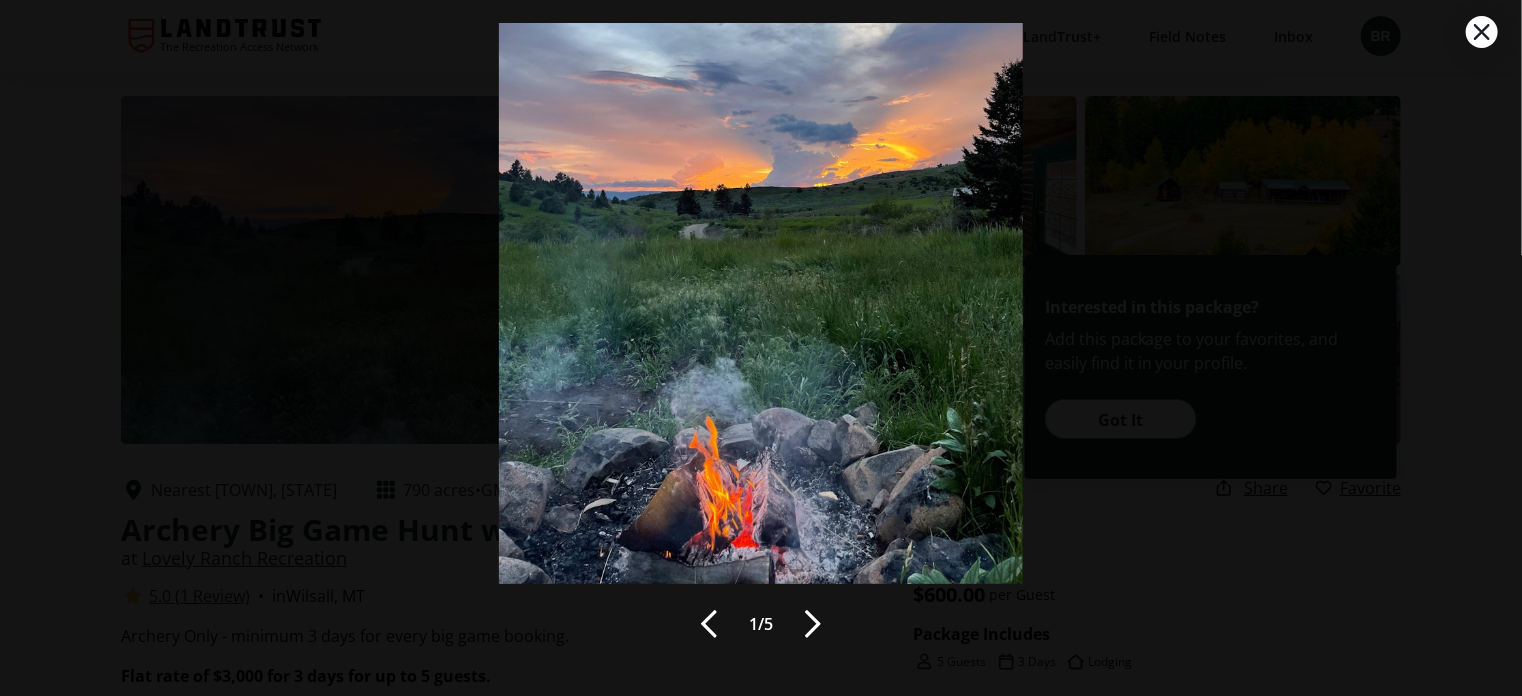 click at bounding box center (1482, 32) 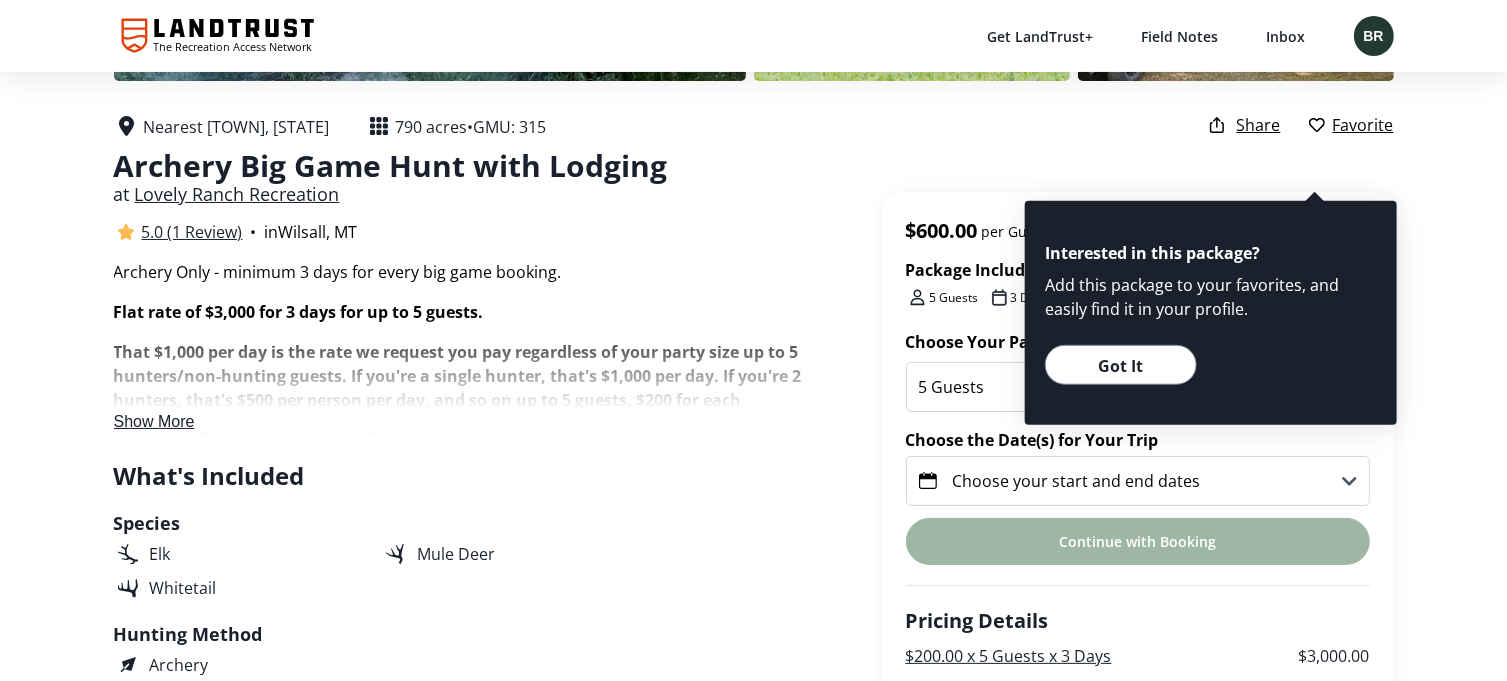 scroll, scrollTop: 400, scrollLeft: 0, axis: vertical 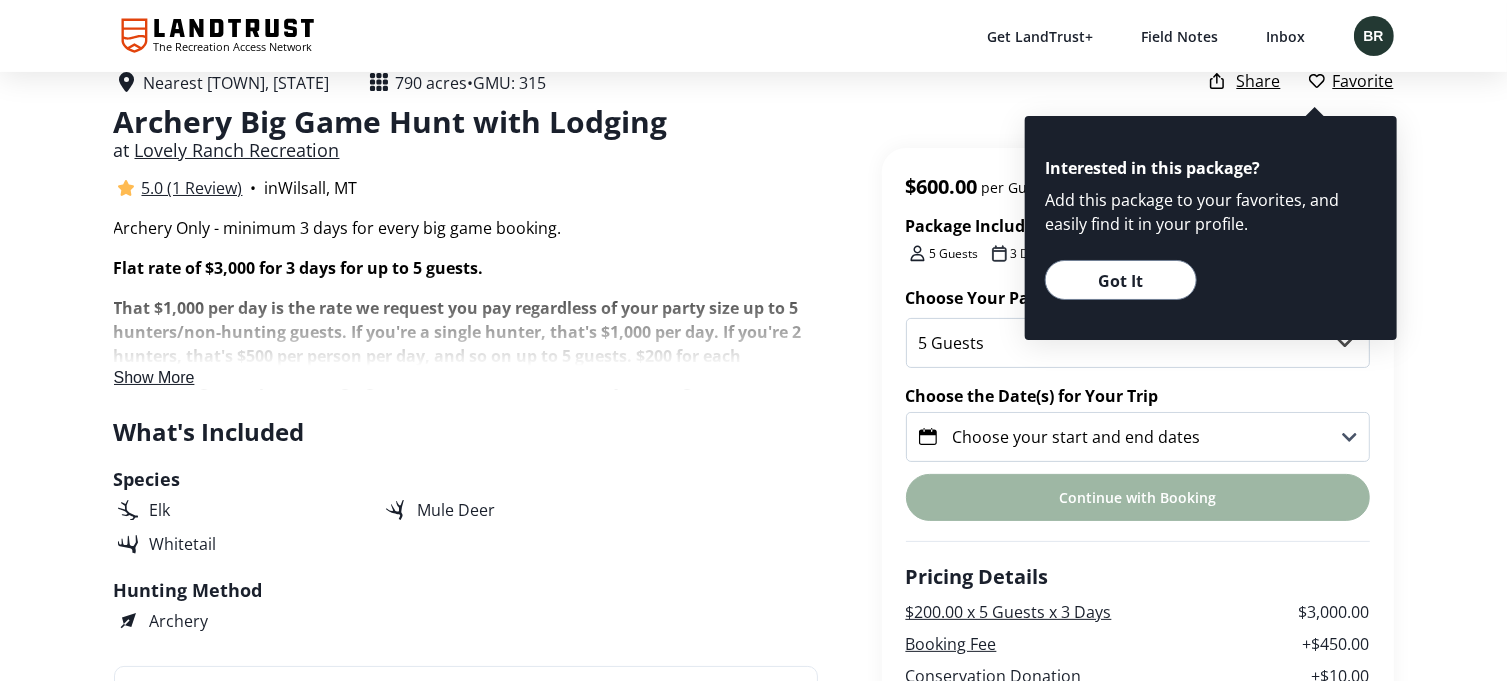 click on "Show More" at bounding box center [154, 377] 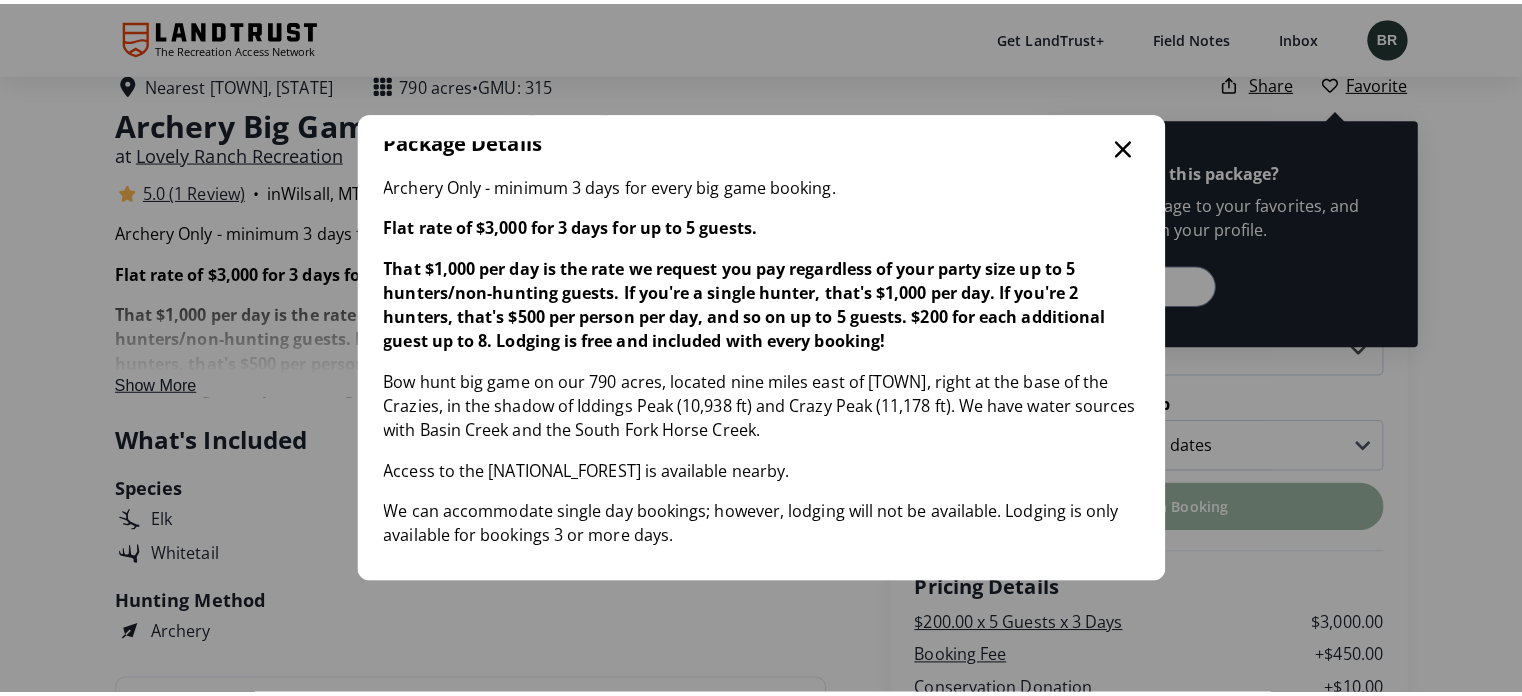 scroll, scrollTop: 0, scrollLeft: 0, axis: both 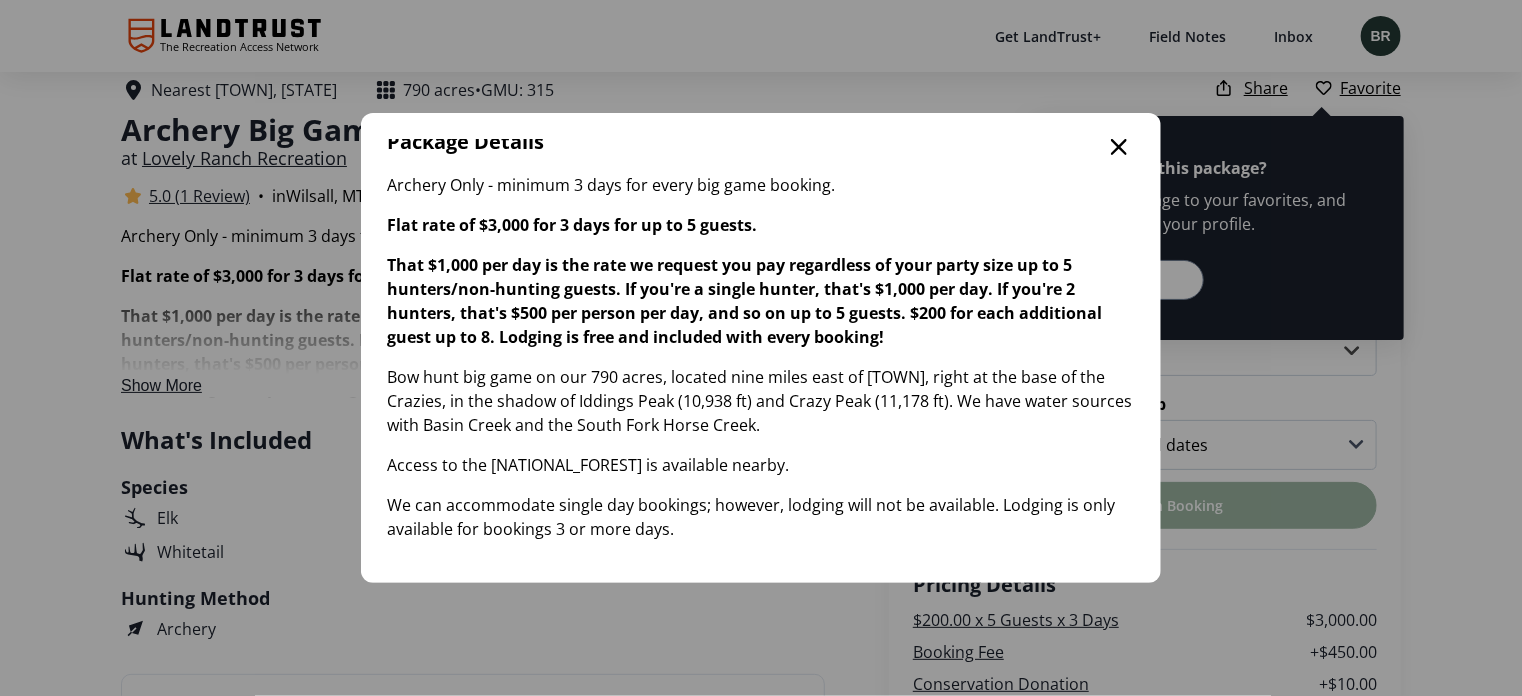 click on "Package Details Archery Only - minimum 3 days for every big game booking.
Flat rate of $3,000 for 3 days for up to 5 guests.
That $1,000 per day is the rate we request you pay regardless of your party size up to 5 hunters/non-hunting guests. If you're a single hunter, that's $1,000 per day. If you're 2 hunters, that's $500 per person per day, and so on up to 5 guests. $200 for each additional guest up to 8. Lodging is free and included with every booking!
Bow hunt big game on our 790 acres, located nine miles east of Wilsall, right at the base of the Crazies, in the shadow of Iddings Peak (10,938 ft) and Crazy Peak (11,178 ft). We have water sources with Basin Creek and the South Fork Horse Creek.
Access to the Gallatin National Forest is available nearby.
We can accommodate single day bookings; however, lodging will not be available. Lodging is only available for bookings 3 or more days." at bounding box center [761, 348] 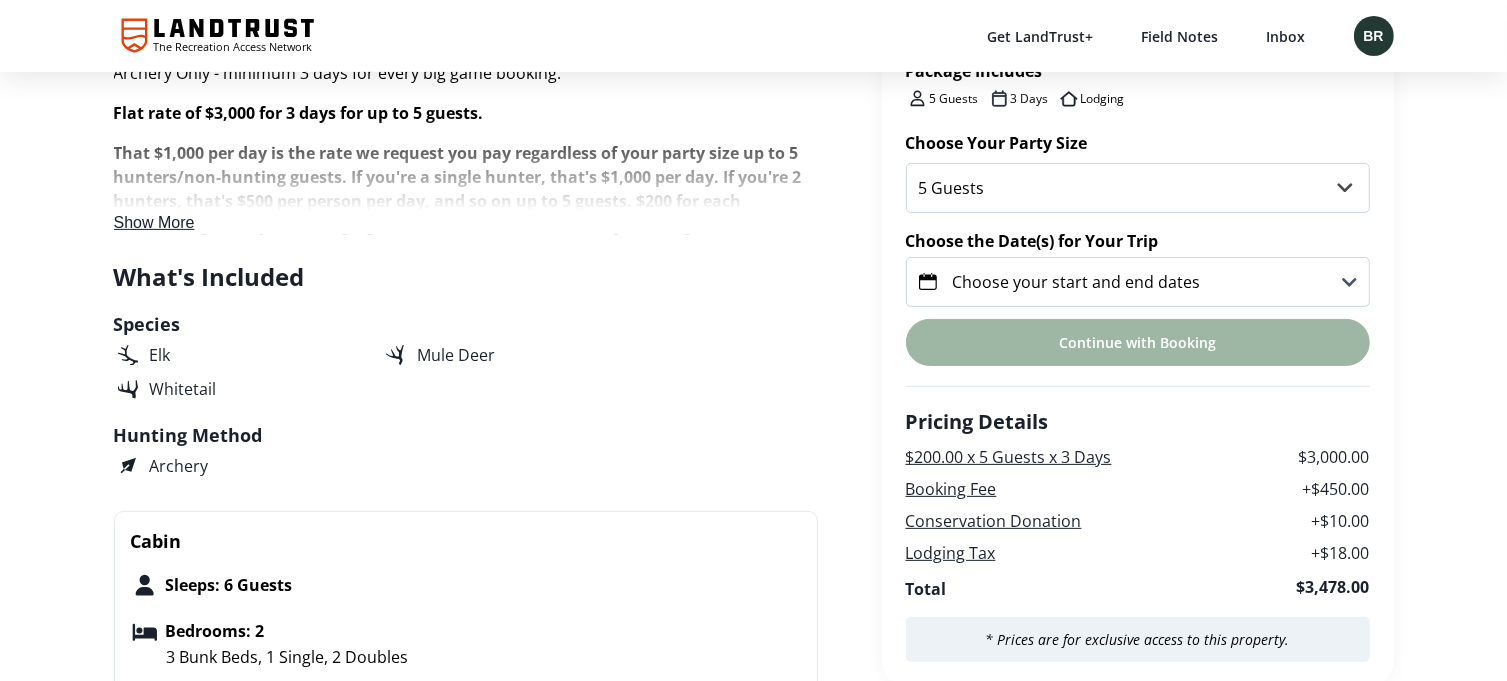 scroll, scrollTop: 600, scrollLeft: 0, axis: vertical 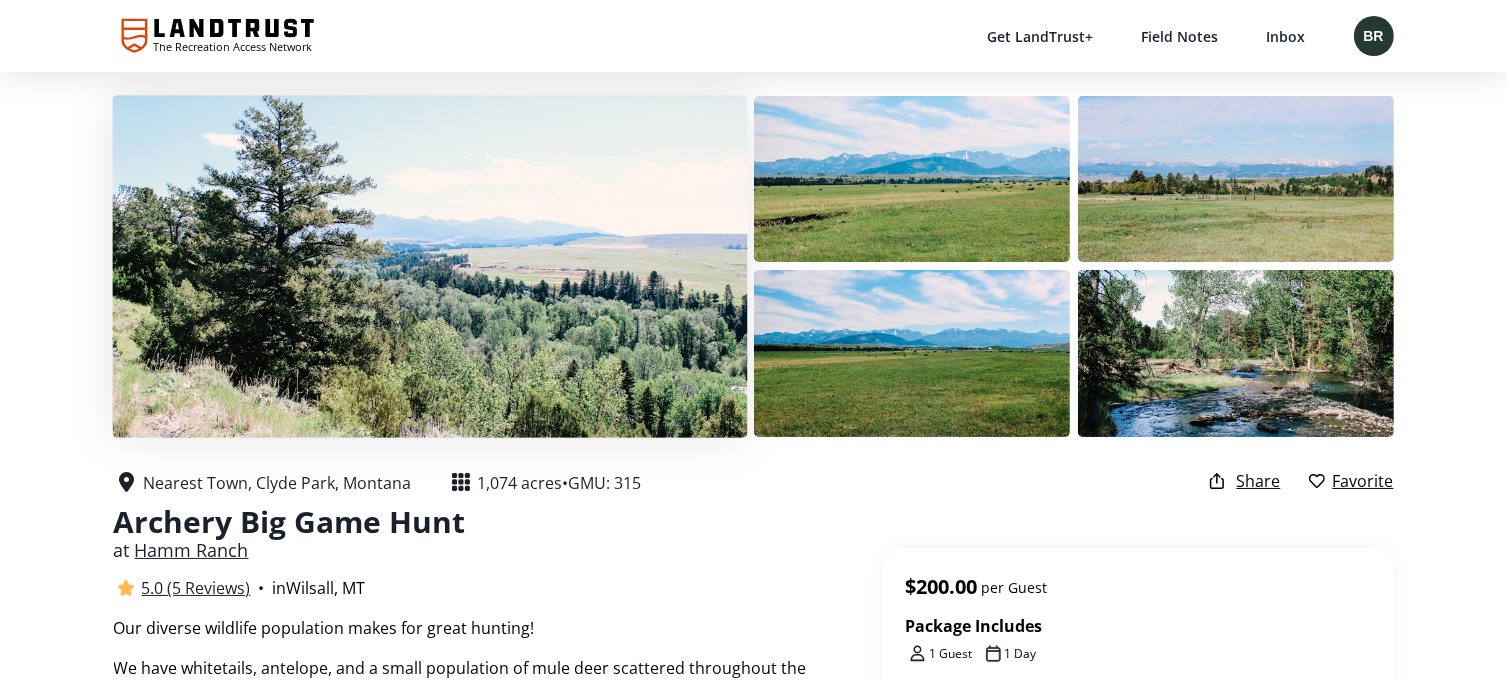 click at bounding box center [429, 266] 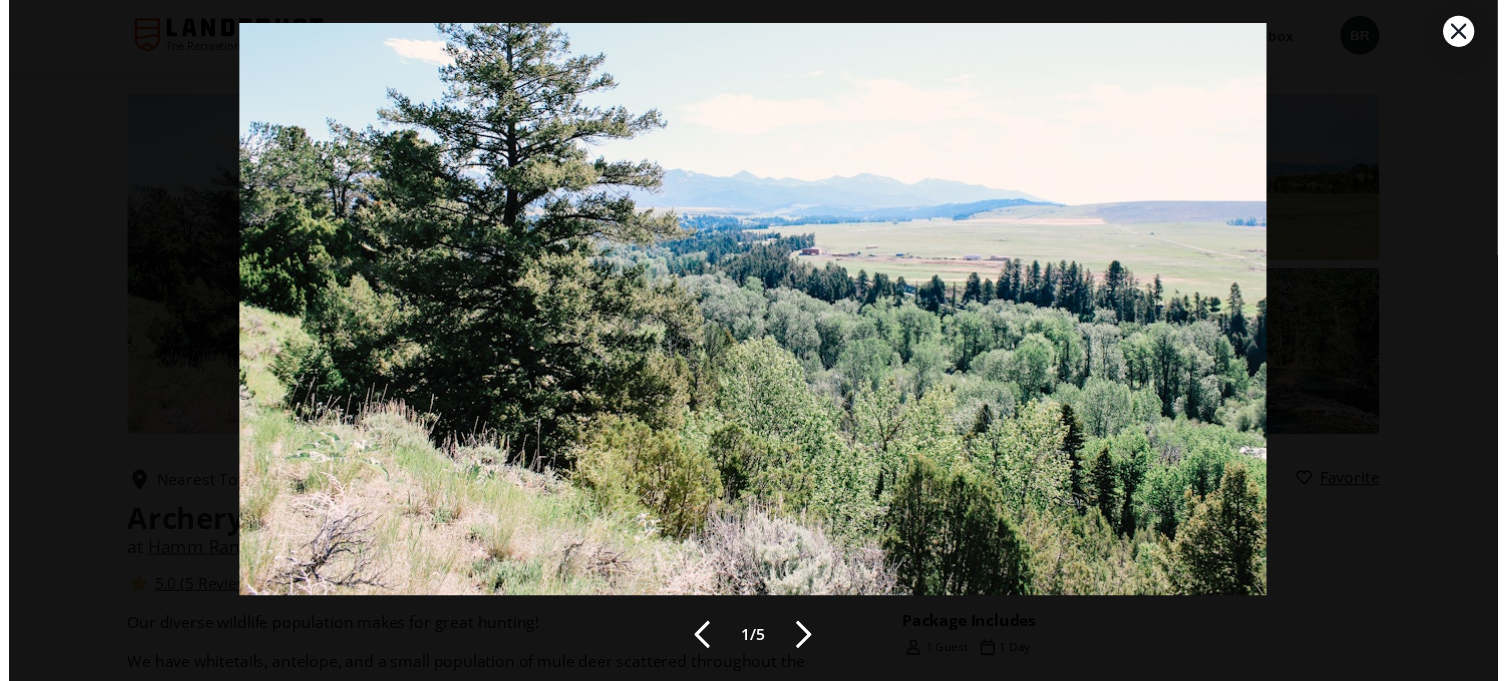 scroll, scrollTop: 70, scrollLeft: 0, axis: vertical 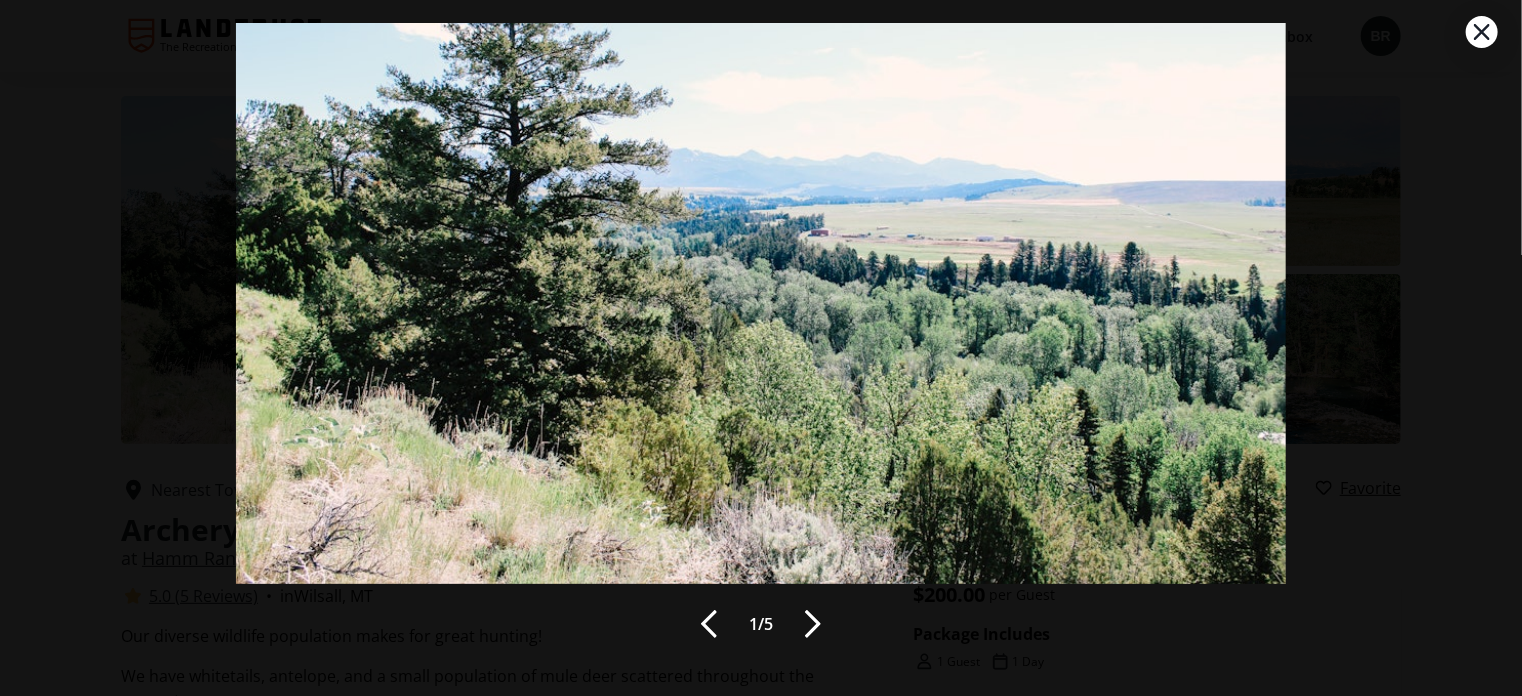 click at bounding box center [813, 624] 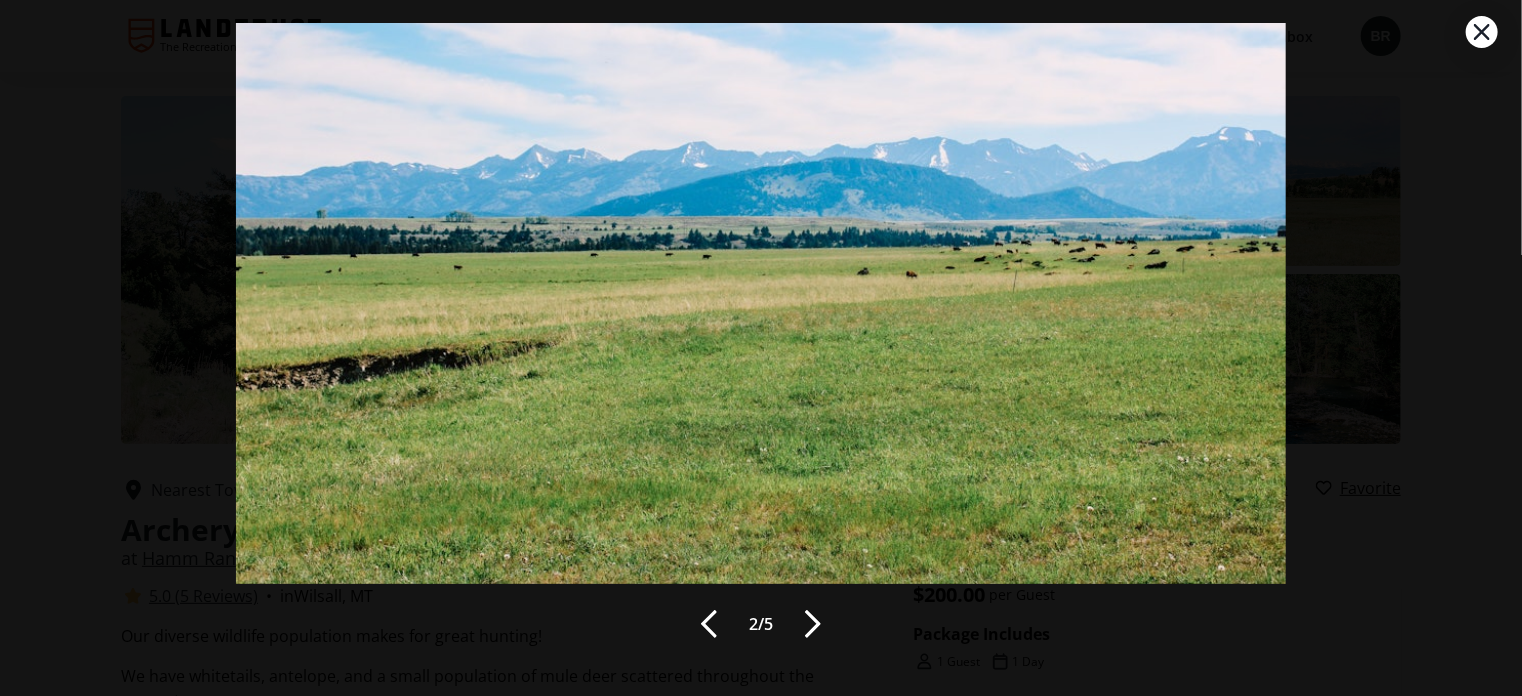 click at bounding box center [813, 624] 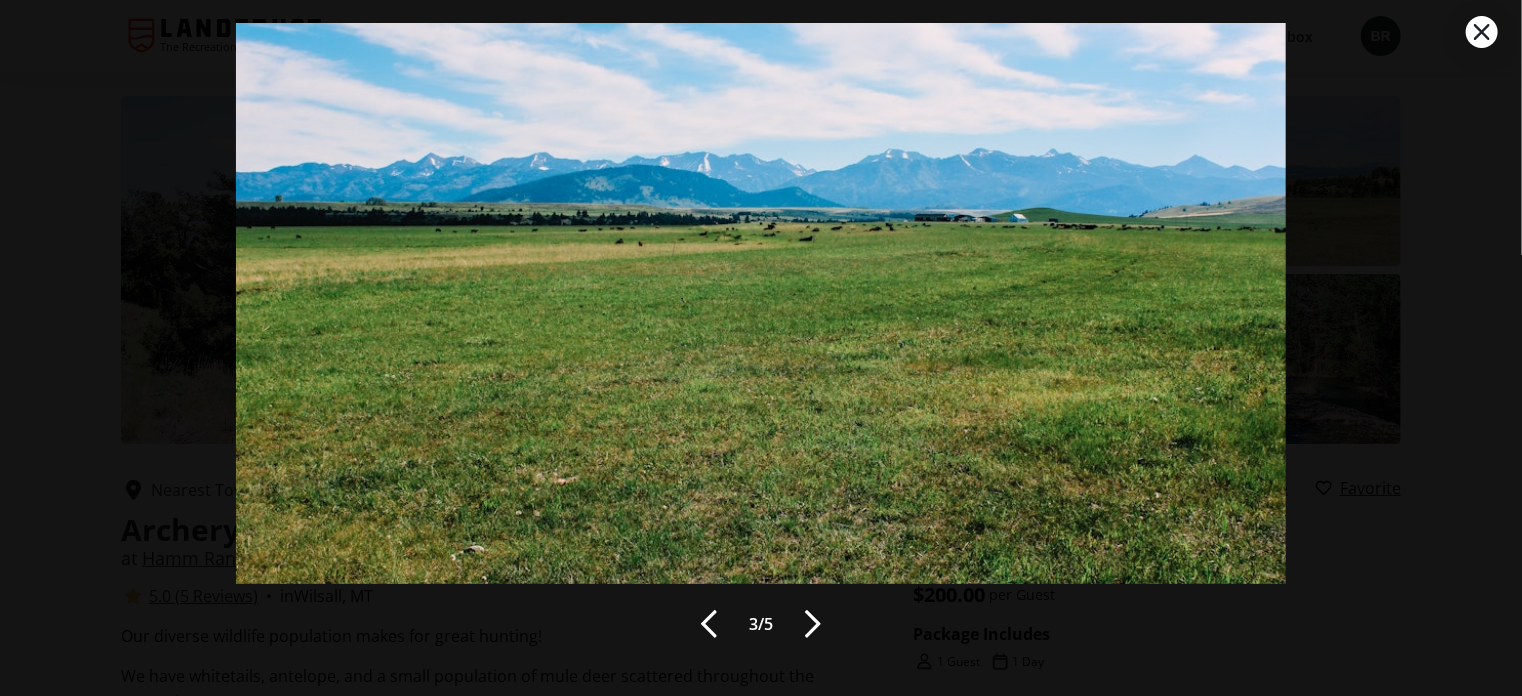 click at bounding box center (813, 624) 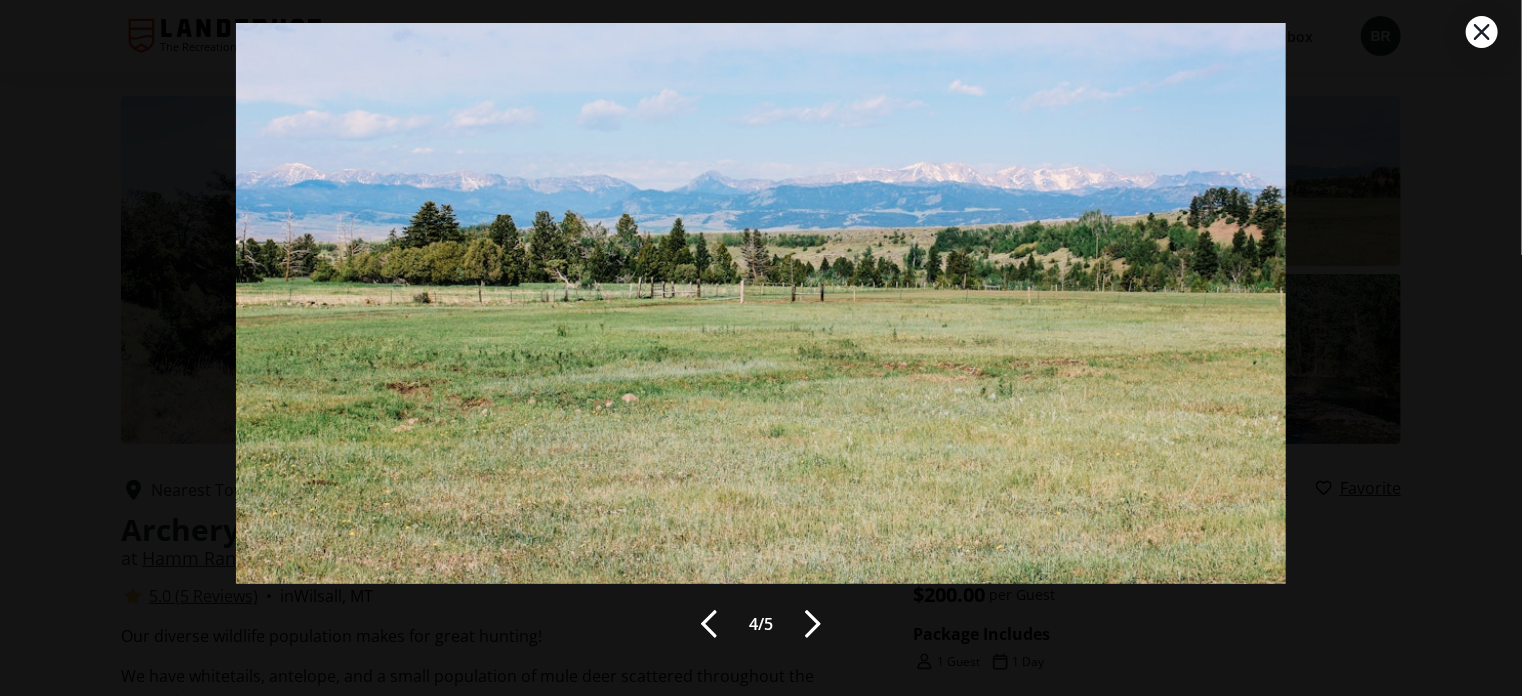 click at bounding box center (813, 624) 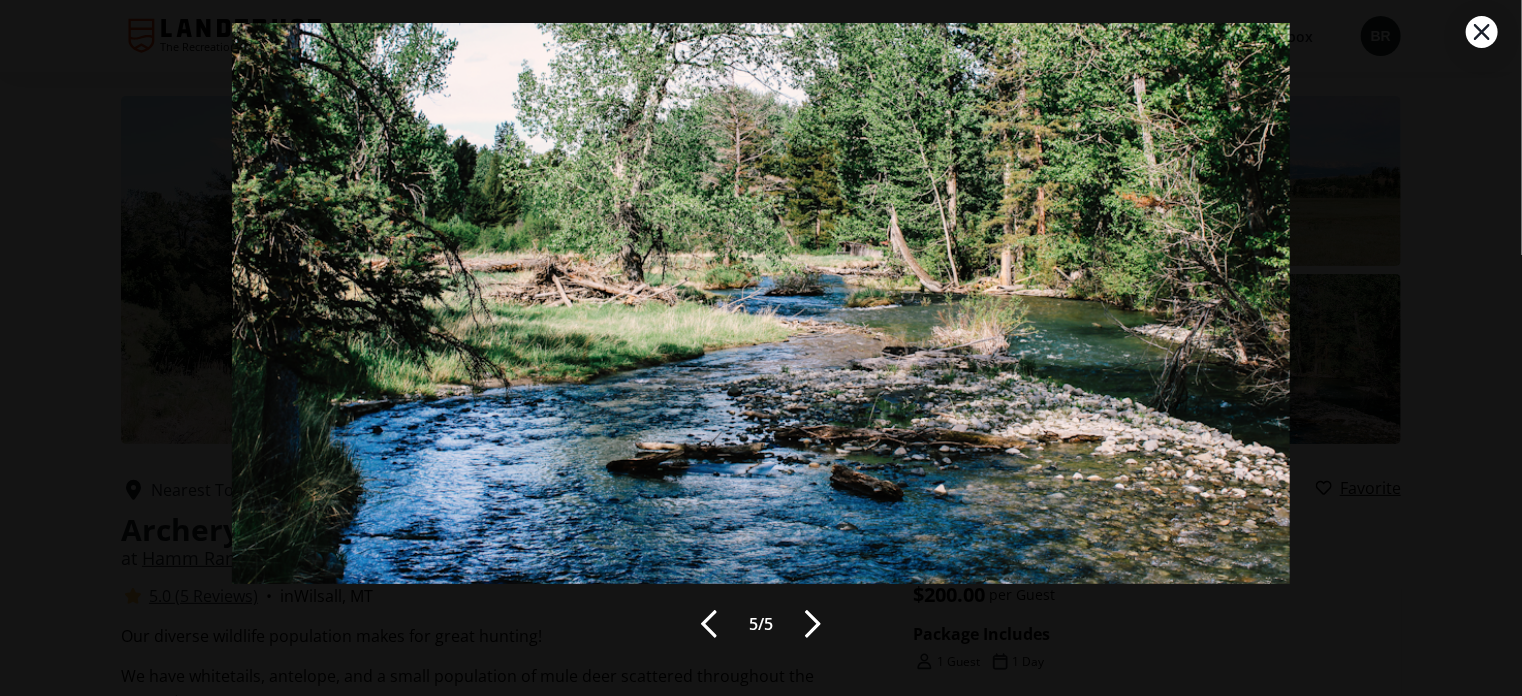 drag, startPoint x: 810, startPoint y: 618, endPoint x: 864, endPoint y: 583, distance: 64.3506 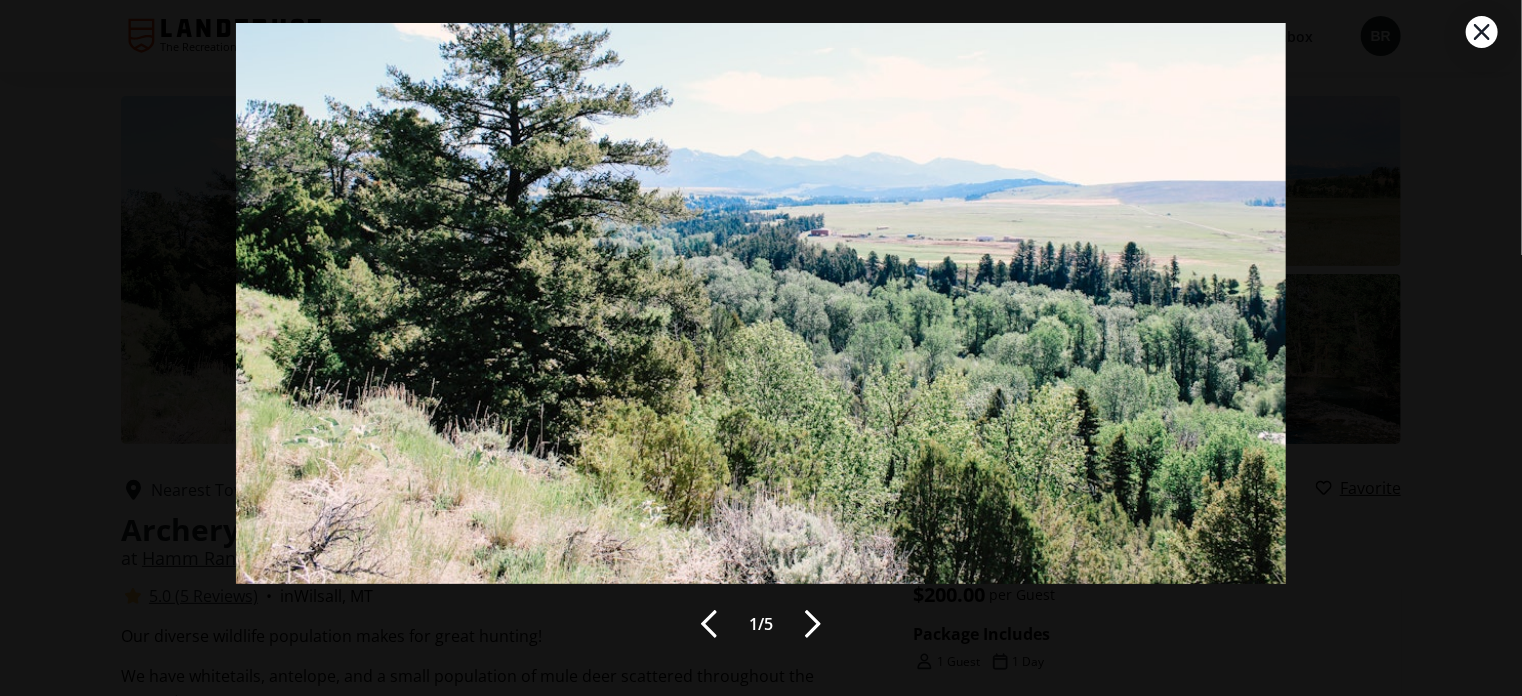 click 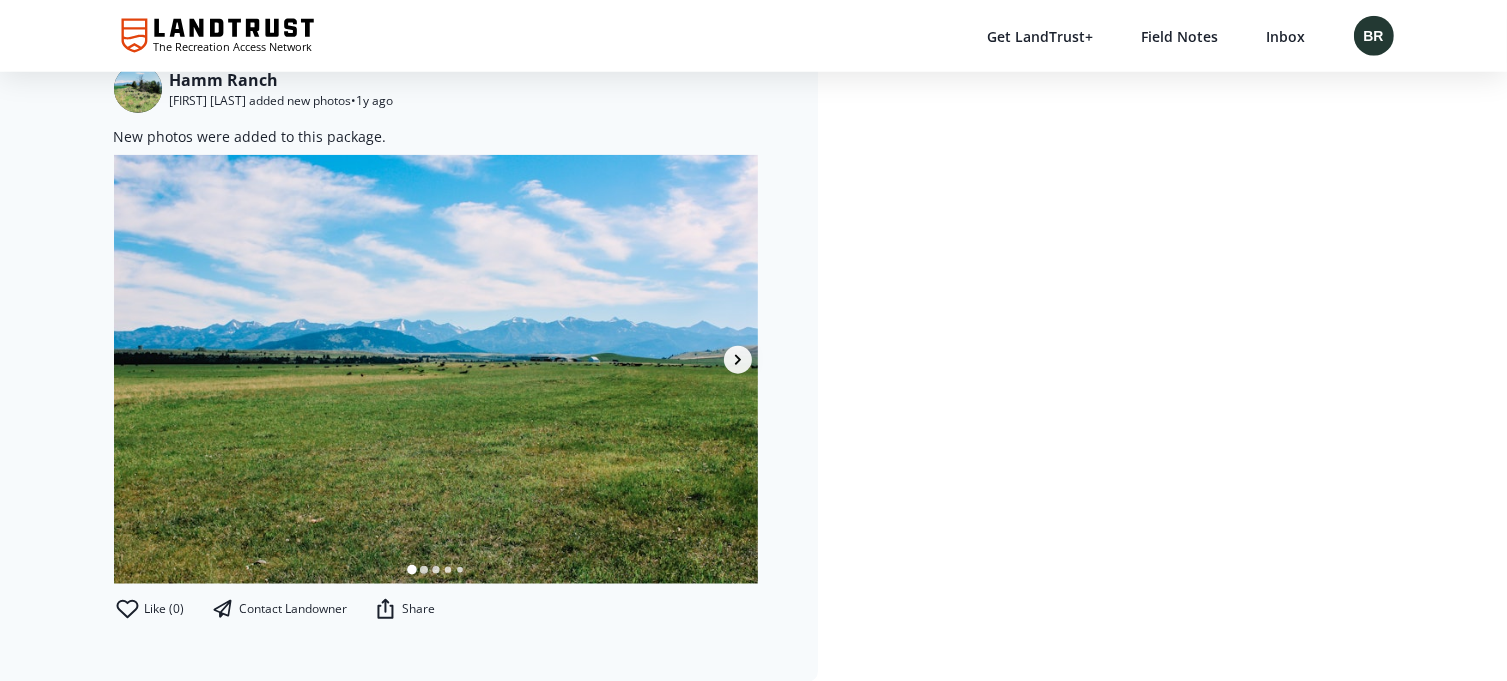 scroll, scrollTop: 2200, scrollLeft: 0, axis: vertical 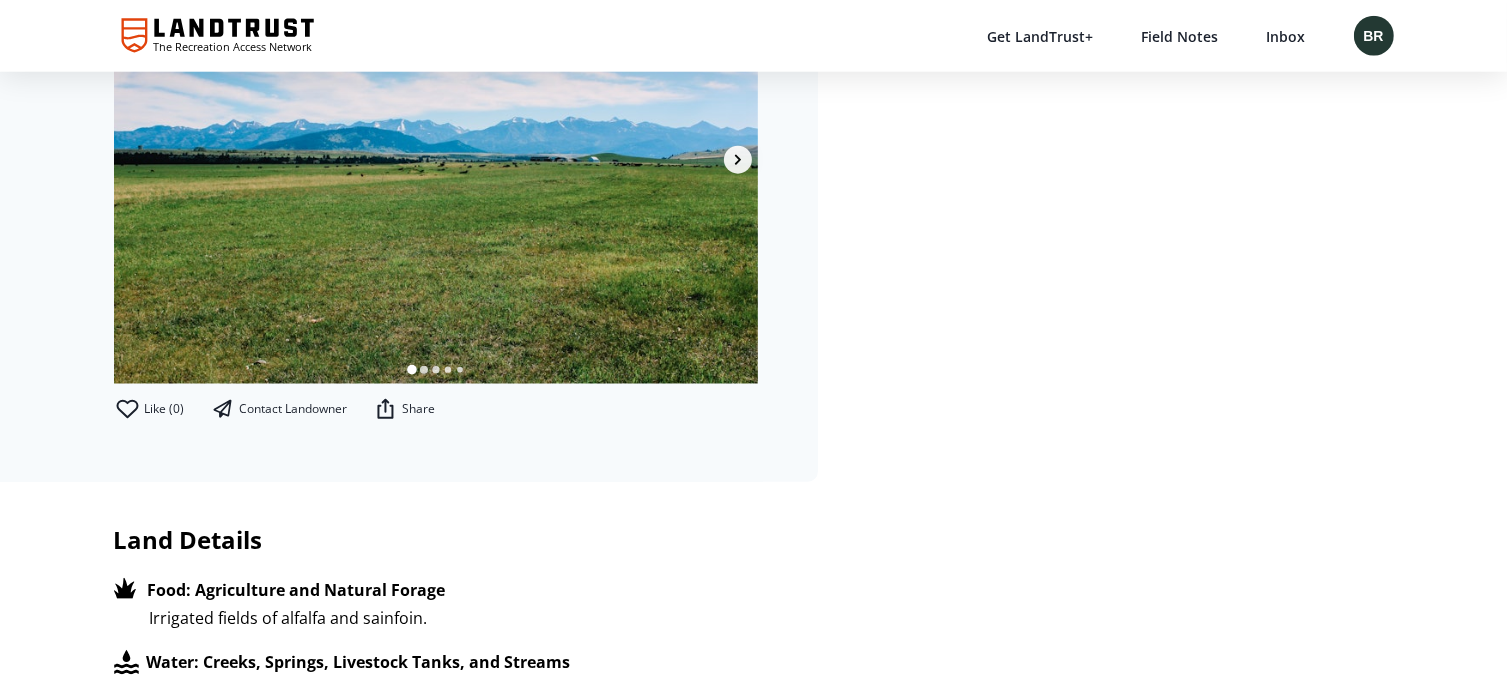 click at bounding box center [436, 169] 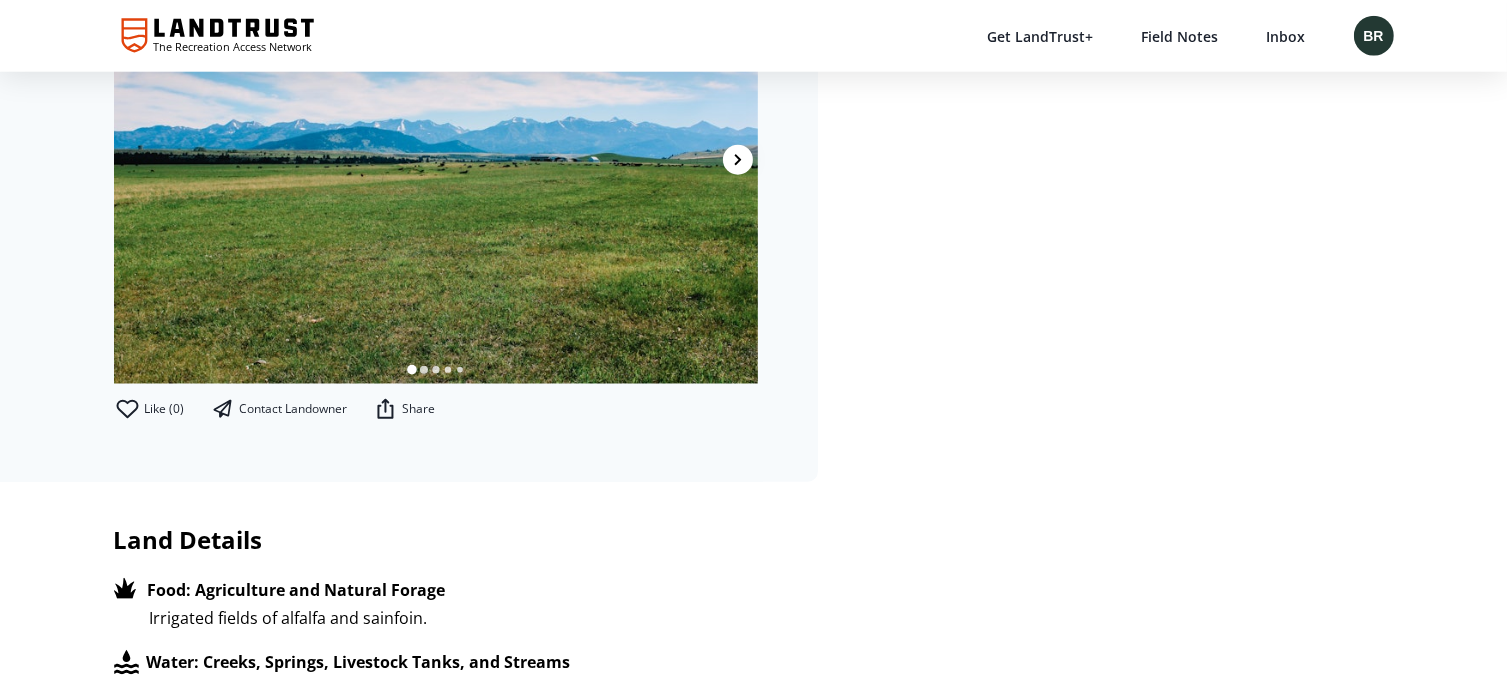 click 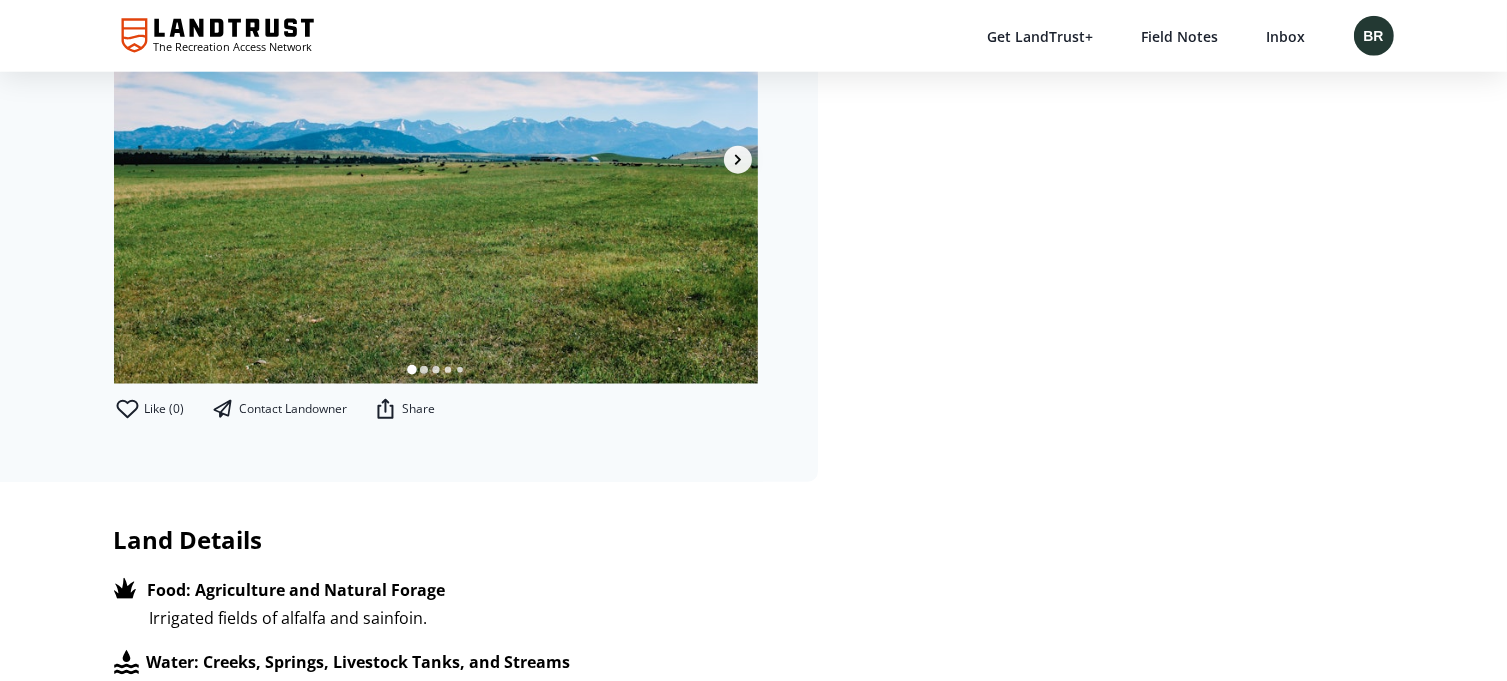 scroll, scrollTop: 2158, scrollLeft: 6, axis: both 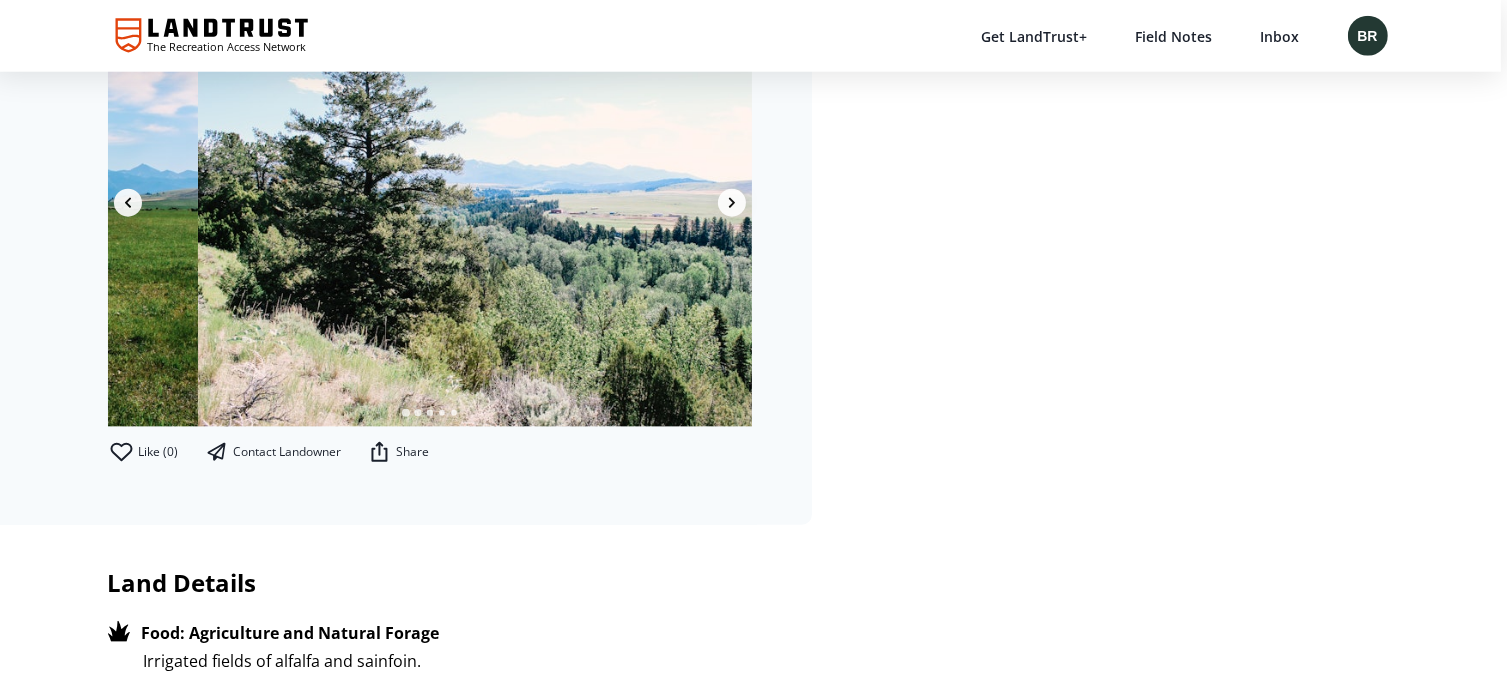 click at bounding box center (520, 212) 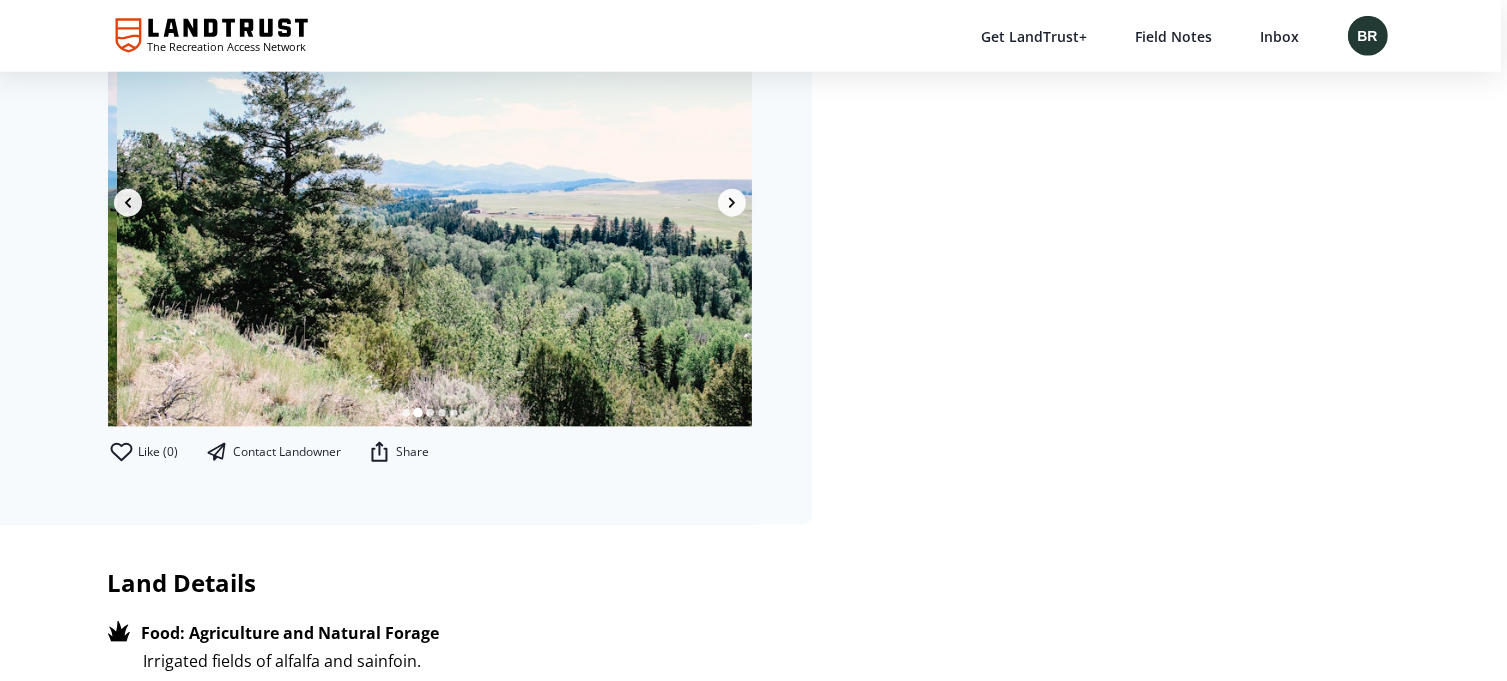 scroll, scrollTop: 0, scrollLeft: 644, axis: horizontal 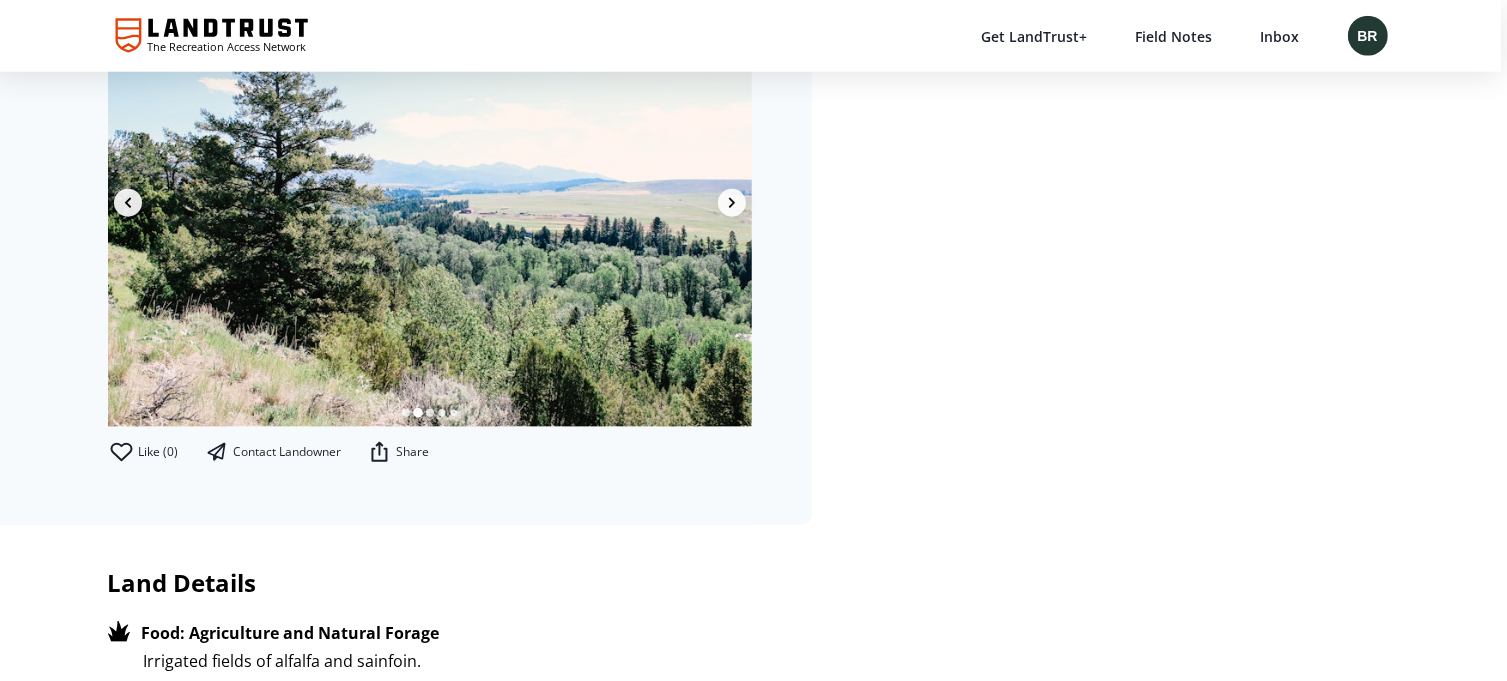 click at bounding box center (430, 212) 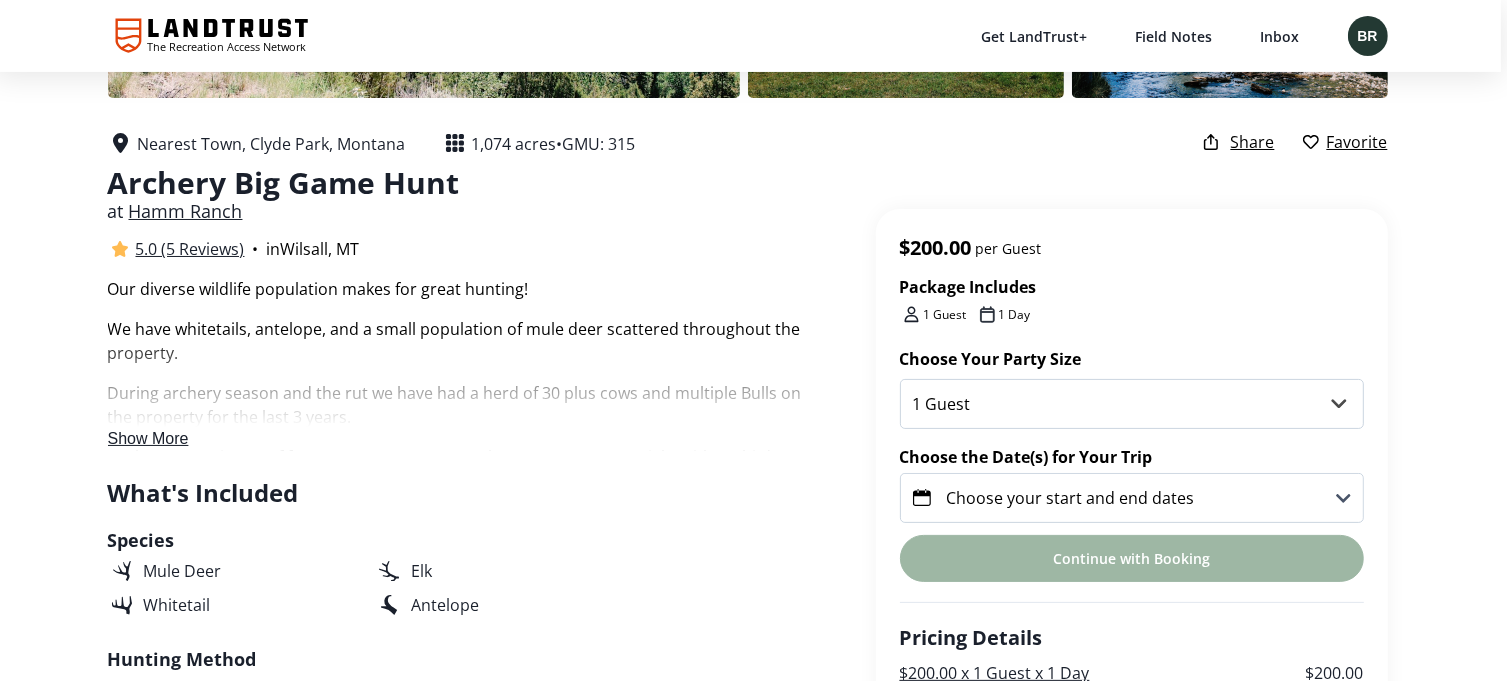 scroll, scrollTop: 457, scrollLeft: 6, axis: both 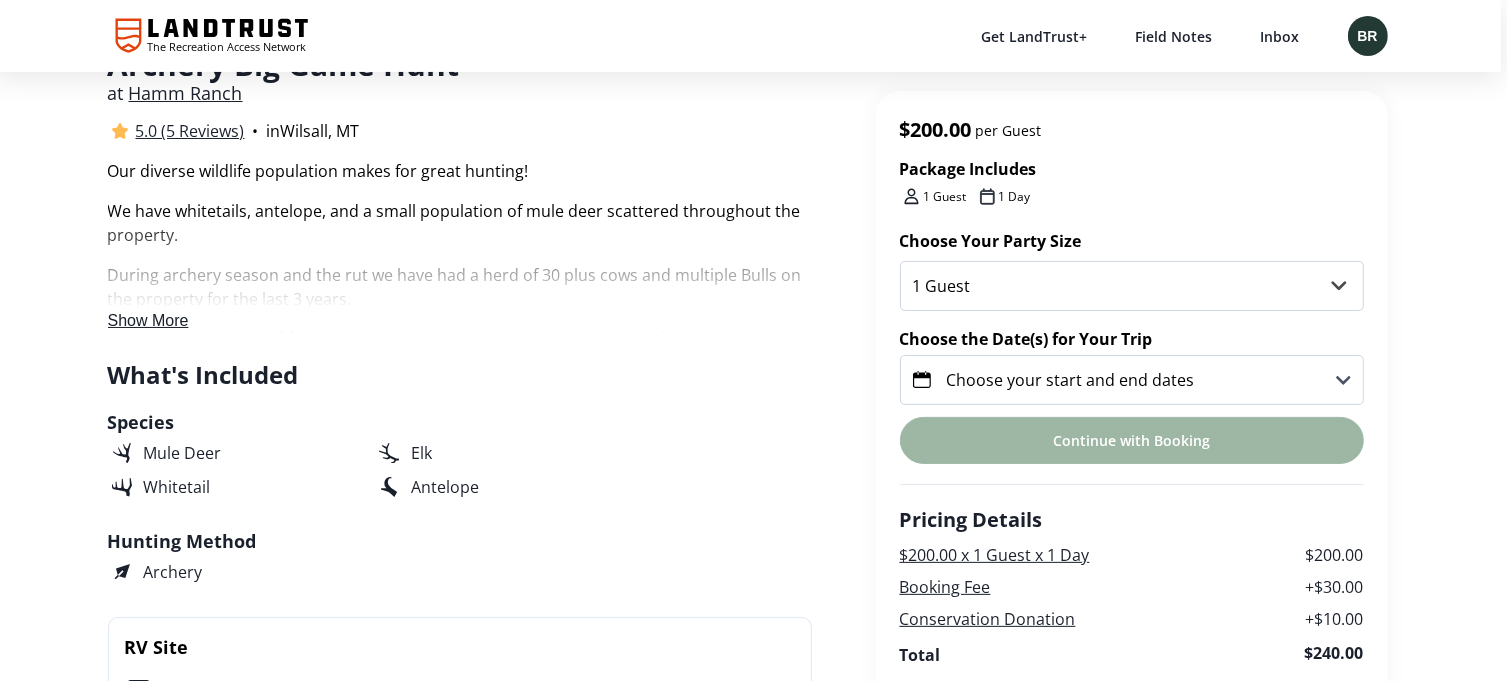 click on "Choose your start and end dates" at bounding box center [1071, 380] 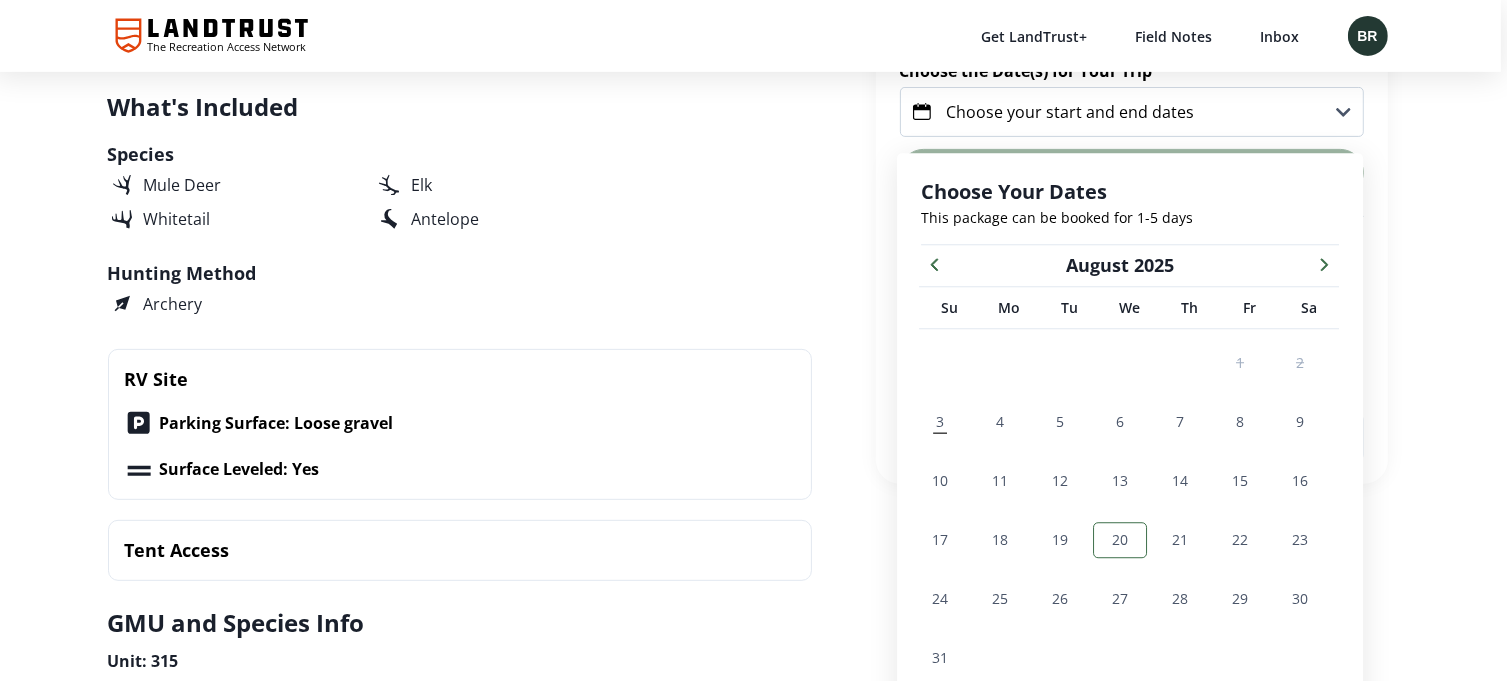 scroll, scrollTop: 801, scrollLeft: 6, axis: both 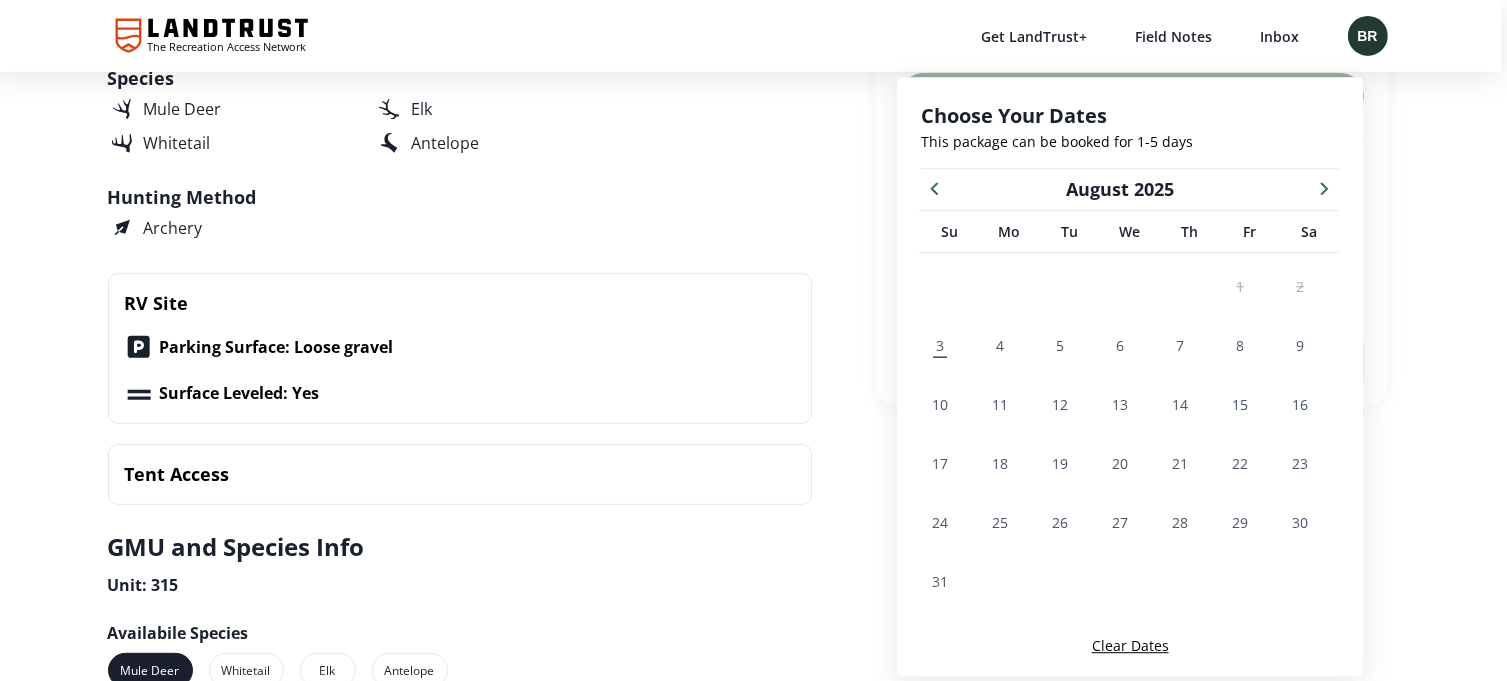 click 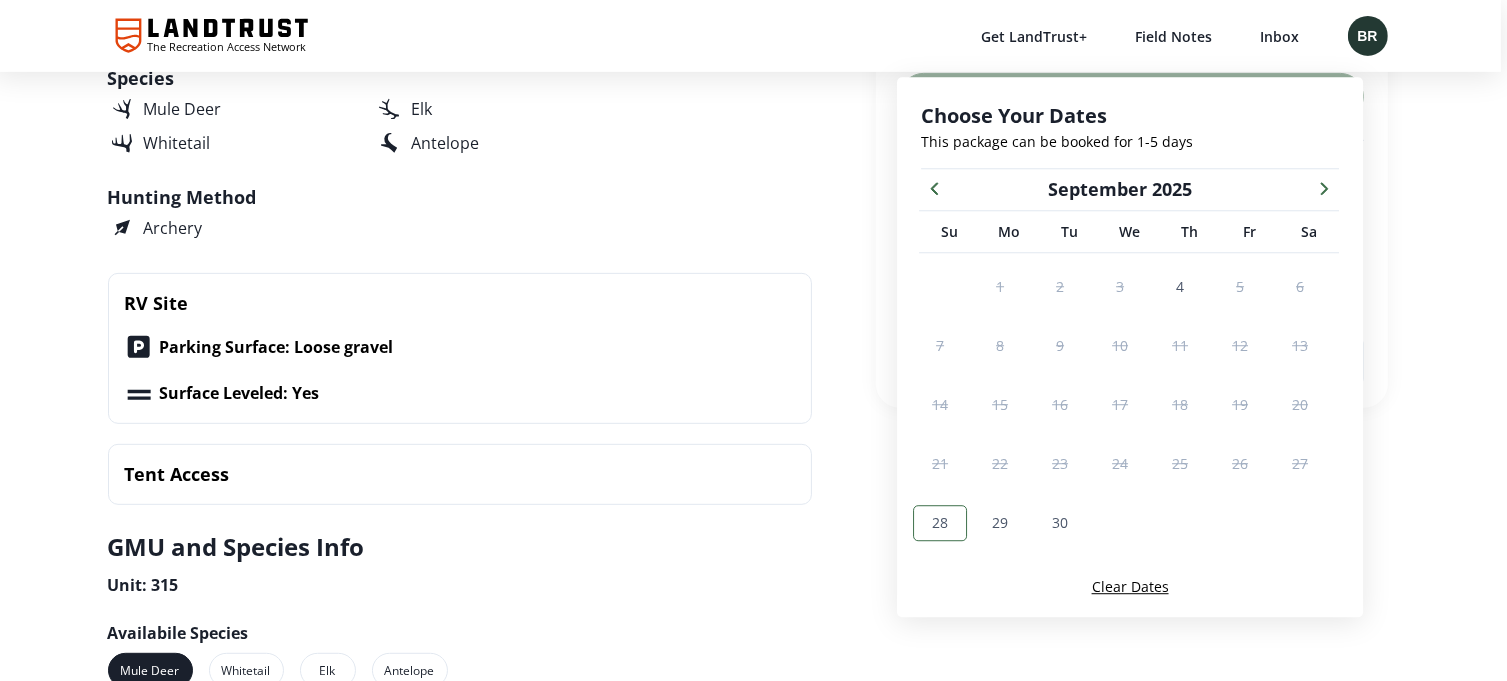 click on "28" at bounding box center (940, 522) 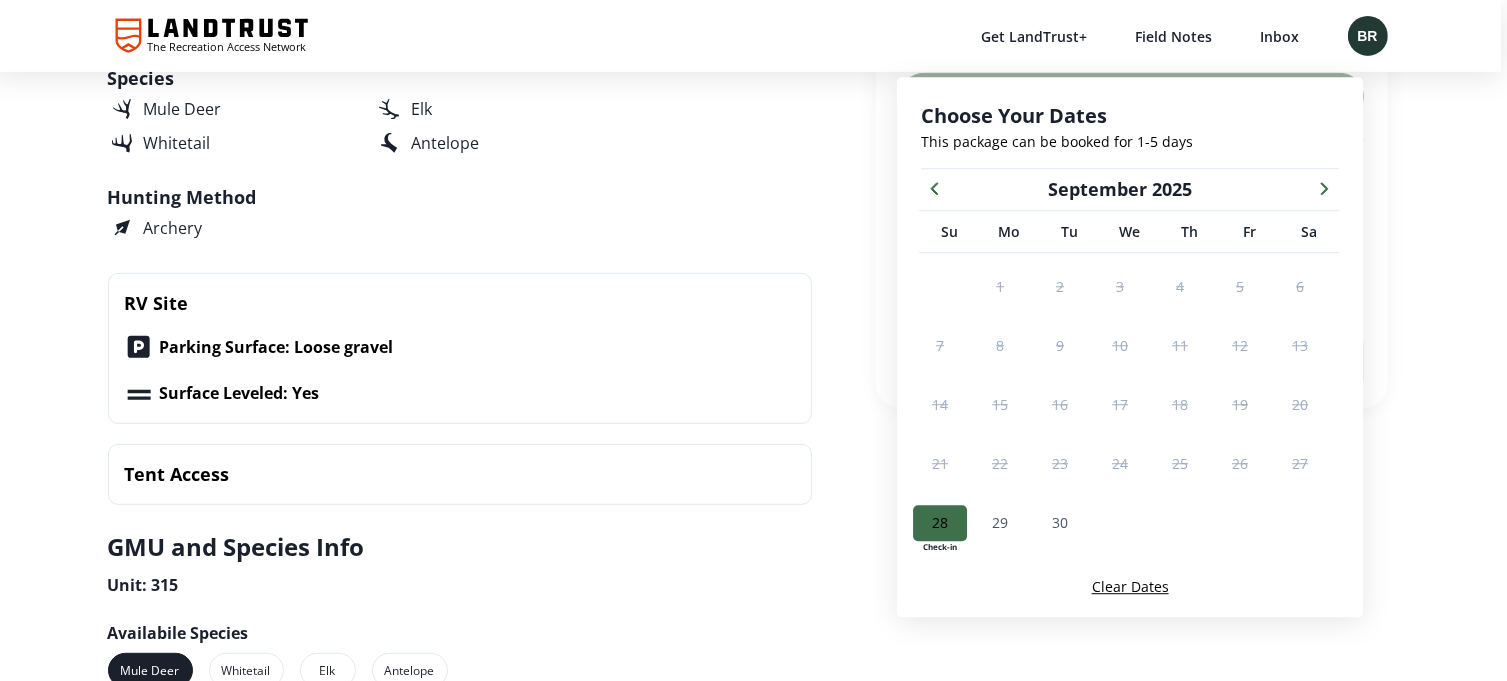 click at bounding box center (1324, 187) 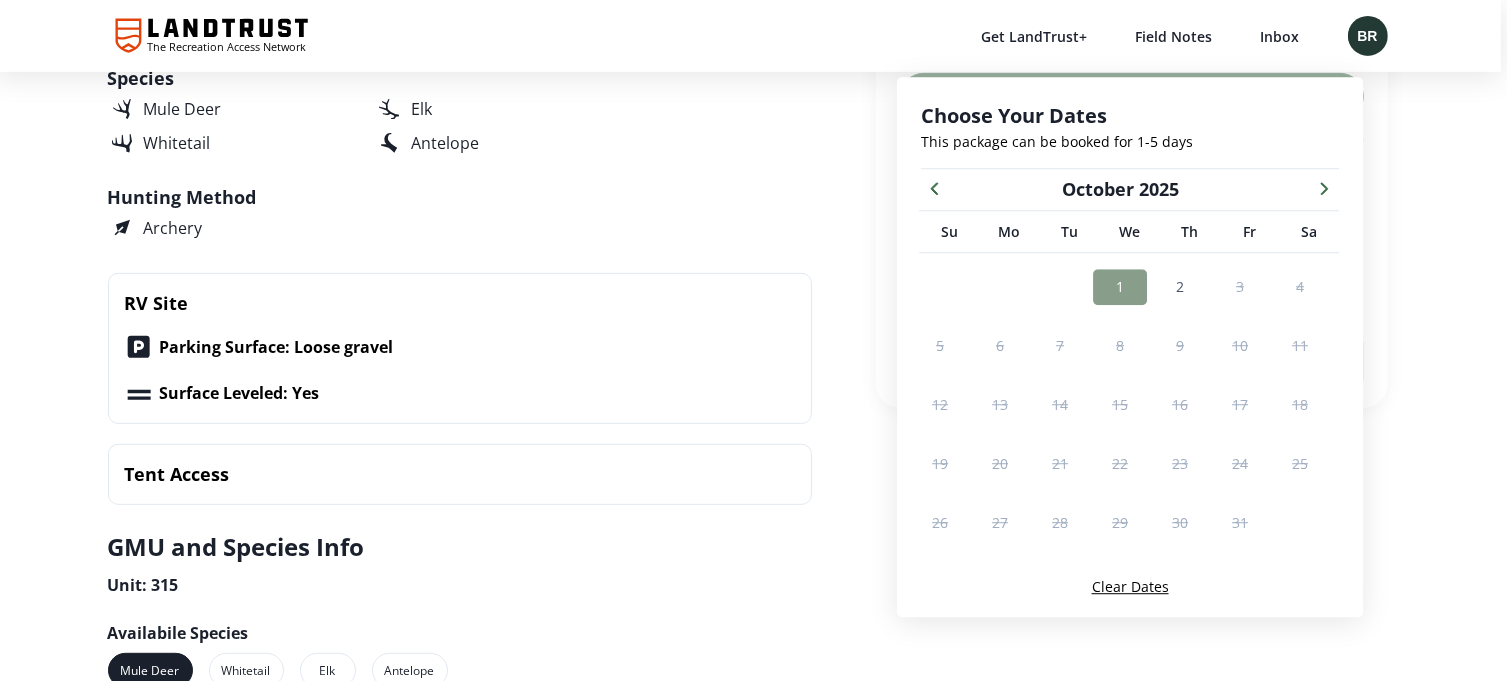 click on "1" at bounding box center [1120, 286] 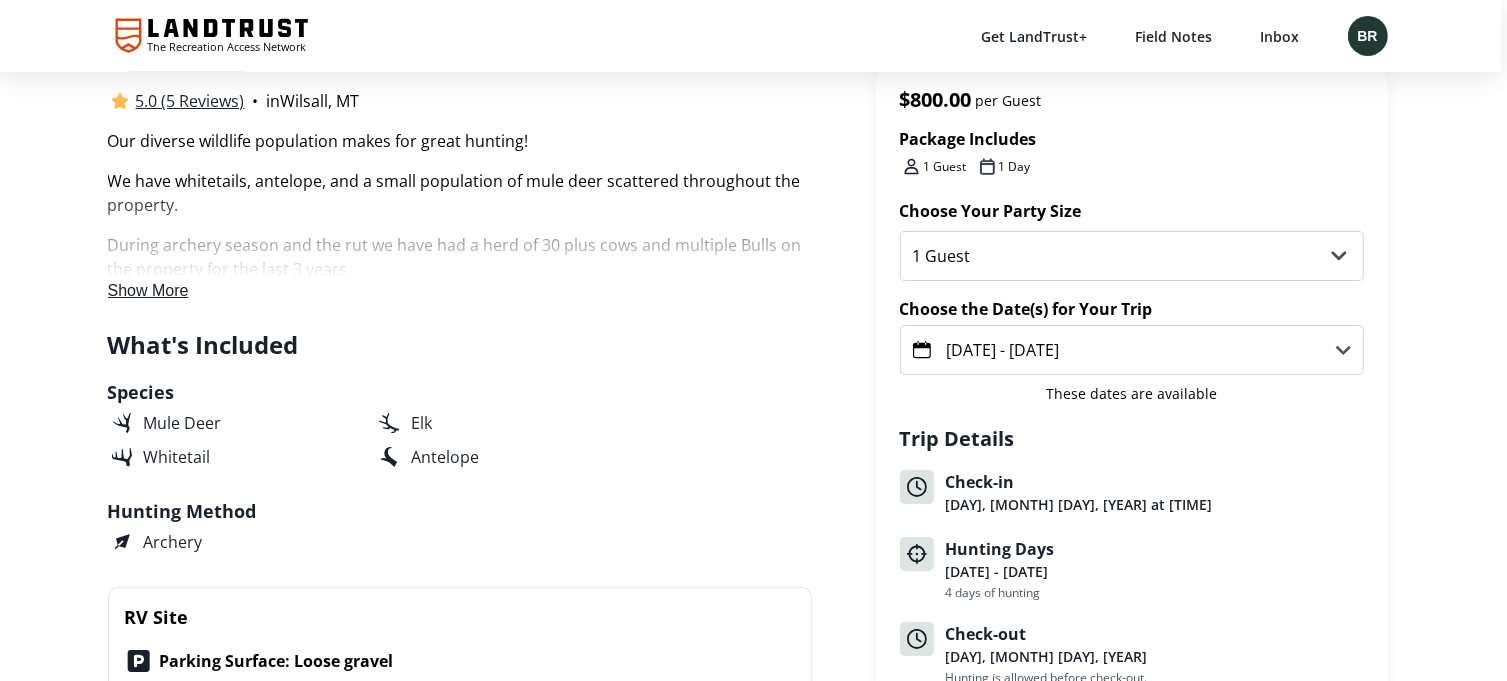 scroll, scrollTop: 401, scrollLeft: 6, axis: both 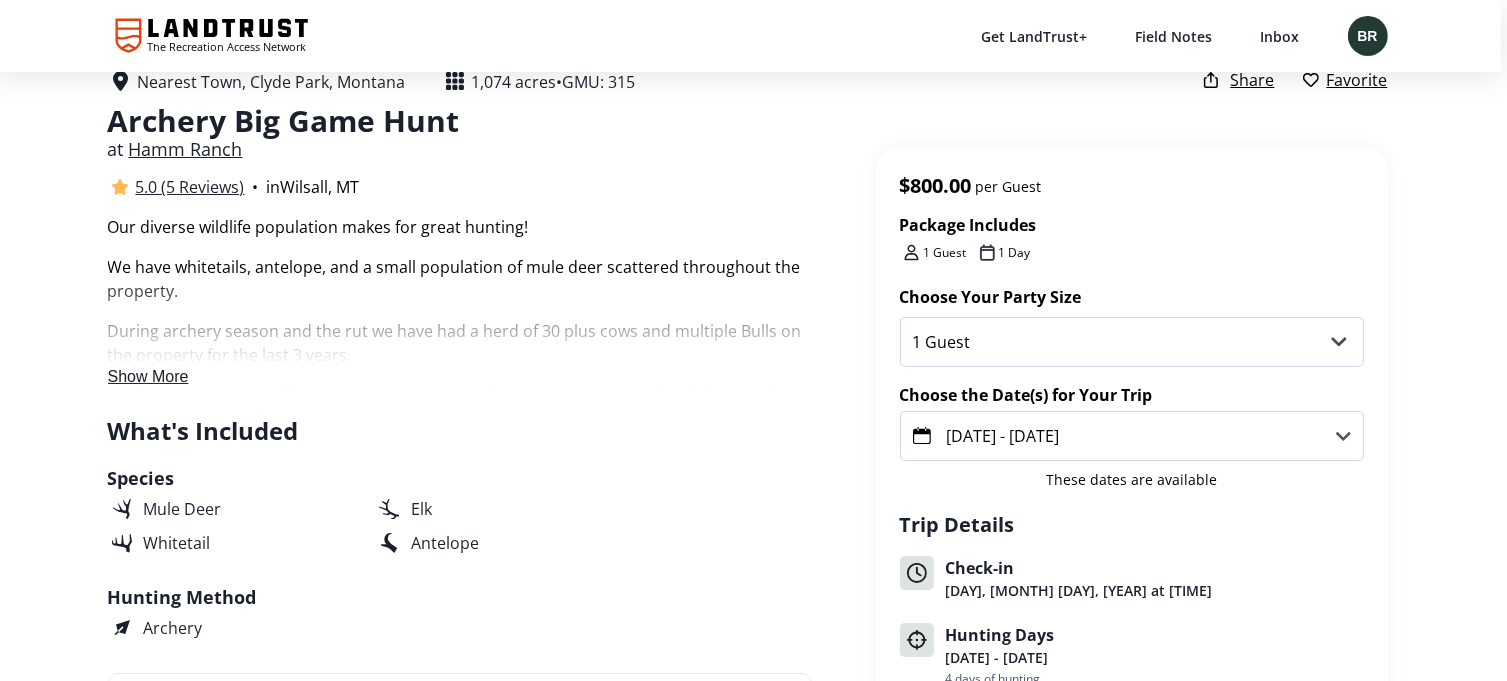 click on "Our diverse wildlife population makes for great hunting!
We have whitetails, antelope, and a small population of mule deer scattered throughout the property.
During archery season and the rut we have had a herd of 30 plus cows and multiple Bulls on the property for the last 3 years.
We have a maximum of four sportsmen. You're welcome to camp overnight with multi-day bookings.
Show More Package Details Our diverse wildlife population makes for great hunting!
We have whitetails, antelope, and a small population of mule deer scattered throughout the property.
During archery season and the rut we have had a herd of 30 plus cows and multiple Bulls on the property for the last 3 years.
We have a maximum of four sportsmen. You're welcome to camp overnight with multi-day bookings.
What's Included Species Mule Deer Whitetail Elk Antelope Hunting Method Archery RV Site Parking Surface: Loose gravel Surface Leveled: Yes Tent Access GMU and Species Info Unit: 315 Availabile Species Elk" at bounding box center [492, 3544] 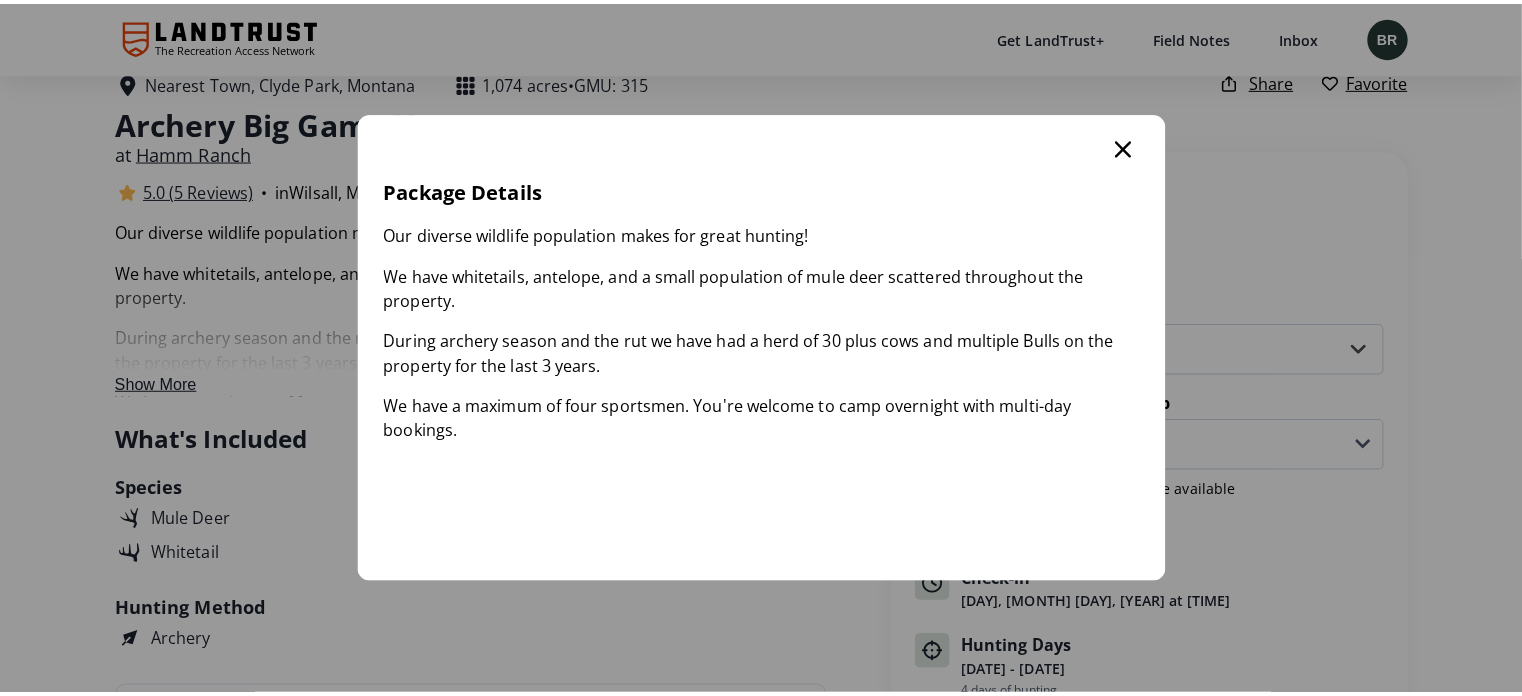 scroll, scrollTop: 0, scrollLeft: 0, axis: both 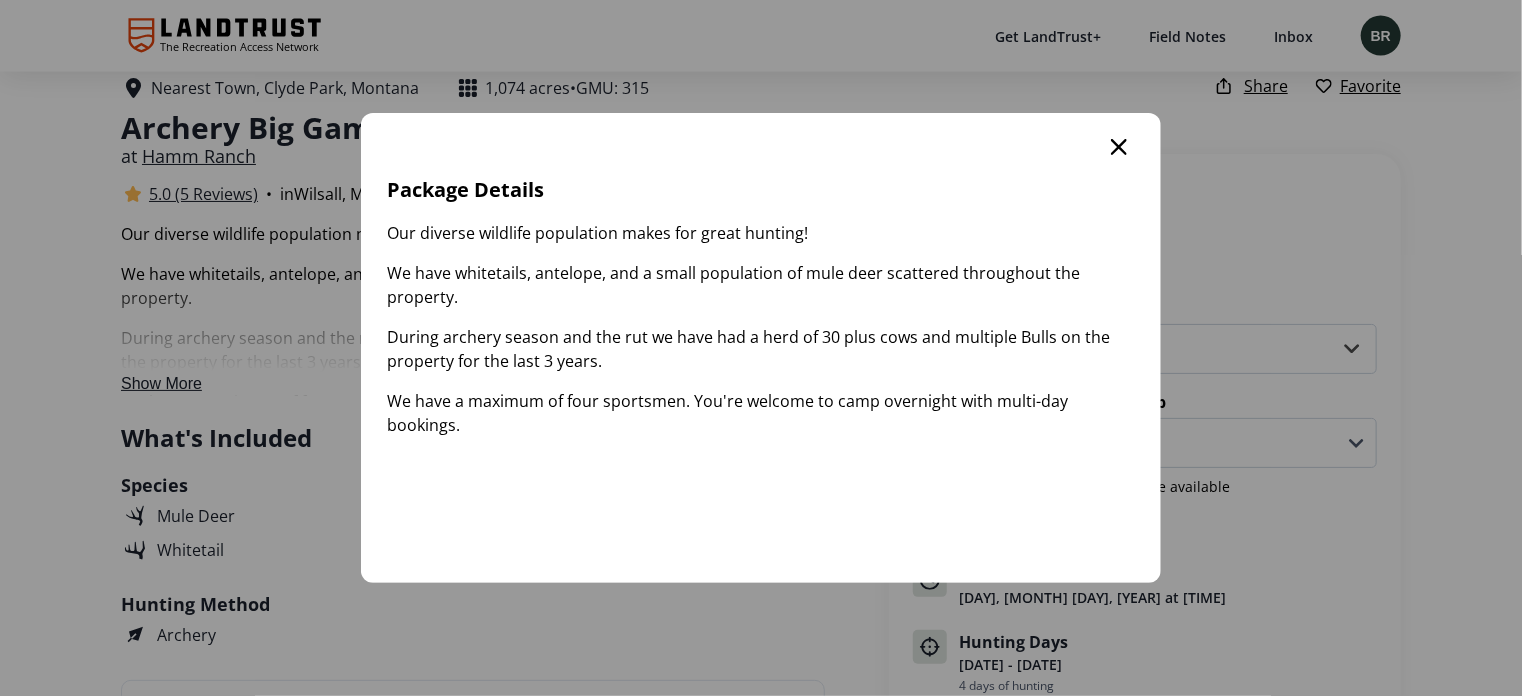 click 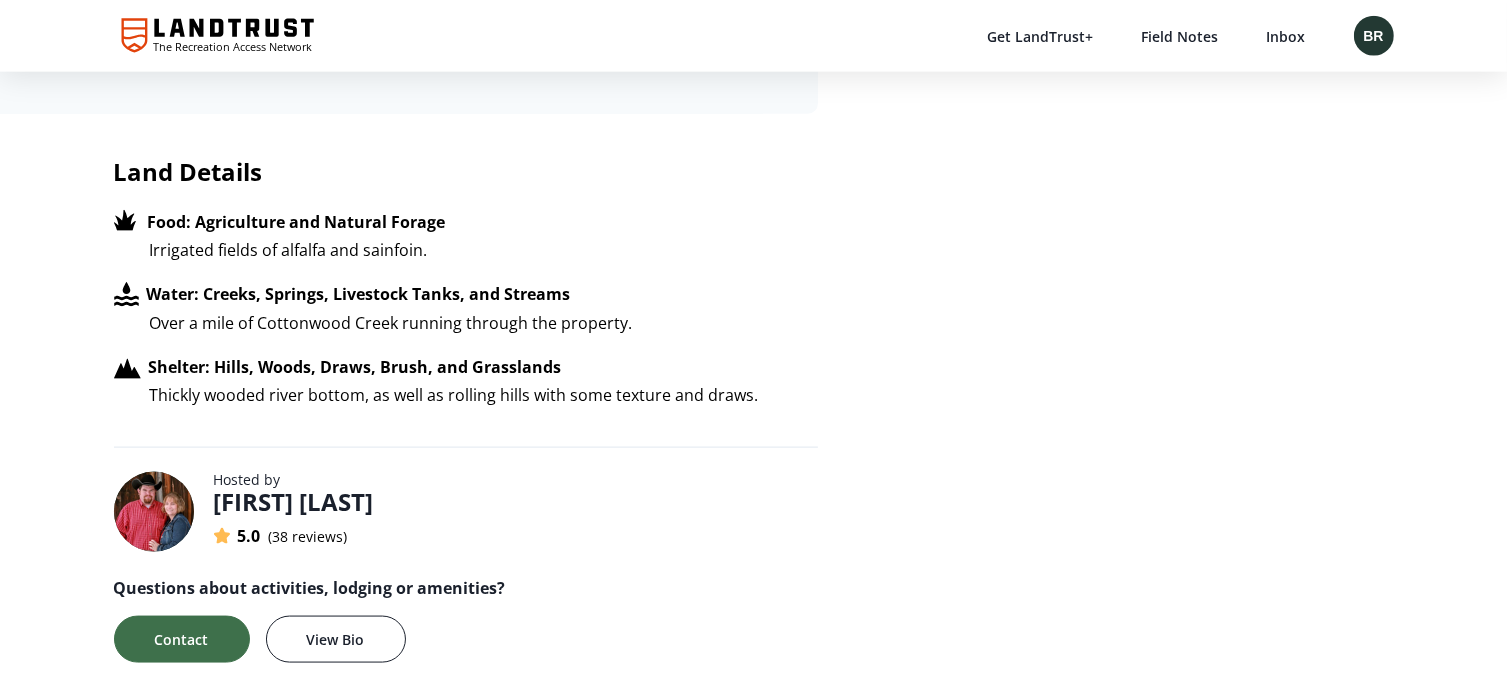 scroll, scrollTop: 2601, scrollLeft: 0, axis: vertical 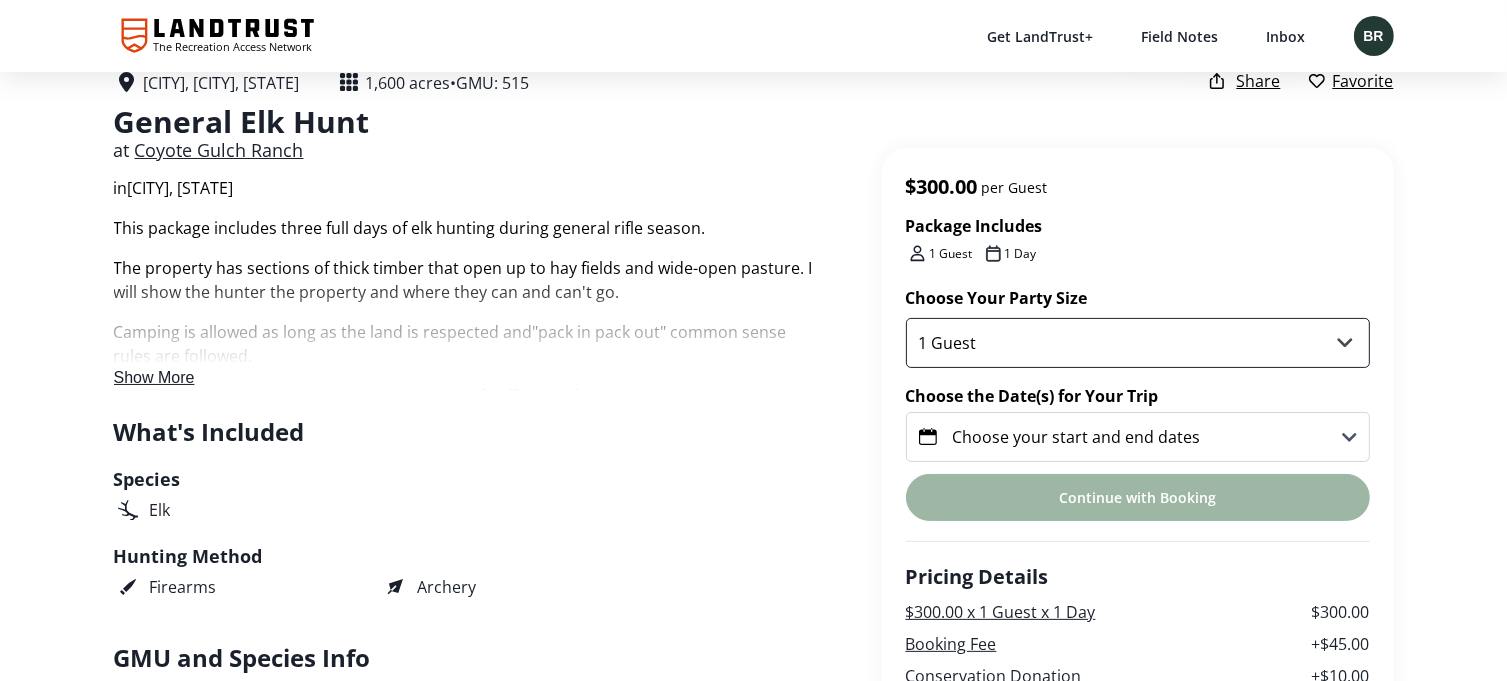 click on "1  Guest 2  Guests 3  Guests" at bounding box center (1138, 343) 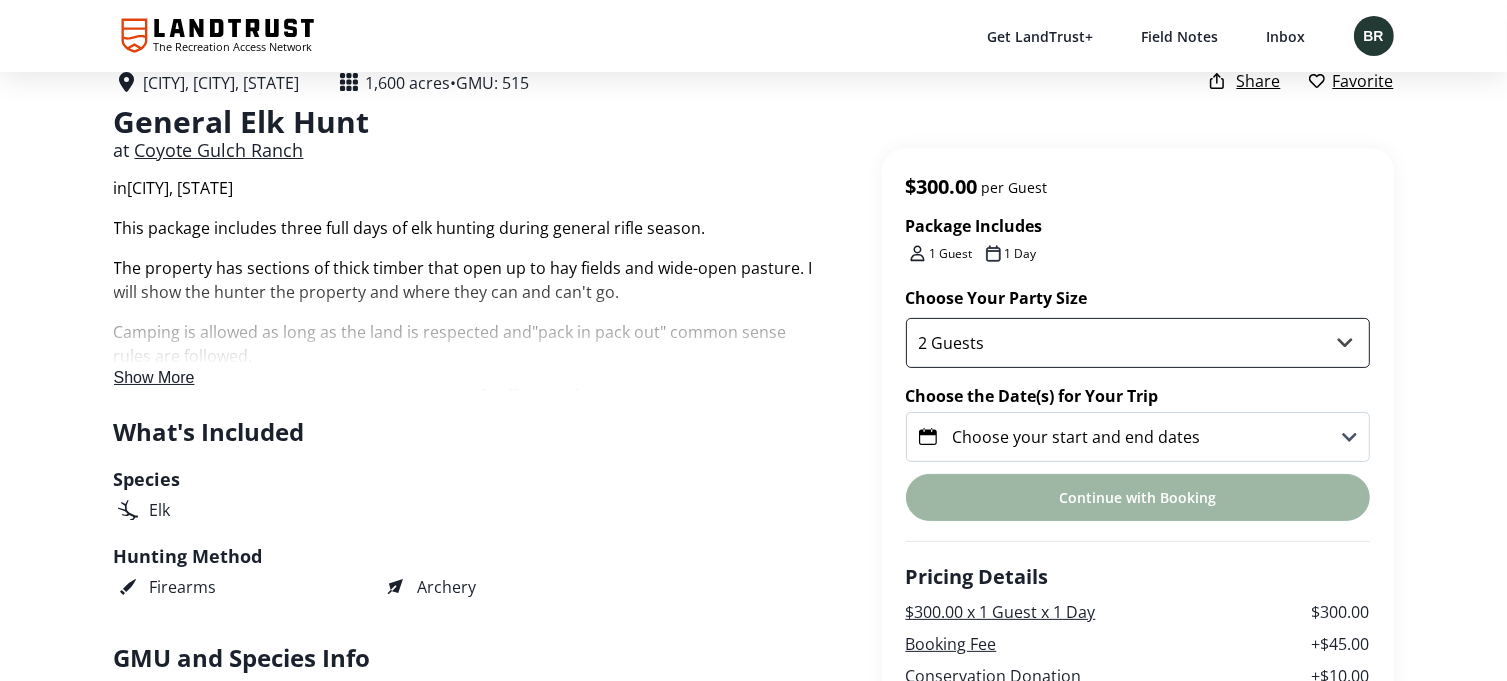 click on "1  Guest 2  Guests 3  Guests" at bounding box center (1138, 343) 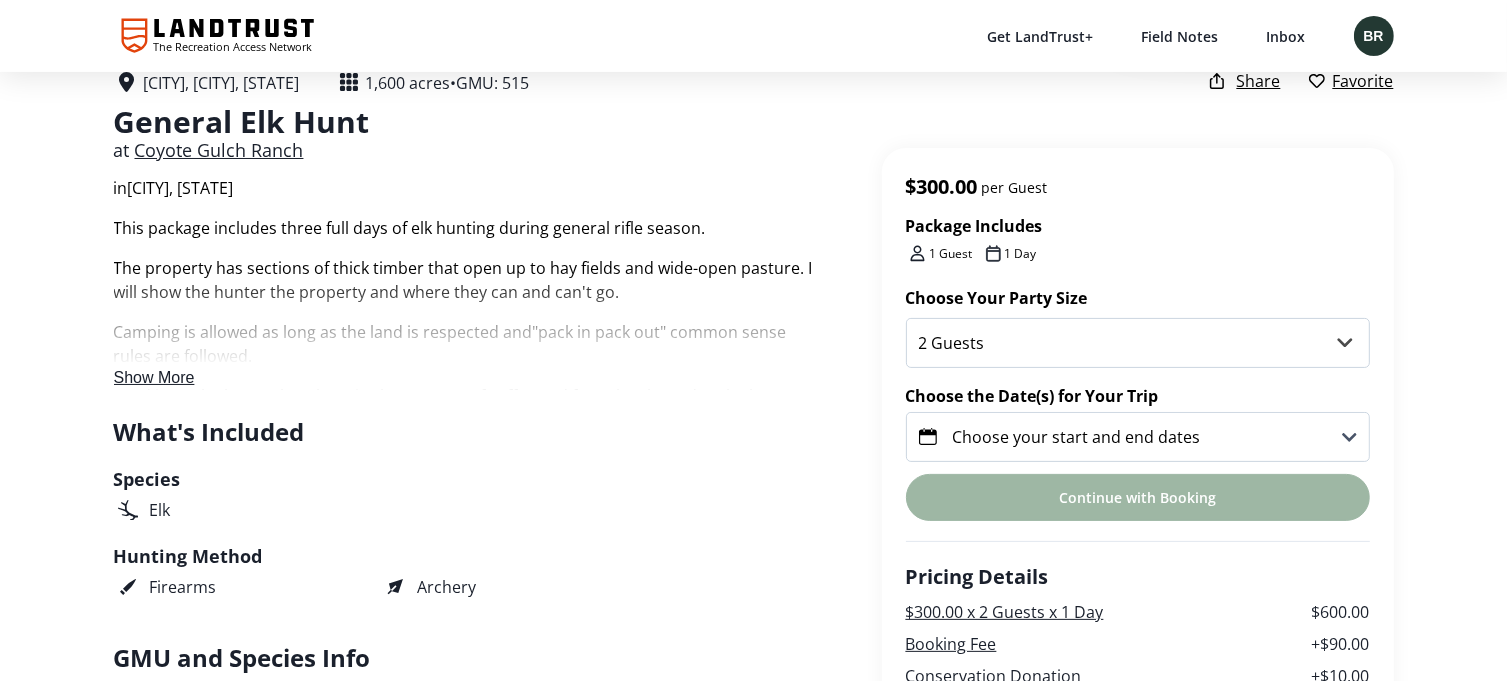 click on "Choose your start and end dates" at bounding box center [1077, 437] 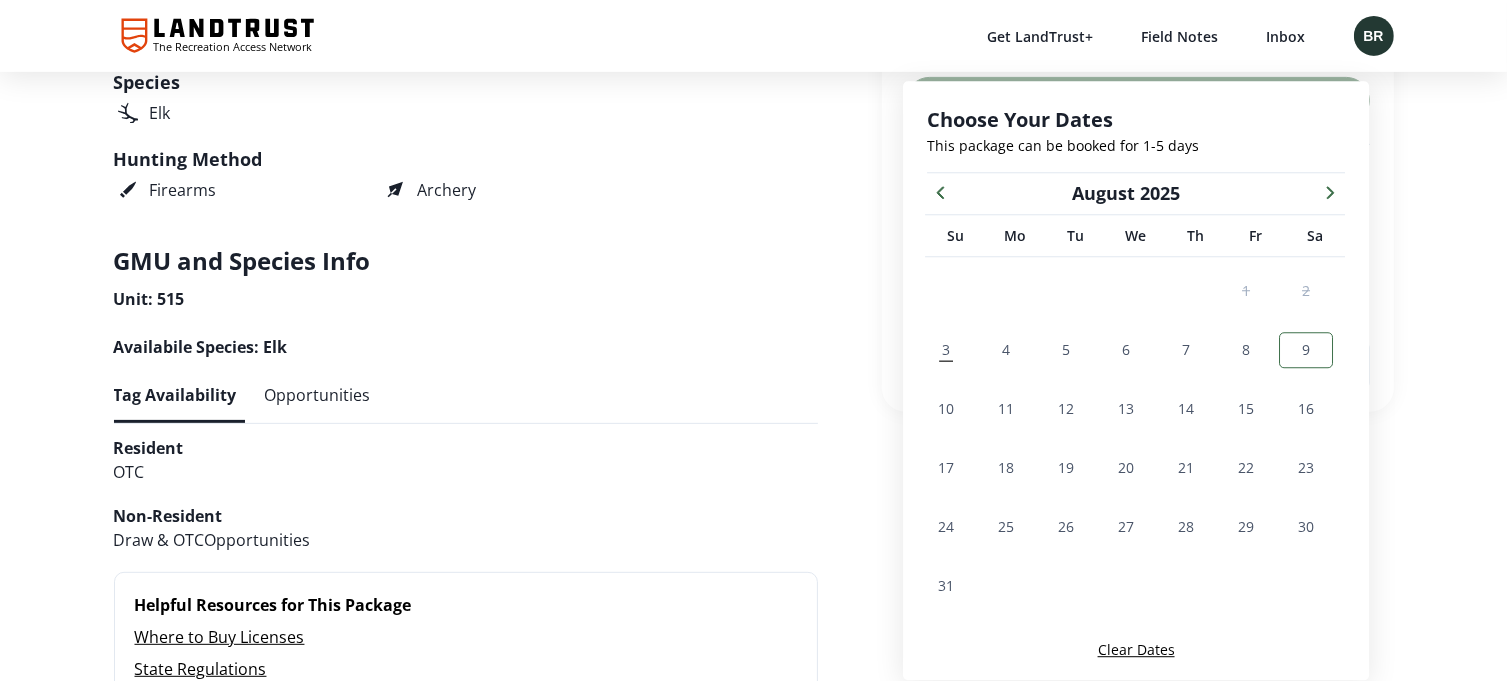 scroll, scrollTop: 800, scrollLeft: 0, axis: vertical 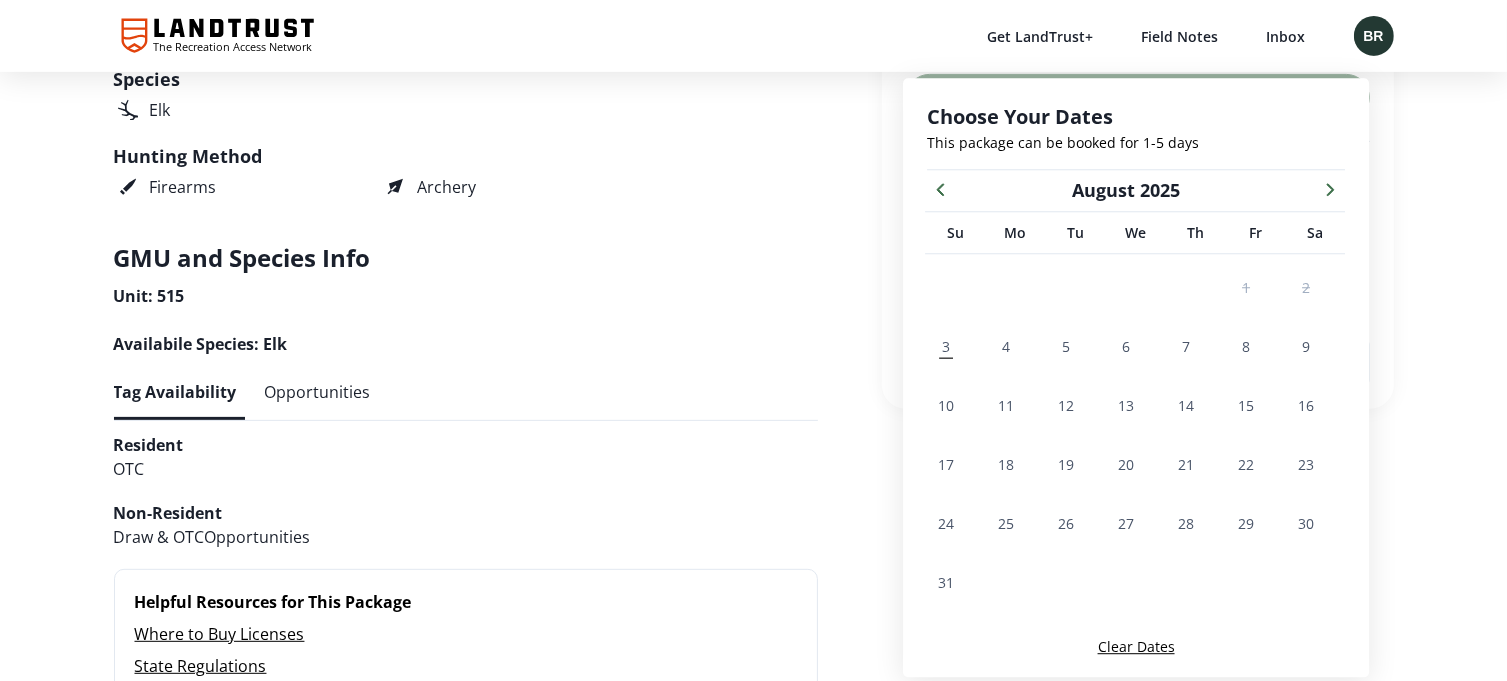click 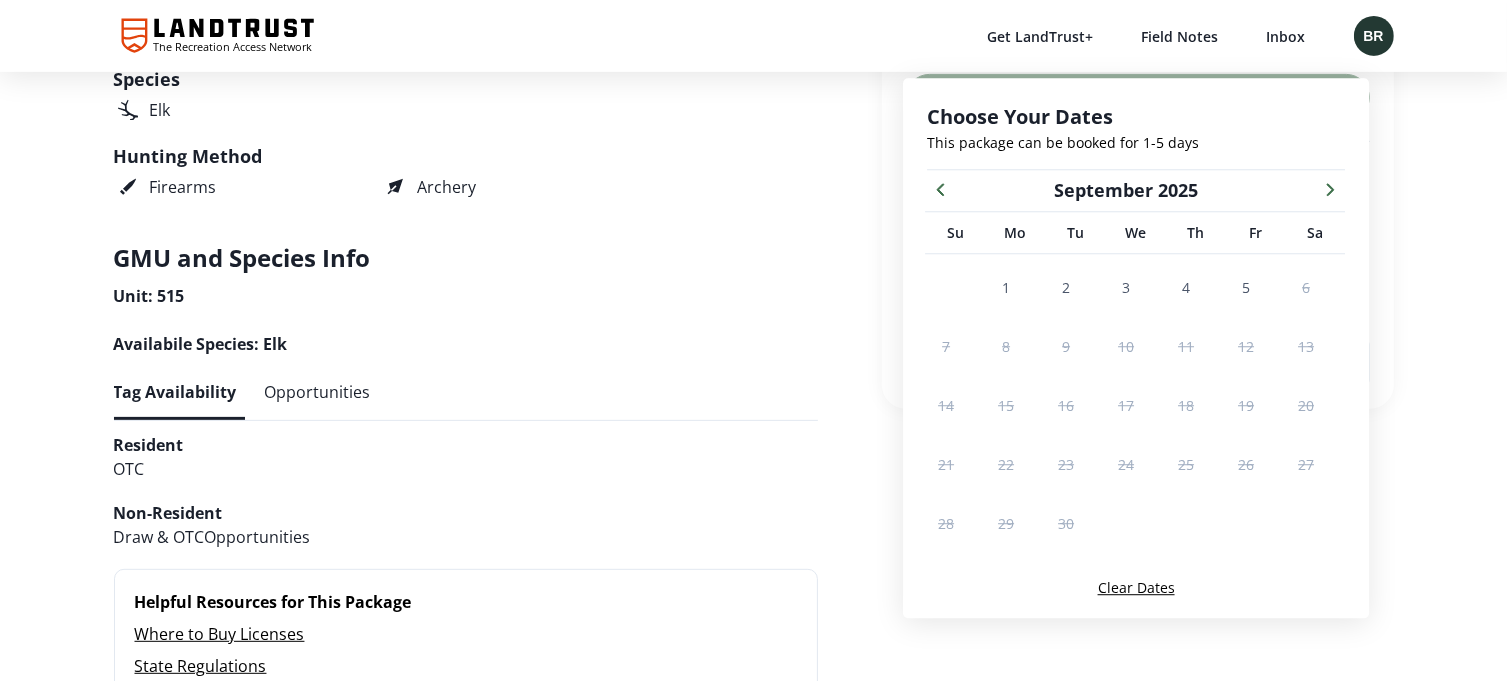 click on "8" at bounding box center [1006, 346] 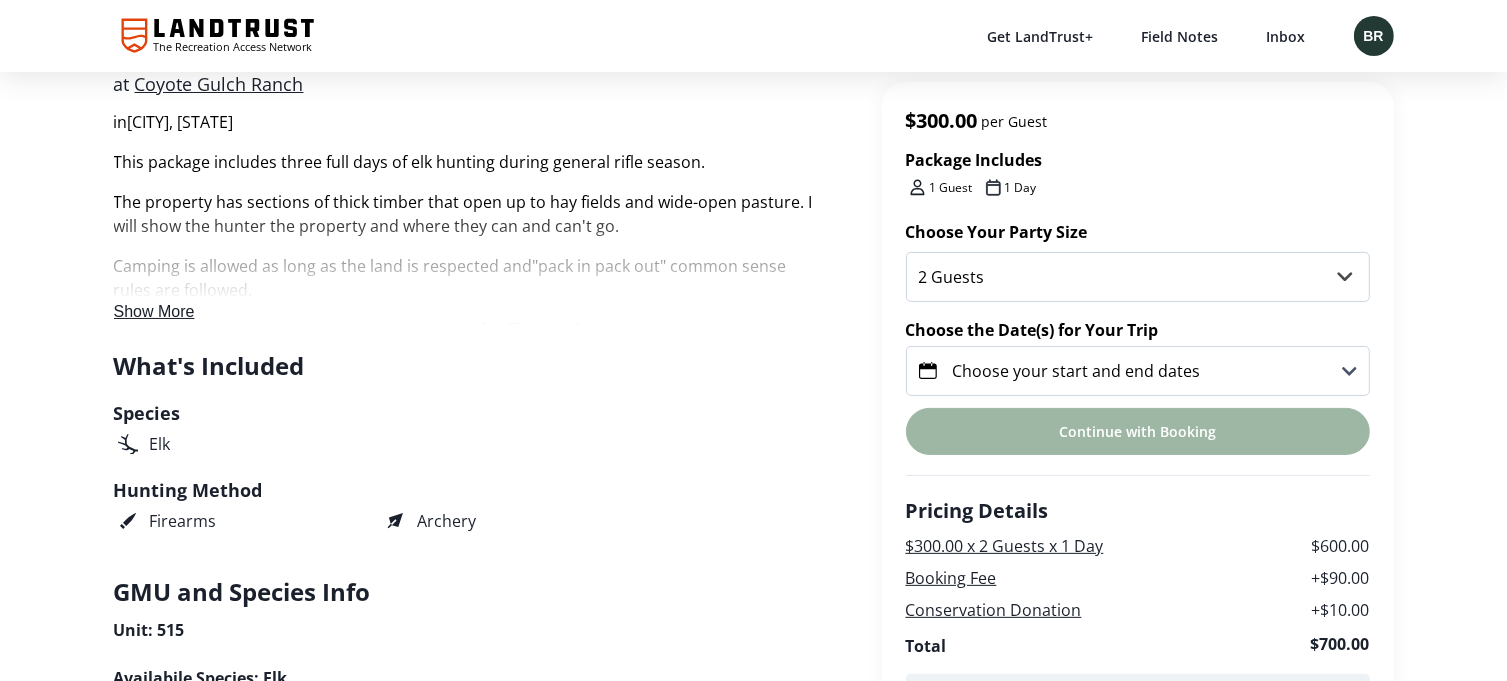 scroll, scrollTop: 500, scrollLeft: 0, axis: vertical 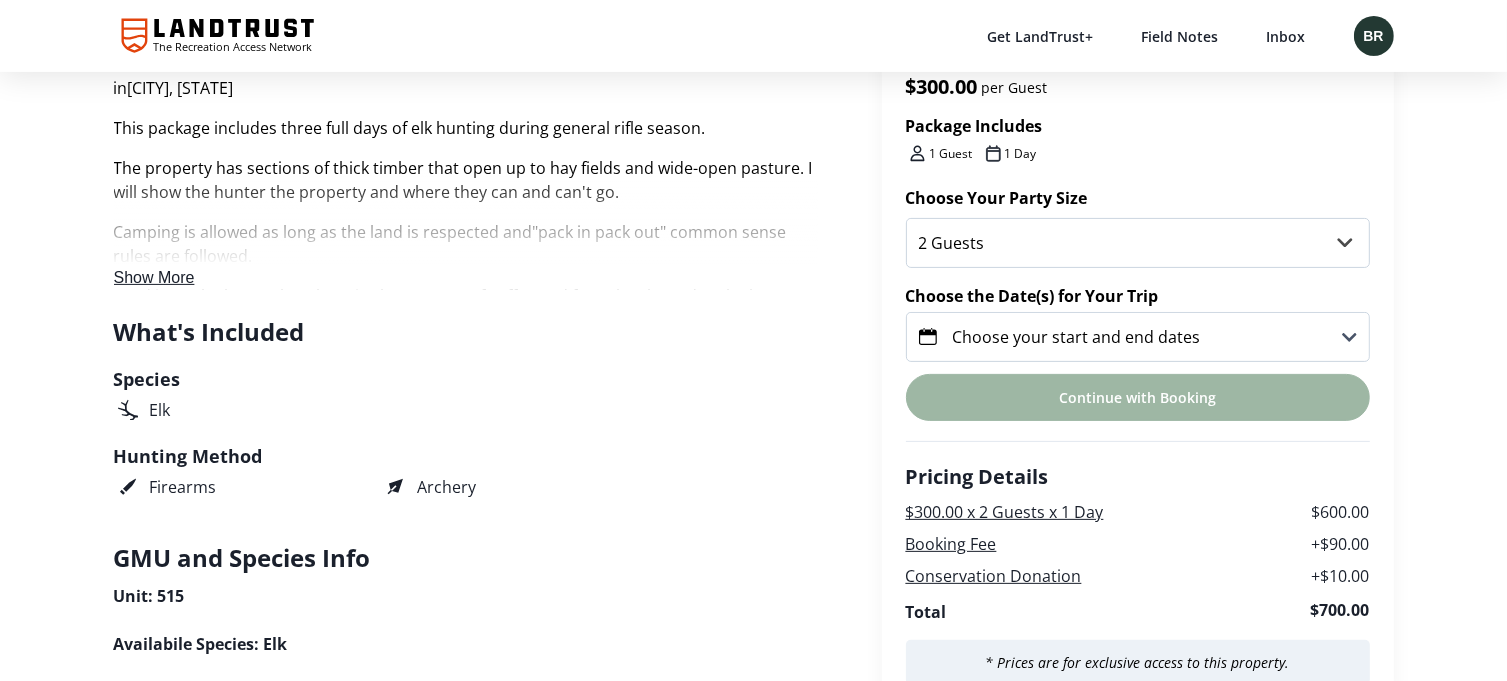 click on "Choose your start and end dates" at bounding box center (1138, 337) 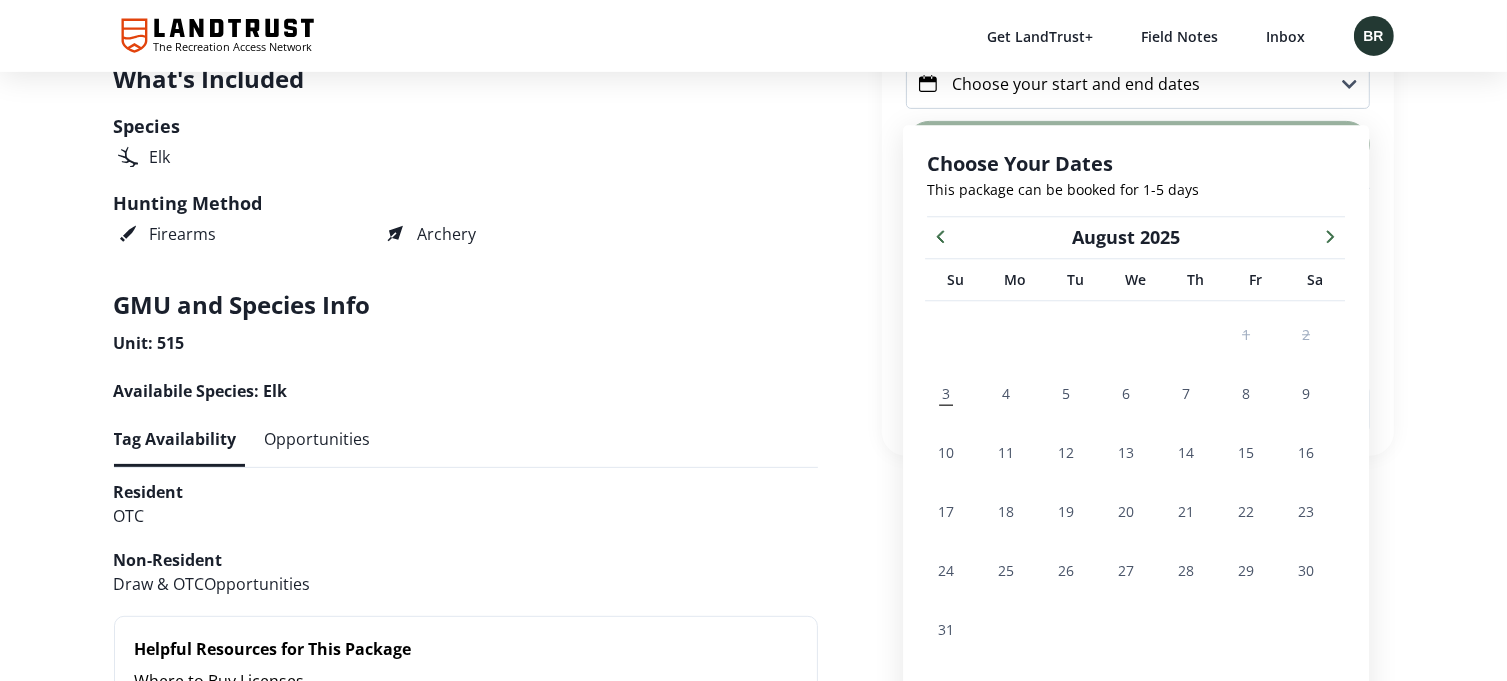 scroll, scrollTop: 800, scrollLeft: 0, axis: vertical 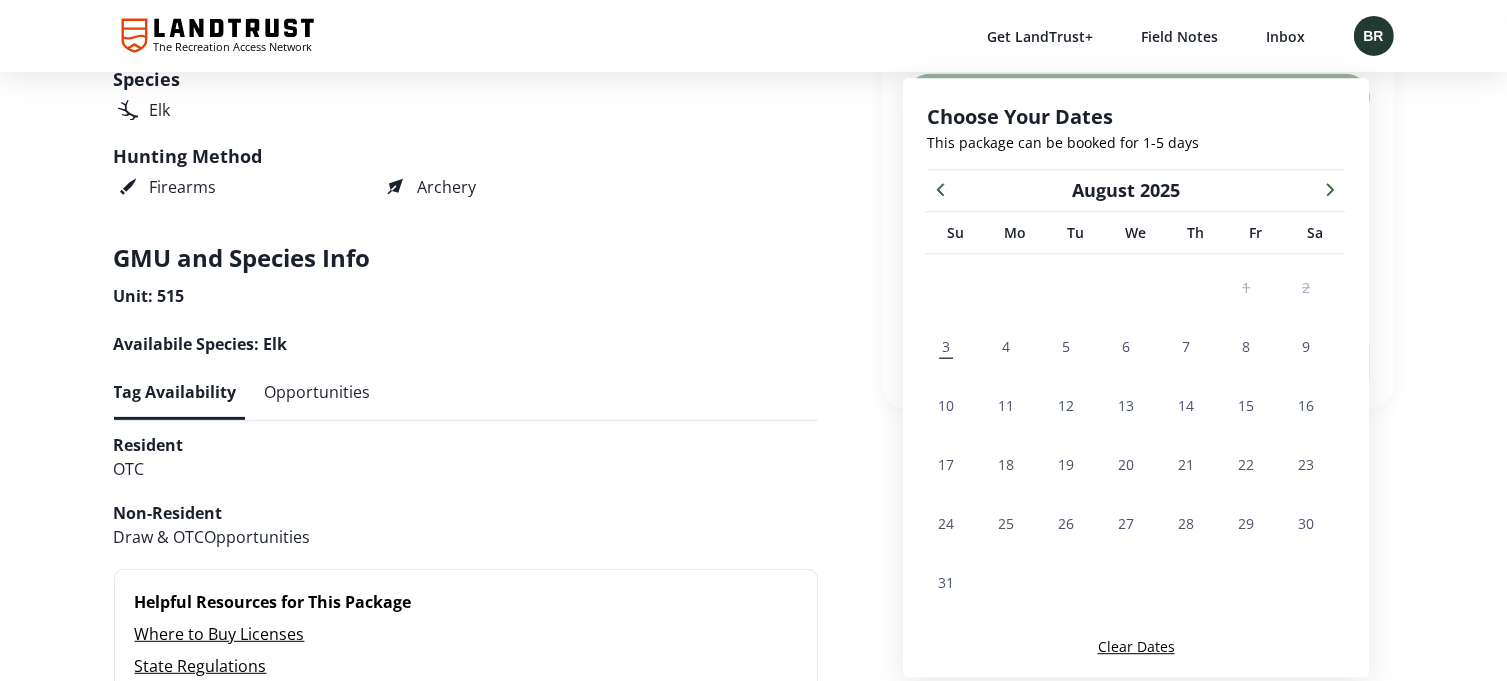 click 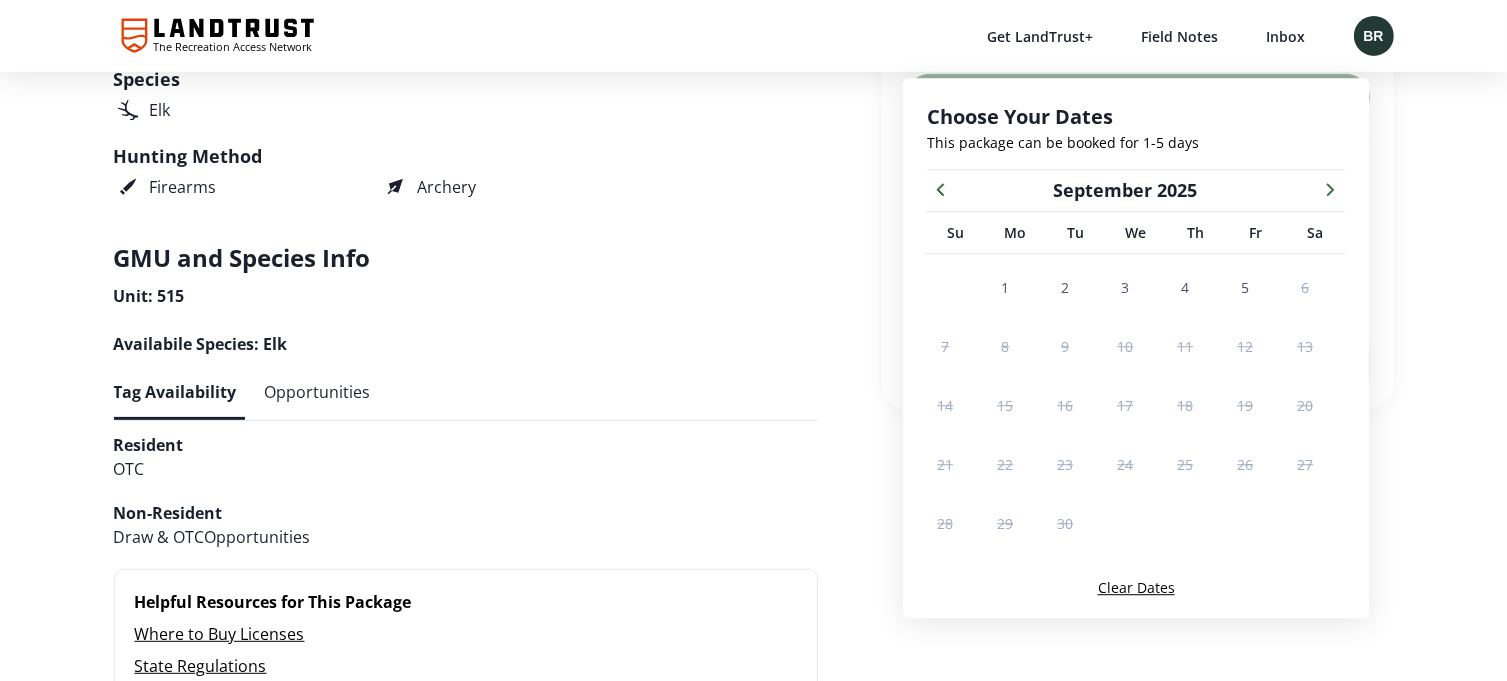 click 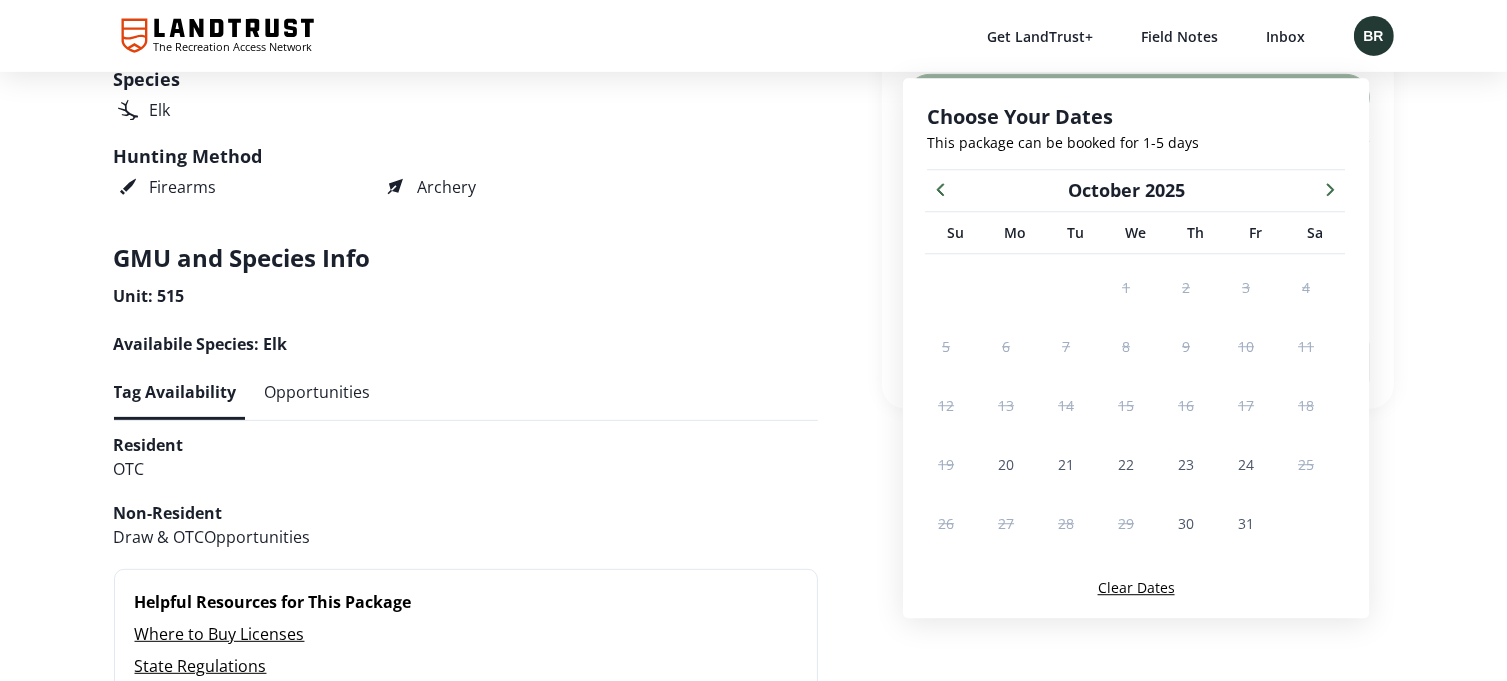 click on "5" at bounding box center (946, 346) 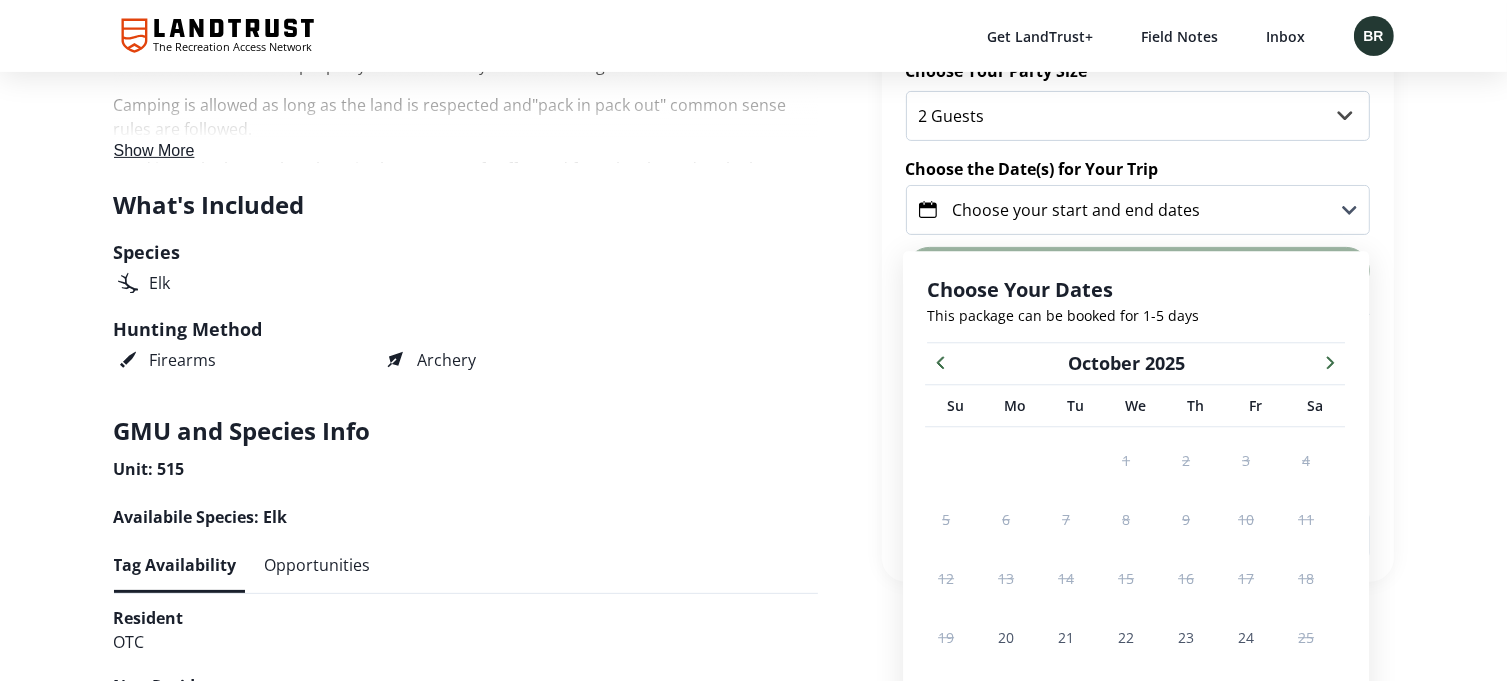 scroll, scrollTop: 500, scrollLeft: 0, axis: vertical 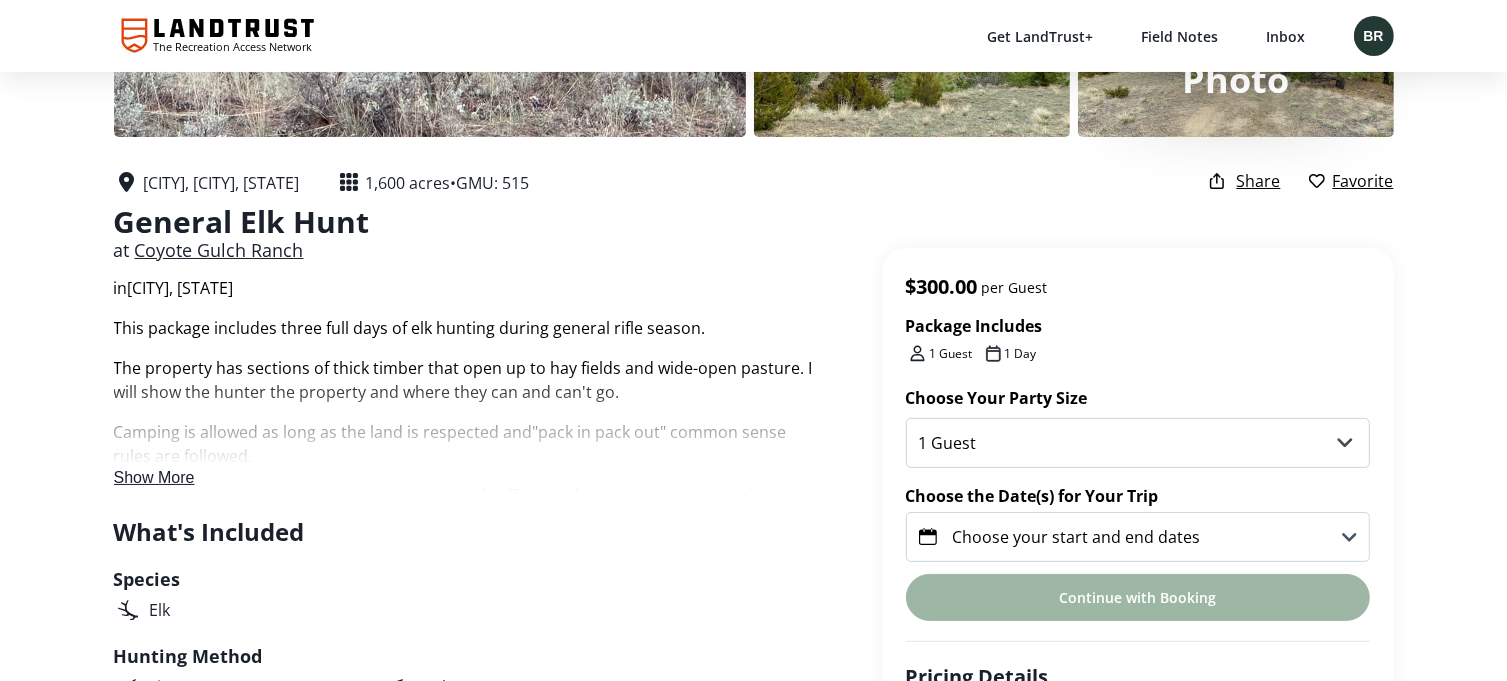 click on "Show More" at bounding box center [154, 477] 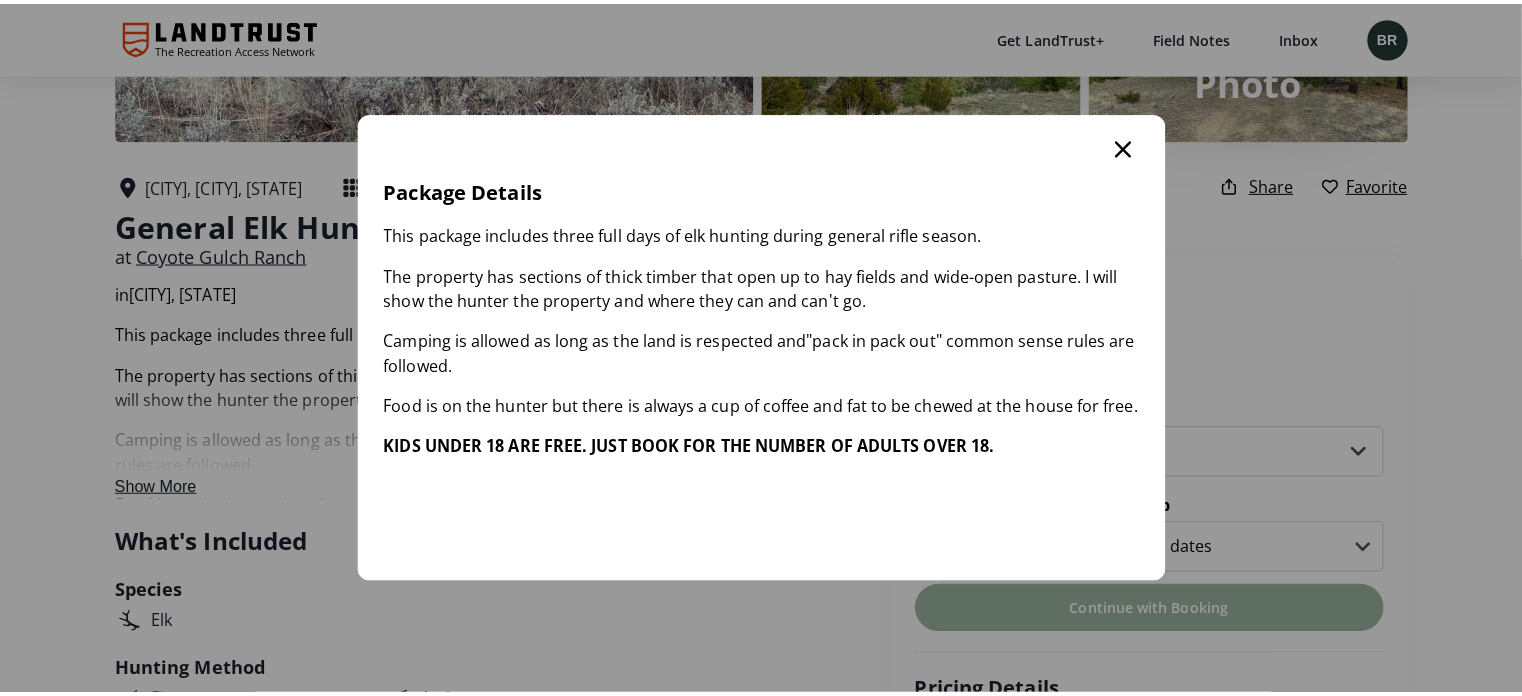 scroll, scrollTop: 0, scrollLeft: 0, axis: both 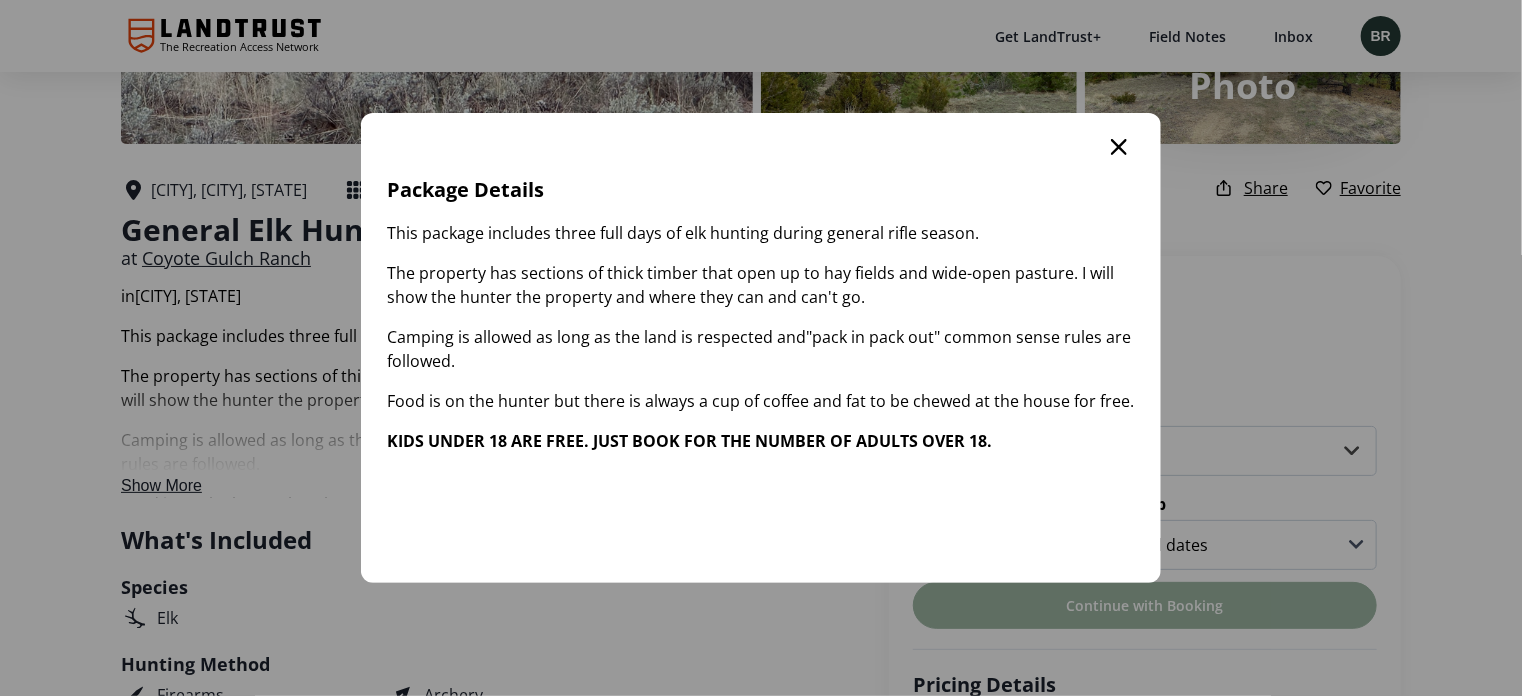 click 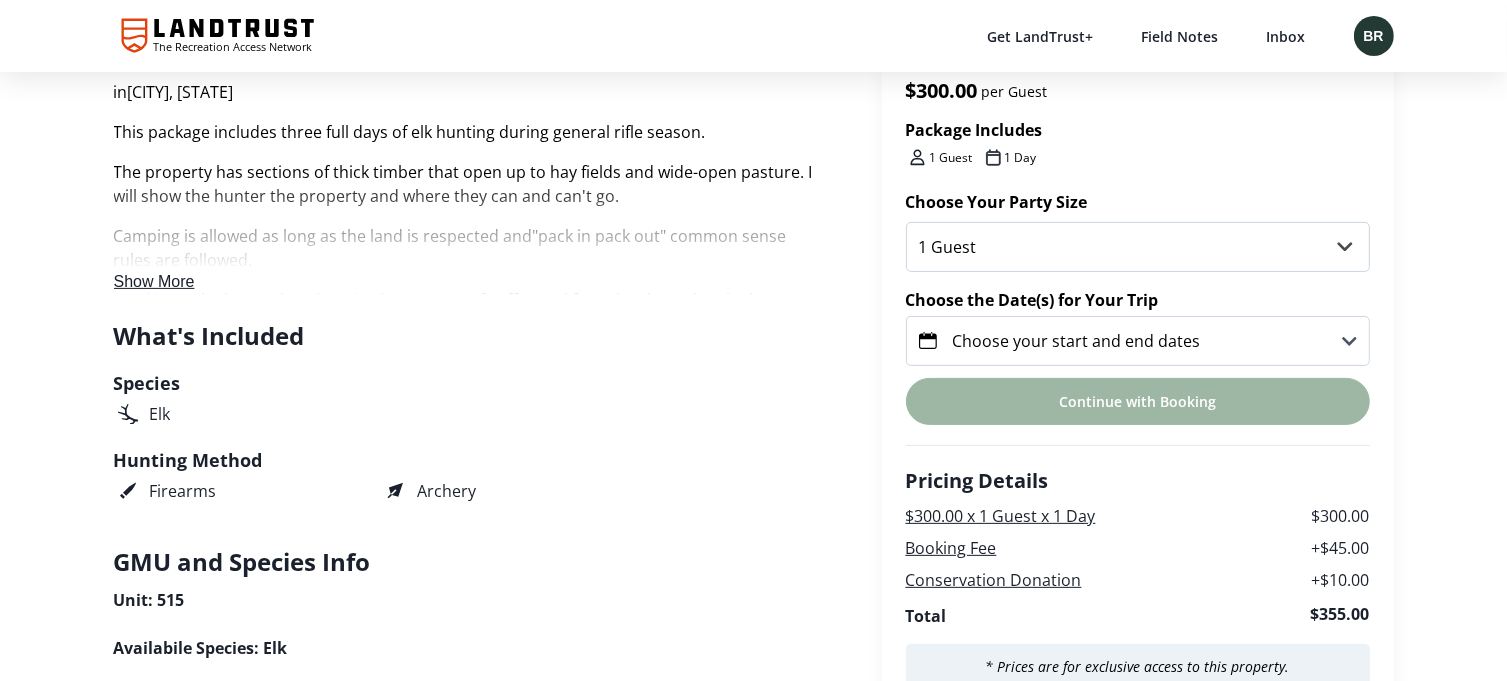 scroll, scrollTop: 500, scrollLeft: 0, axis: vertical 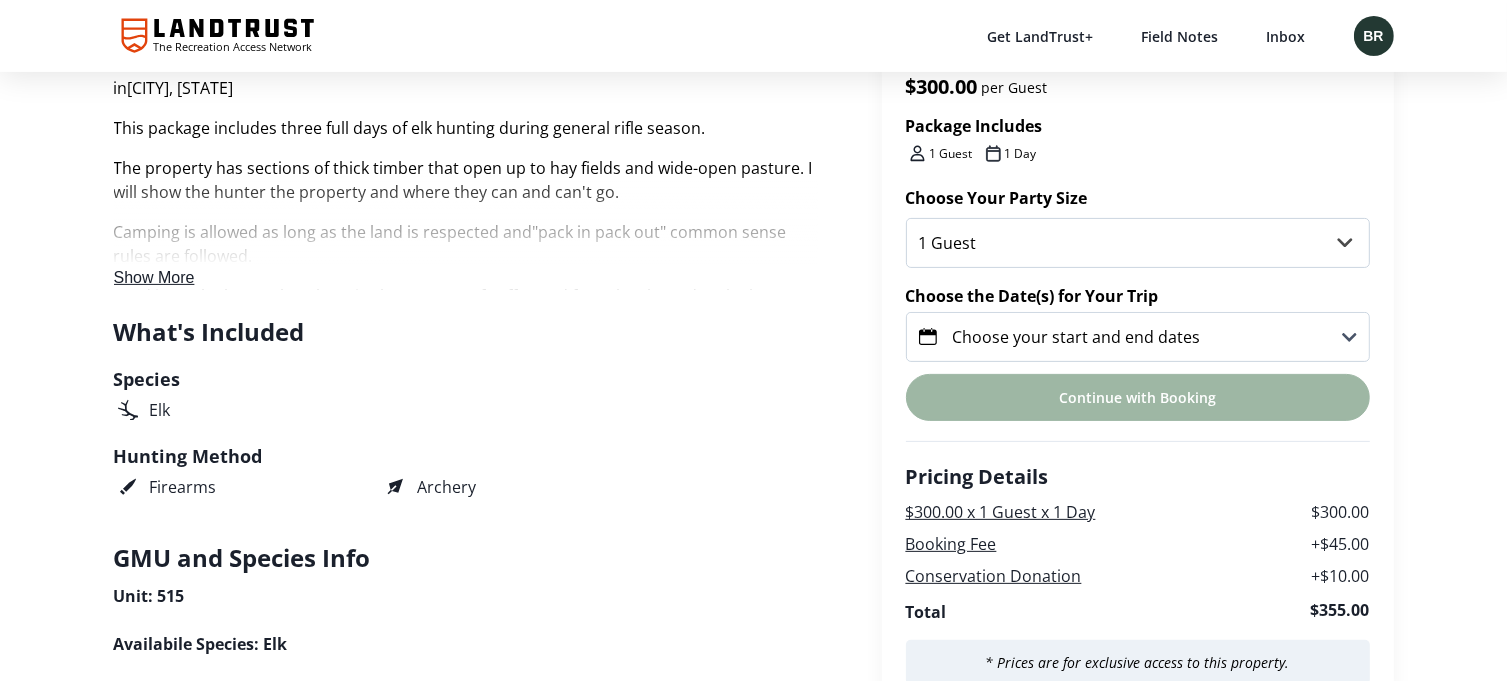 click on "Choose your start and end dates" at bounding box center [1138, 337] 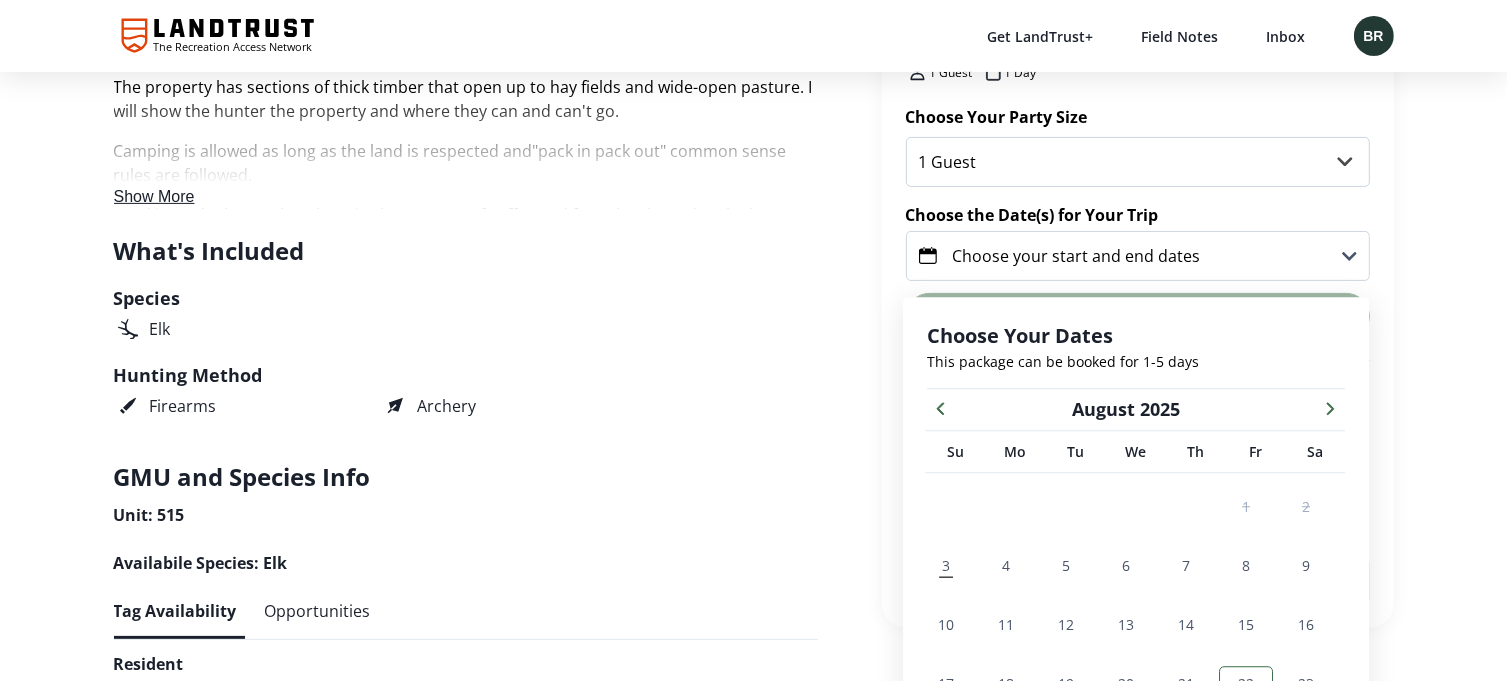 scroll, scrollTop: 800, scrollLeft: 0, axis: vertical 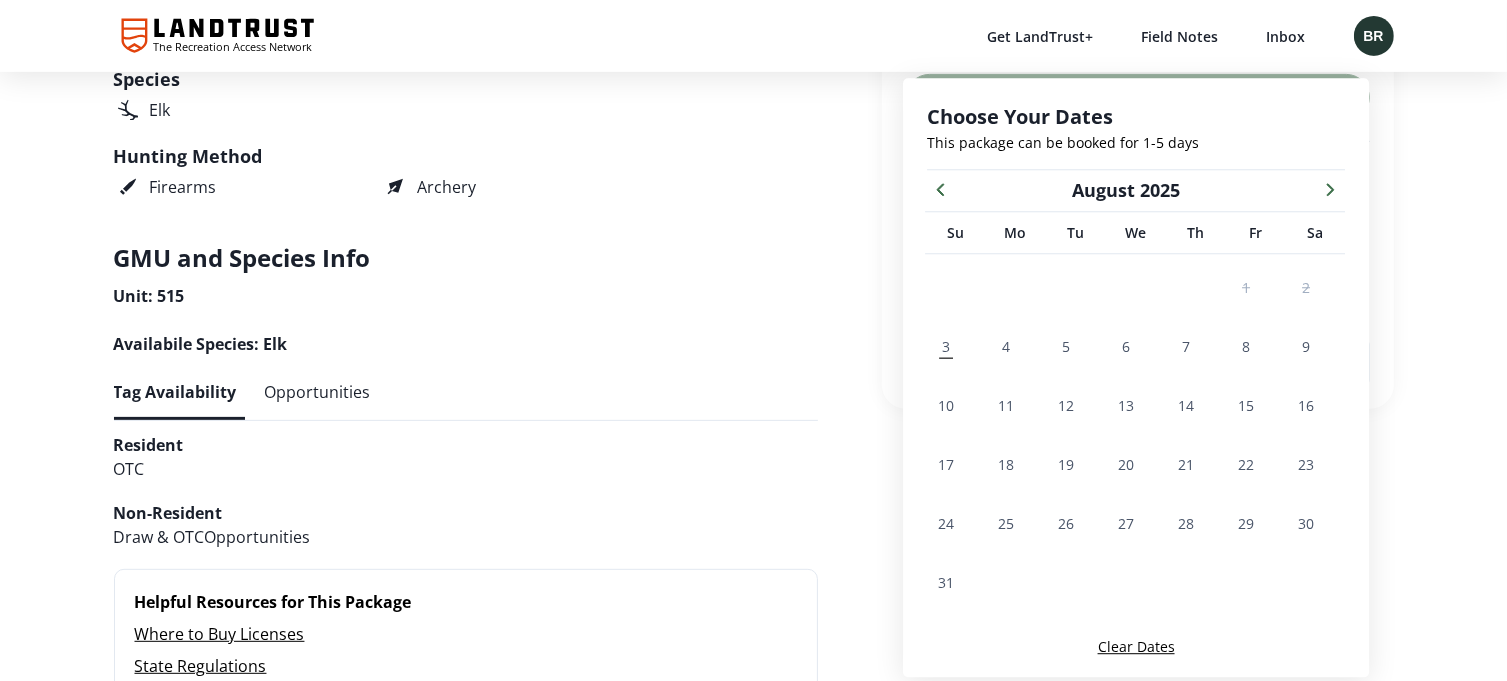 click 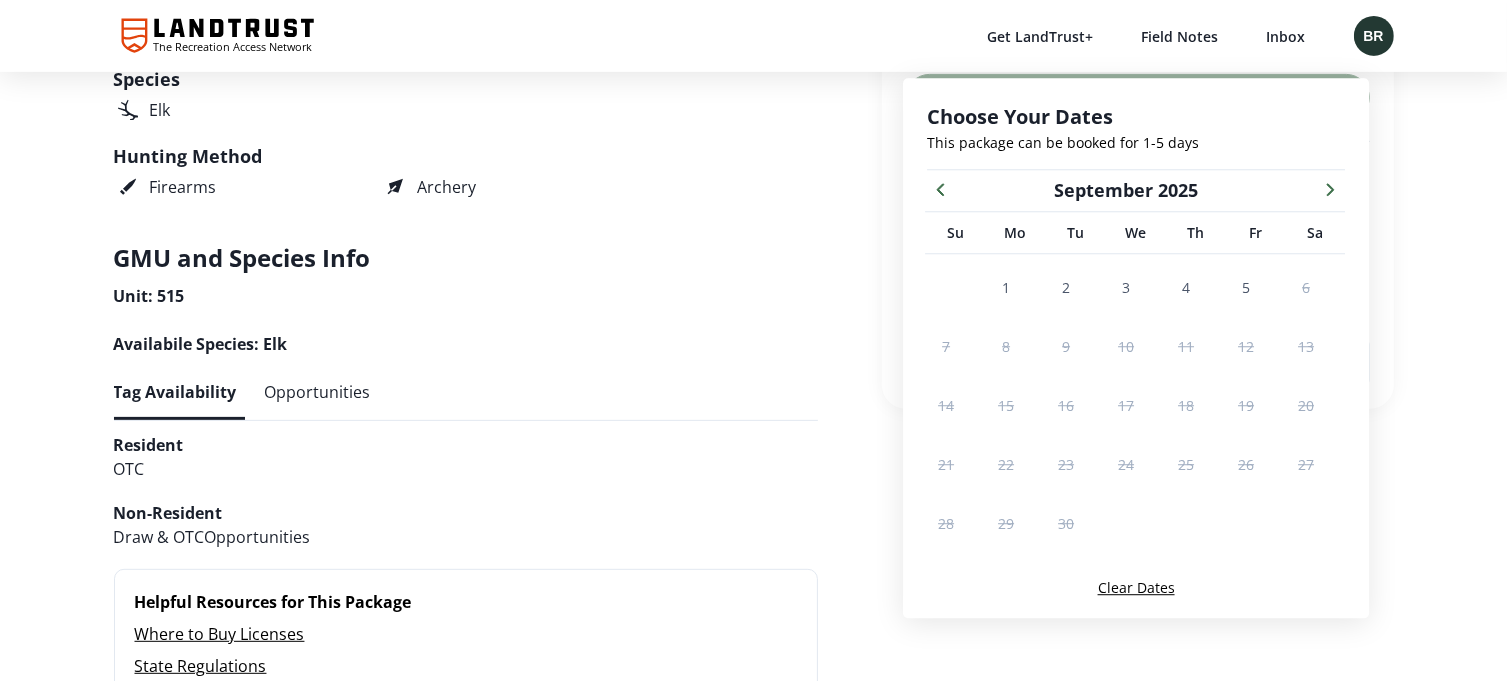 click 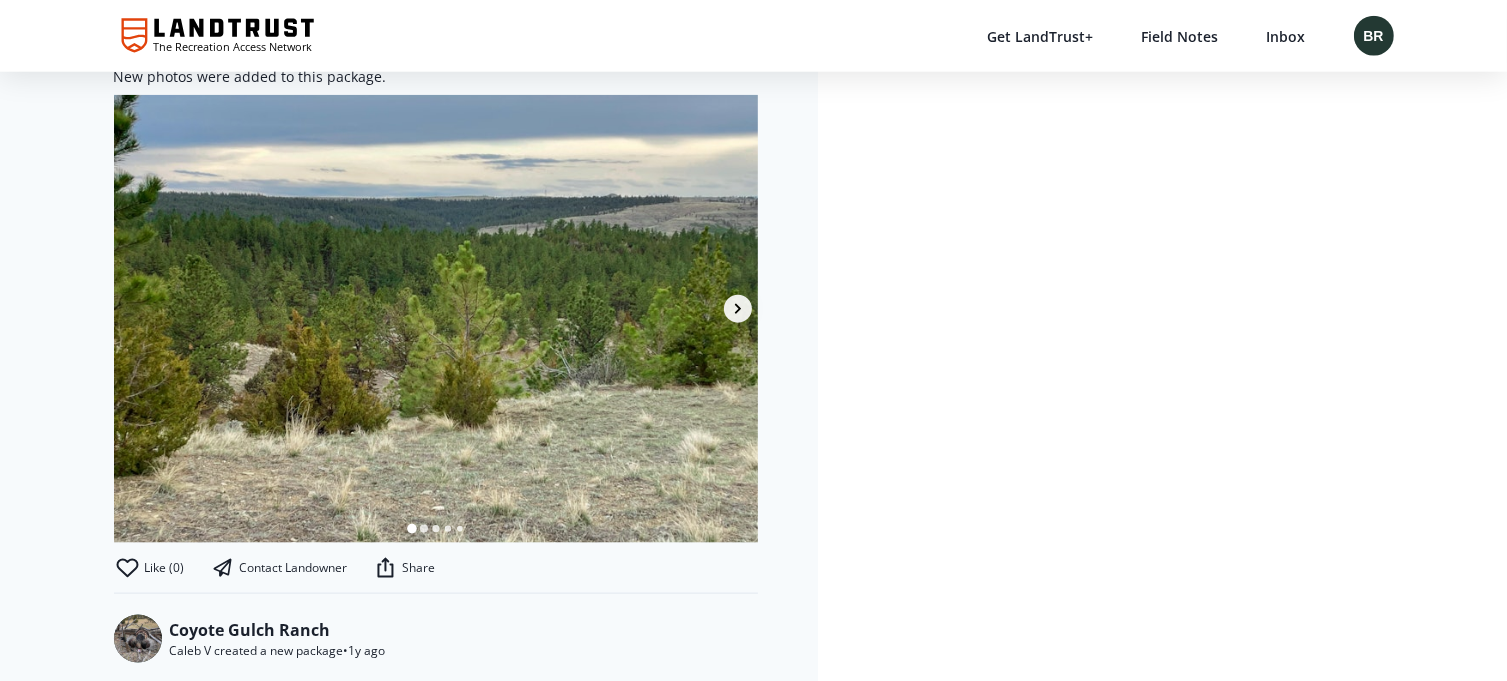 scroll, scrollTop: 2300, scrollLeft: 0, axis: vertical 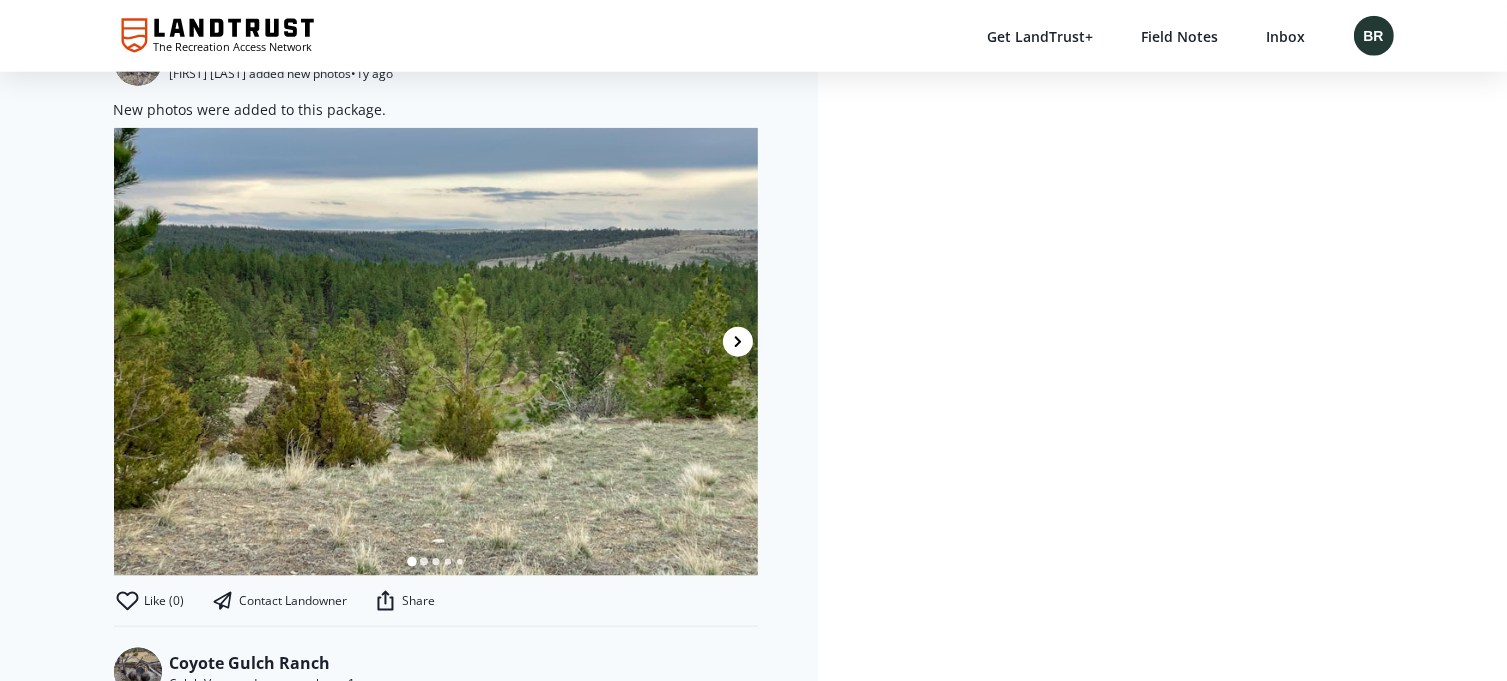click 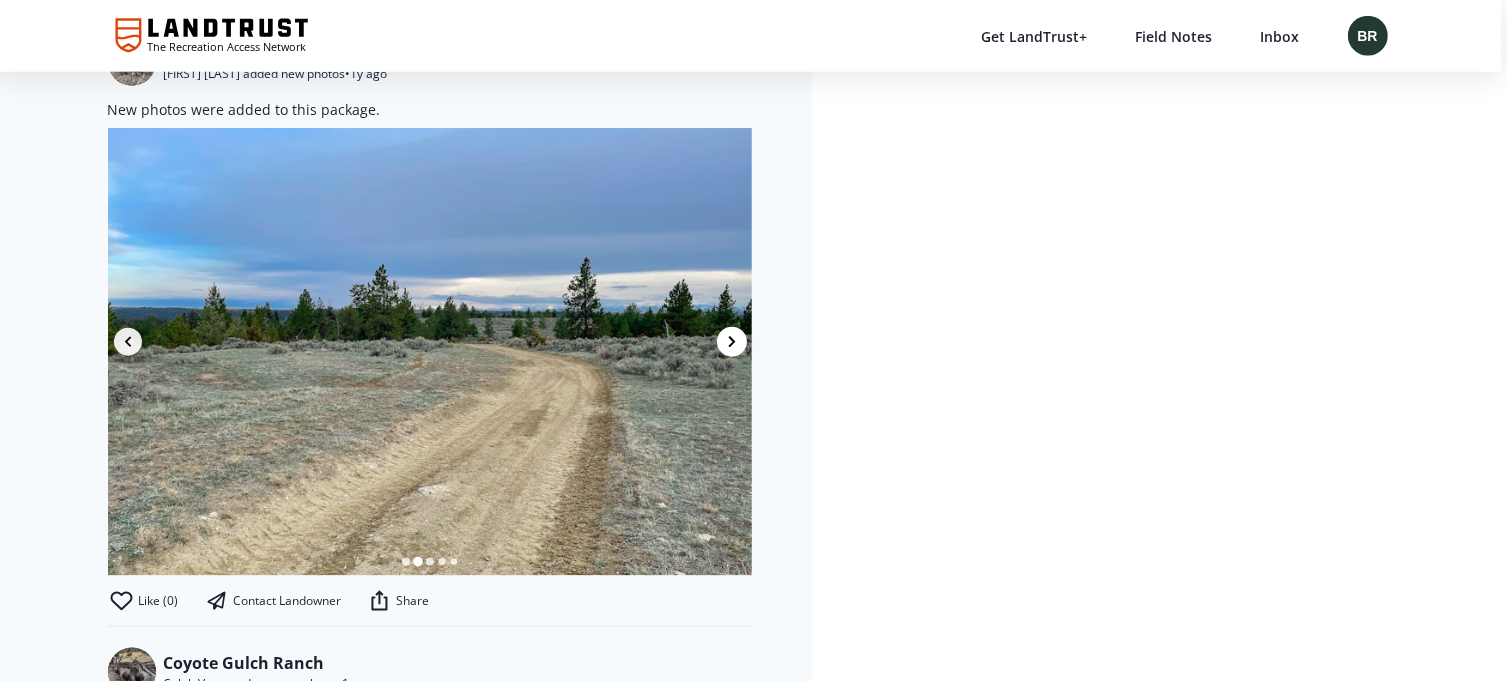 click 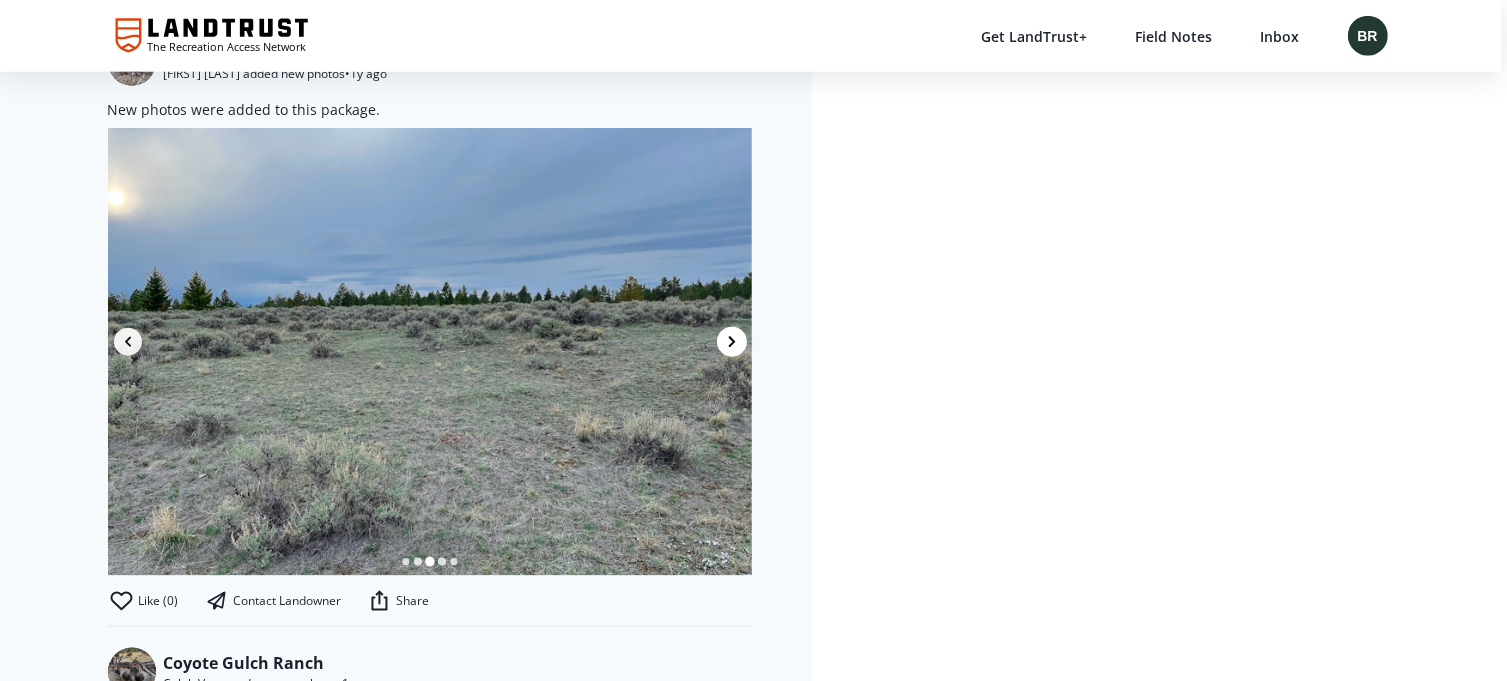 click 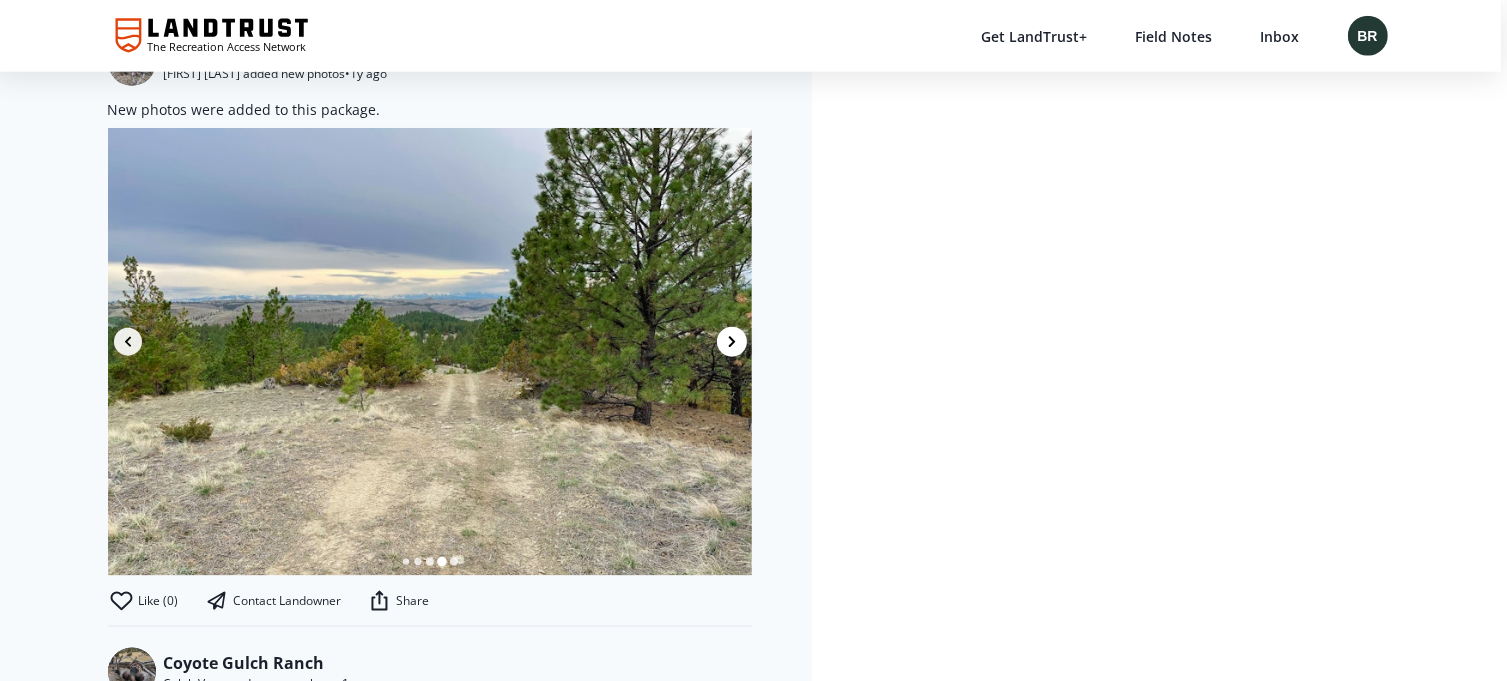 click 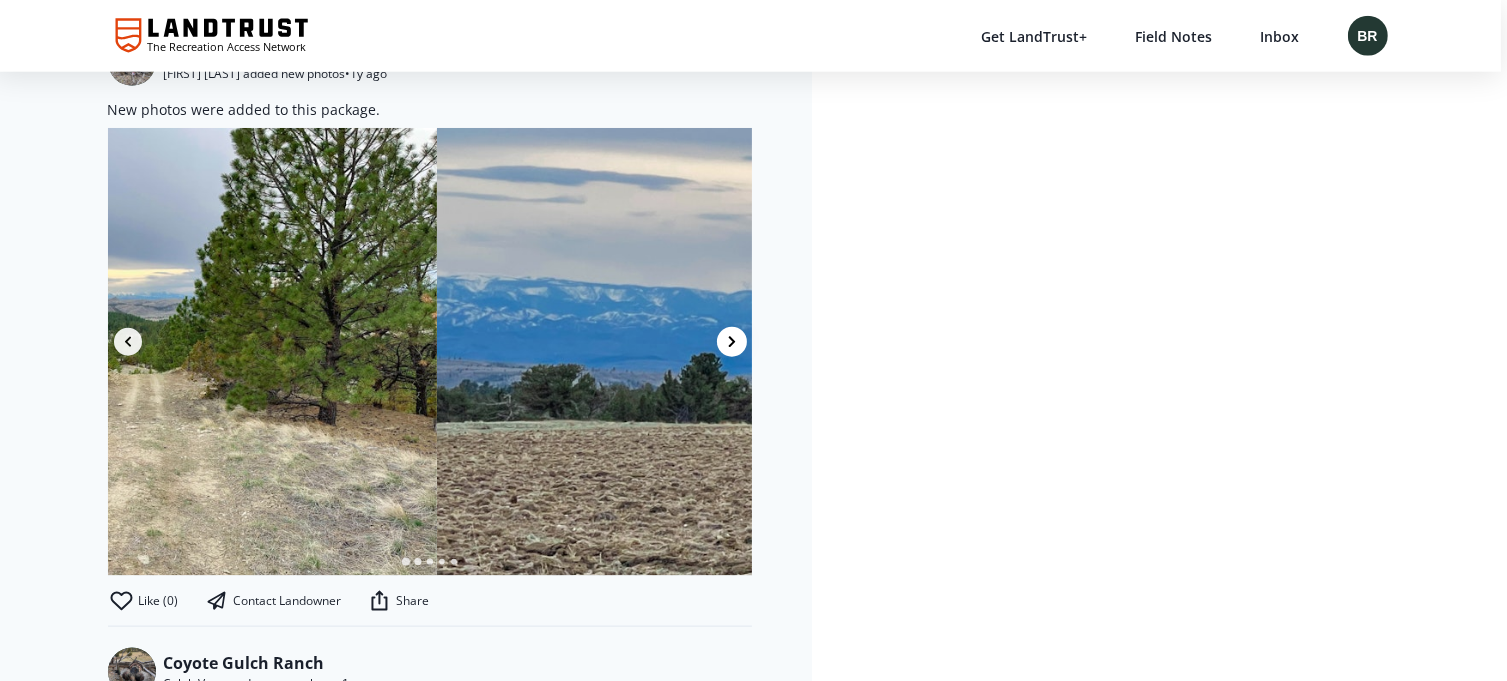 scroll, scrollTop: 0, scrollLeft: 2576, axis: horizontal 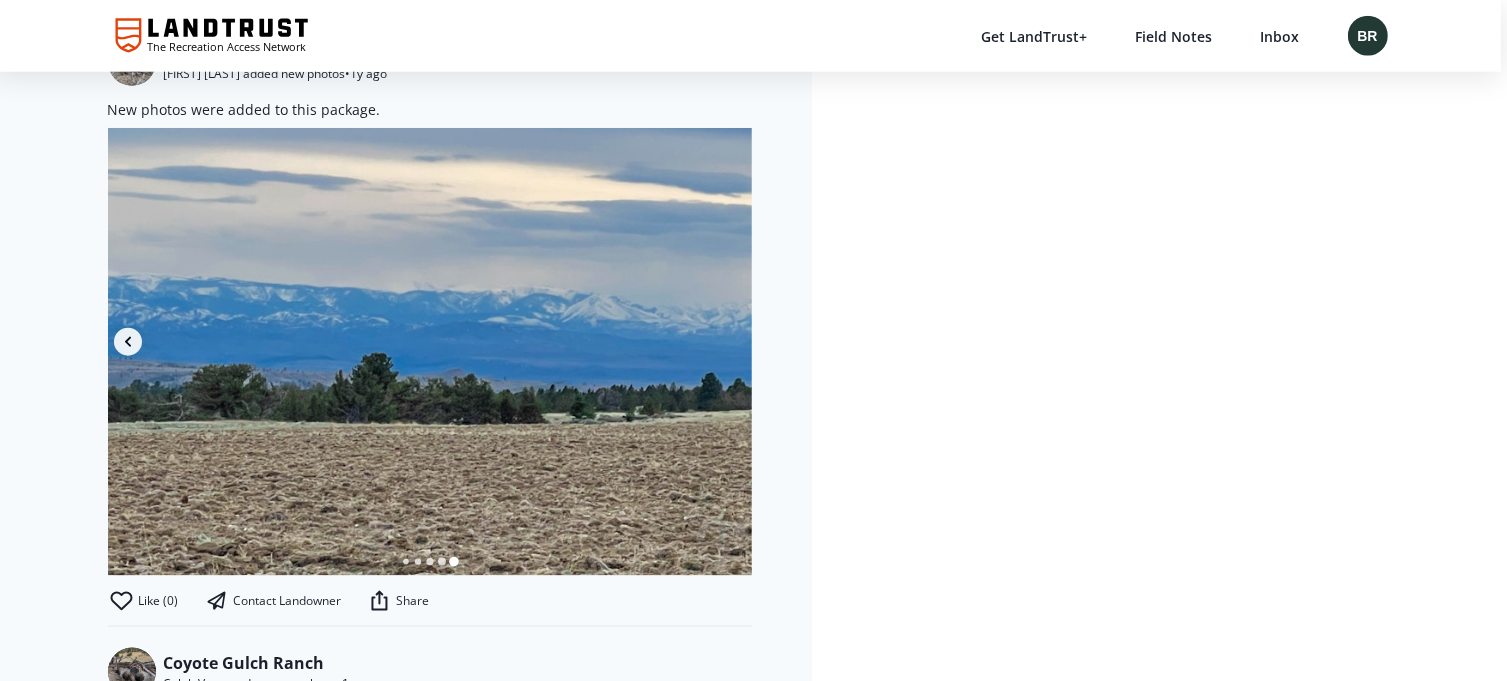 click at bounding box center [430, 352] 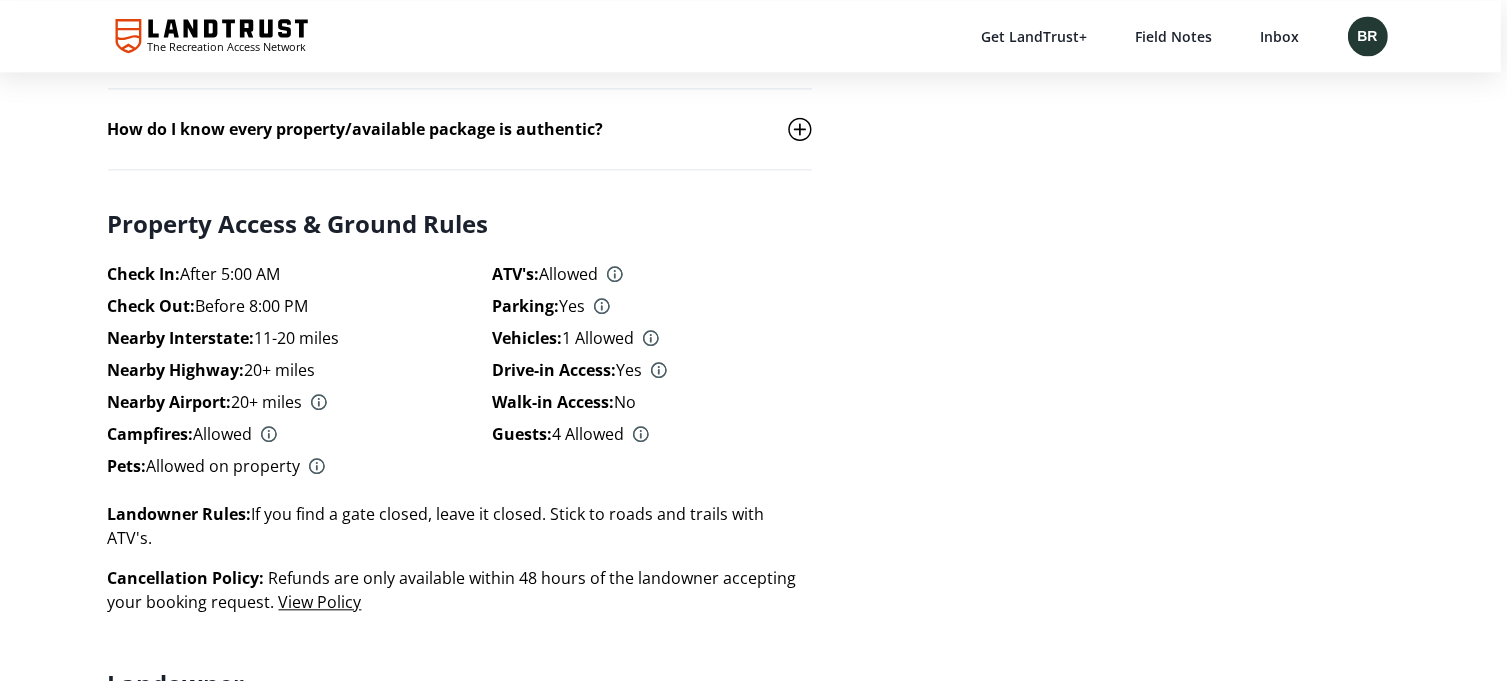 scroll, scrollTop: 4168, scrollLeft: 6, axis: both 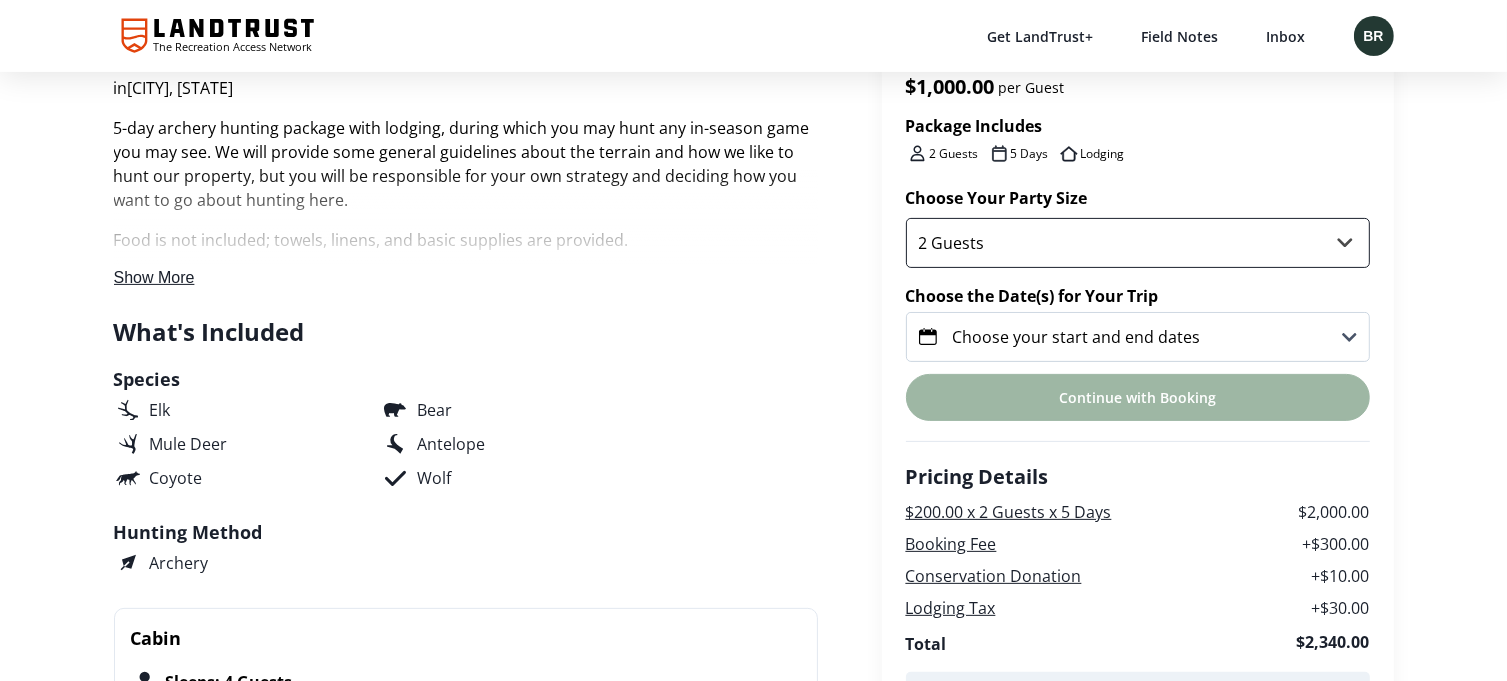 click on "2  Guests 3  Guests 4  Guests" at bounding box center (1138, 243) 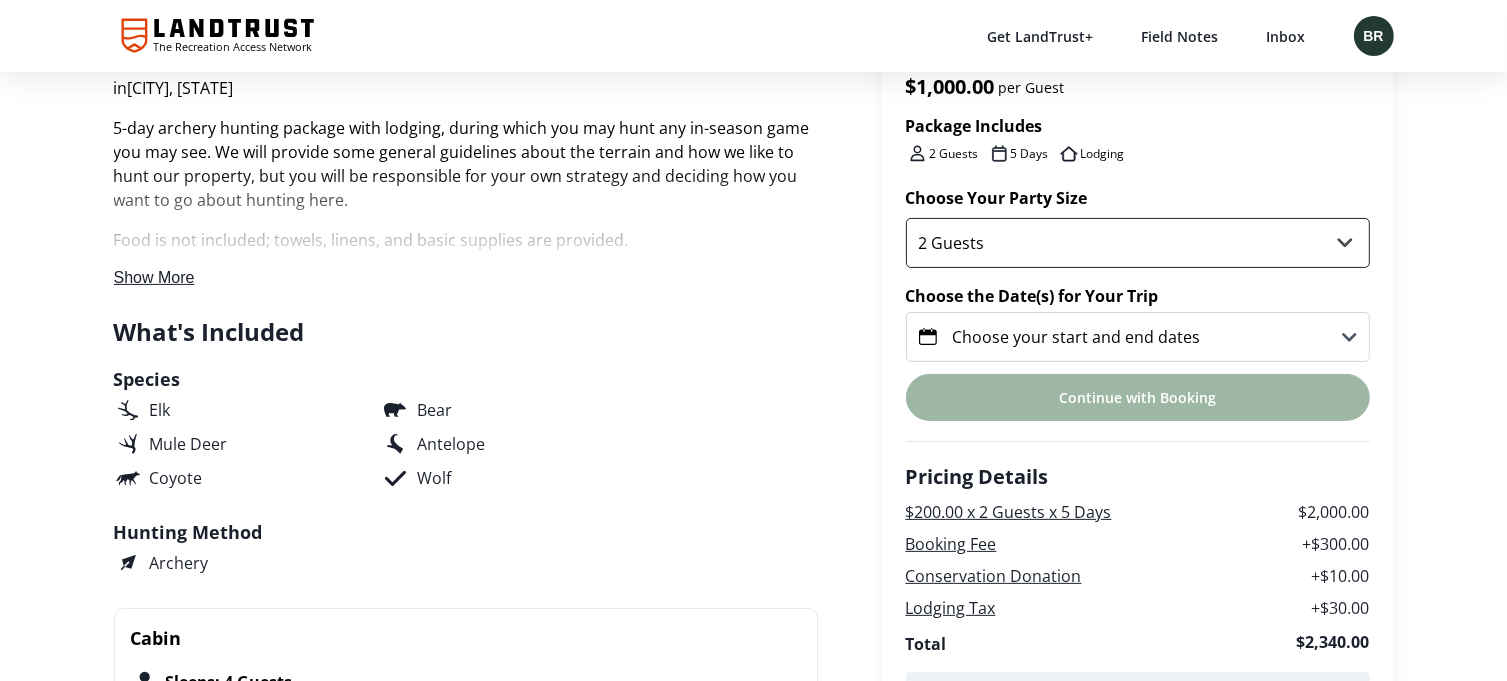 click on "2  Guests 3  Guests 4  Guests" at bounding box center [1138, 243] 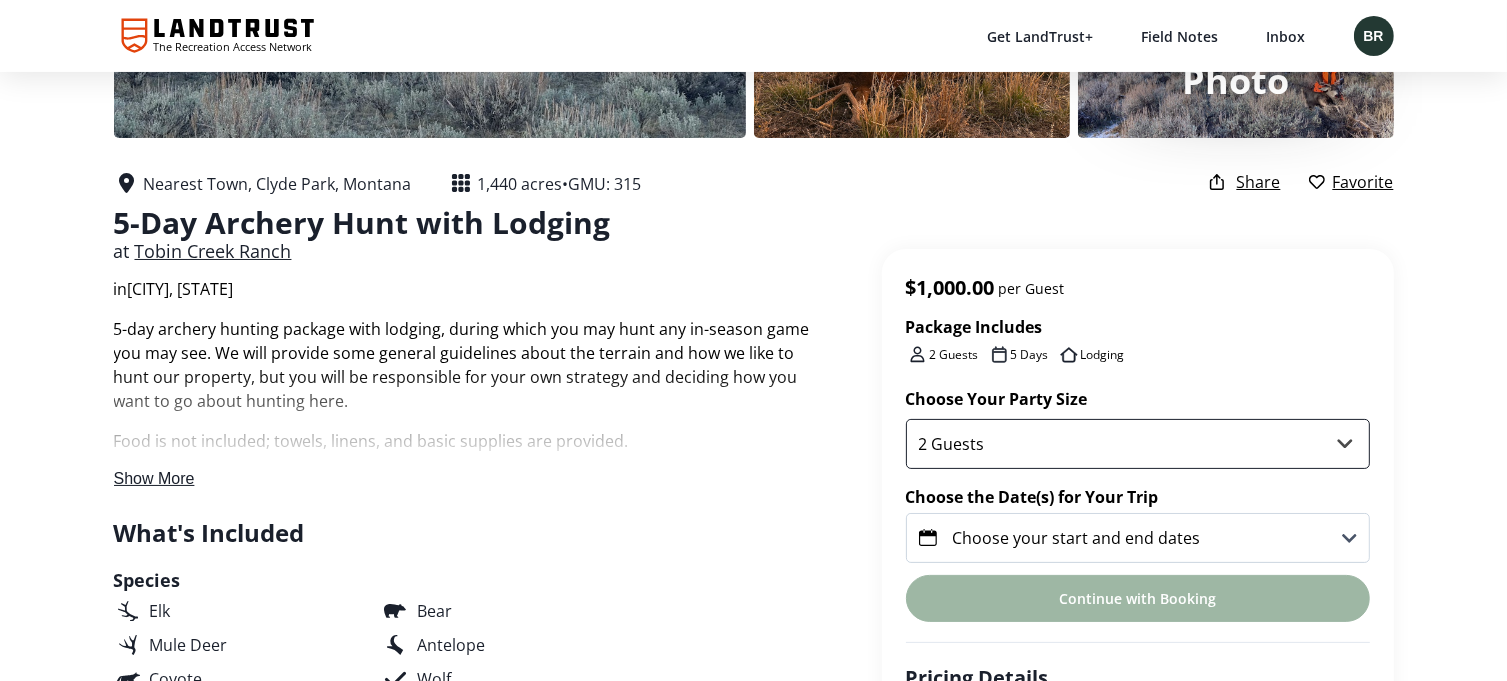 scroll, scrollTop: 300, scrollLeft: 0, axis: vertical 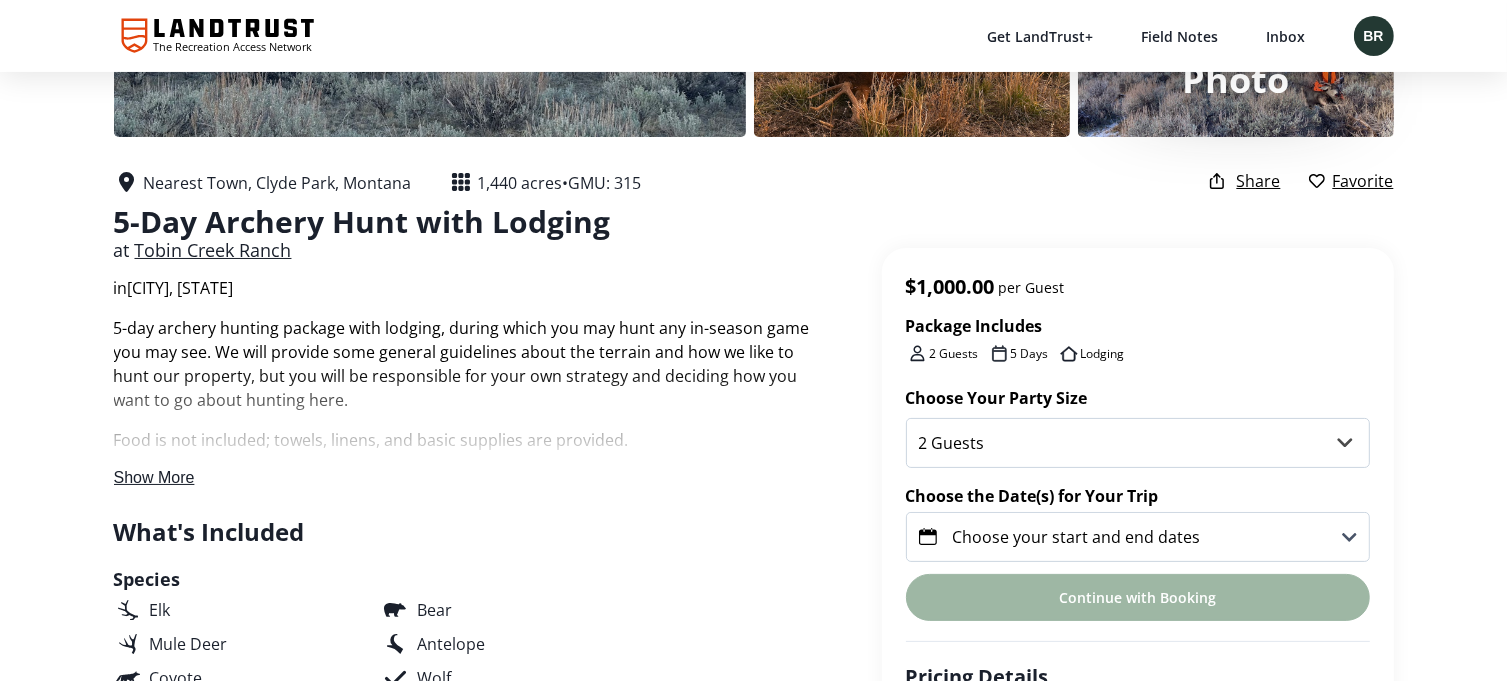 click on "Show More" at bounding box center [154, 477] 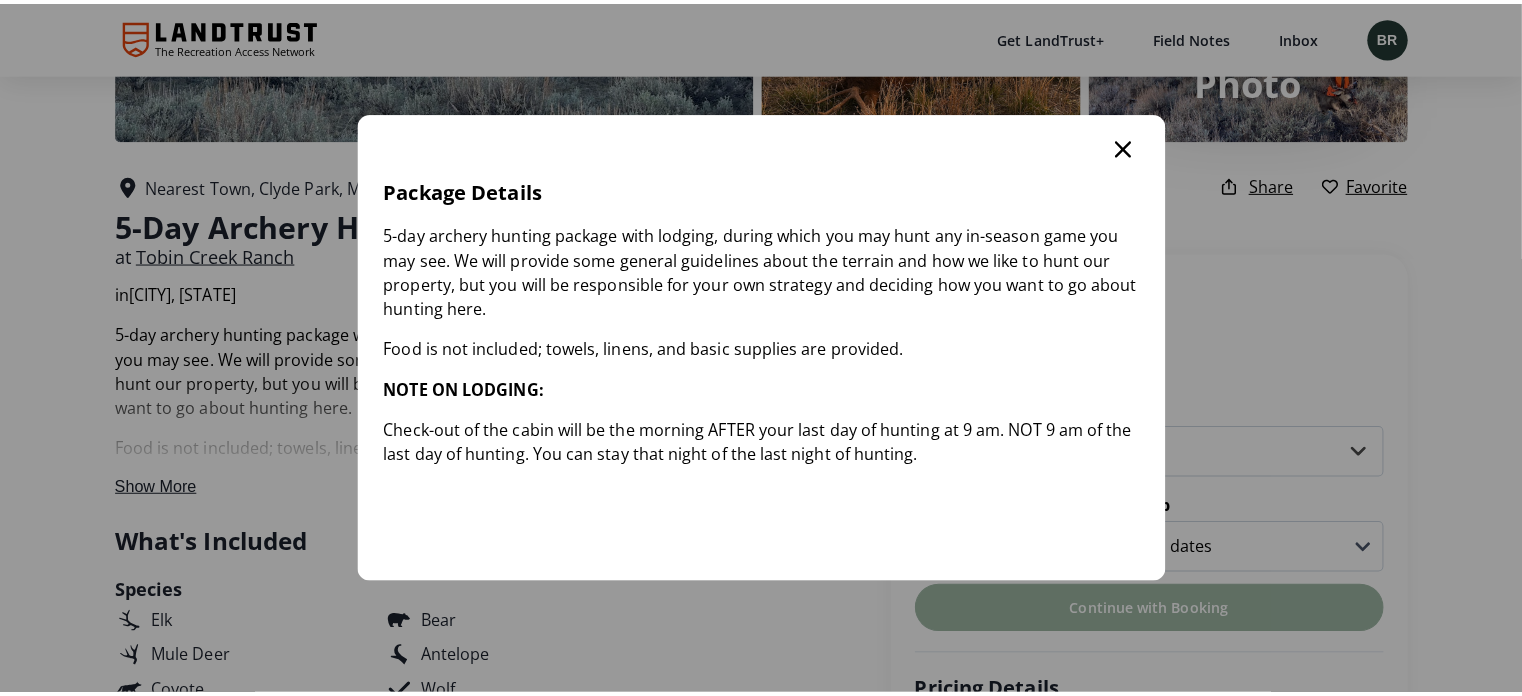scroll, scrollTop: 0, scrollLeft: 0, axis: both 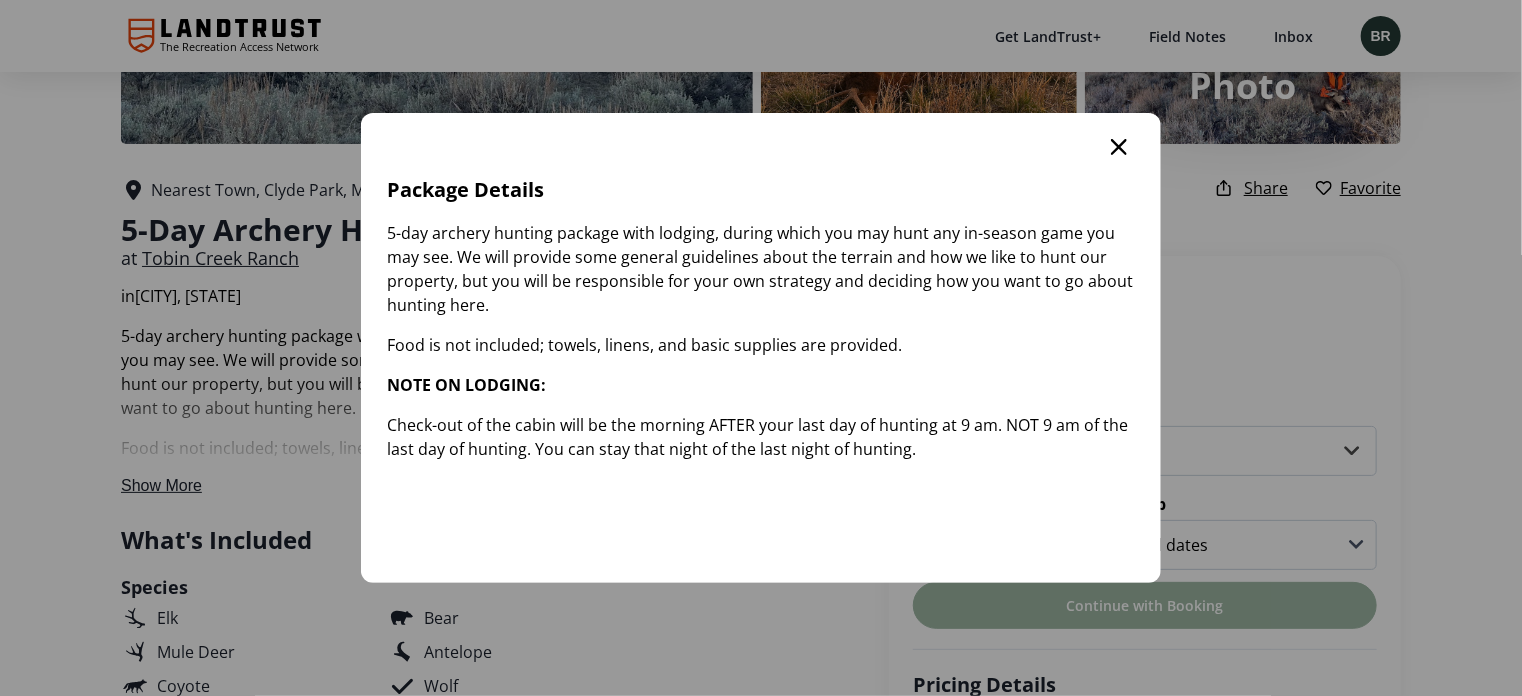 click 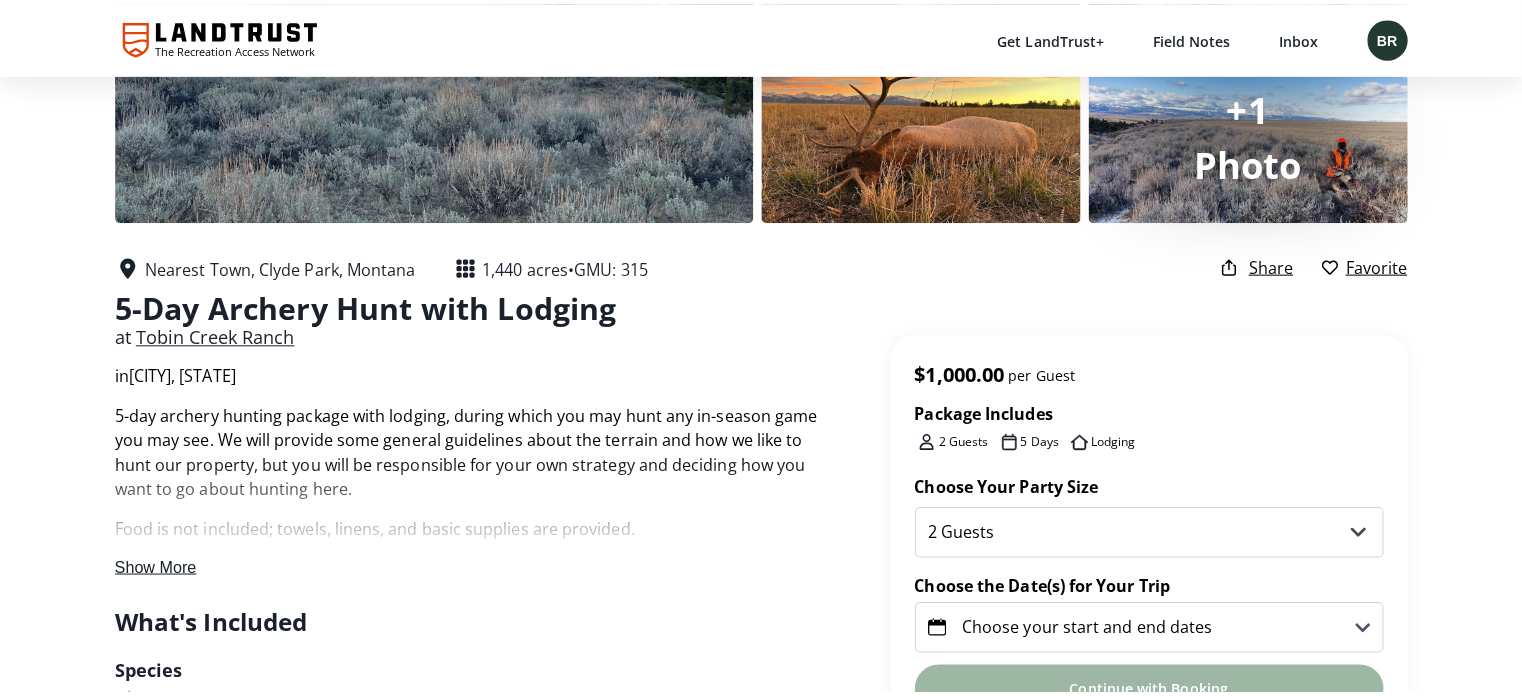 scroll, scrollTop: 0, scrollLeft: 0, axis: both 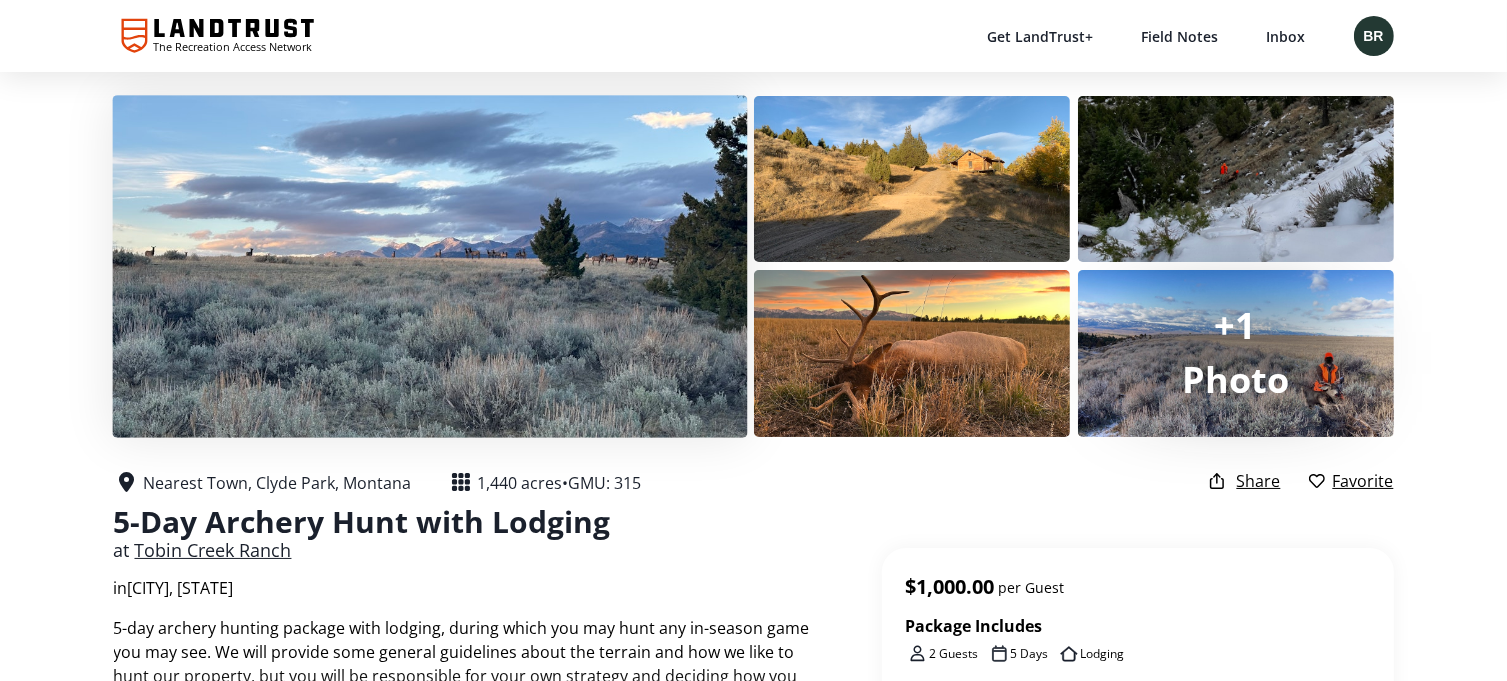 click at bounding box center [429, 266] 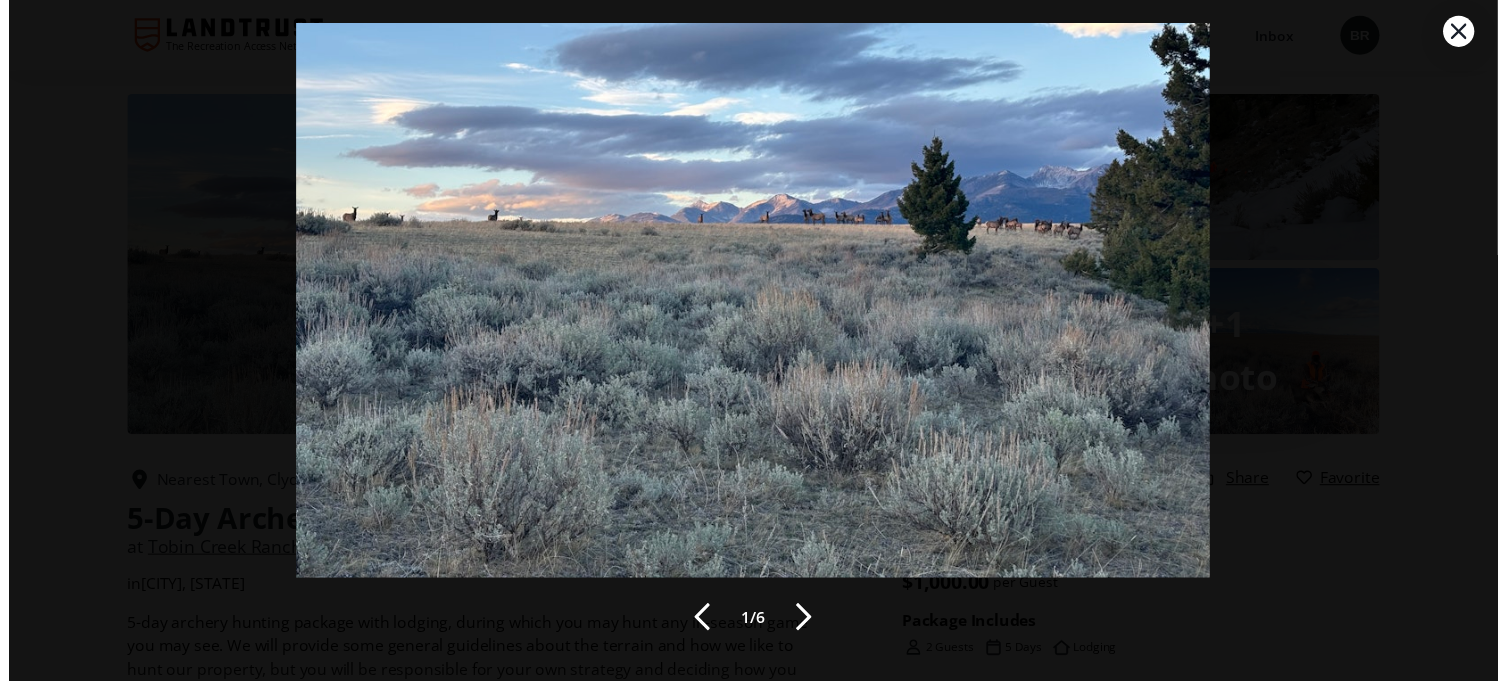 scroll, scrollTop: 82, scrollLeft: 0, axis: vertical 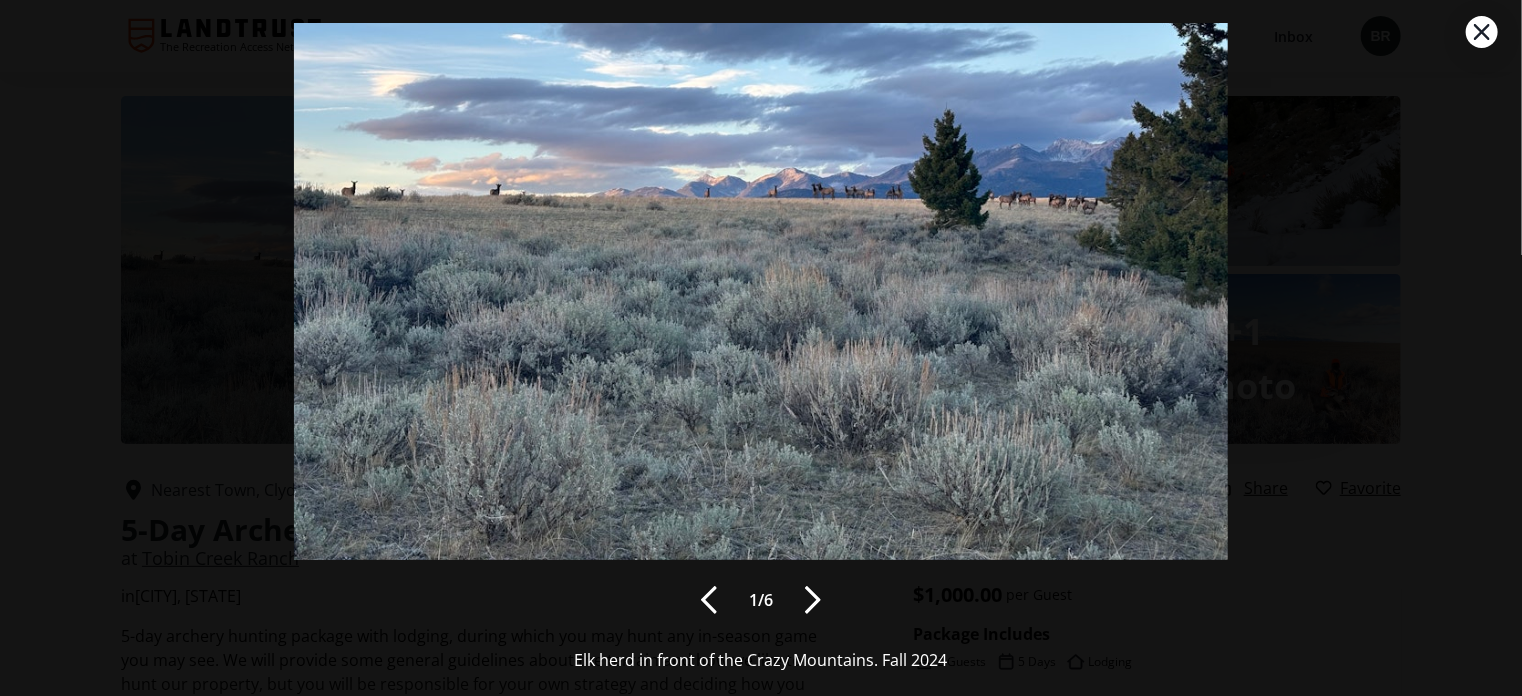 click at bounding box center [813, 600] 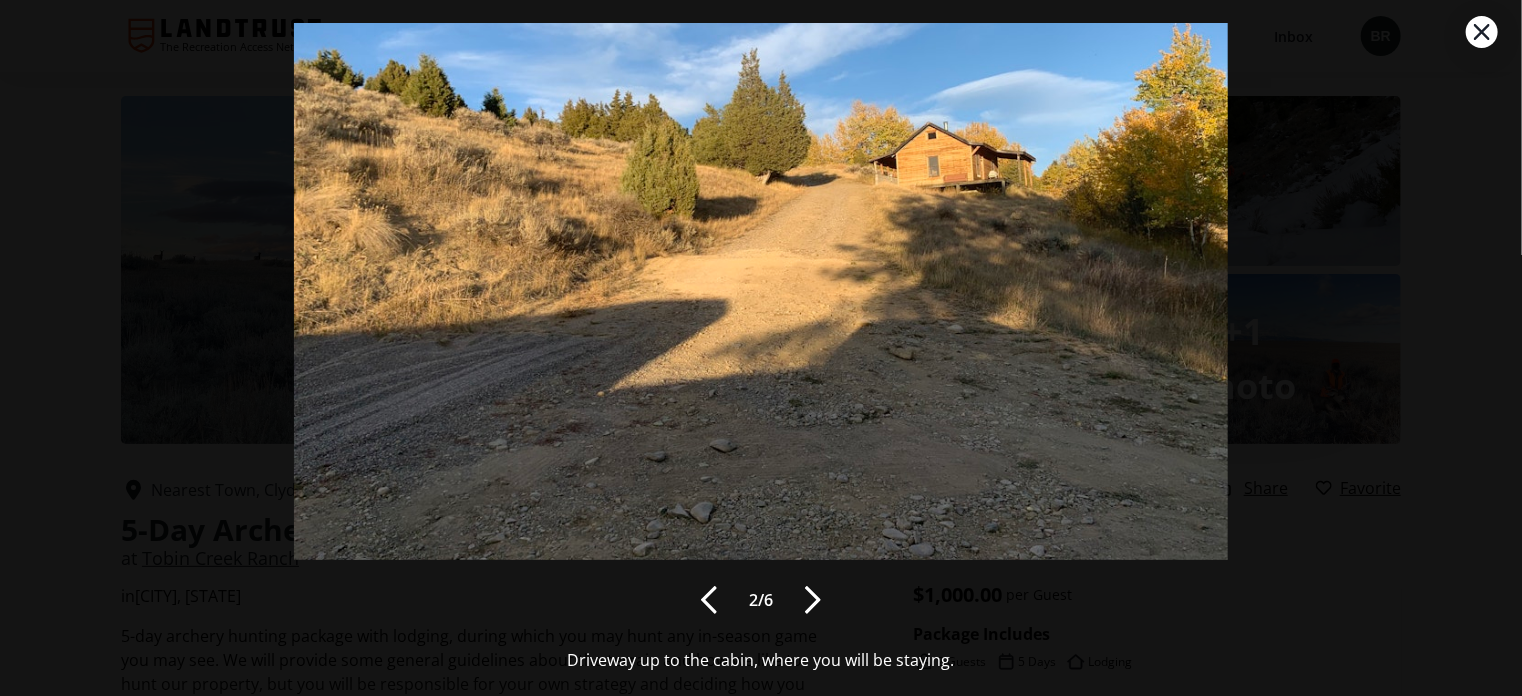 click at bounding box center (813, 600) 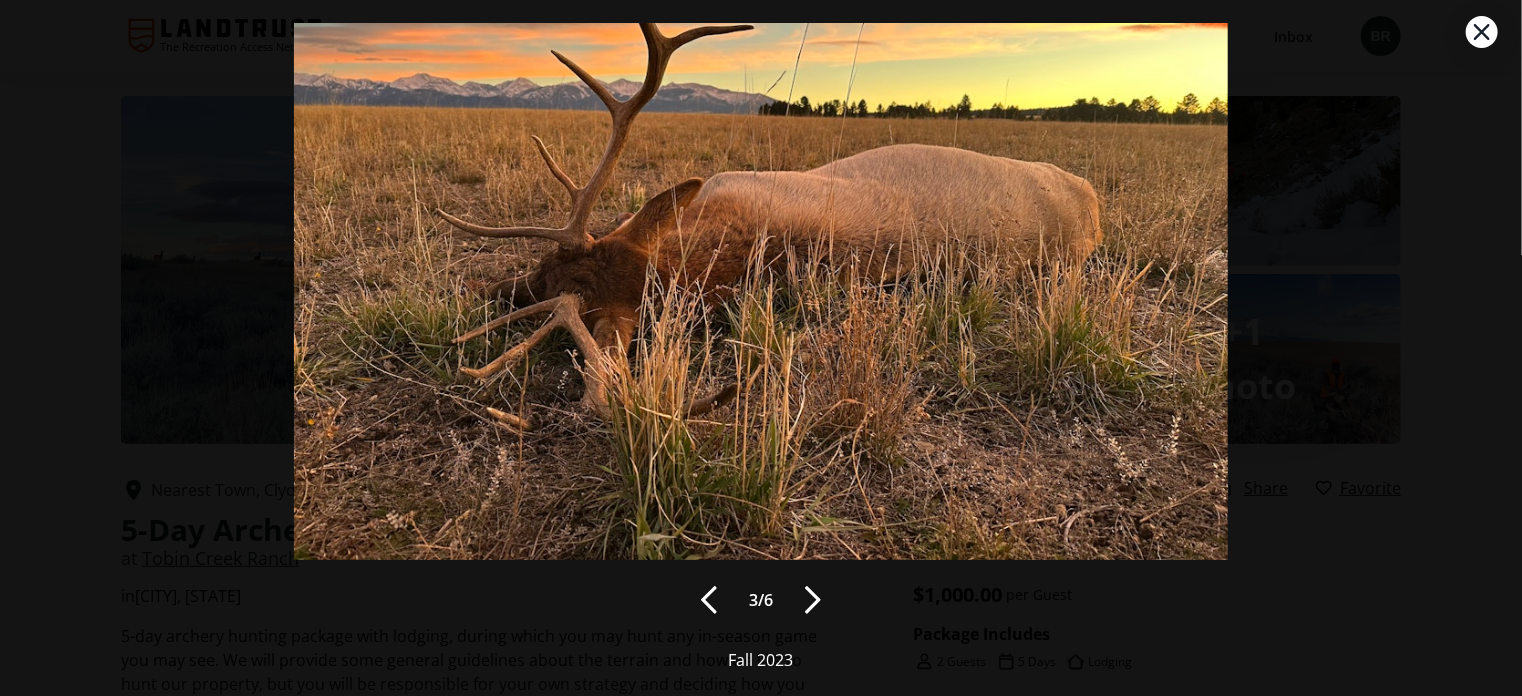 click at bounding box center [813, 600] 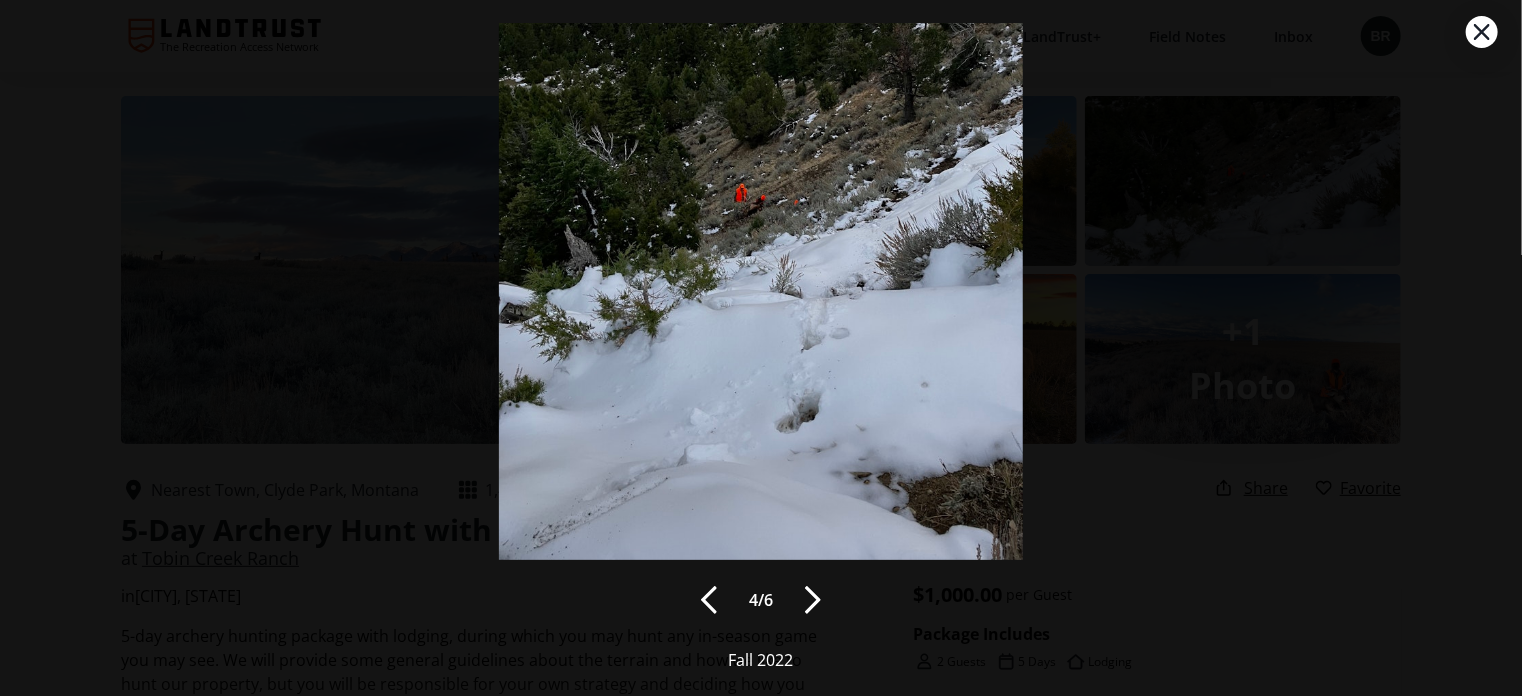 click at bounding box center (813, 600) 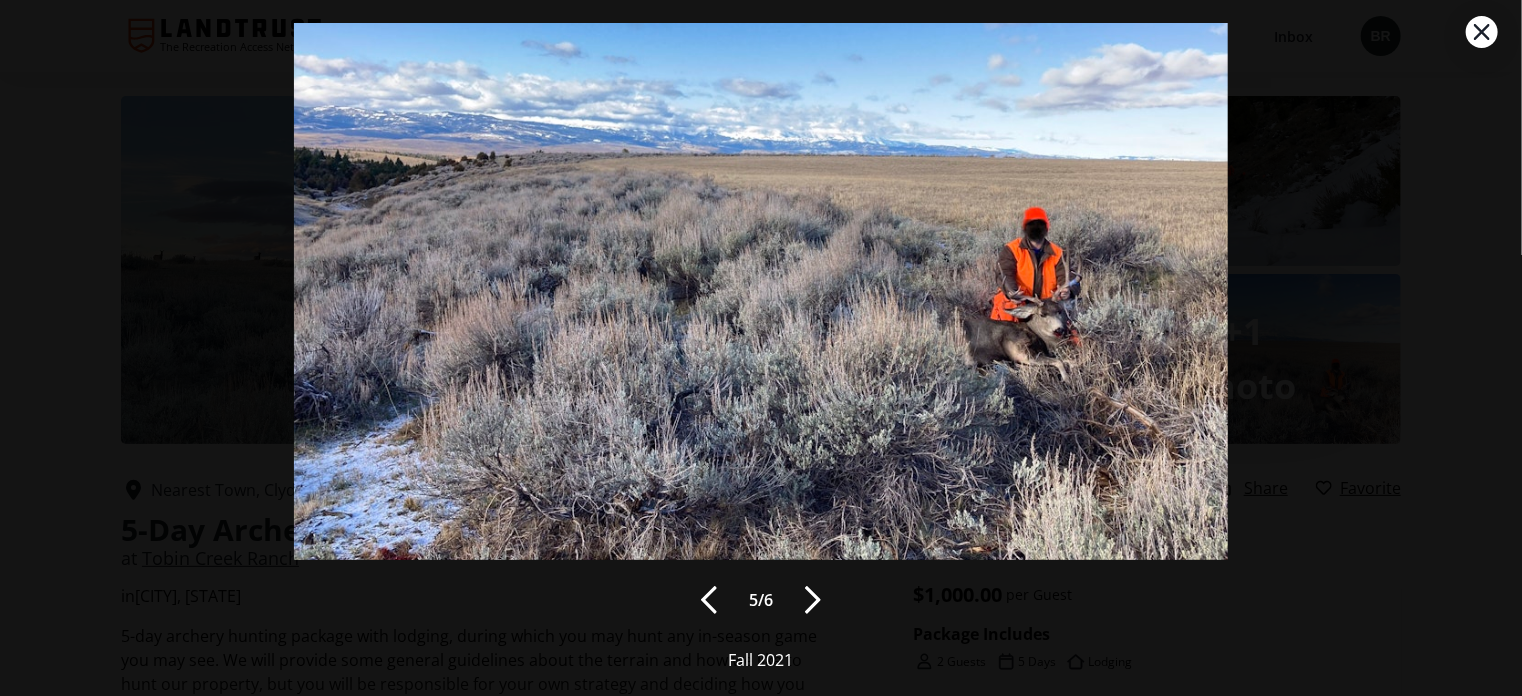 click at bounding box center [813, 600] 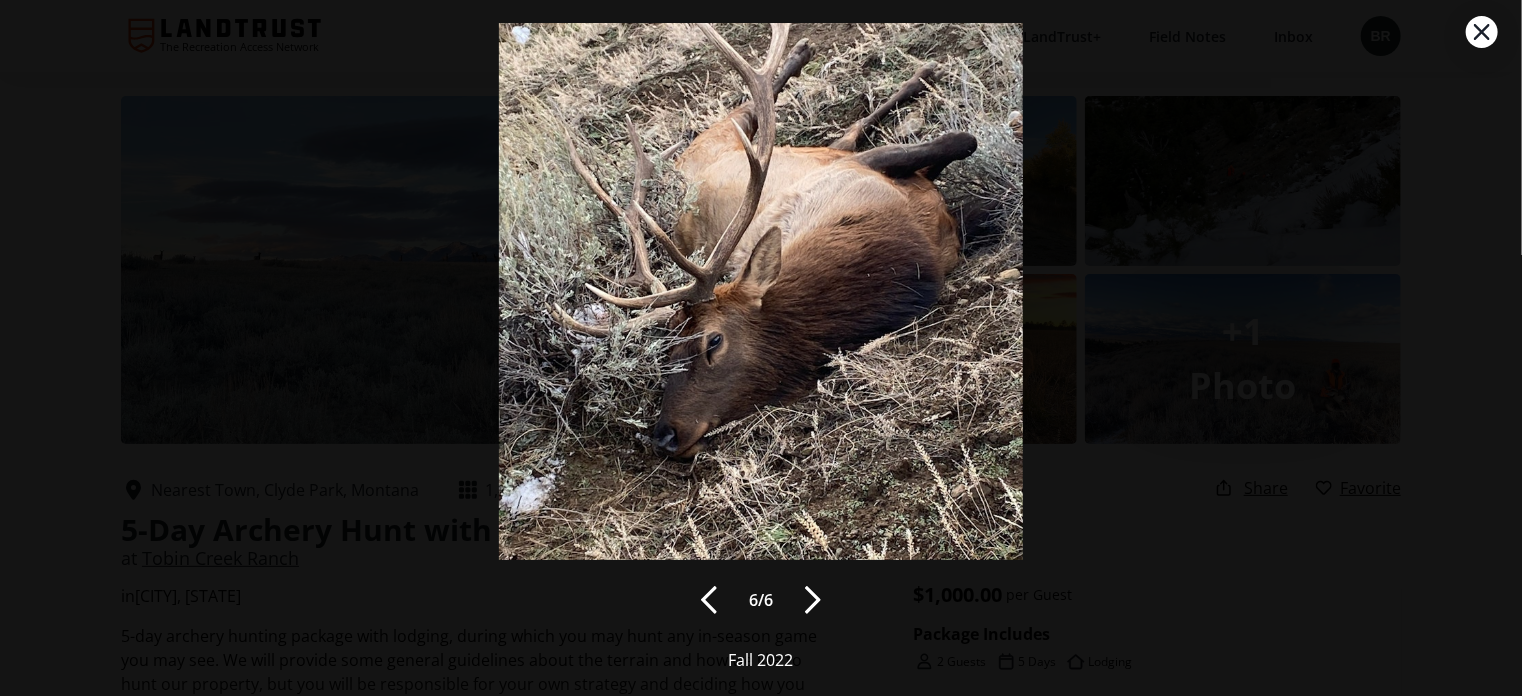 click at bounding box center (813, 600) 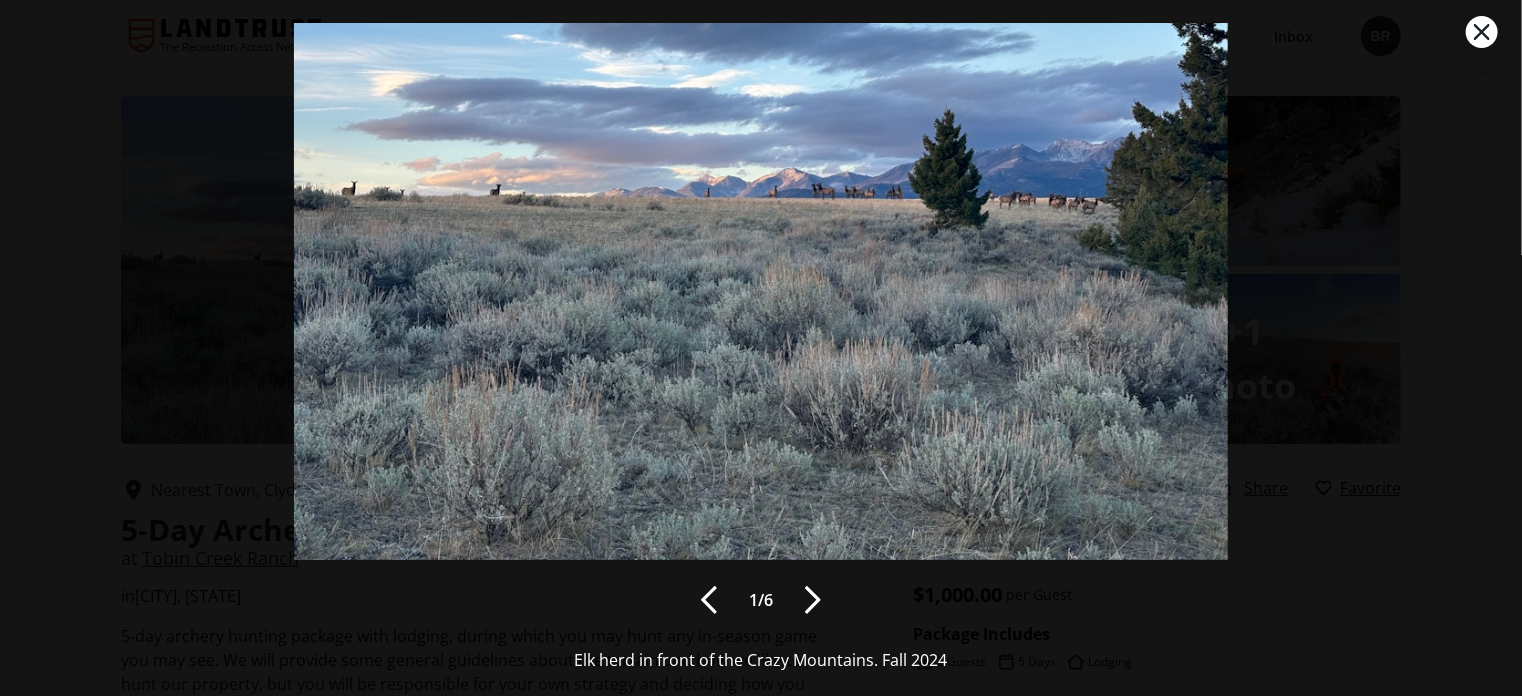 click at bounding box center (813, 600) 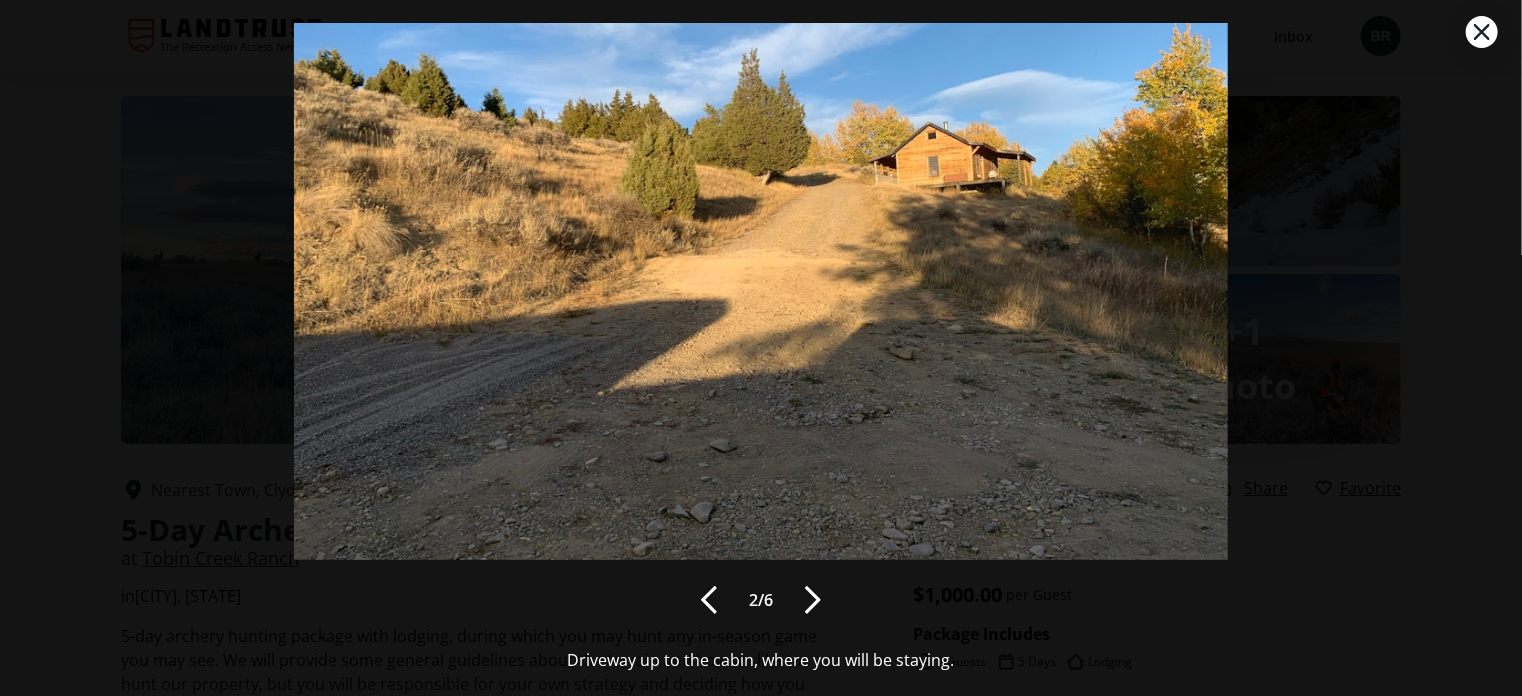 click 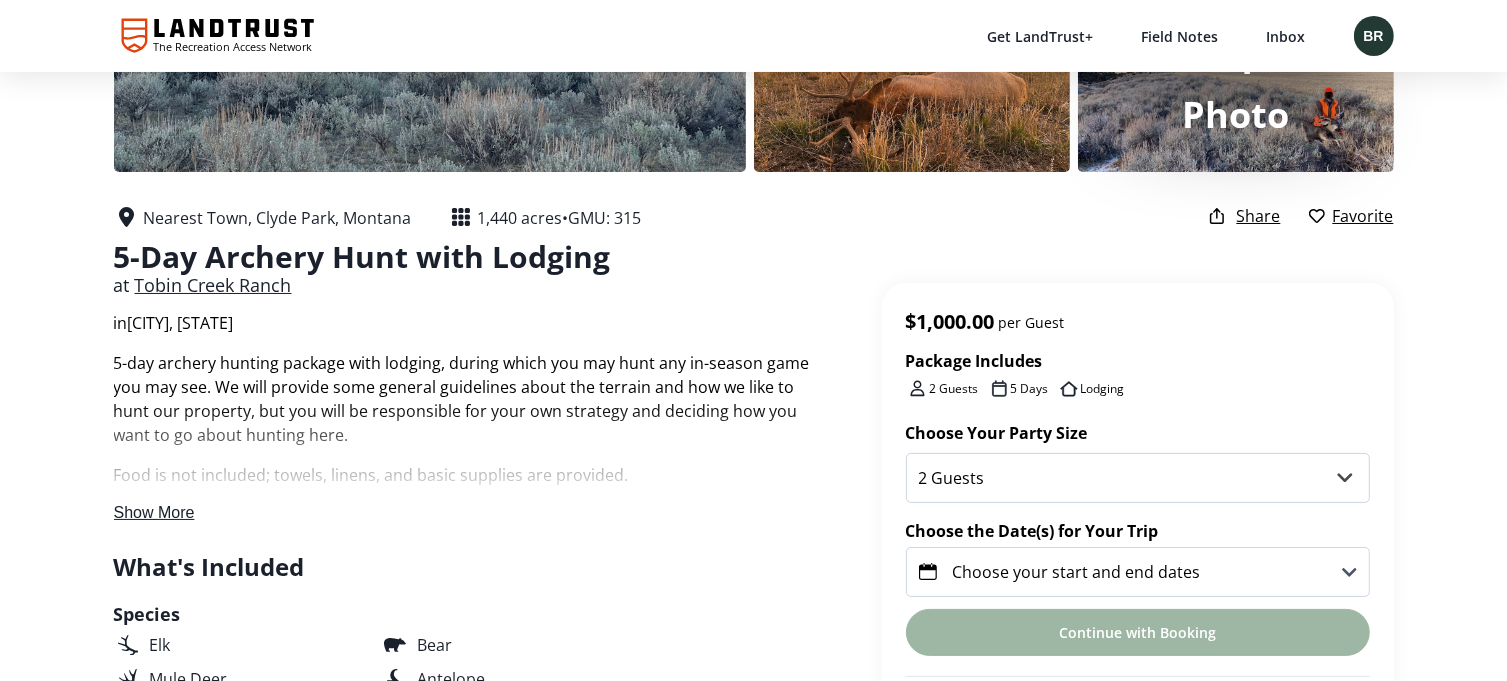 scroll, scrollTop: 300, scrollLeft: 0, axis: vertical 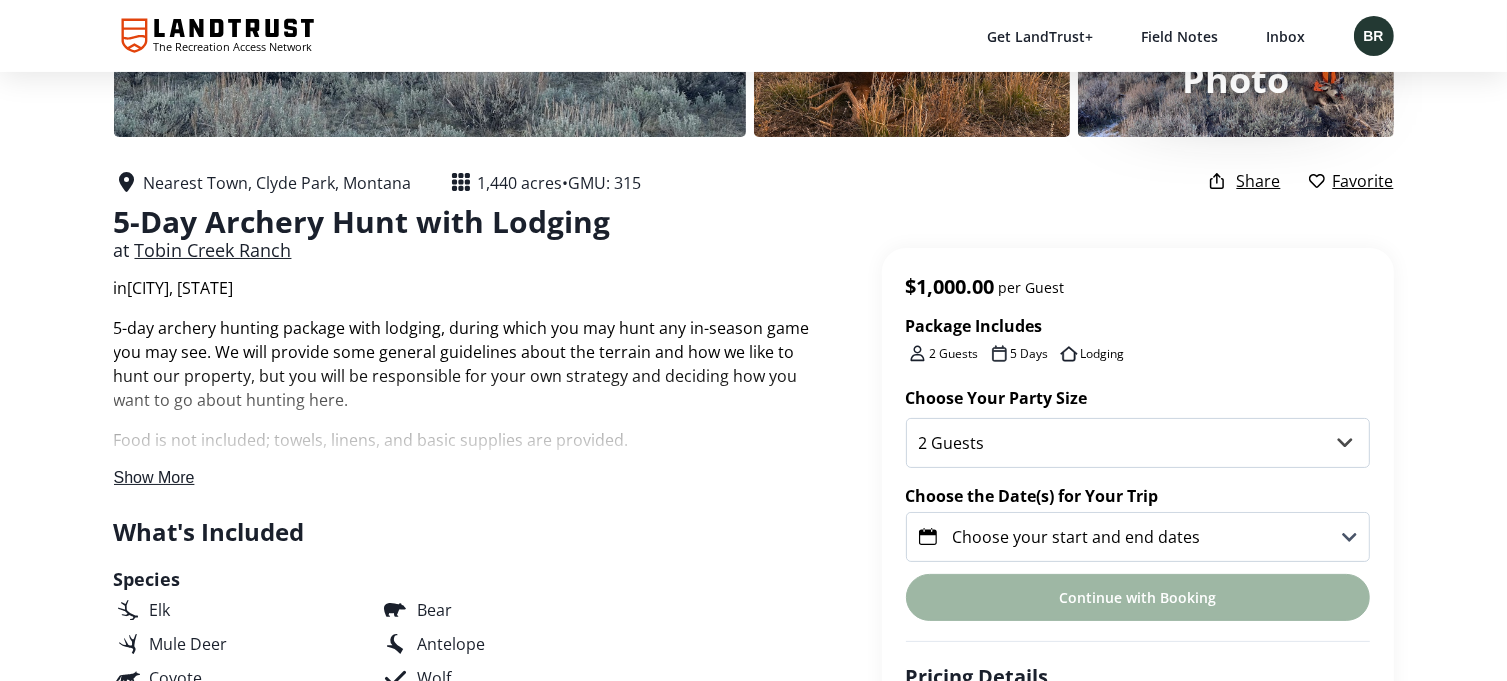 click on "Show More" at bounding box center [154, 477] 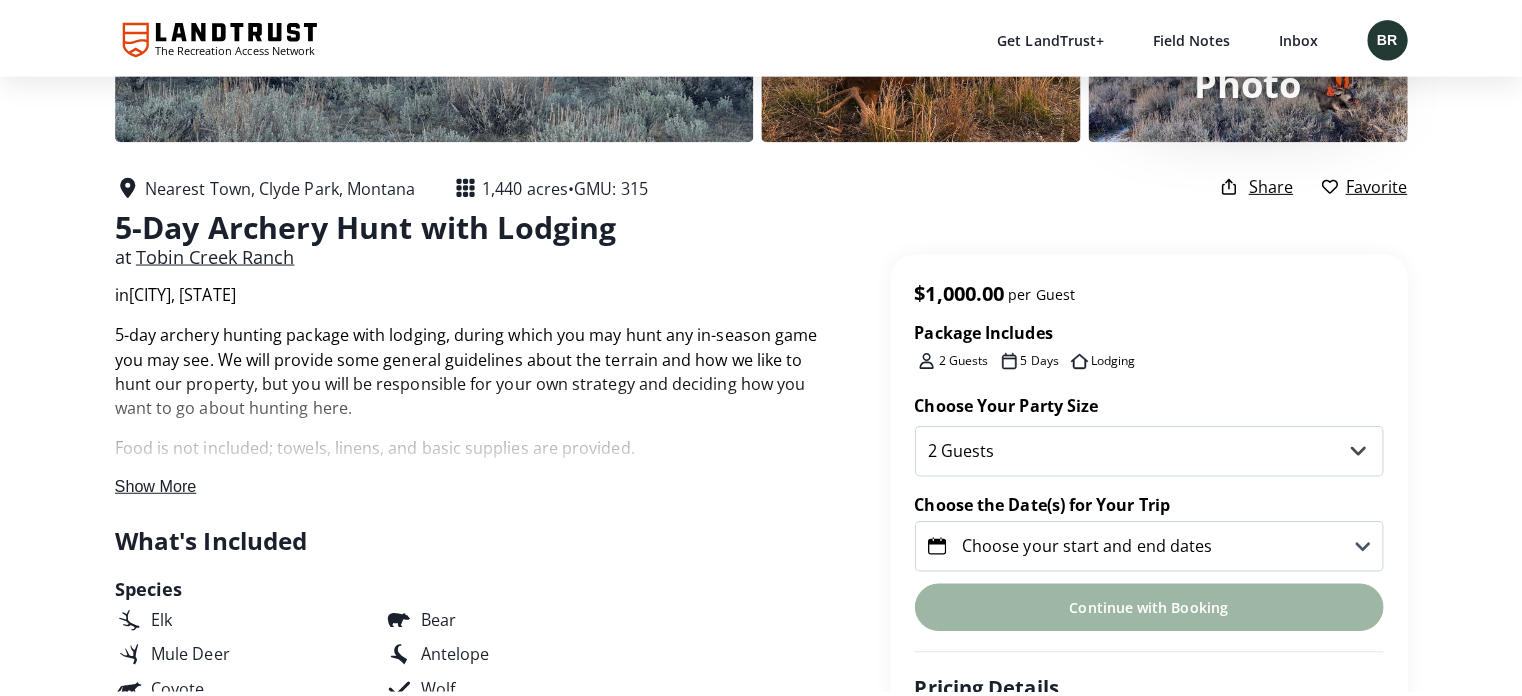 scroll, scrollTop: 0, scrollLeft: 0, axis: both 